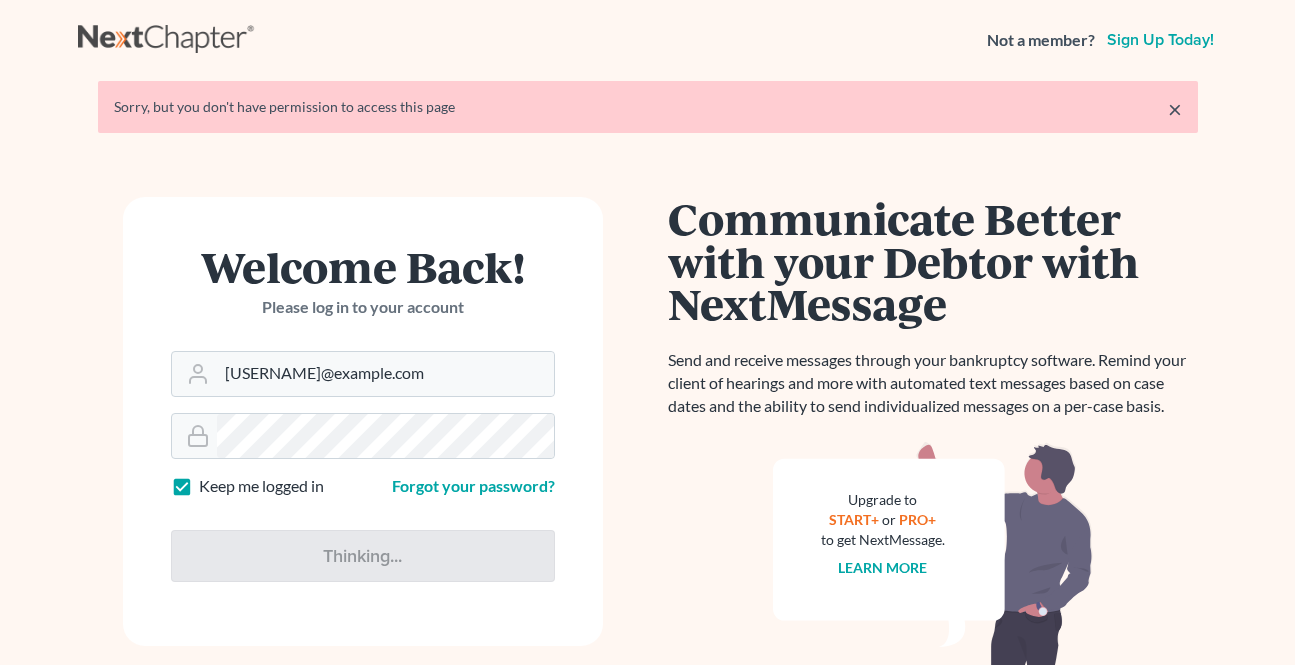 scroll, scrollTop: 0, scrollLeft: 0, axis: both 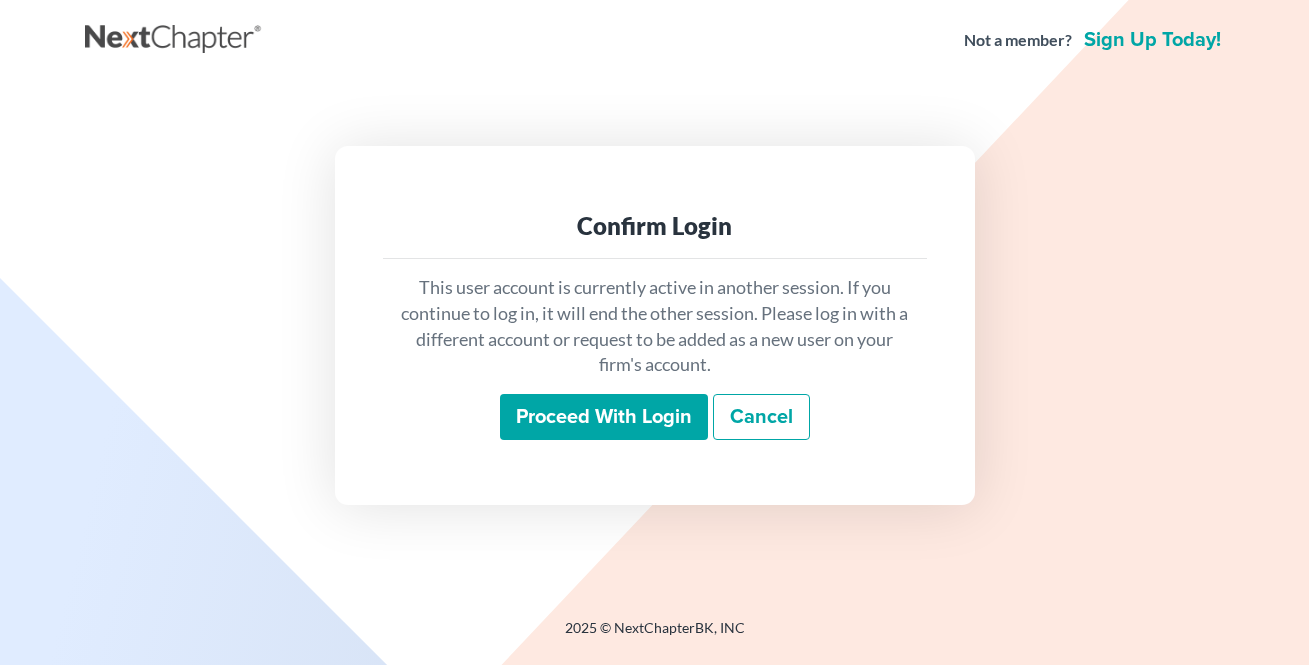 drag, startPoint x: 0, startPoint y: 0, endPoint x: 500, endPoint y: 407, distance: 644.70844 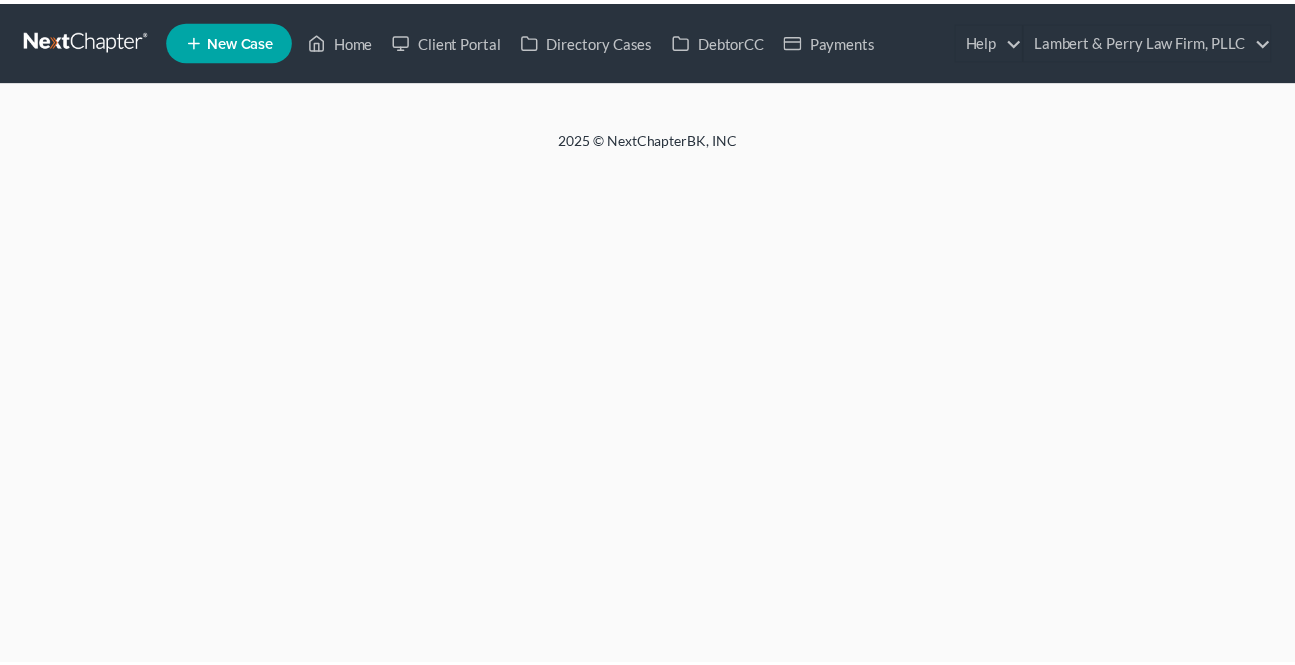 scroll, scrollTop: 0, scrollLeft: 0, axis: both 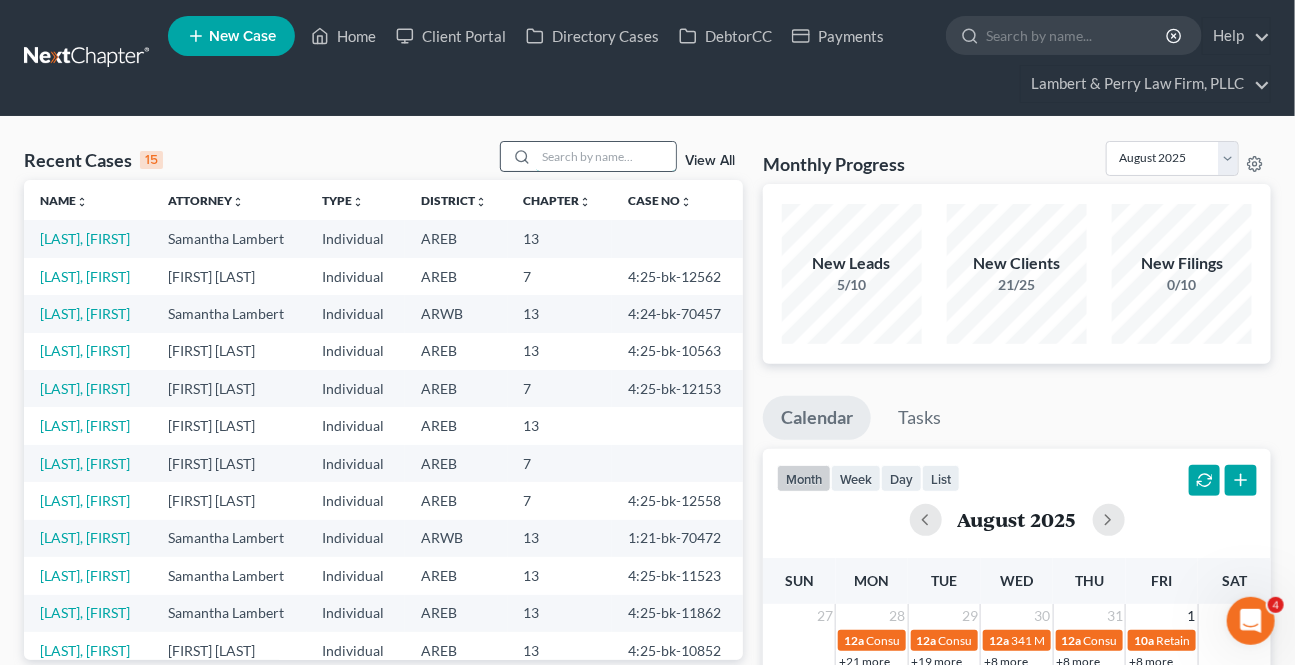 click at bounding box center (606, 156) 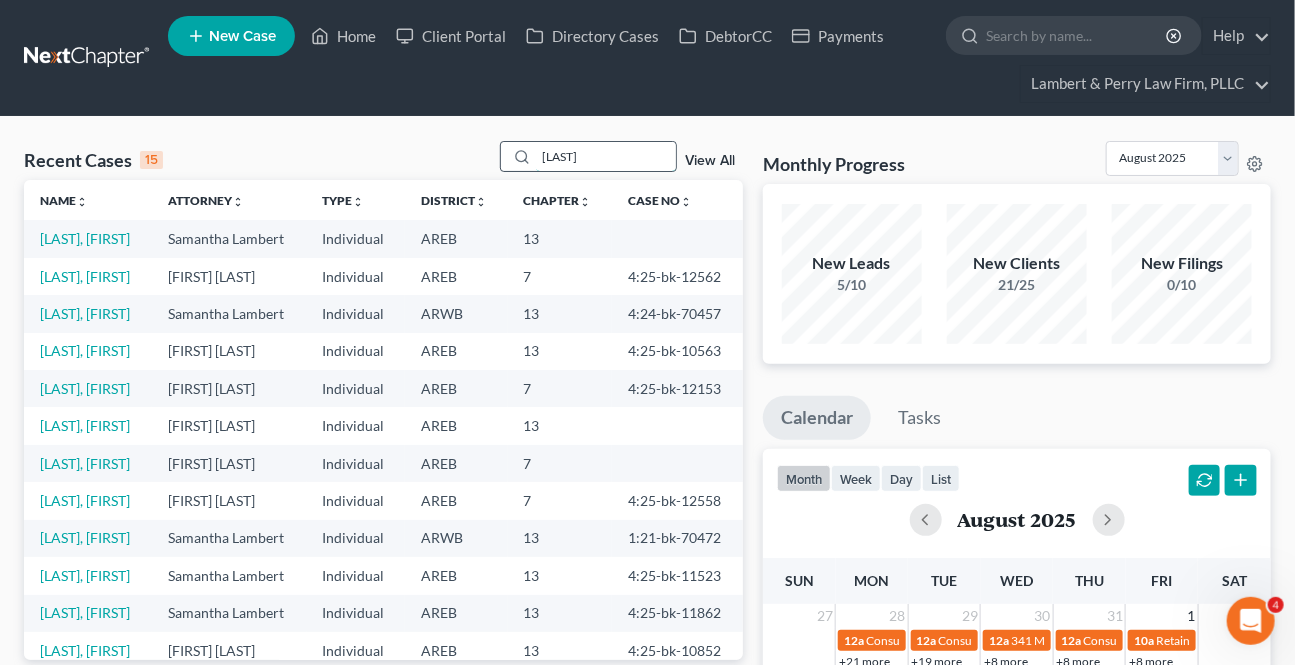 type on "[LAST]" 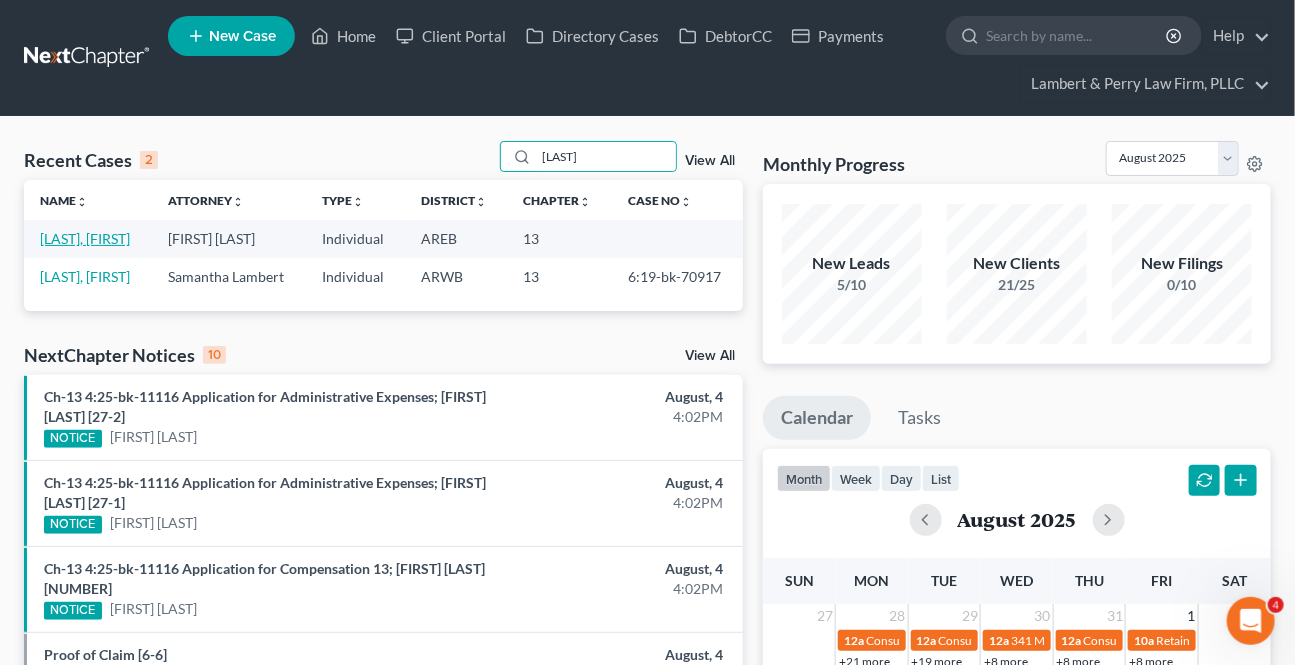click on "[LAST], [FIRST]" at bounding box center [85, 238] 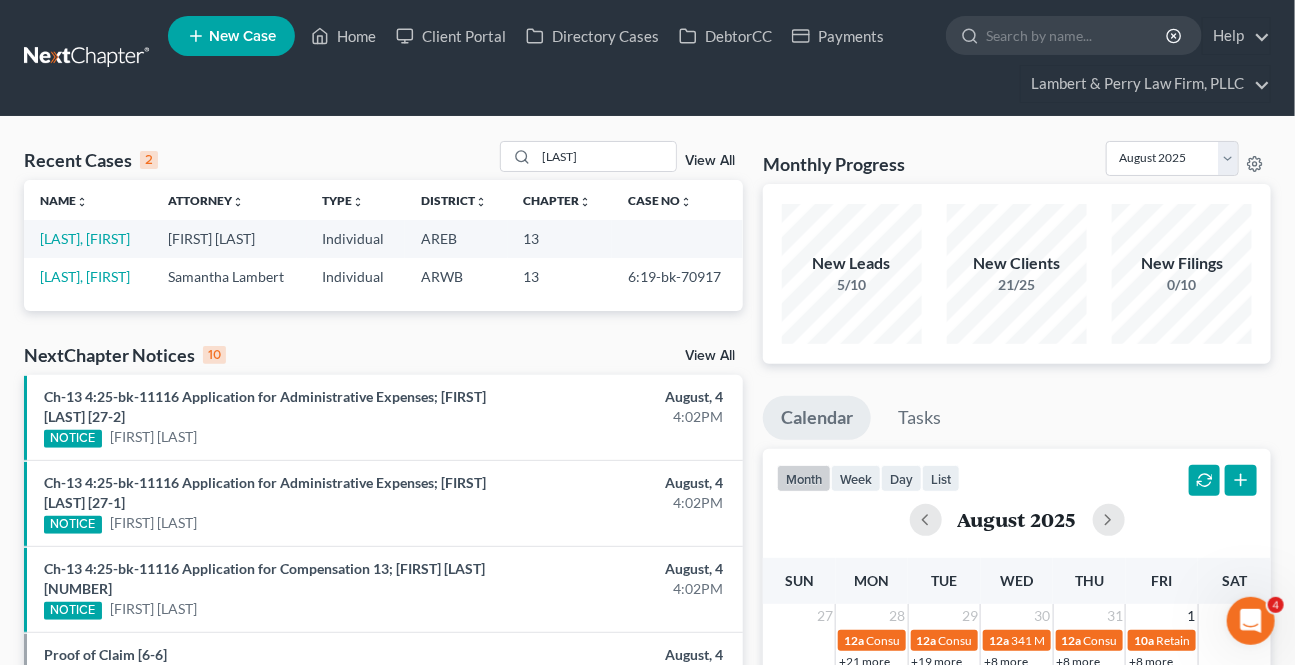 select on "1" 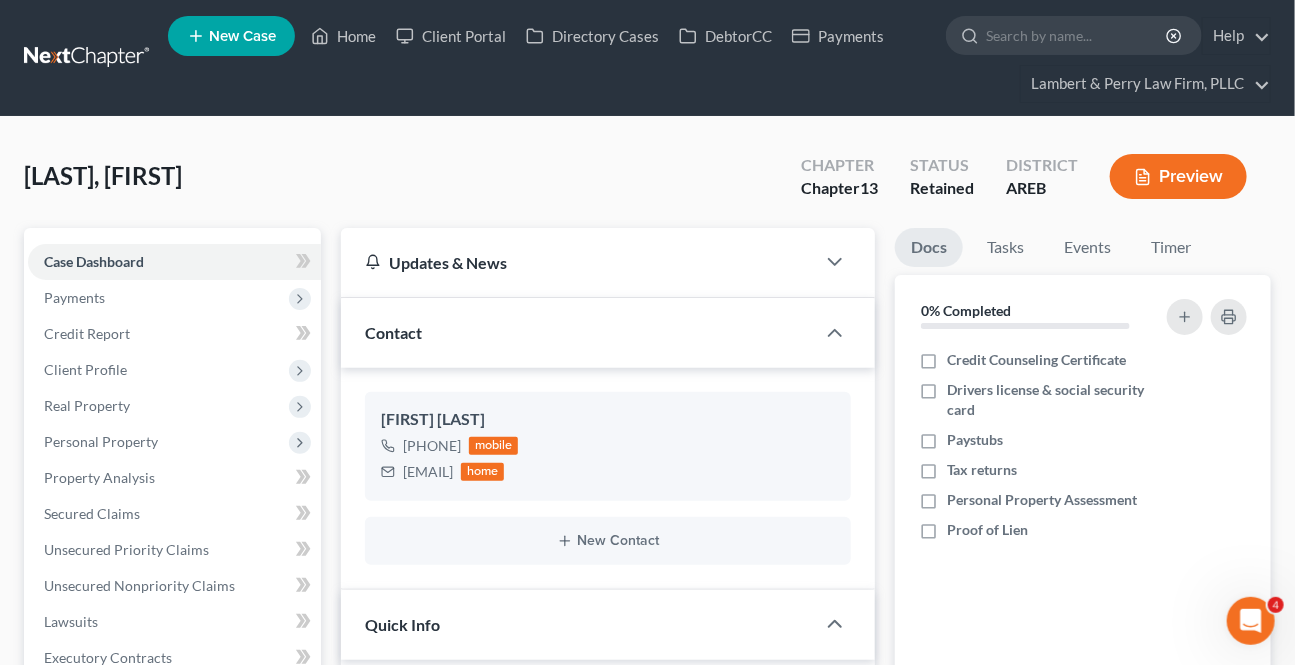 scroll, scrollTop: 61, scrollLeft: 0, axis: vertical 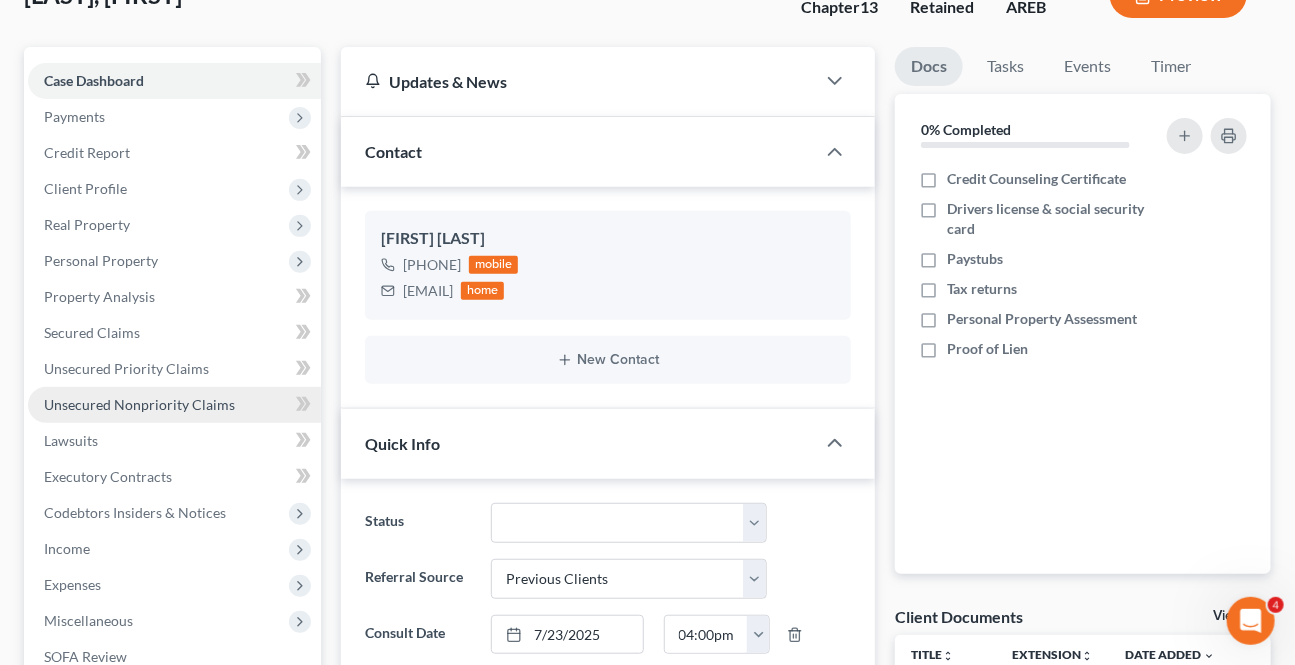 click on "Unsecured Nonpriority Claims" at bounding box center (139, 404) 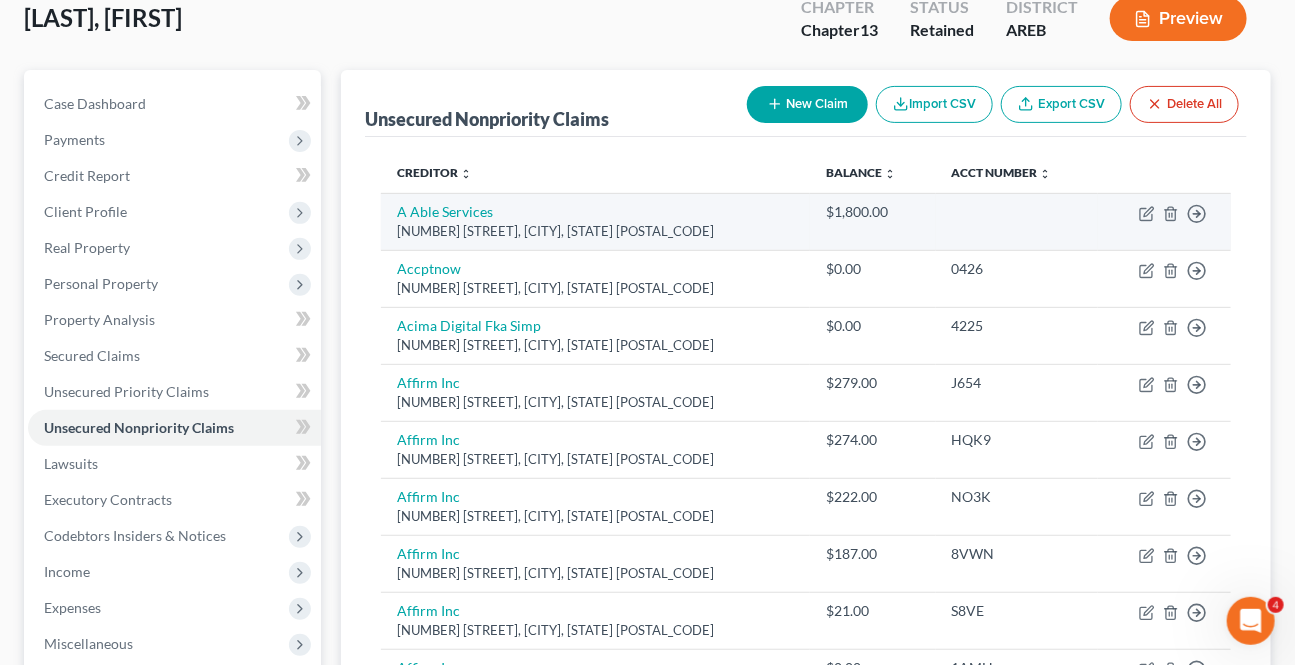 scroll, scrollTop: 0, scrollLeft: 0, axis: both 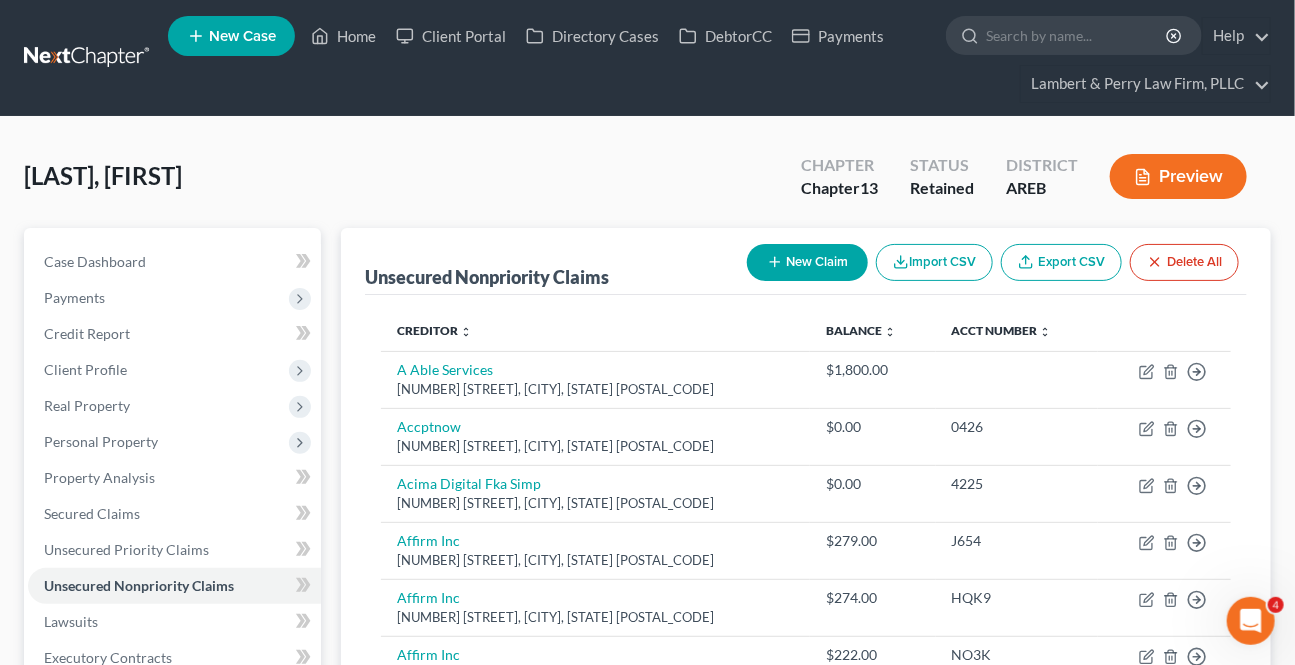 click on "New Claim
Import CSV
Export CSV Delete All" at bounding box center (993, 262) 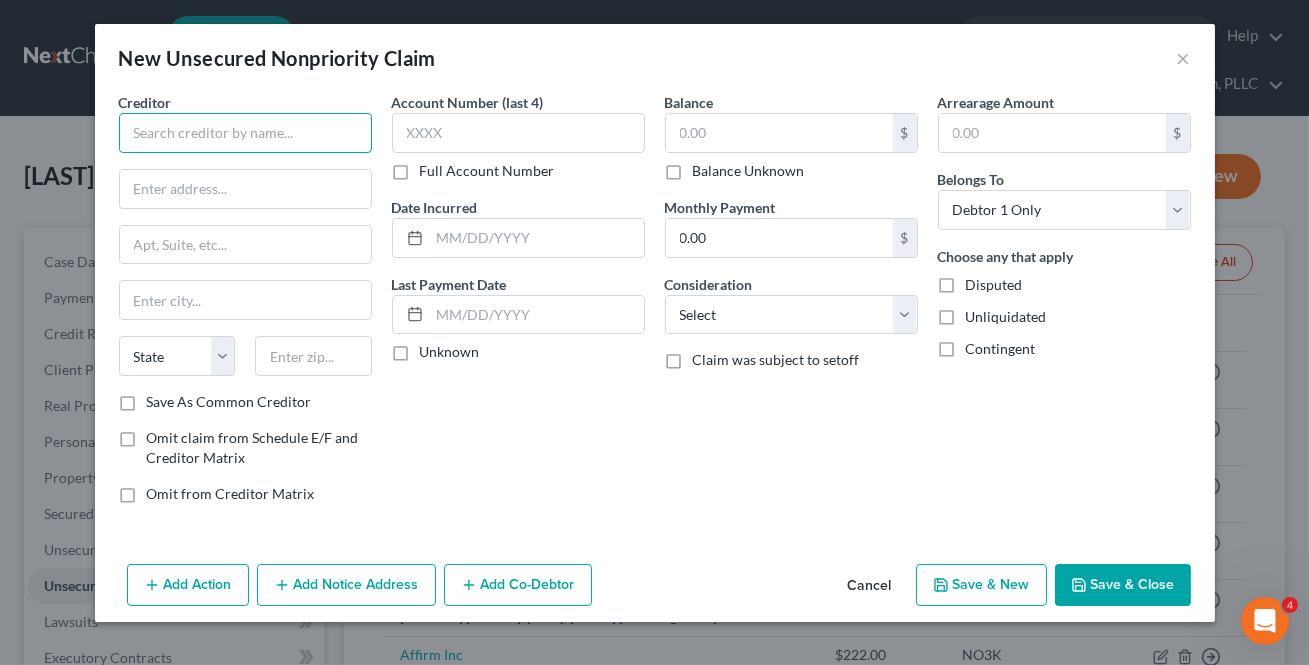 click at bounding box center (245, 133) 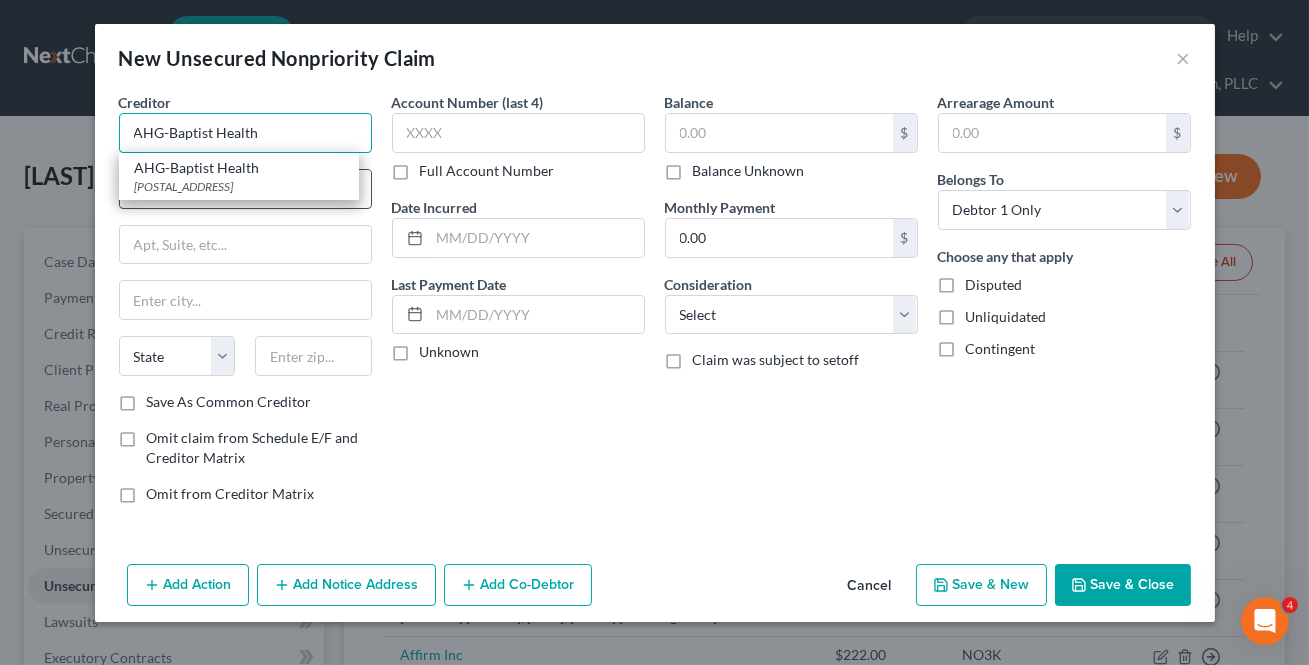 type on "AHG-Baptist Health" 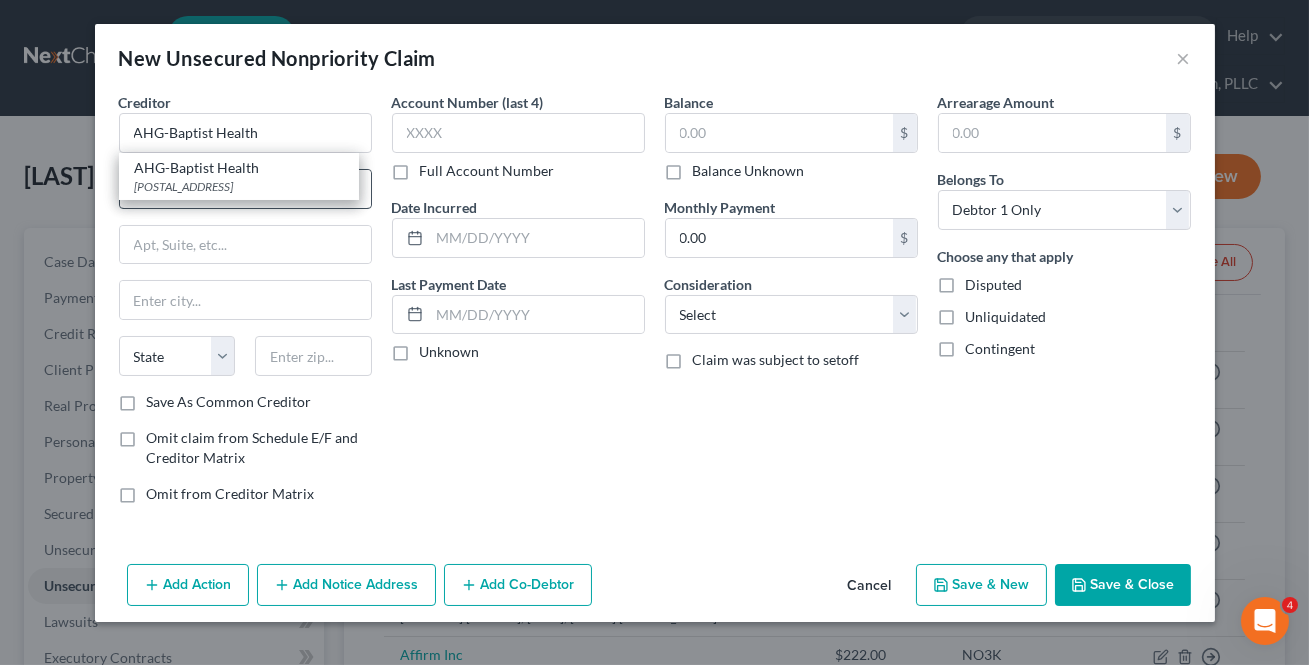 click on "PO Box 15730, Little Rock, AR 72231" at bounding box center [239, 186] 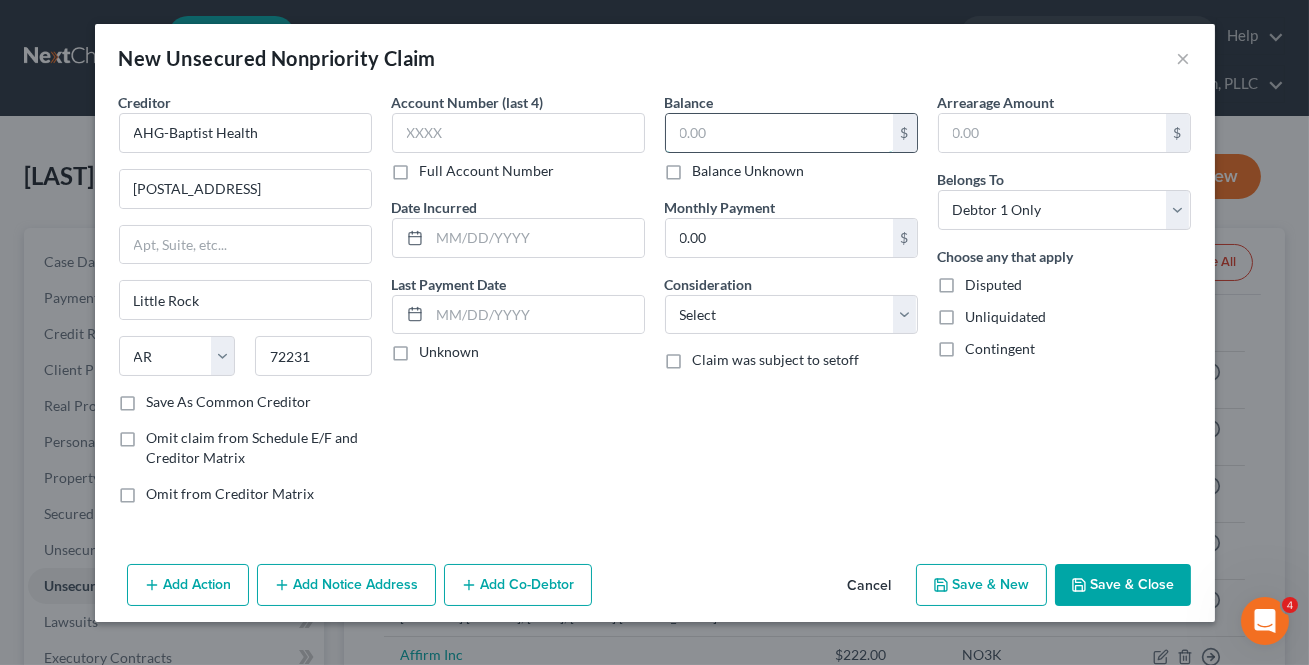 click at bounding box center (779, 133) 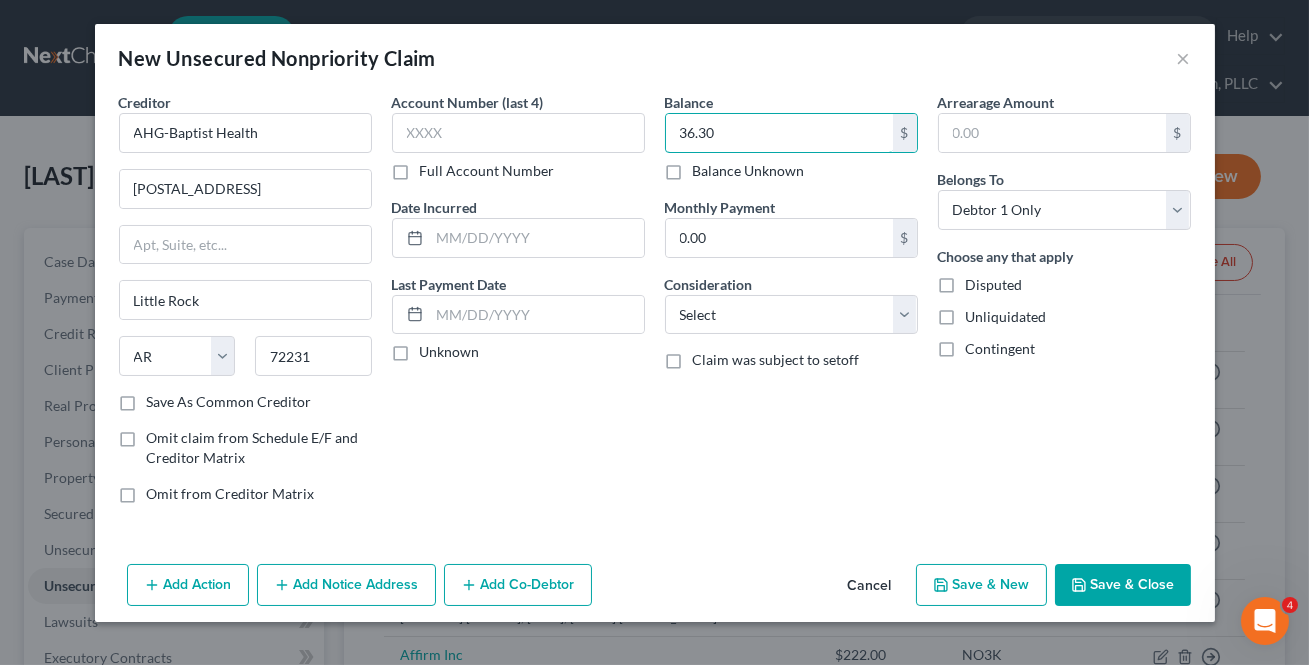 type on "36.30" 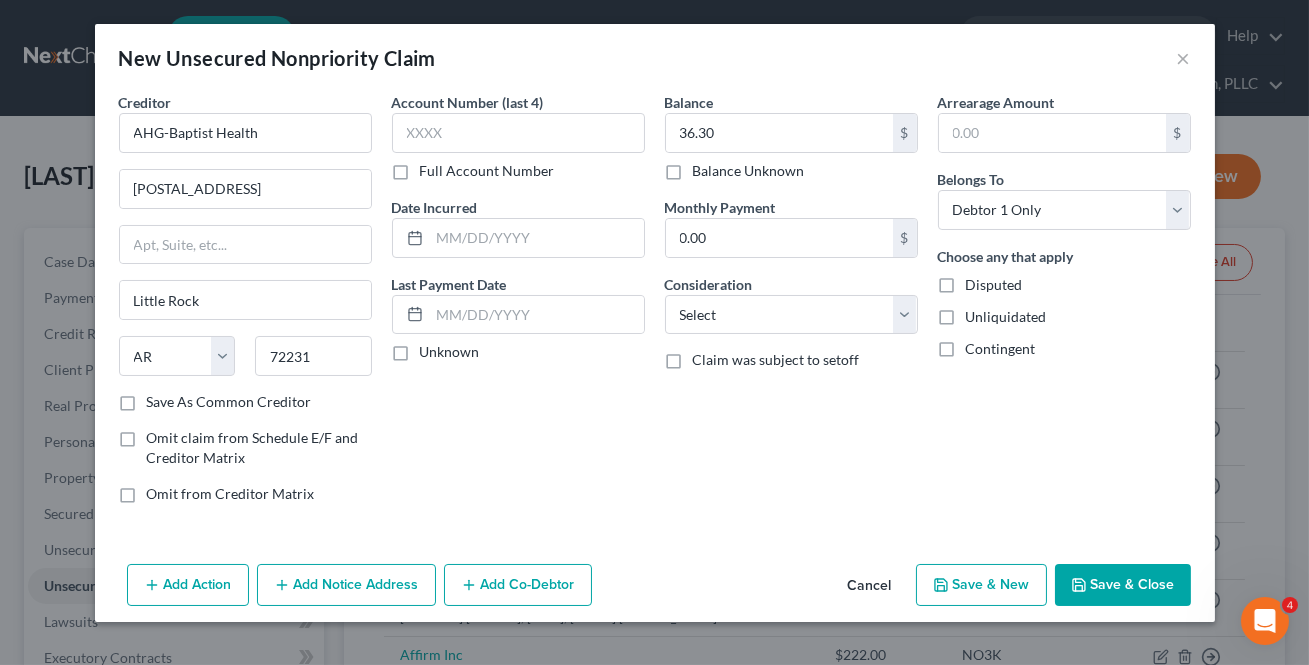 click on "Save & Close" at bounding box center (1123, 585) 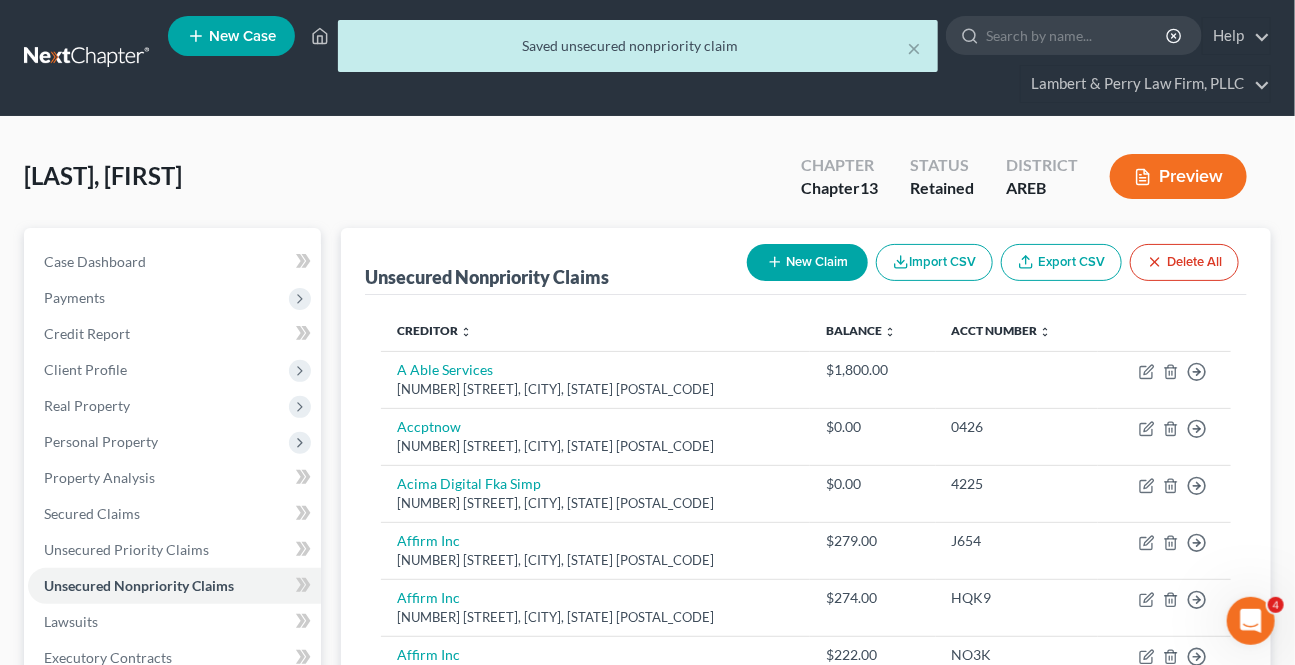click on "×                     Saved unsecured nonpriority claim" at bounding box center [637, 51] 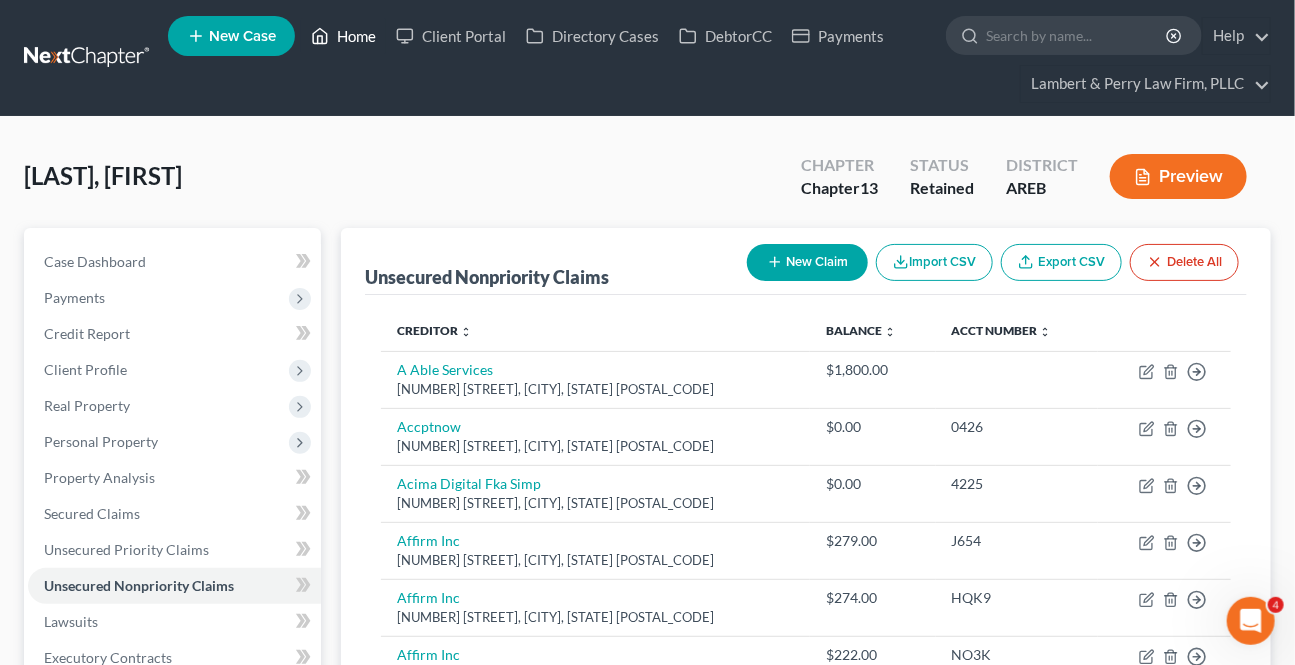 click on "Home" at bounding box center [343, 36] 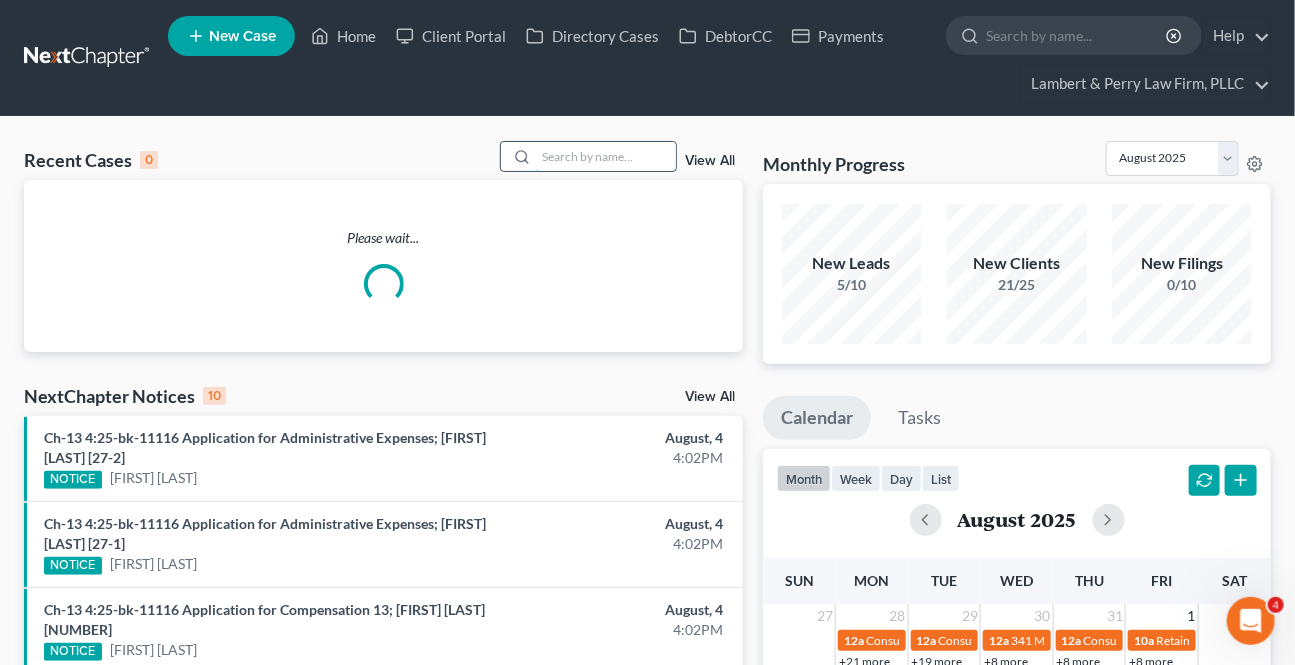 click at bounding box center [606, 156] 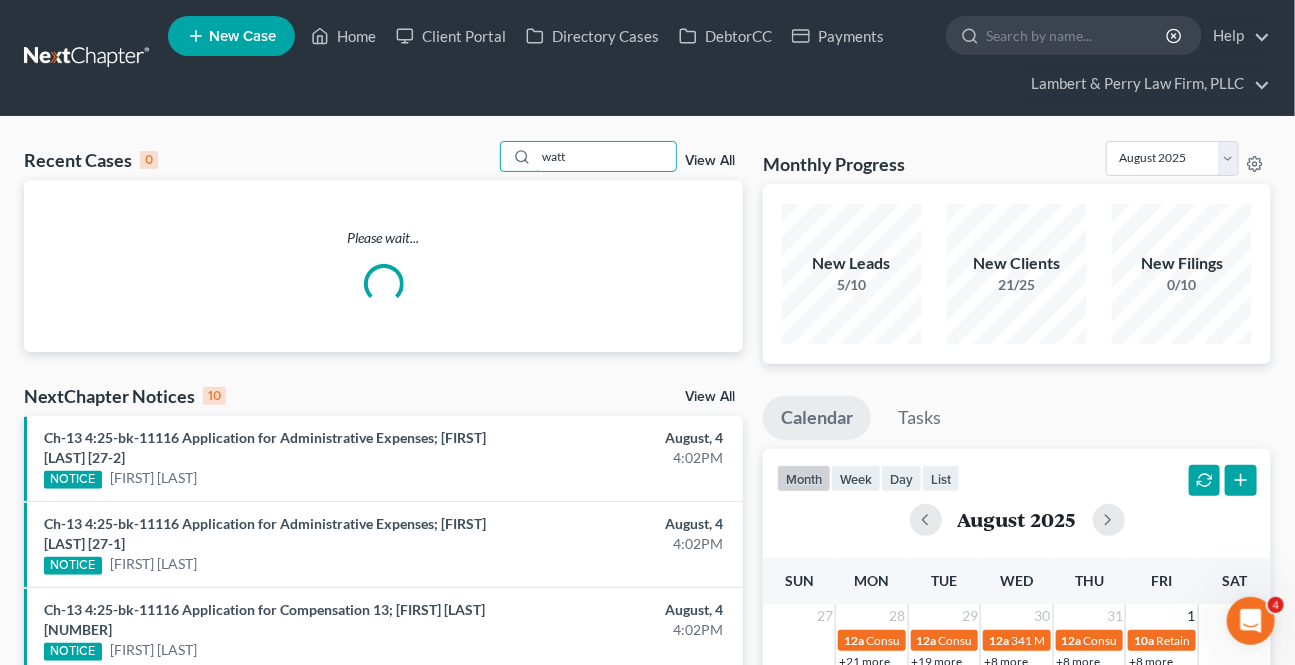 type on "watt" 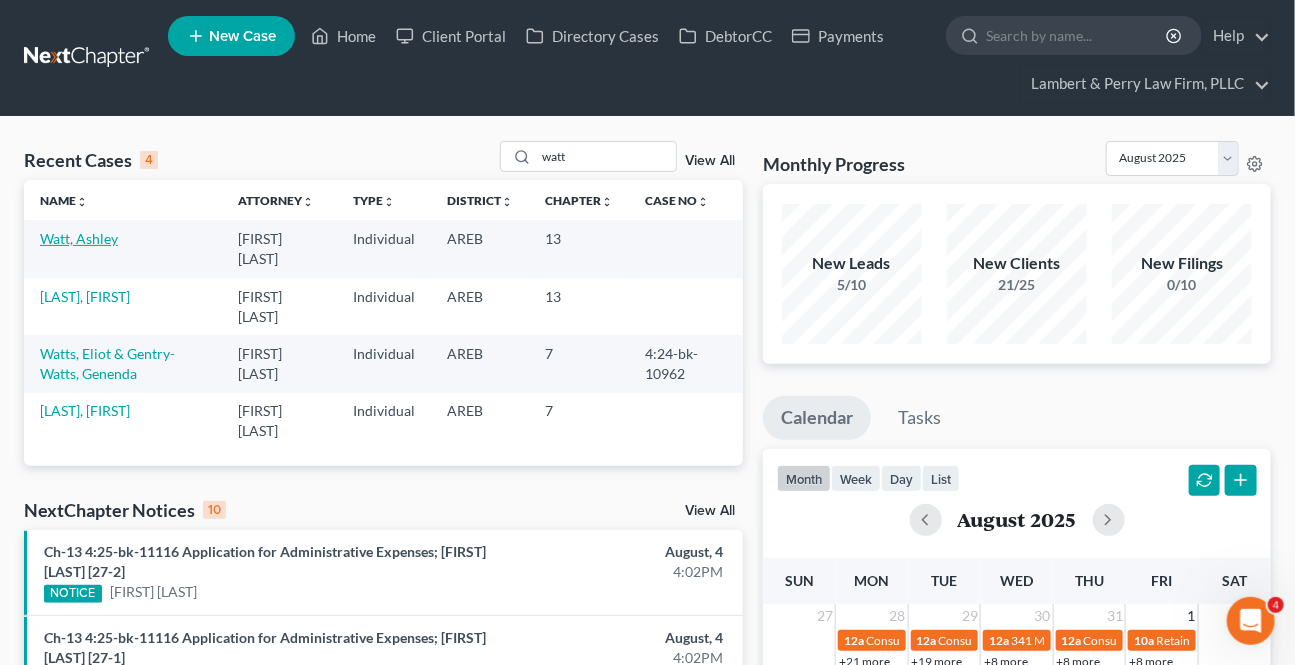 click on "Watt, Ashley" at bounding box center [79, 238] 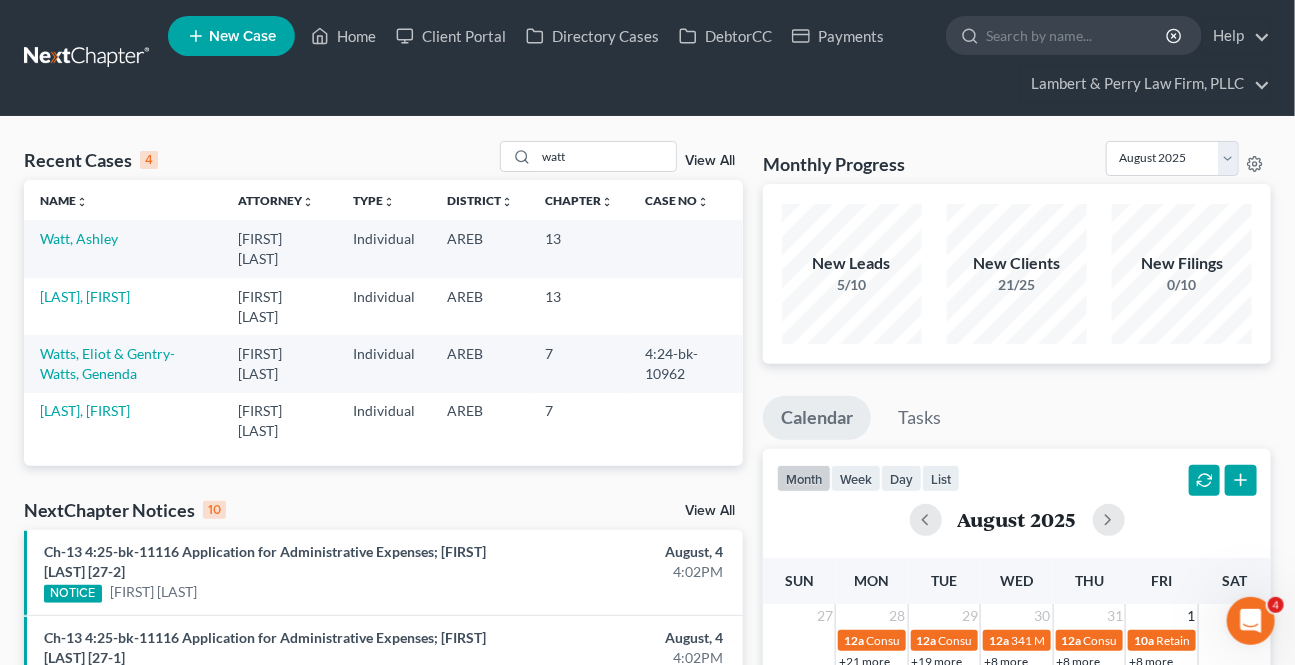select on "2" 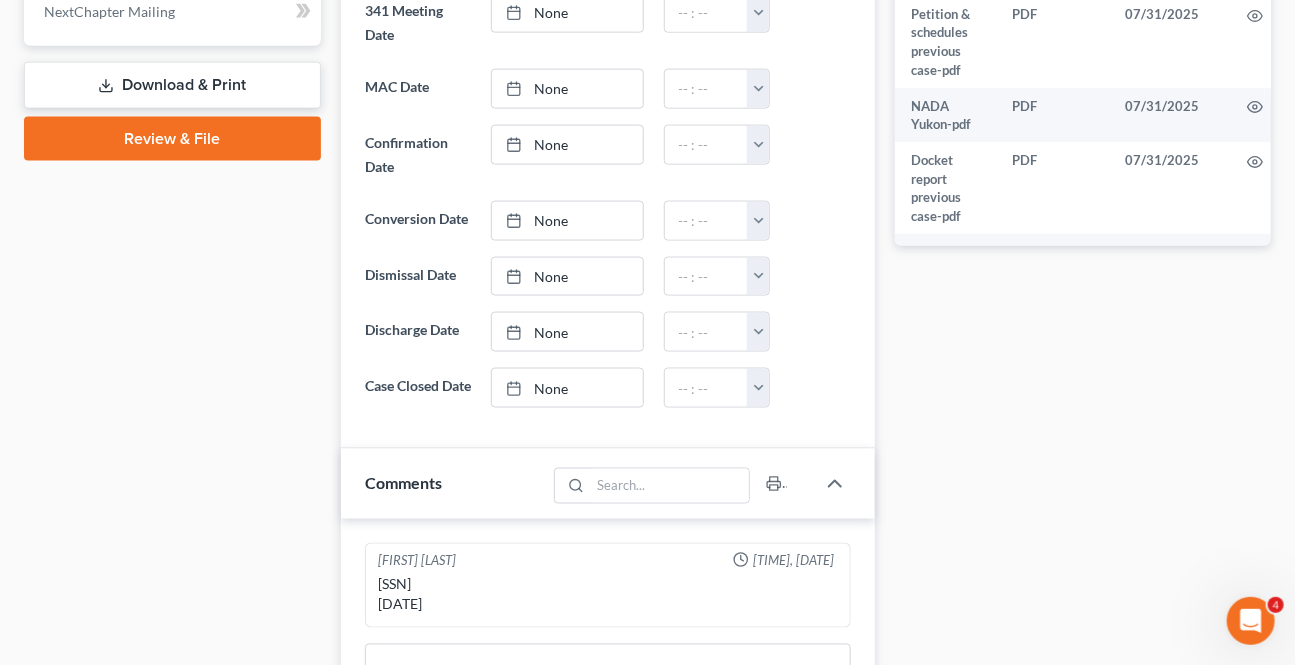 scroll, scrollTop: 1090, scrollLeft: 0, axis: vertical 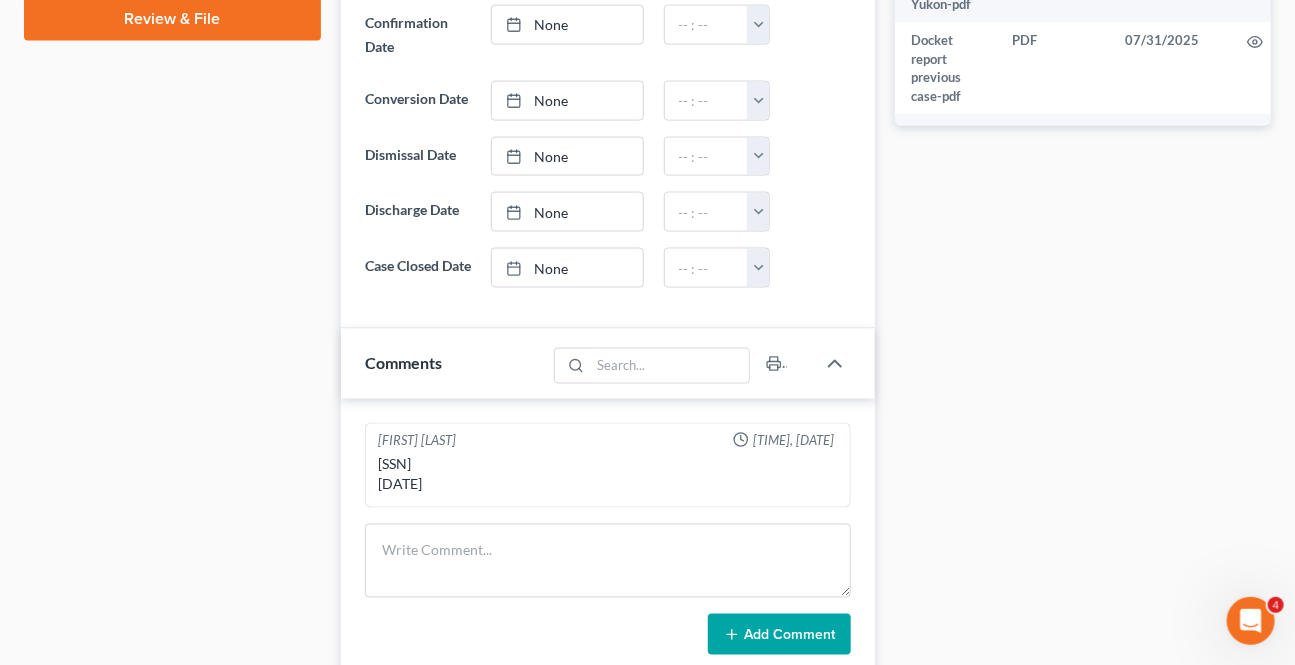 click on "430-73-7690
12/7/1984" at bounding box center [608, 475] 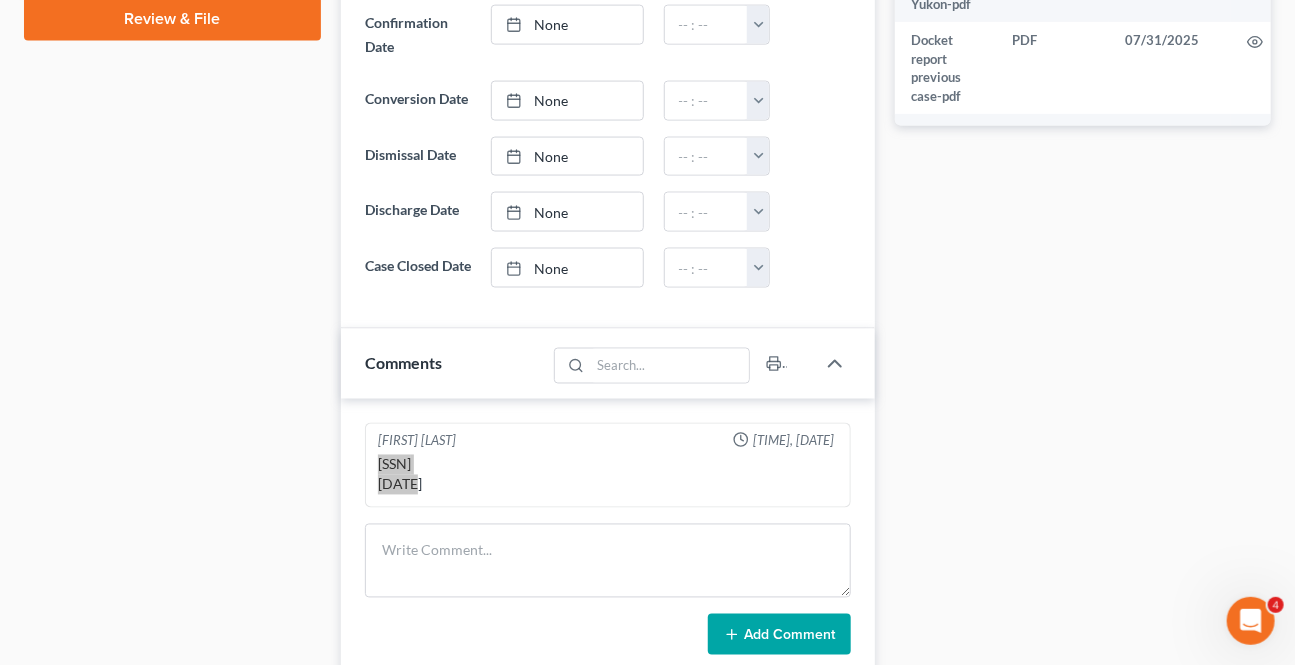 drag, startPoint x: 471, startPoint y: 477, endPoint x: 376, endPoint y: 472, distance: 95.131485 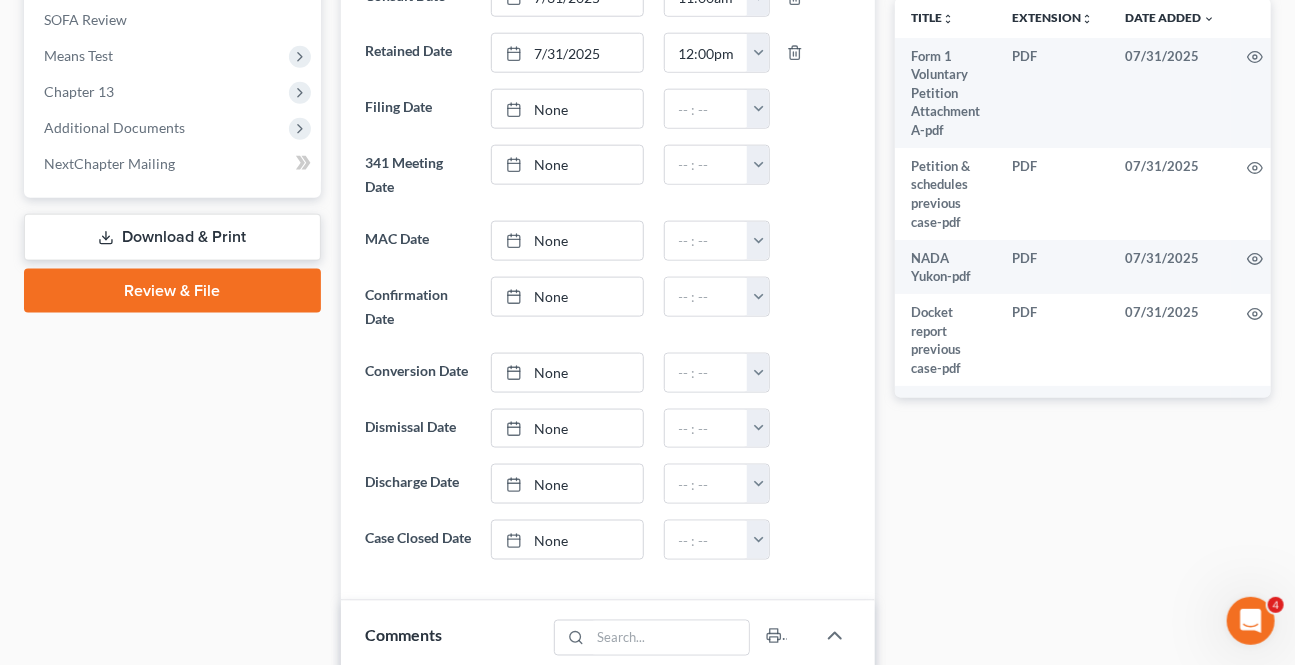 click on "Download & Print" at bounding box center [172, 237] 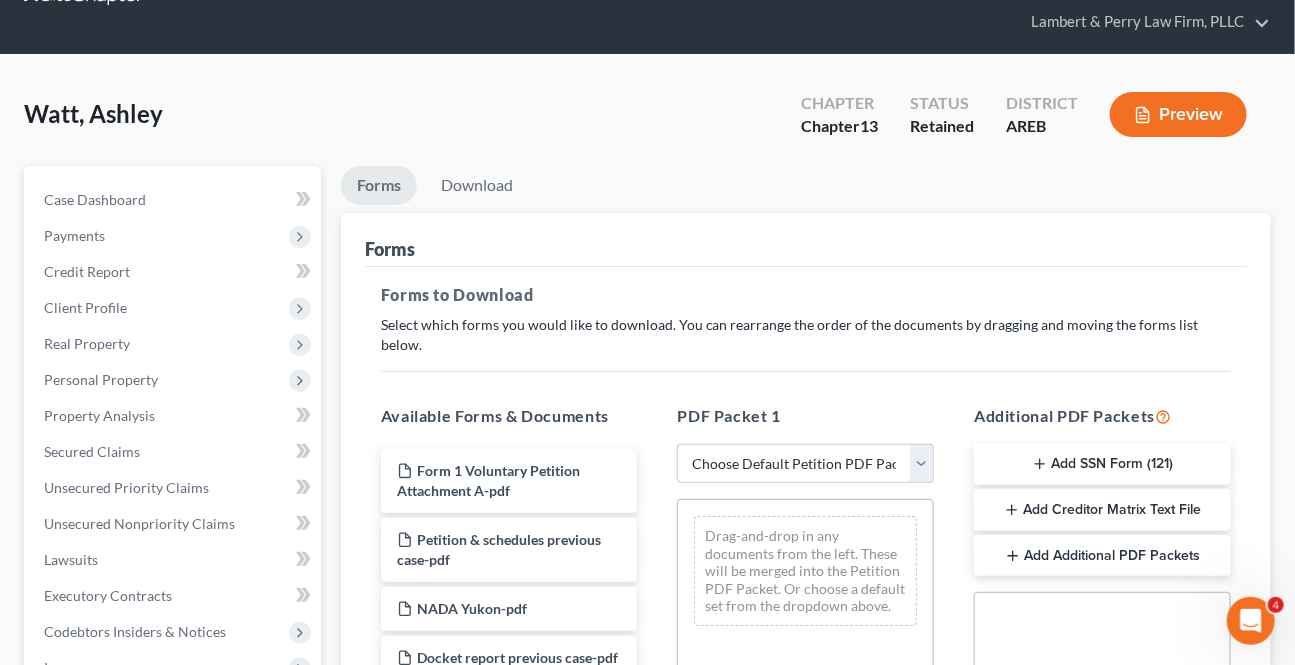 scroll, scrollTop: 0, scrollLeft: 0, axis: both 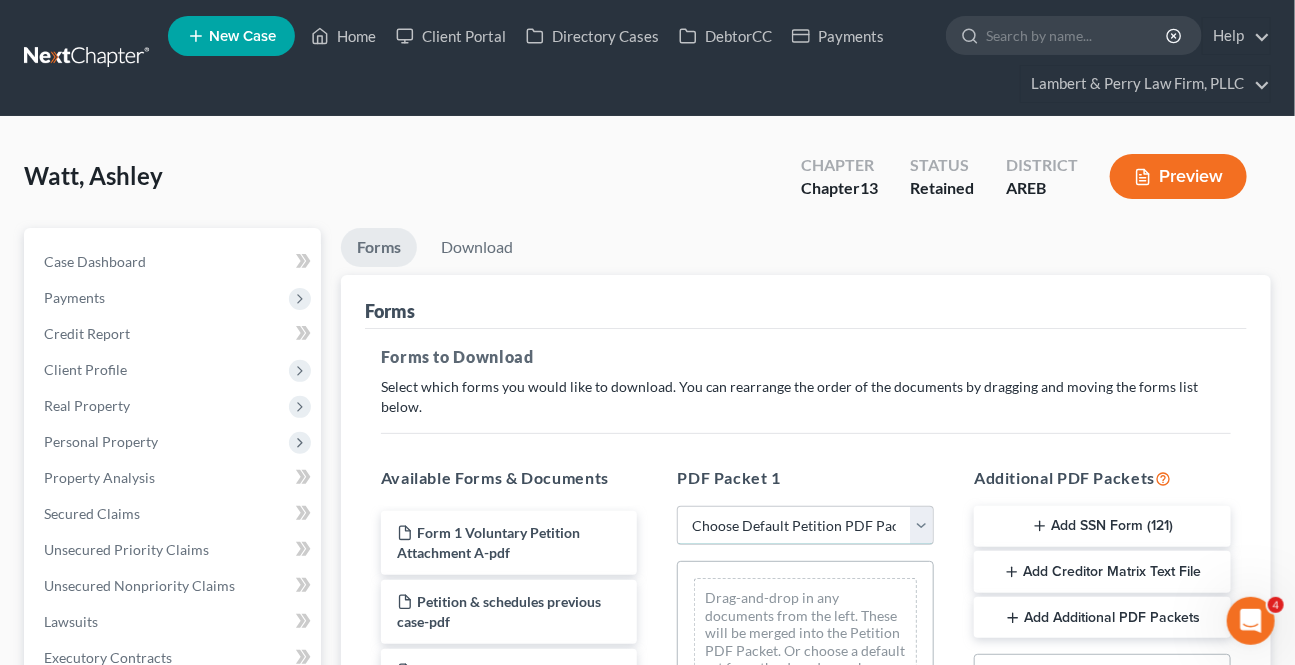 click on "Choose Default Petition PDF Packet Complete Bankruptcy Petition (all forms and schedules) Emergency Filing Forms (Petition and Creditor List Only) Amended Forms Signature Pages Only Supplemental Post Petition (Sch. I & J) Supplemental Post Petition (Sch. I) Supplemental Post Petition (Sch. J)" at bounding box center (805, 526) 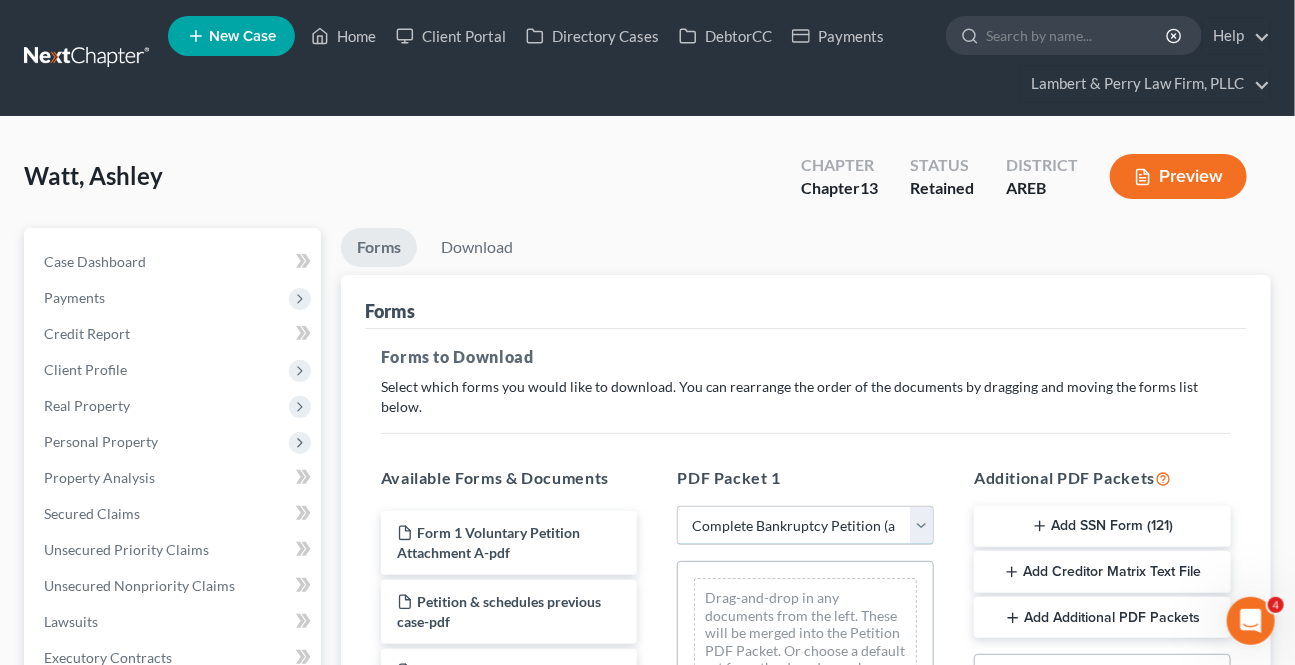 click on "Choose Default Petition PDF Packet Complete Bankruptcy Petition (all forms and schedules) Emergency Filing Forms (Petition and Creditor List Only) Amended Forms Signature Pages Only Supplemental Post Petition (Sch. I & J) Supplemental Post Petition (Sch. I) Supplemental Post Petition (Sch. J)" at bounding box center (805, 526) 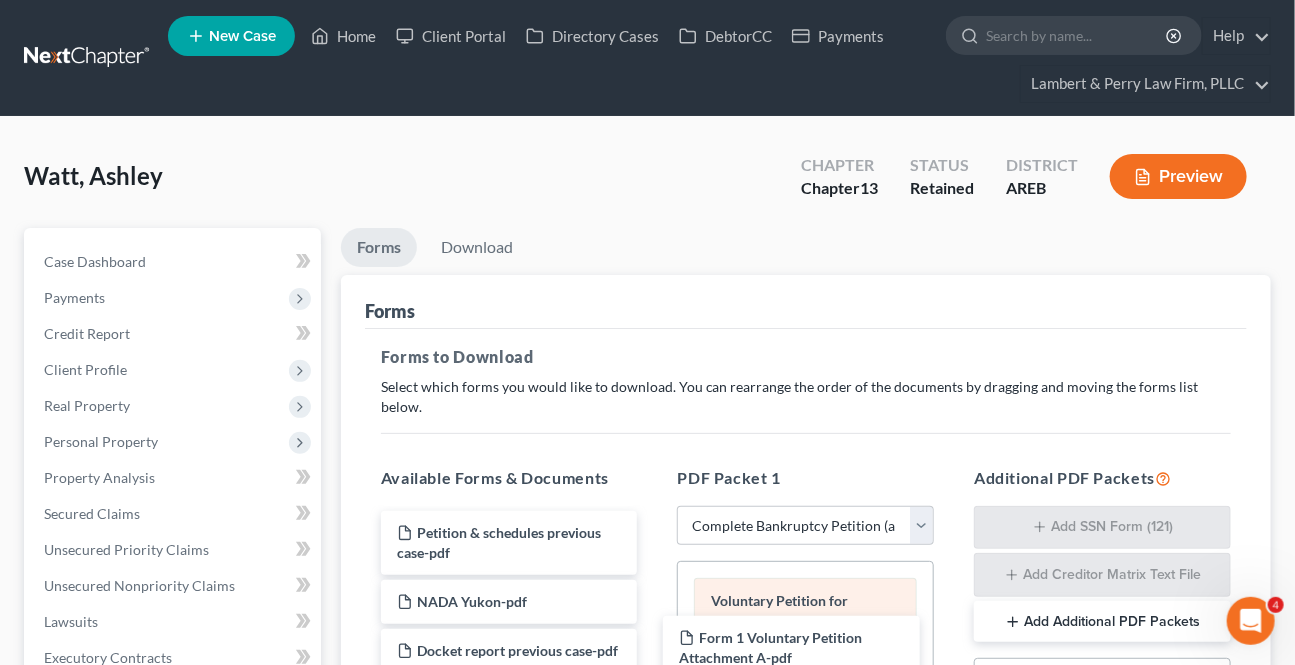 drag, startPoint x: 442, startPoint y: 519, endPoint x: 727, endPoint y: 641, distance: 310.01453 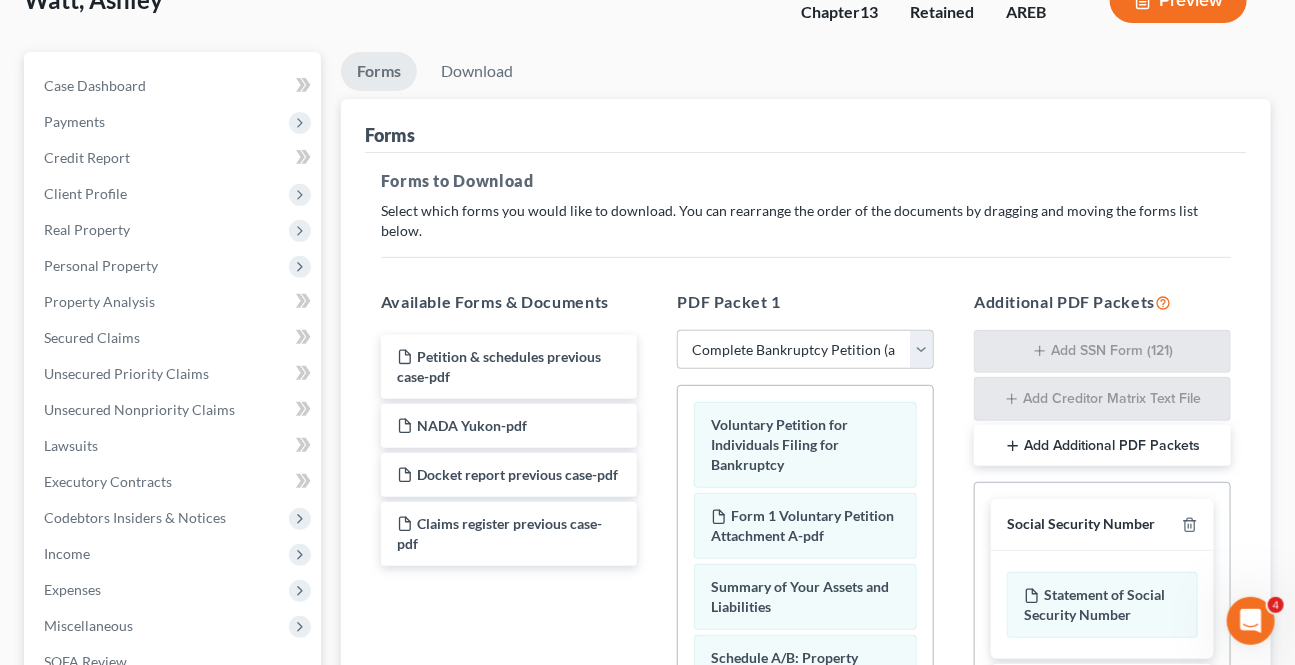 scroll, scrollTop: 0, scrollLeft: 0, axis: both 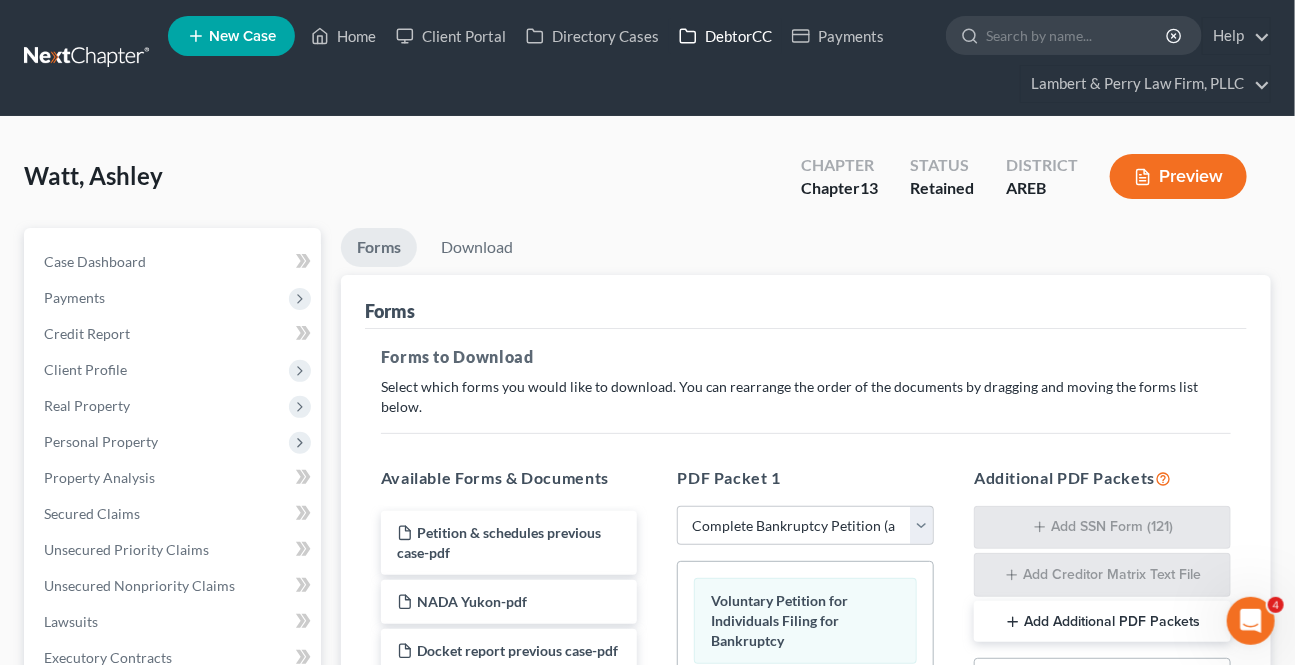 click on "DebtorCC" at bounding box center (725, 36) 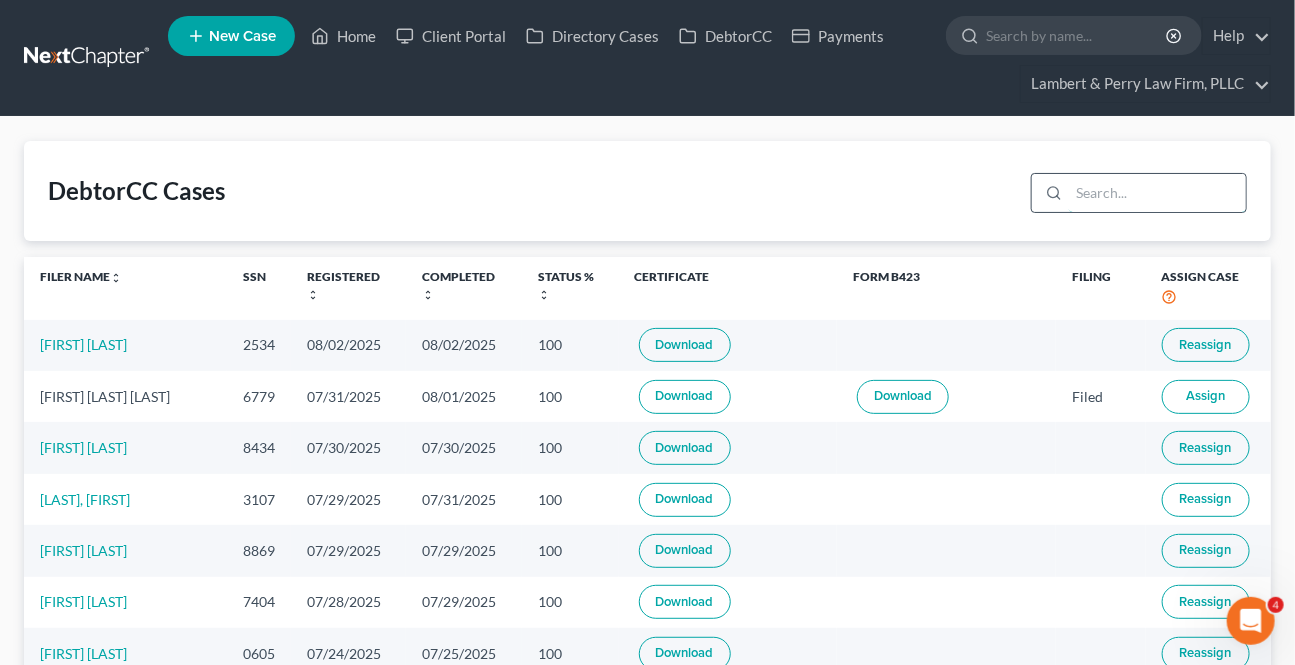click at bounding box center [1157, 193] 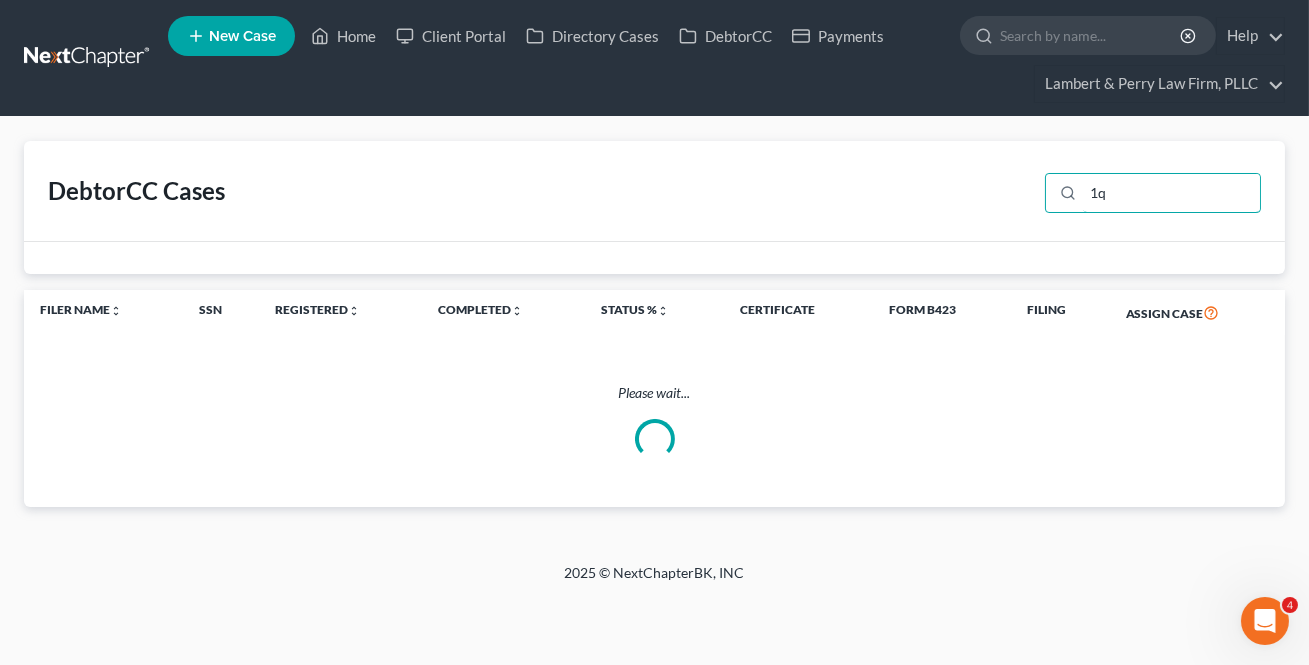 type on "1" 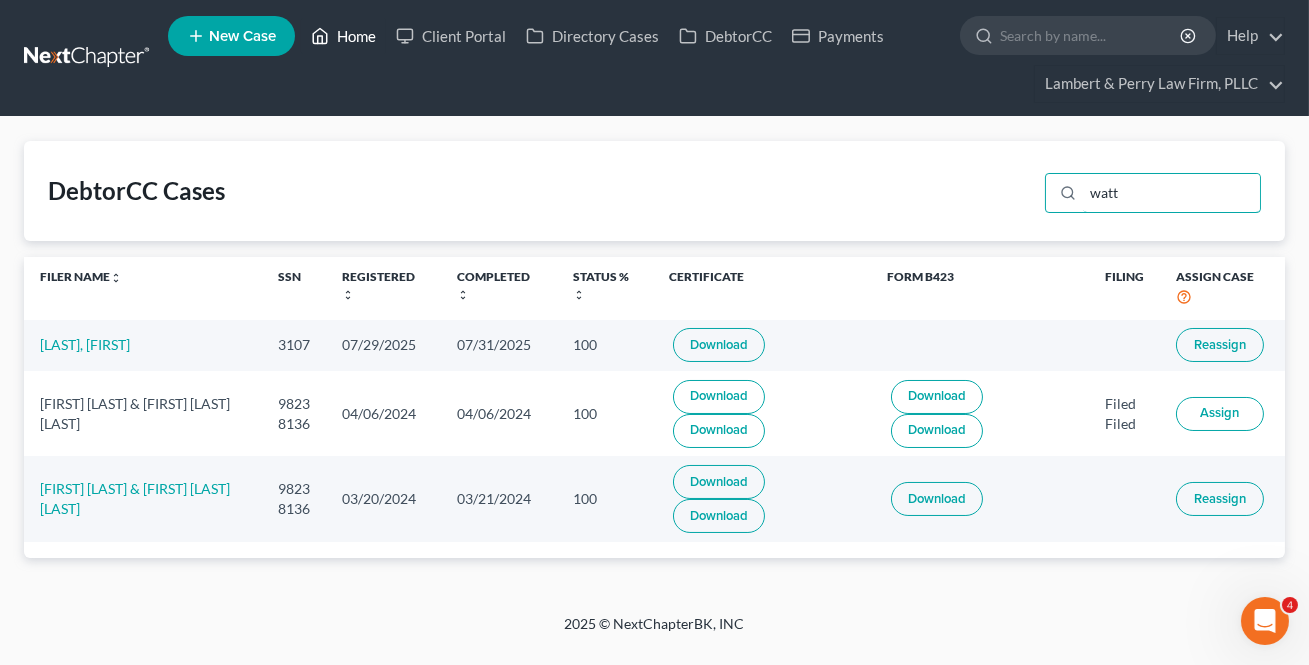 type on "watt" 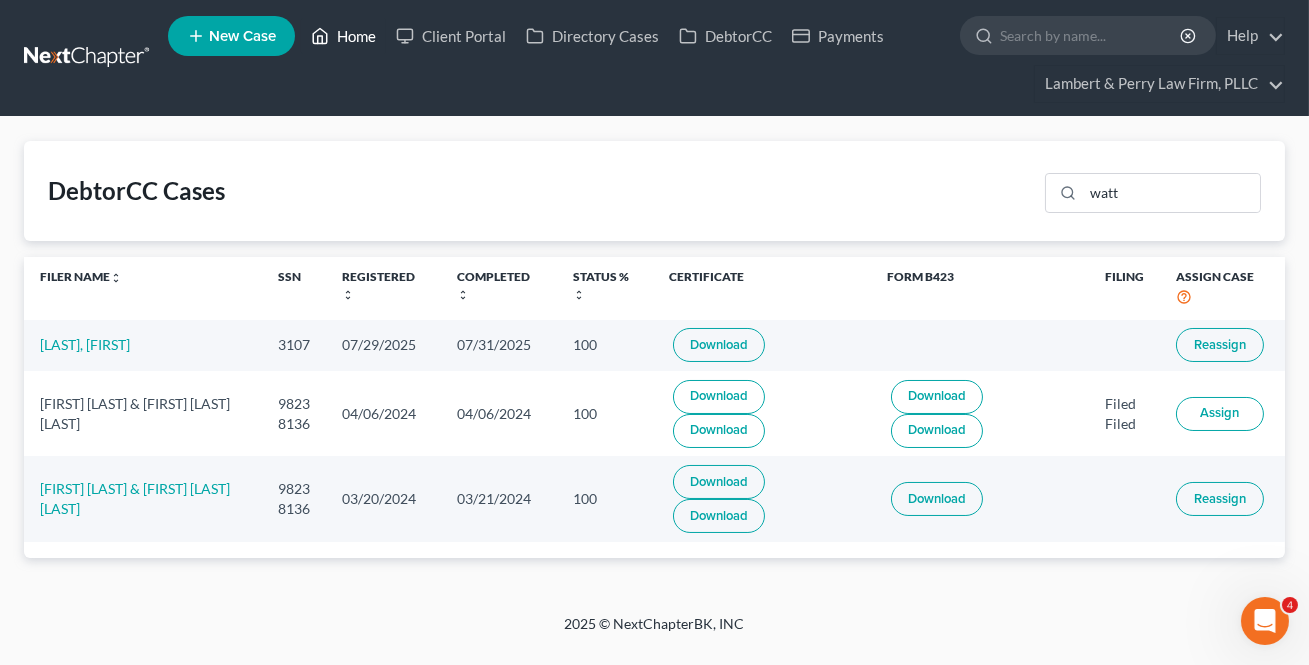 click on "Home" at bounding box center (343, 36) 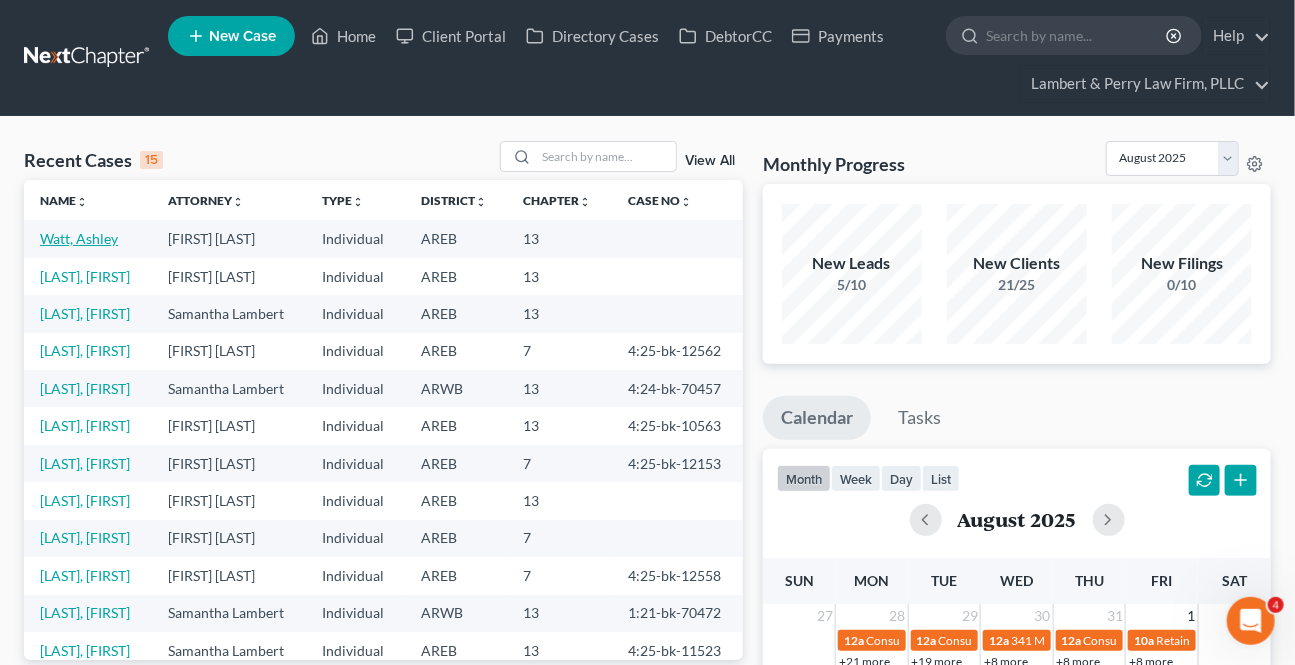 click on "Watt, Ashley" at bounding box center [79, 238] 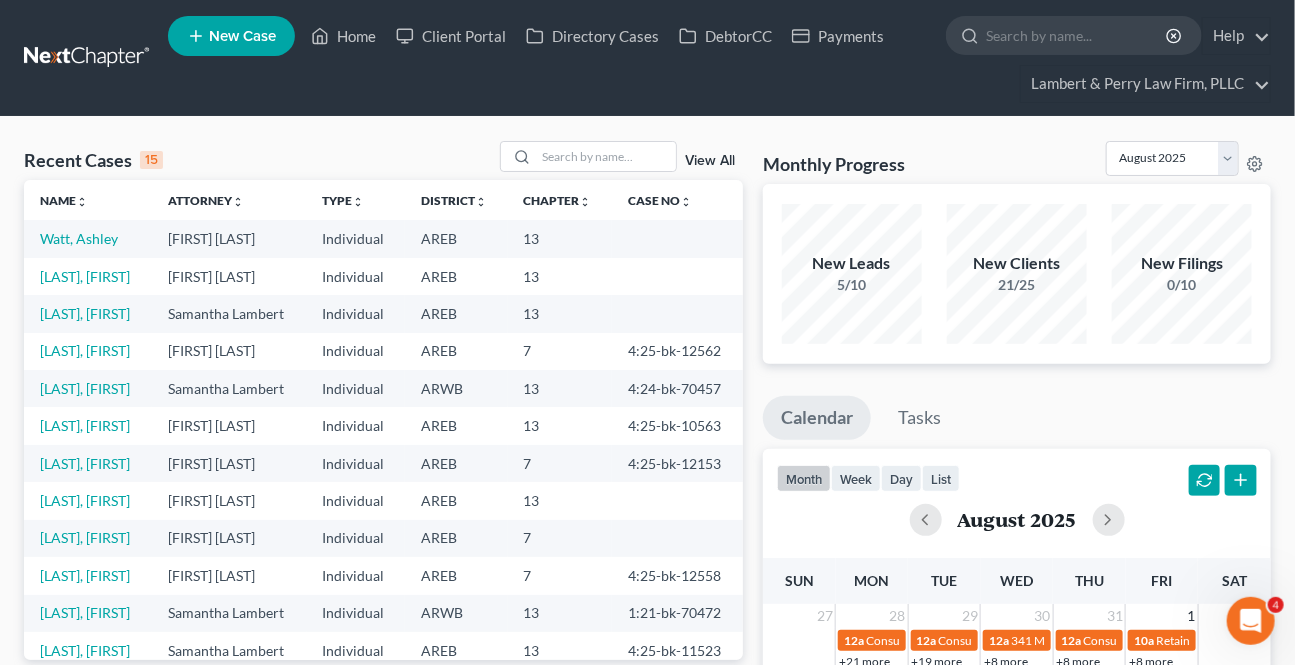 select on "2" 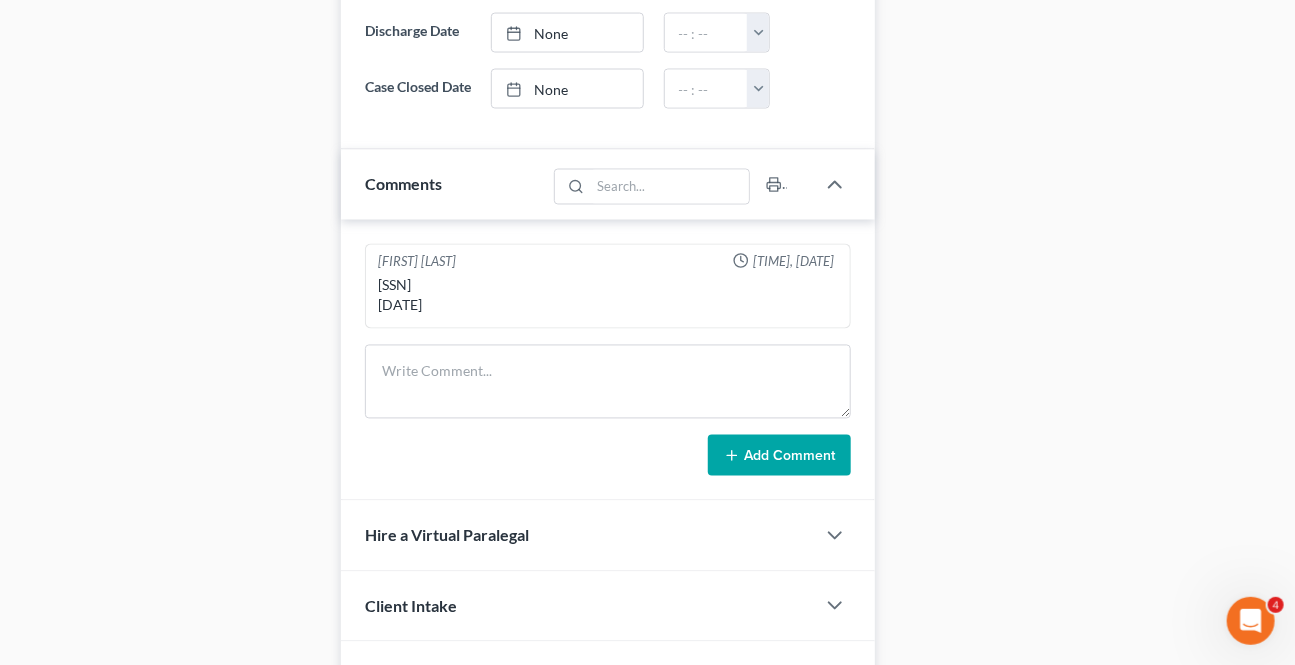 scroll, scrollTop: 1272, scrollLeft: 0, axis: vertical 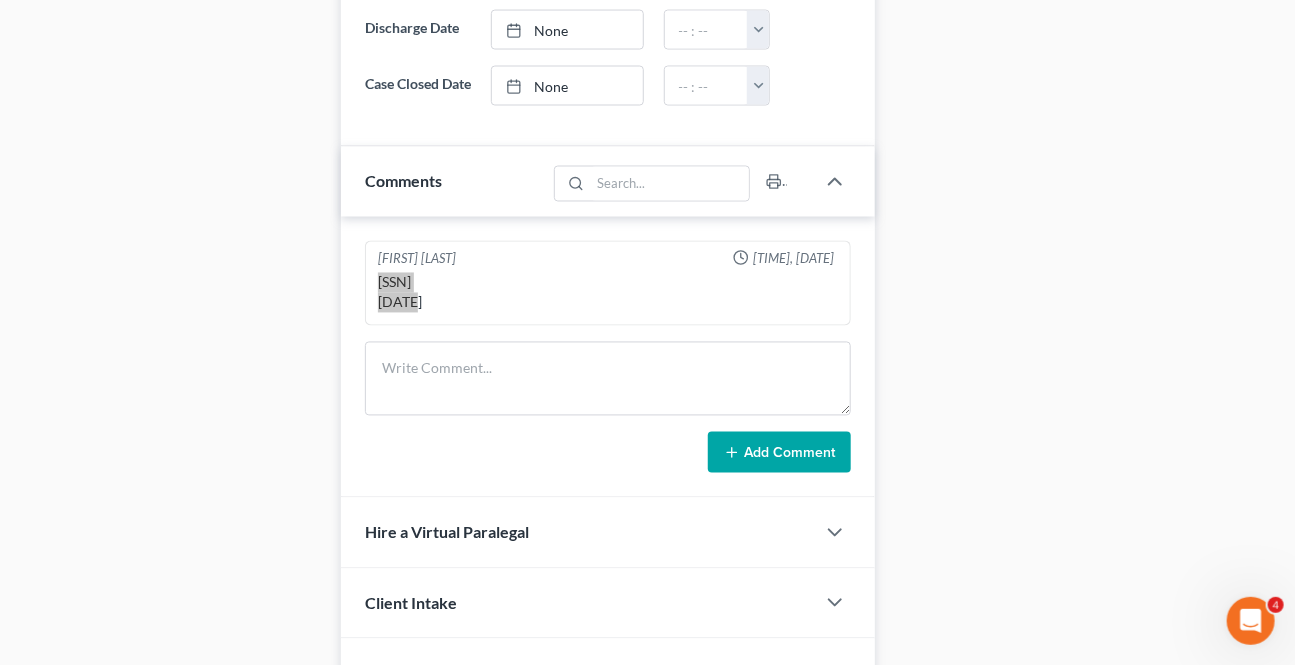 drag, startPoint x: 458, startPoint y: 295, endPoint x: 379, endPoint y: 296, distance: 79.00633 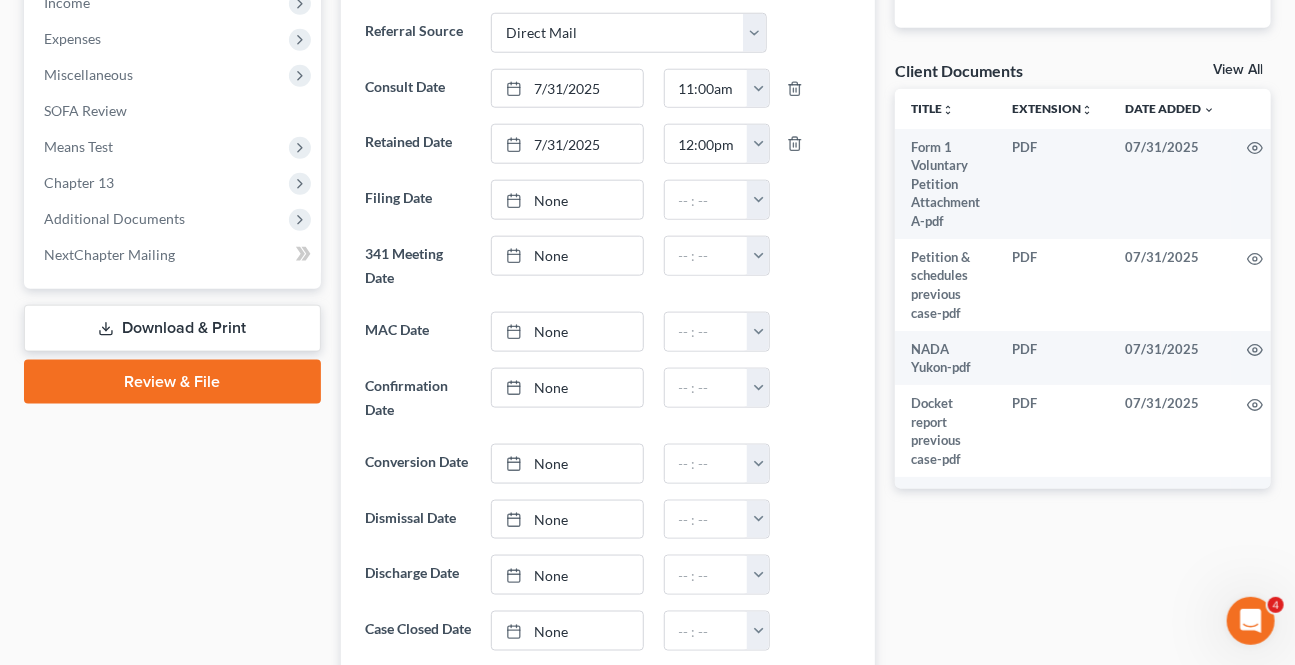 click on "Download & Print" at bounding box center [172, 328] 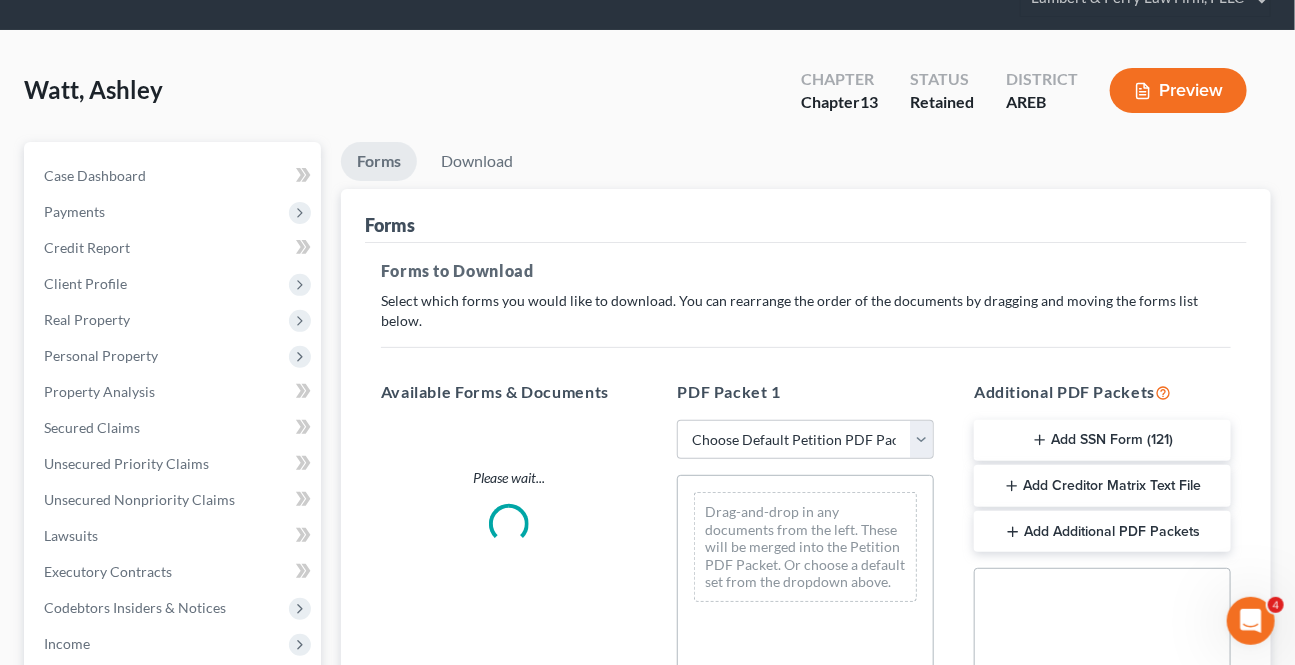 scroll, scrollTop: 0, scrollLeft: 0, axis: both 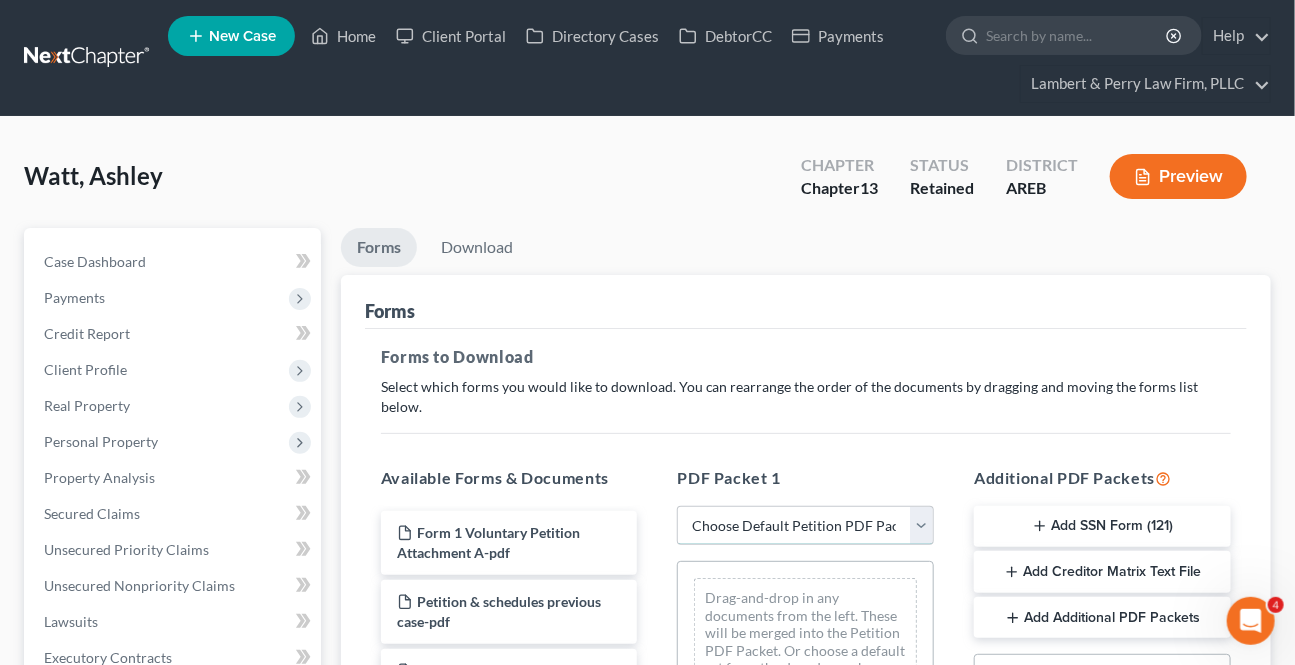 click on "Choose Default Petition PDF Packet Complete Bankruptcy Petition (all forms and schedules) Emergency Filing Forms (Petition and Creditor List Only) Amended Forms Signature Pages Only Supplemental Post Petition (Sch. I & J) Supplemental Post Petition (Sch. I) Supplemental Post Petition (Sch. J)" at bounding box center [805, 526] 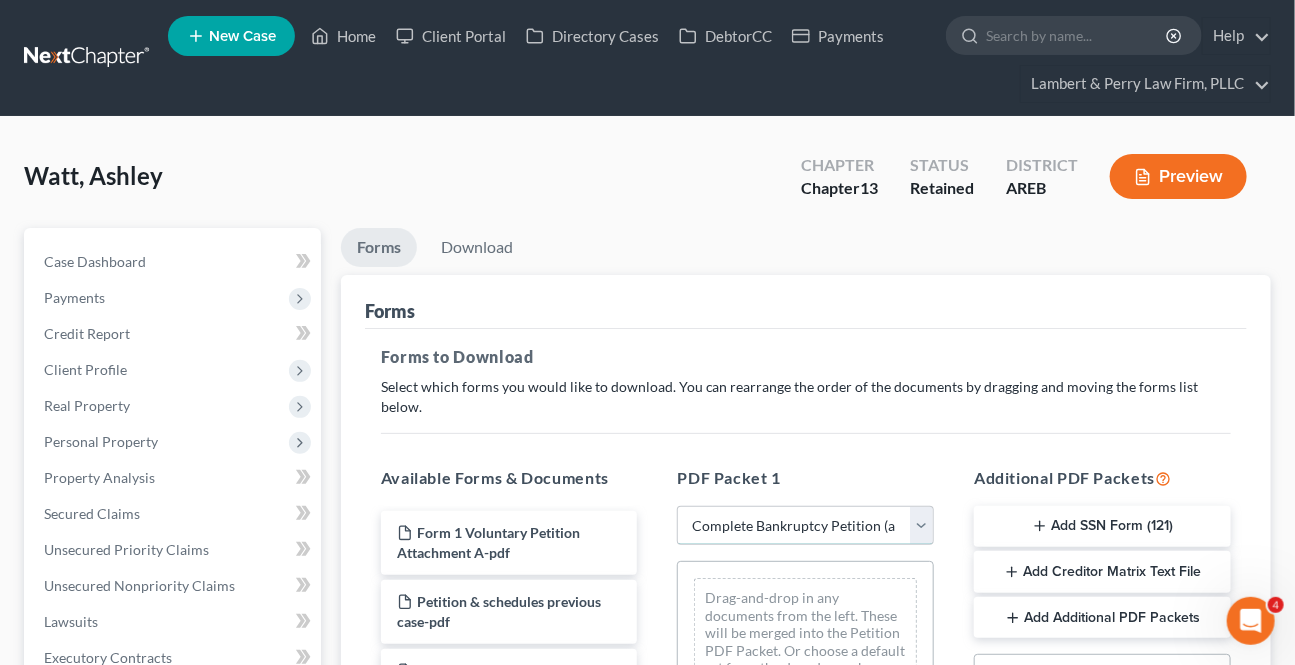 click on "Choose Default Petition PDF Packet Complete Bankruptcy Petition (all forms and schedules) Emergency Filing Forms (Petition and Creditor List Only) Amended Forms Signature Pages Only Supplemental Post Petition (Sch. I & J) Supplemental Post Petition (Sch. I) Supplemental Post Petition (Sch. J)" at bounding box center (805, 526) 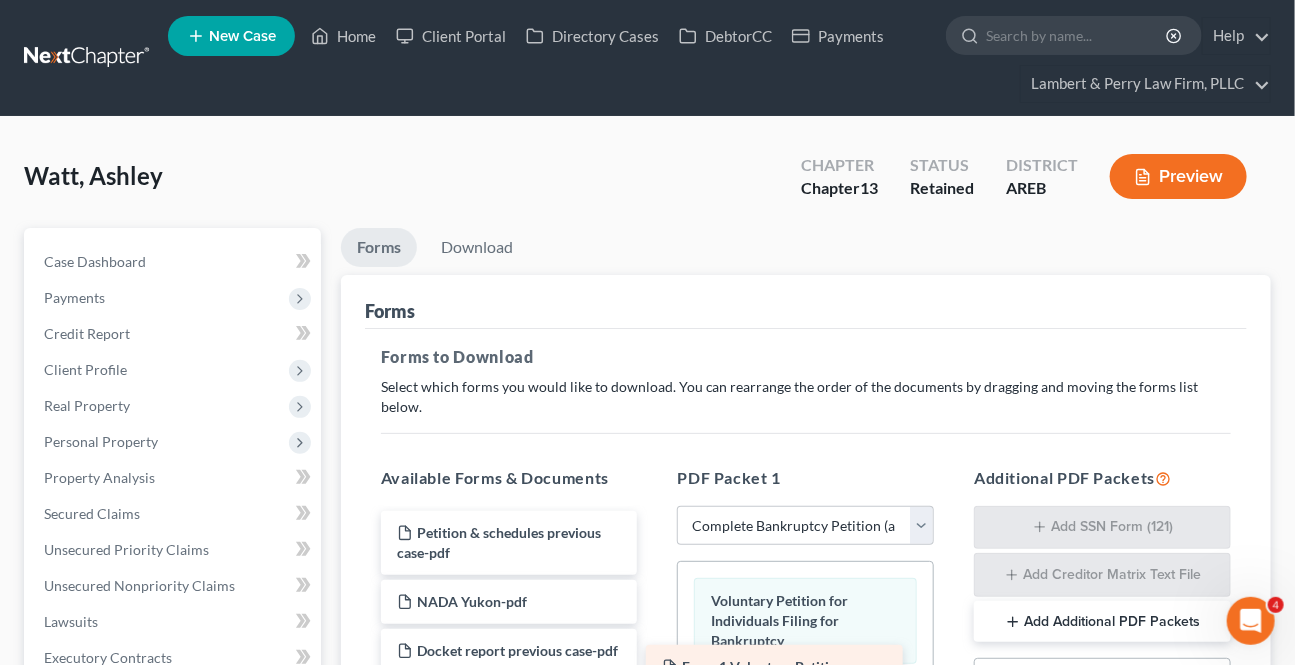 drag, startPoint x: 488, startPoint y: 521, endPoint x: 757, endPoint y: 659, distance: 302.3326 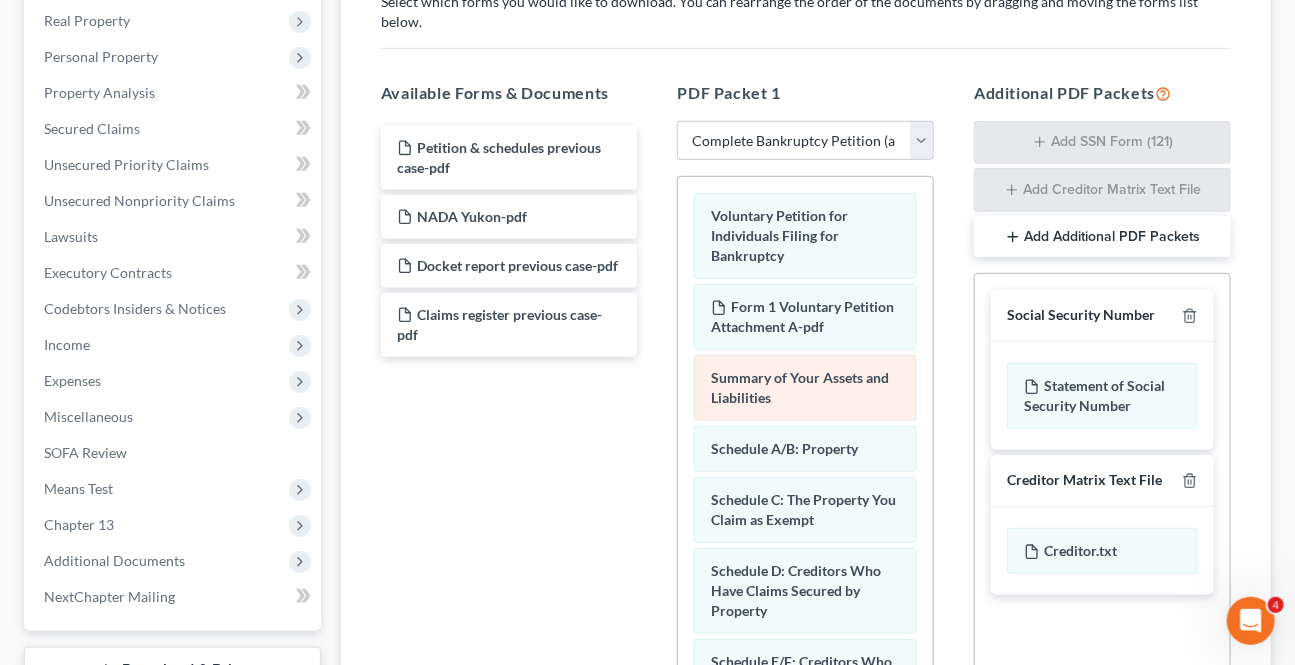 scroll, scrollTop: 454, scrollLeft: 0, axis: vertical 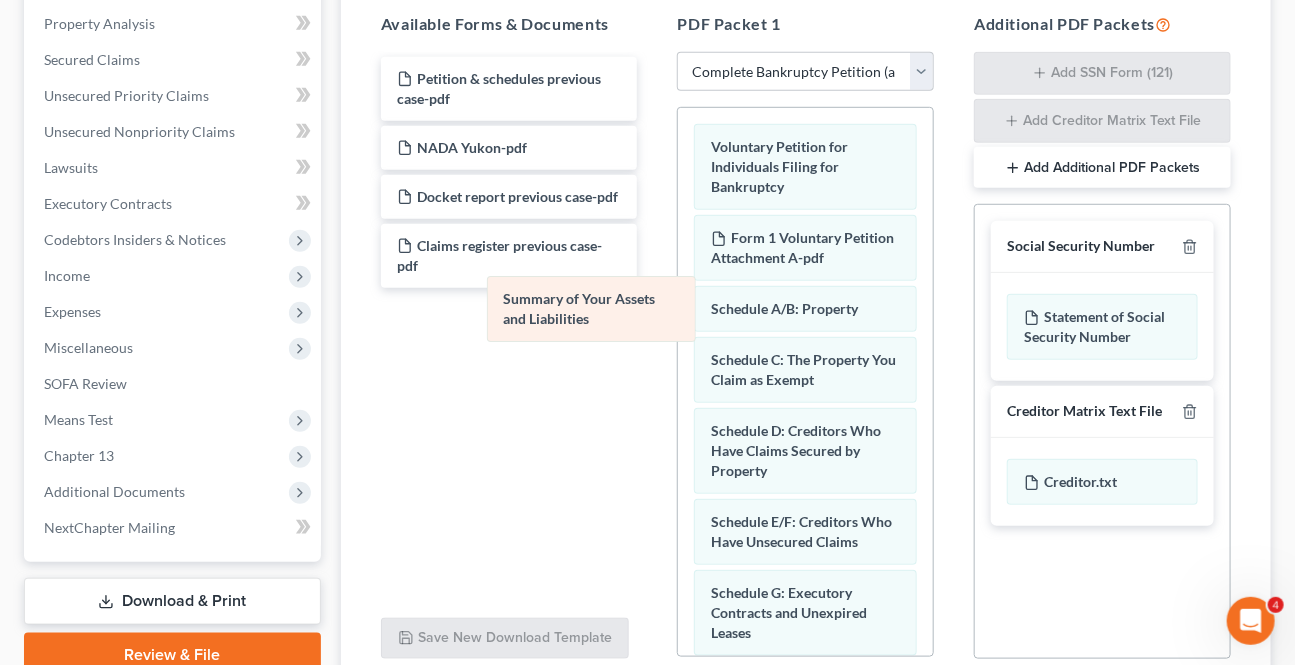 drag, startPoint x: 844, startPoint y: 309, endPoint x: 519, endPoint y: 320, distance: 325.1861 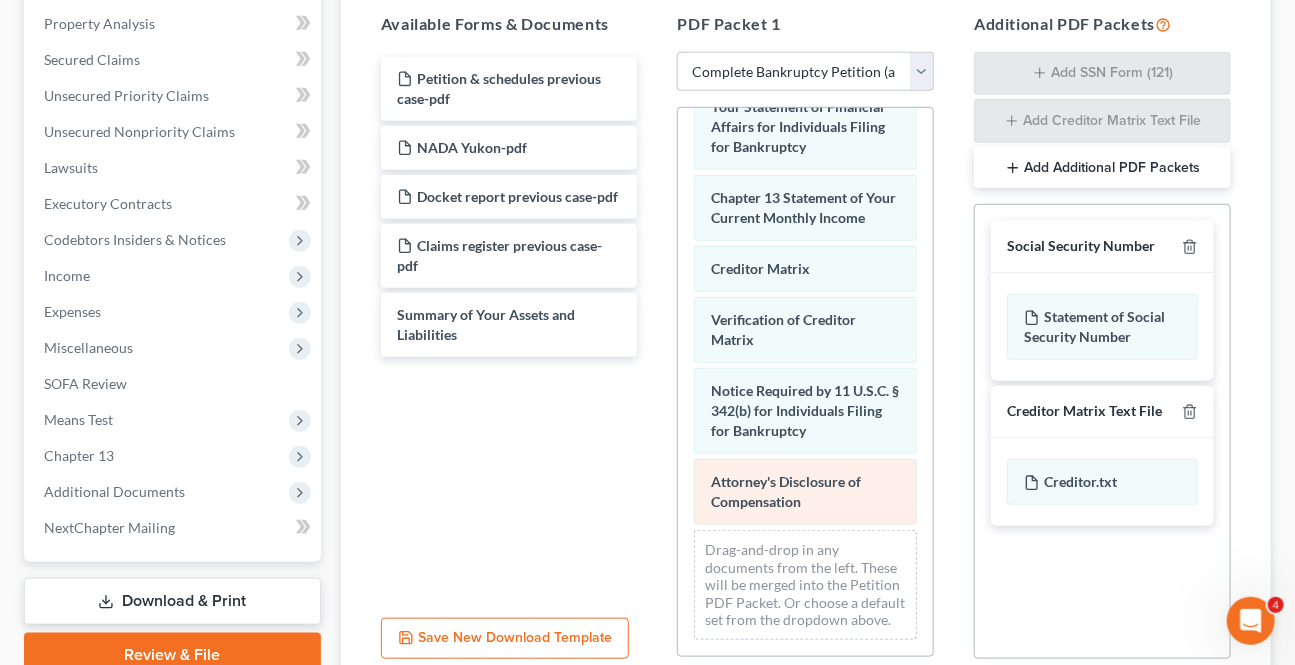 scroll, scrollTop: 823, scrollLeft: 0, axis: vertical 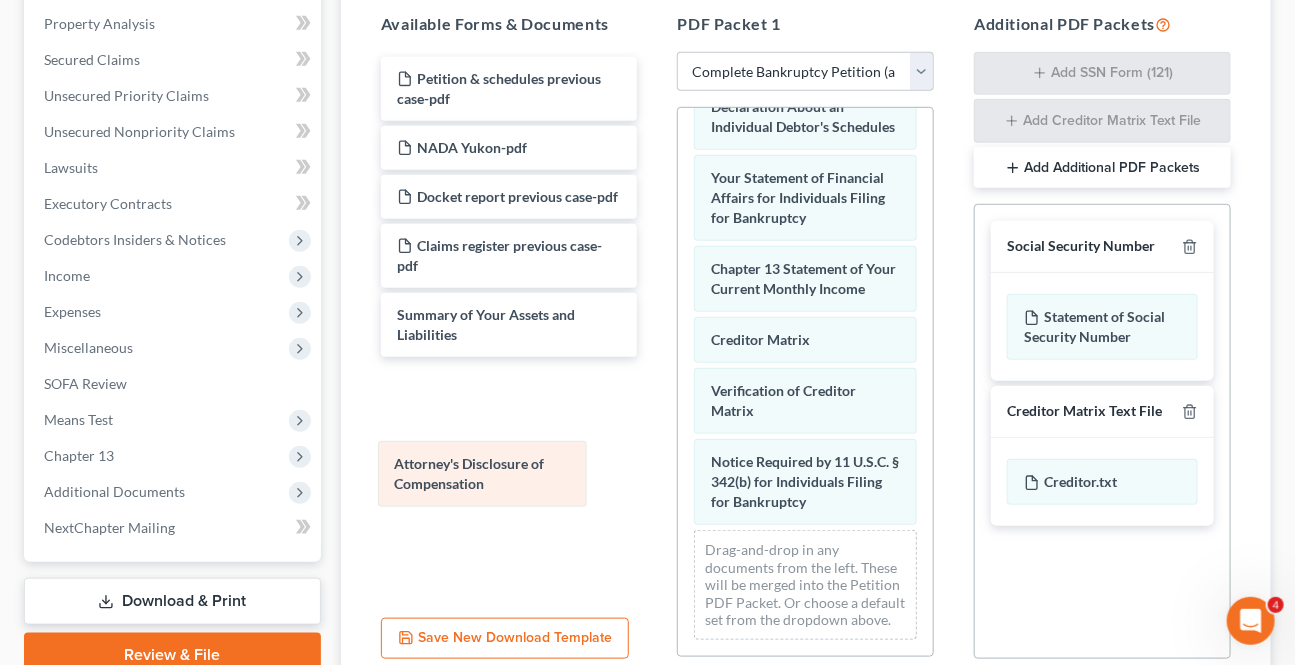drag, startPoint x: 807, startPoint y: 456, endPoint x: 489, endPoint y: 465, distance: 318.12732 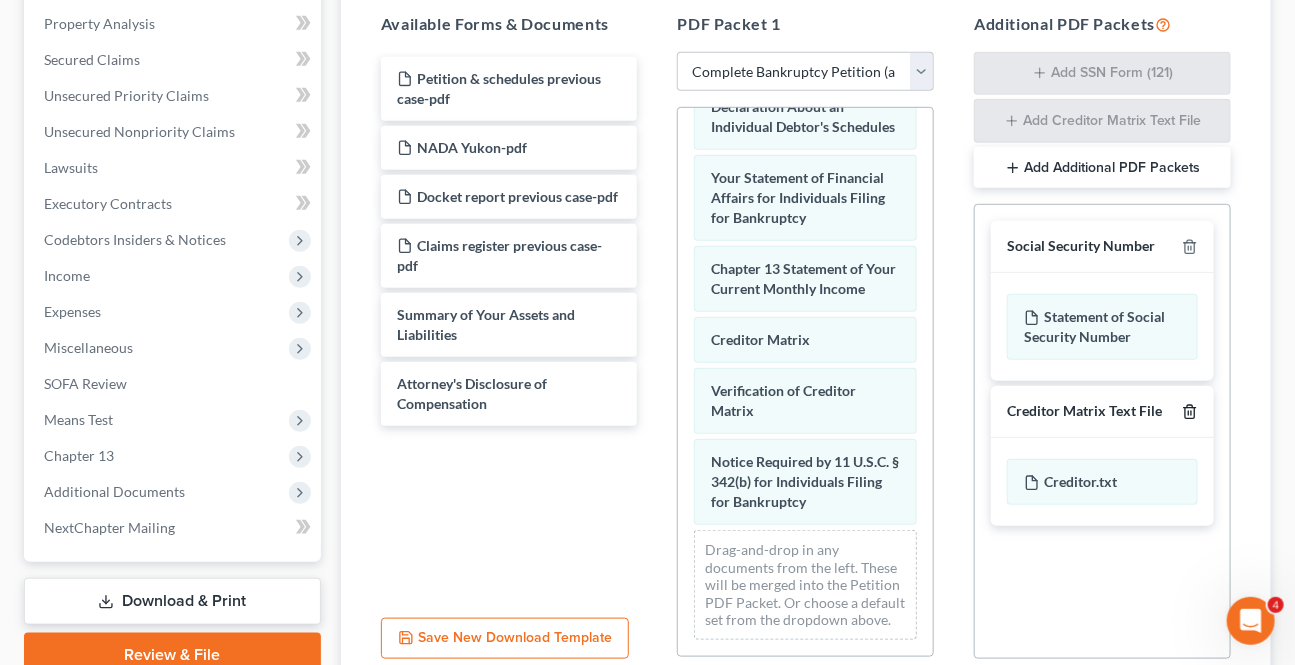 click 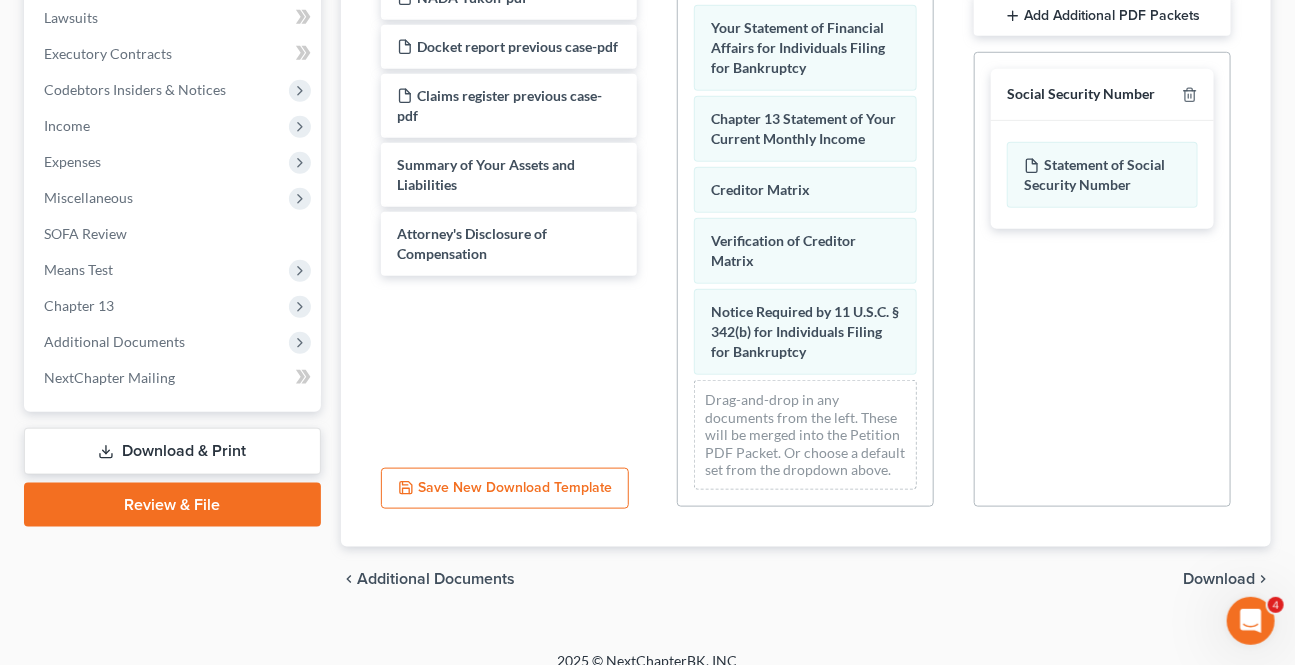 click on "Download" at bounding box center (1219, 579) 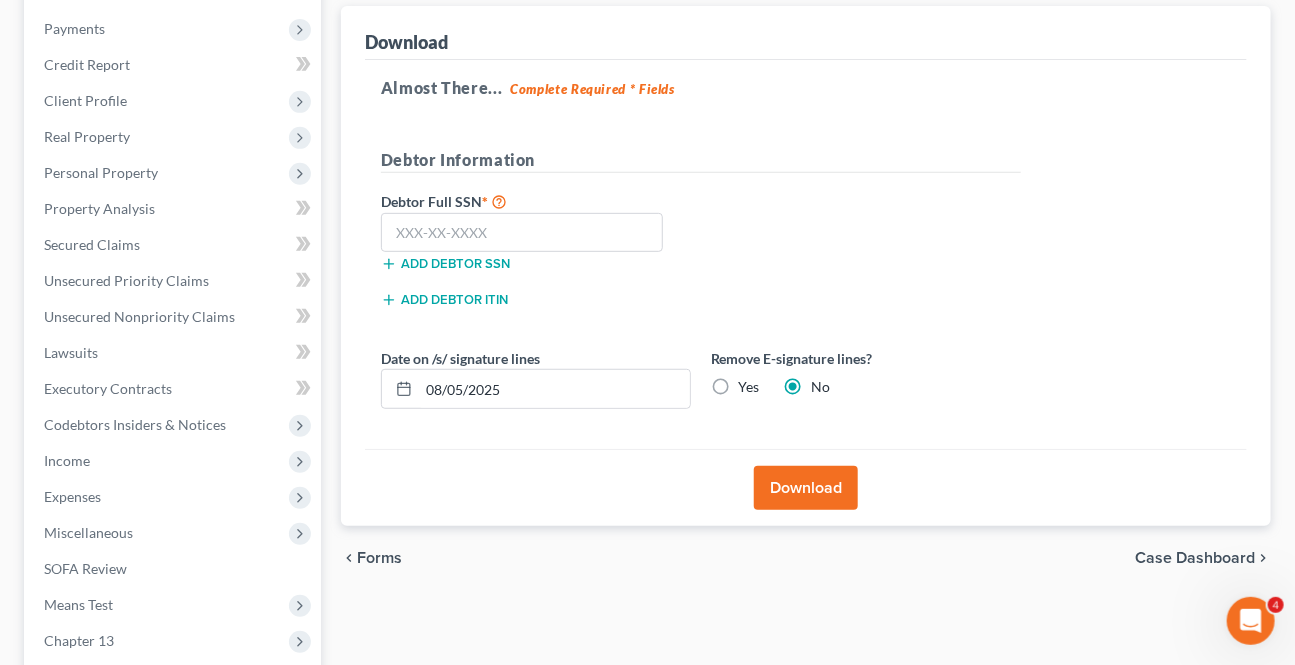 scroll, scrollTop: 267, scrollLeft: 0, axis: vertical 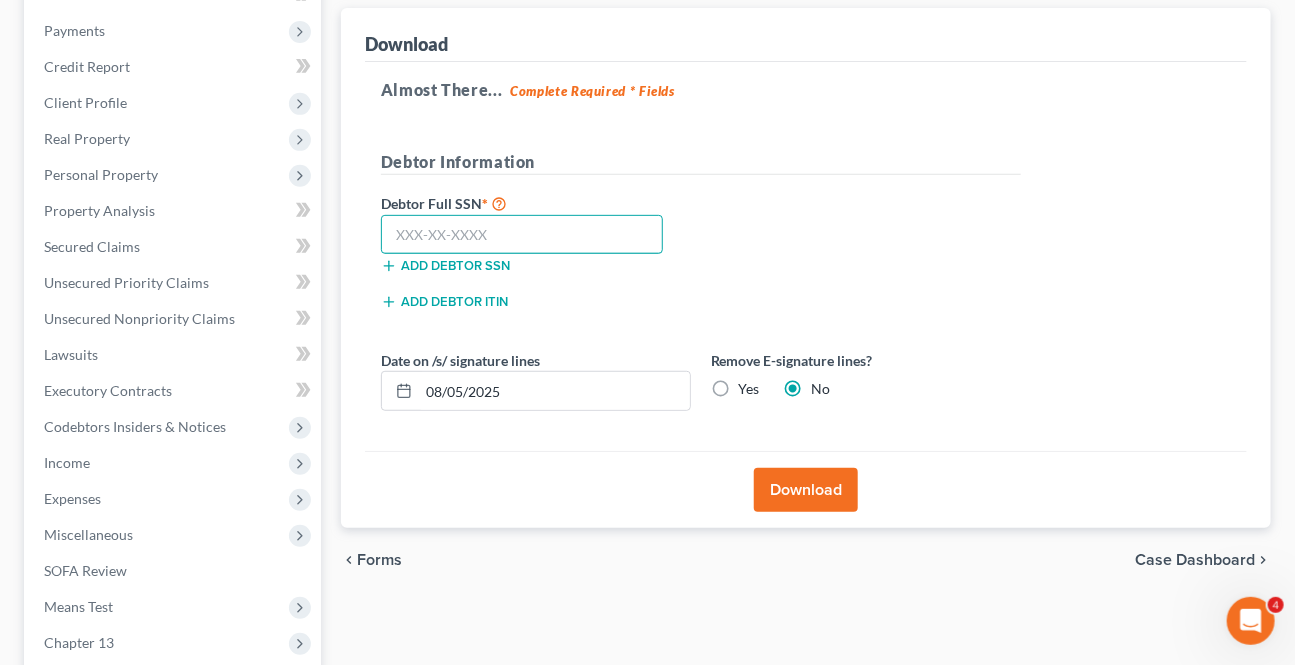 click at bounding box center (522, 235) 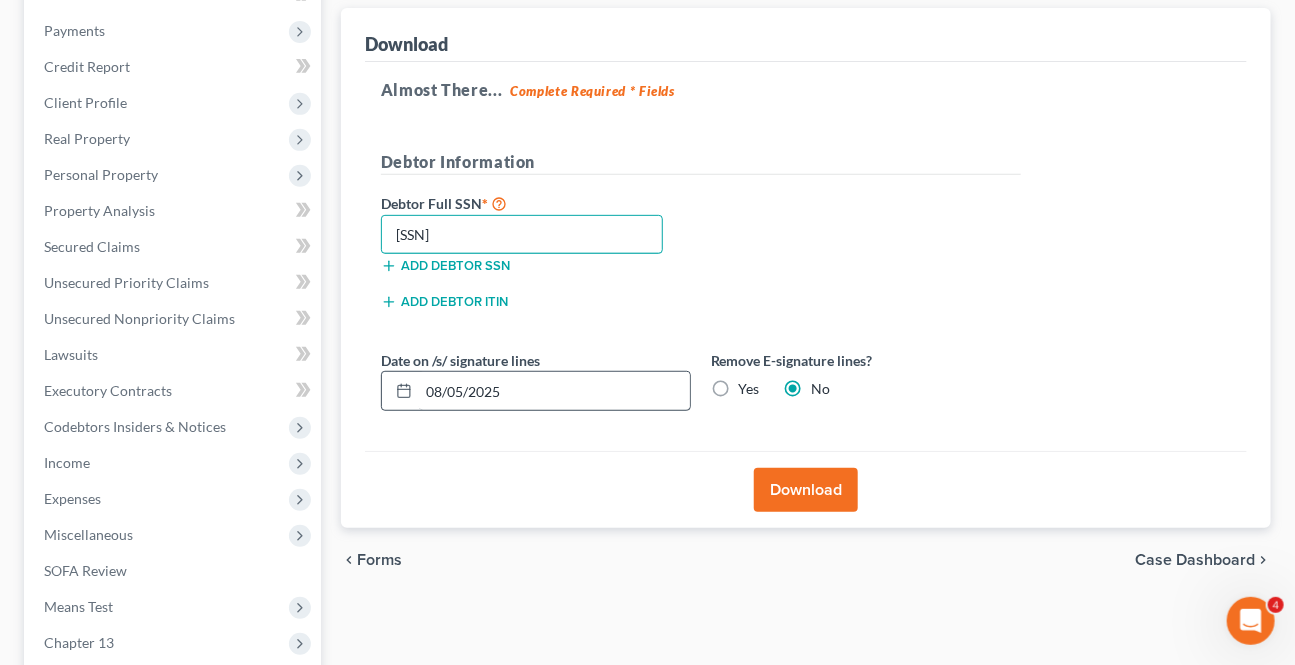 type on "430-73-7690" 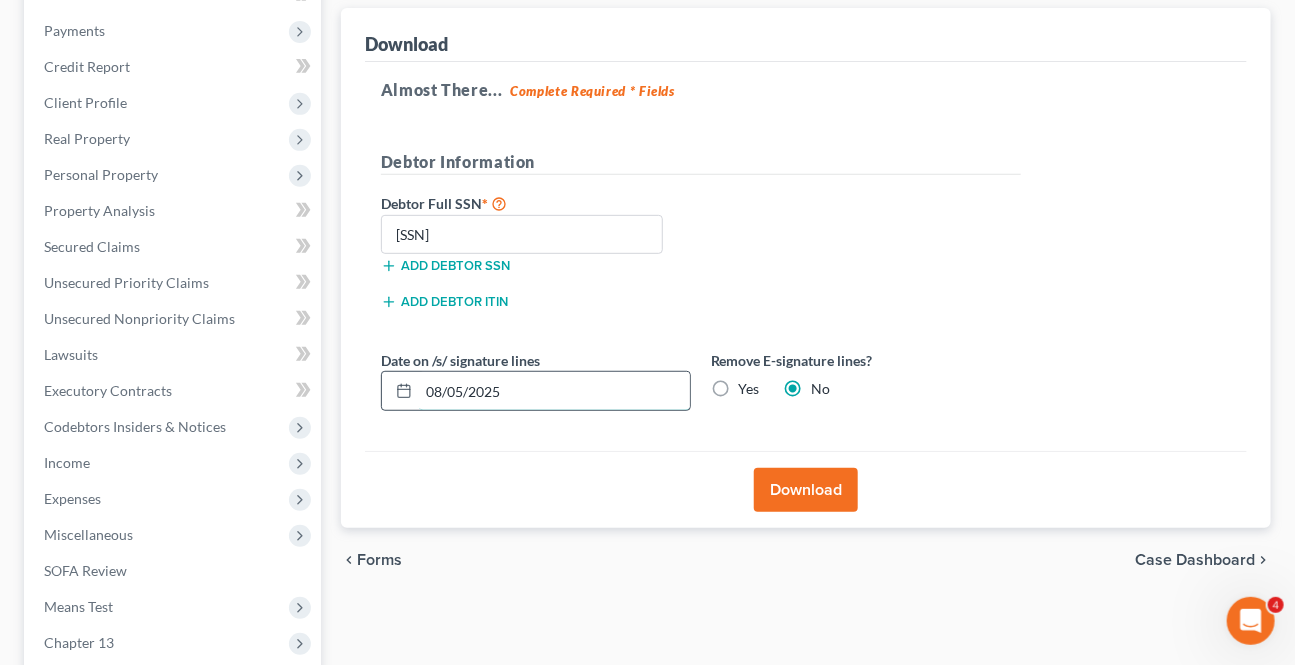 drag, startPoint x: 563, startPoint y: 394, endPoint x: 549, endPoint y: 374, distance: 24.41311 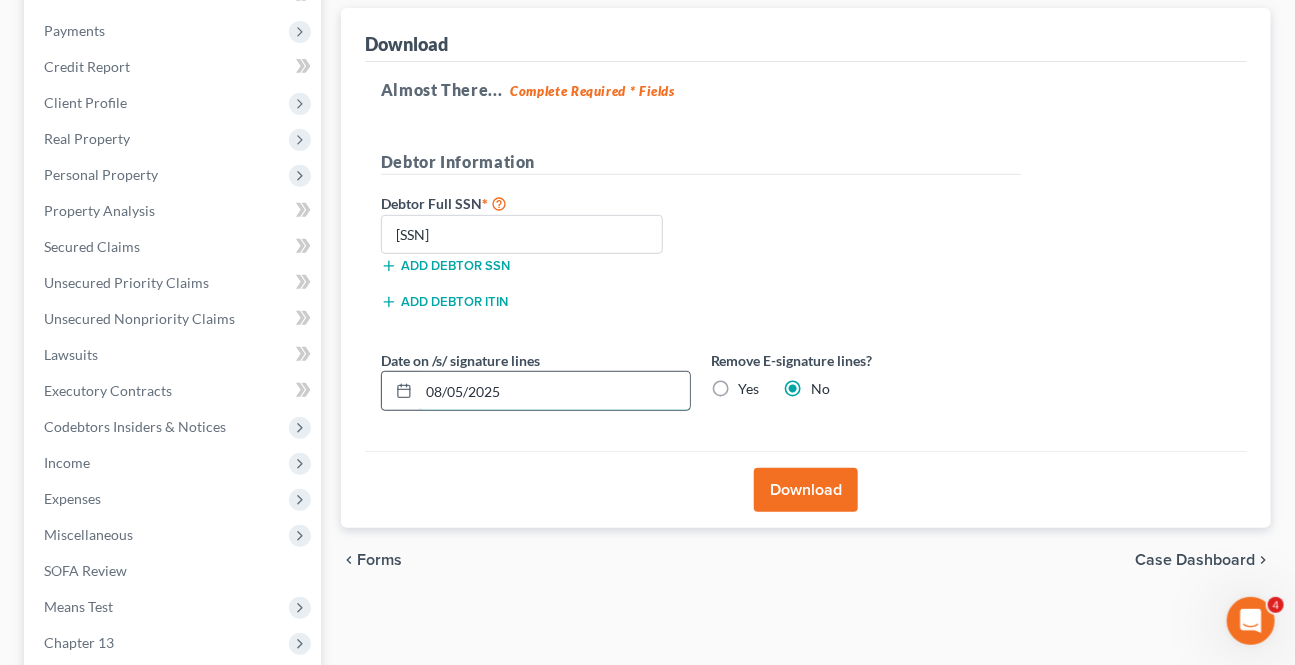 click on "08/05/2025" at bounding box center [554, 391] 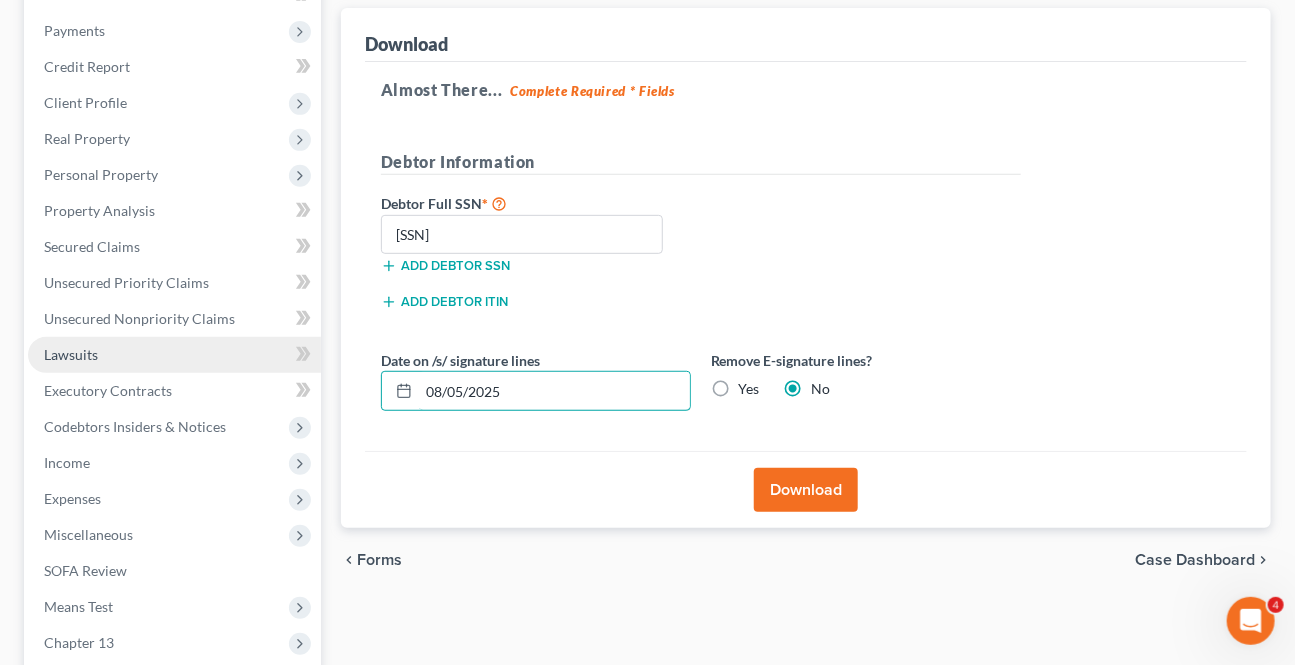 drag, startPoint x: 548, startPoint y: 374, endPoint x: 159, endPoint y: 359, distance: 389.2891 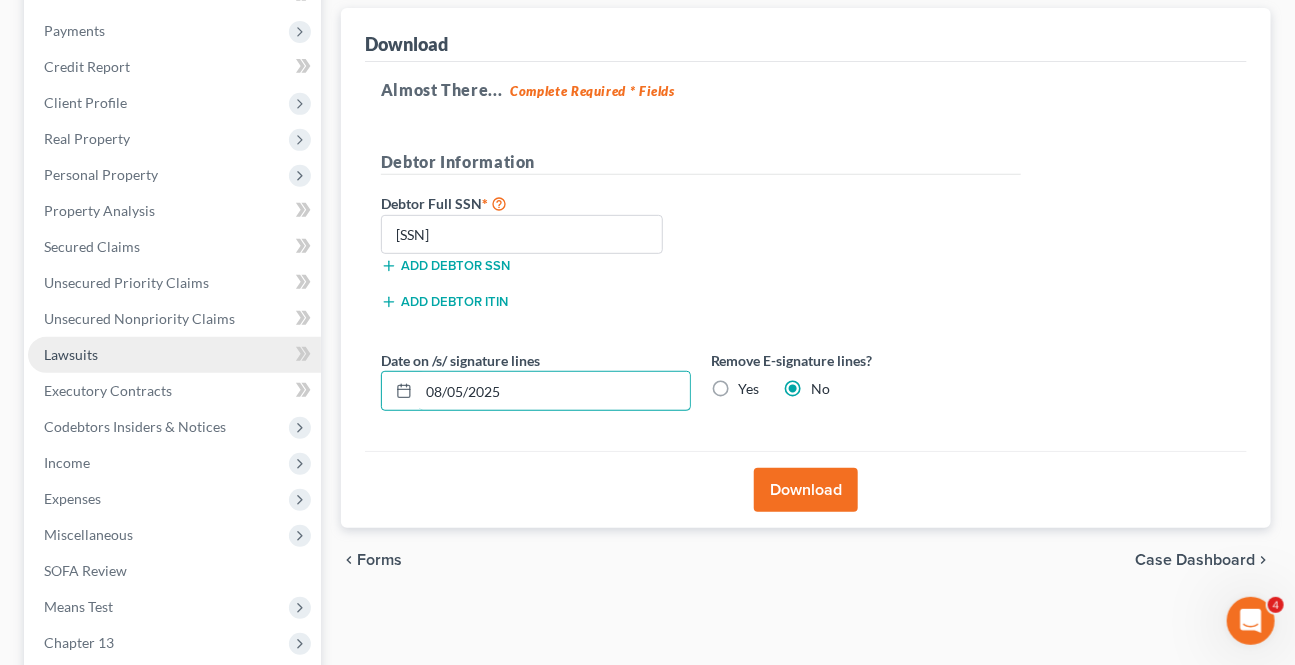 click on "Petition Navigation
Case Dashboard
Payments
Invoices
Payments
Payments
Credit Report
Client Profile" at bounding box center [647, 412] 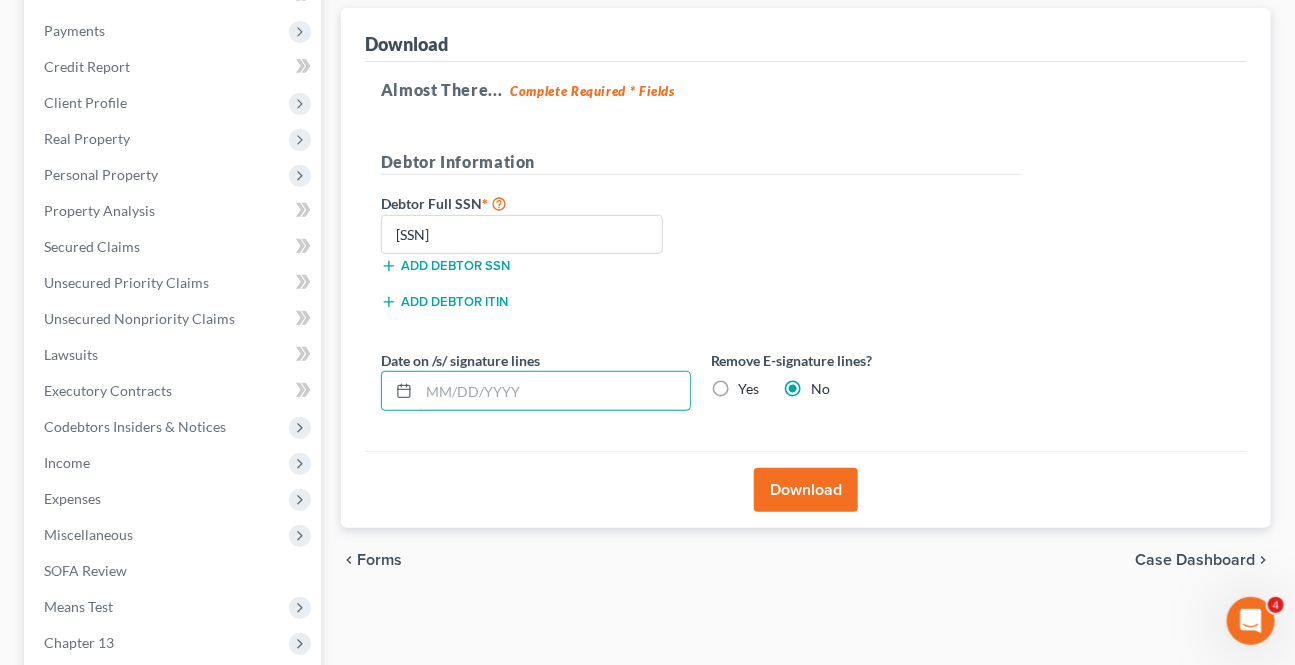 type 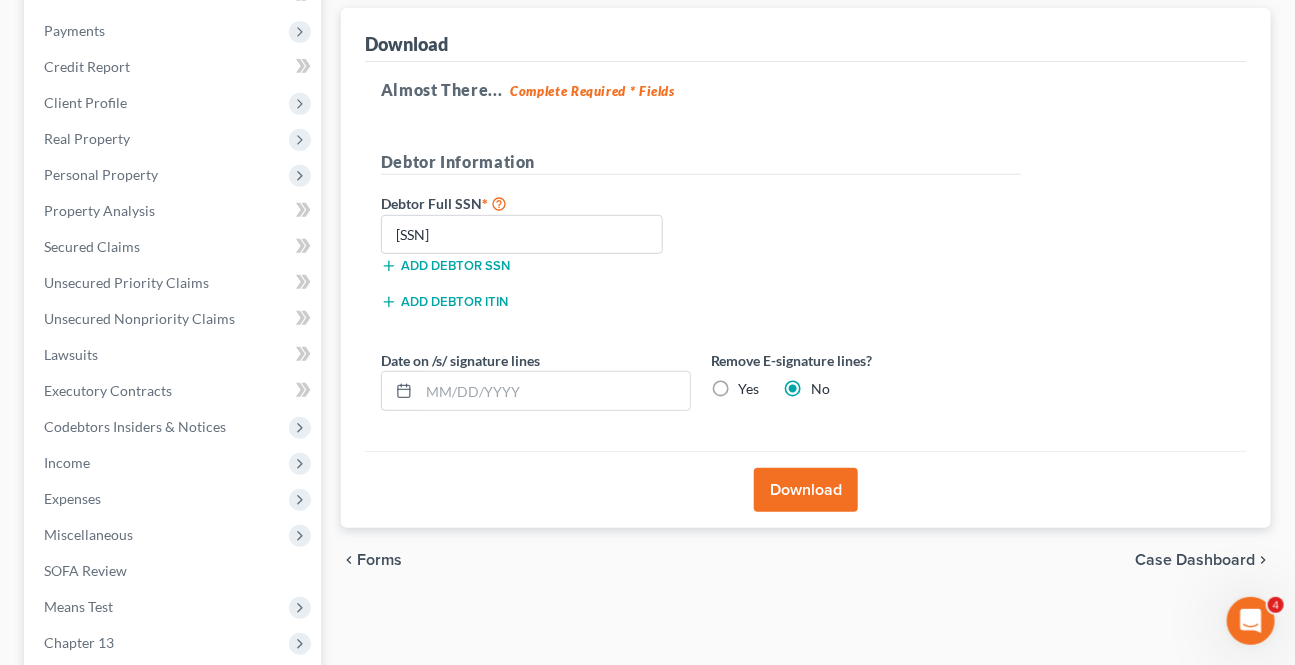 click on "Yes" at bounding box center [749, 389] 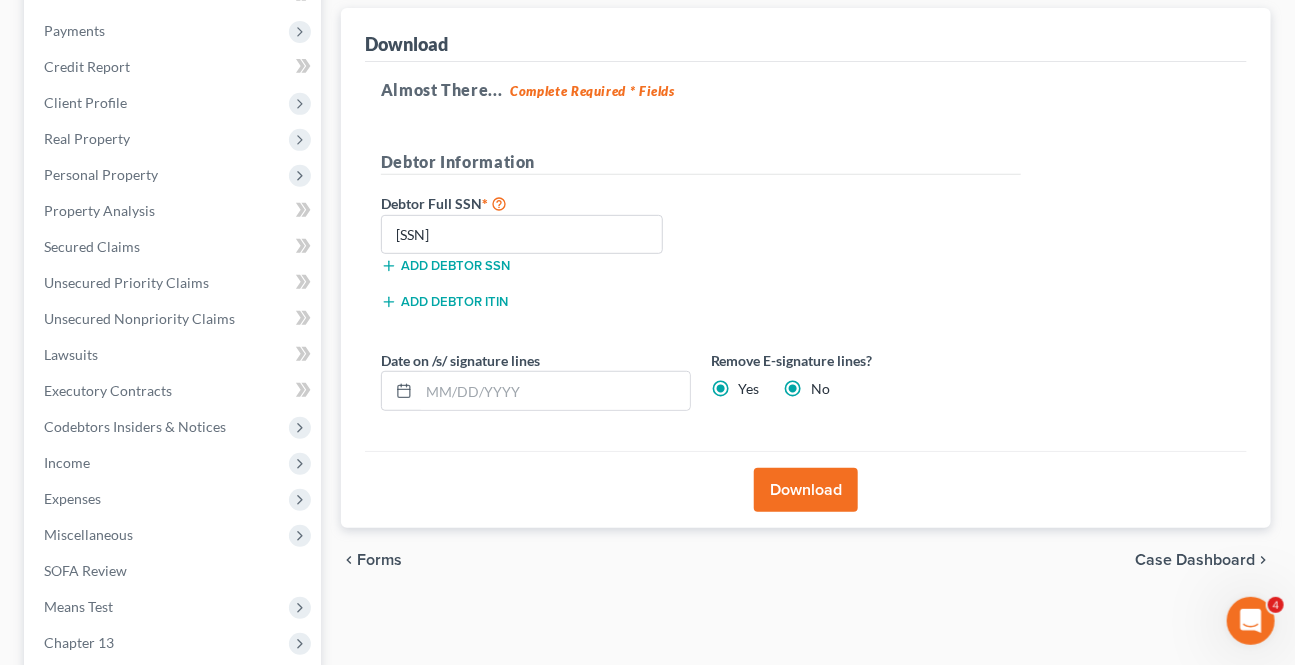 radio on "false" 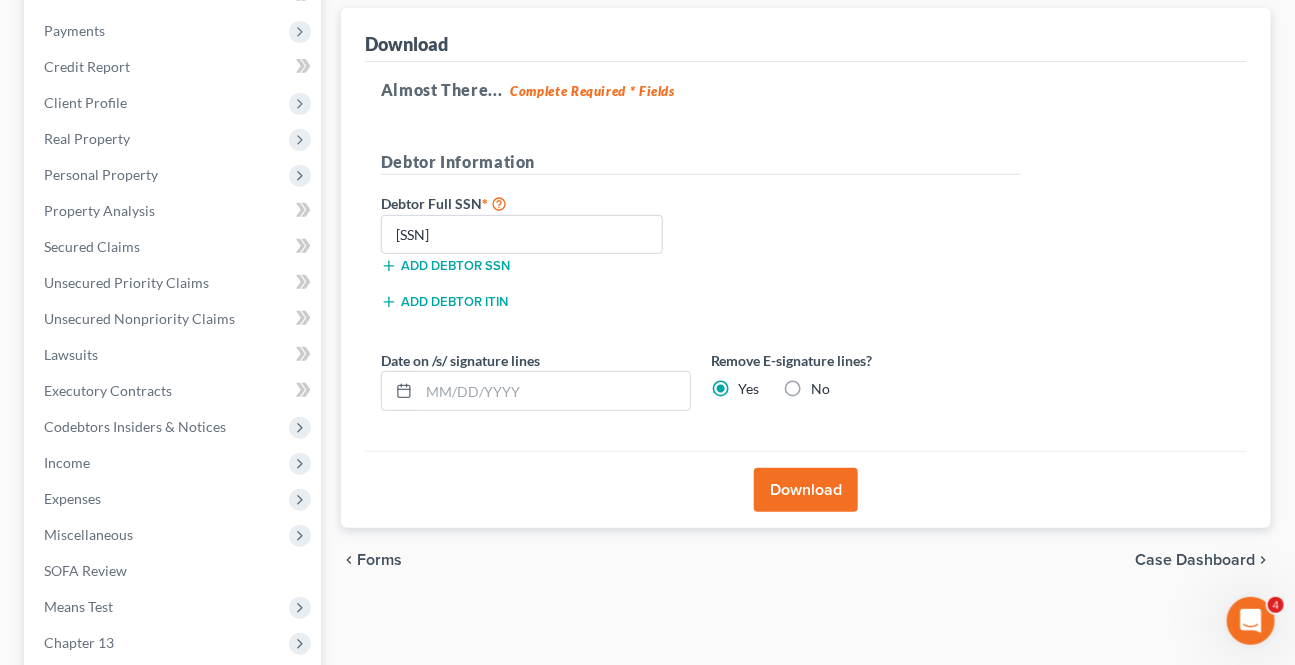 click on "Download" at bounding box center [806, 490] 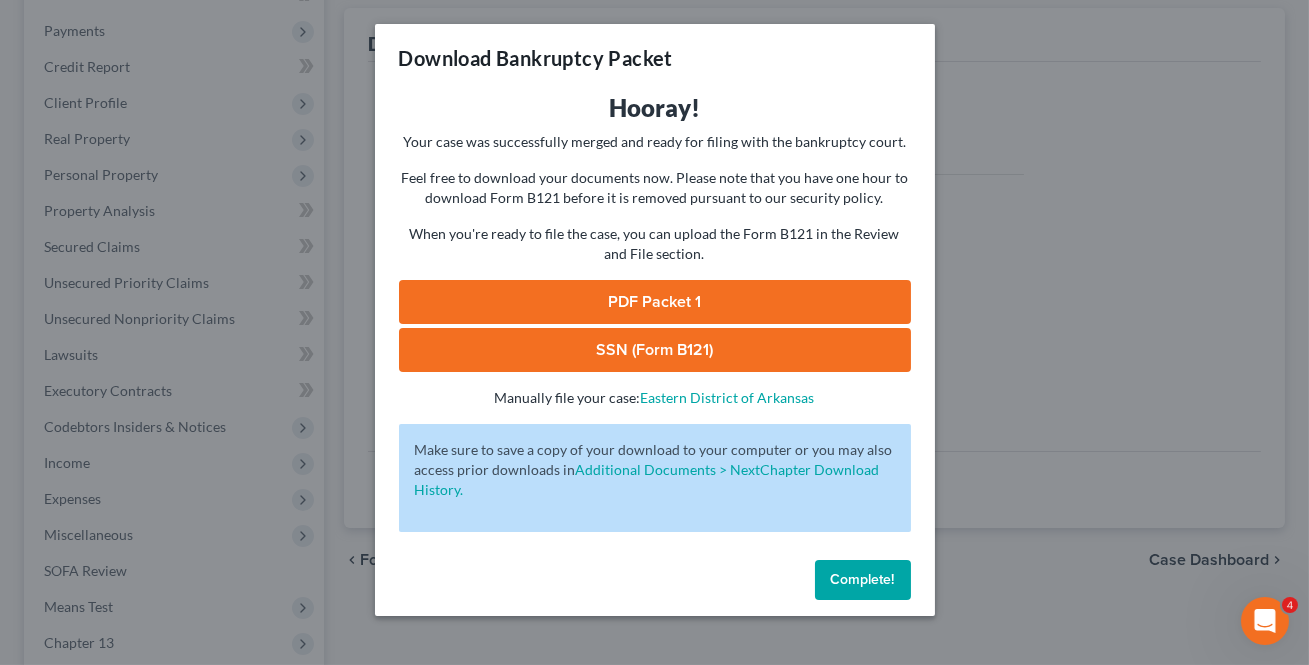 click on "PDF Packet 1" at bounding box center (655, 302) 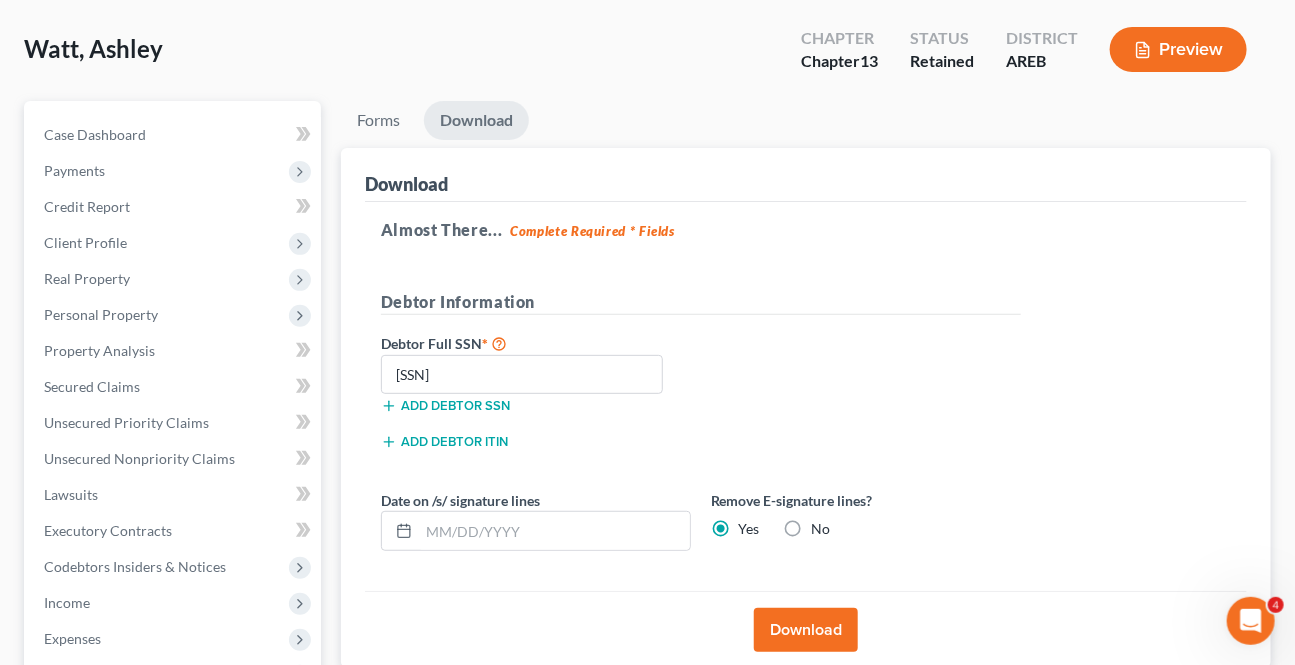 scroll, scrollTop: 0, scrollLeft: 0, axis: both 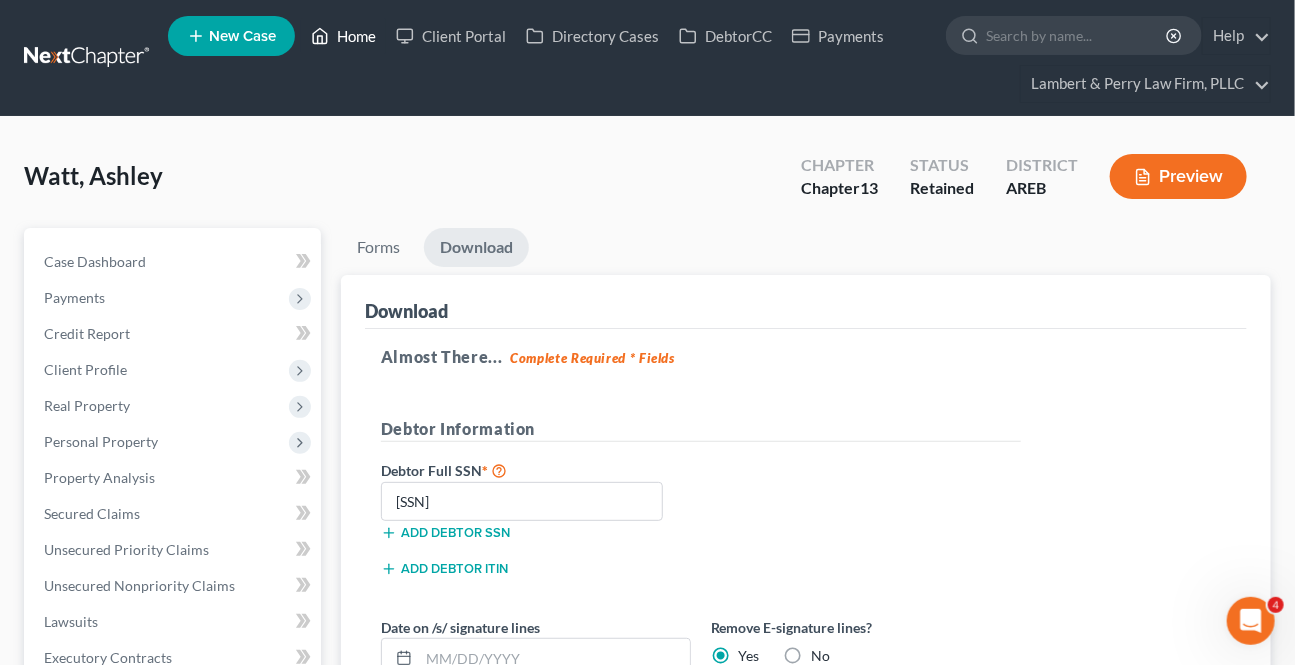 click on "Home" at bounding box center (343, 36) 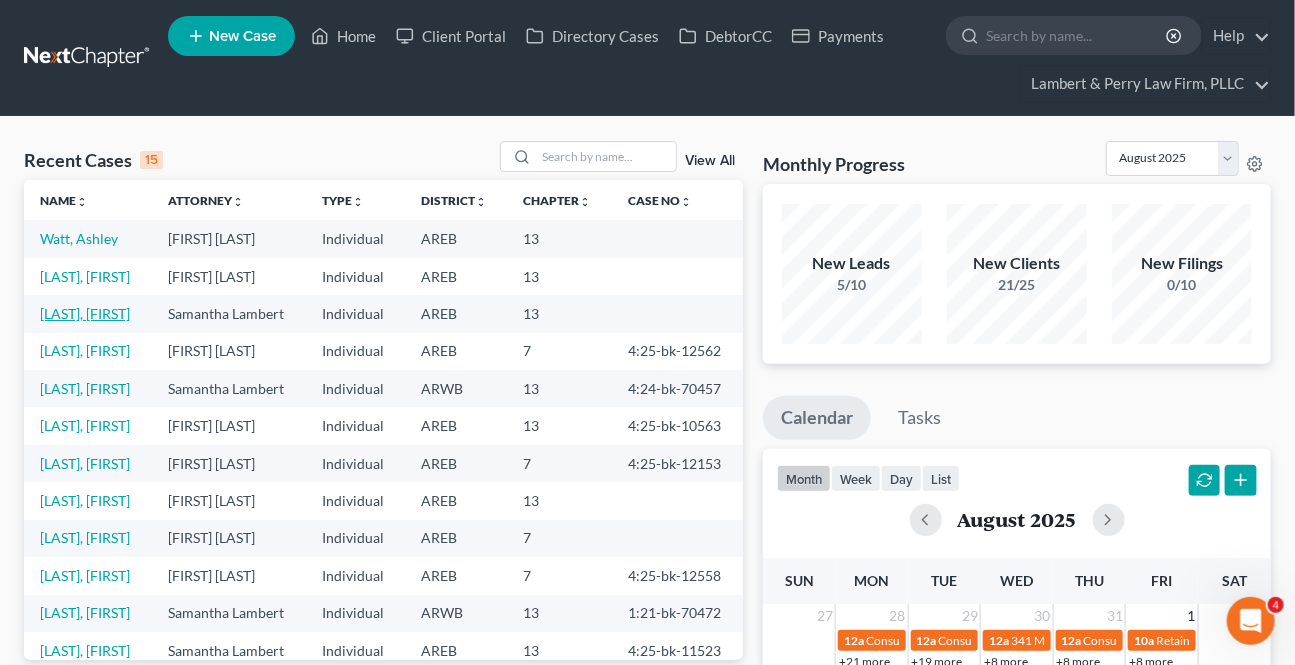 click on "West, Brittney" at bounding box center [85, 313] 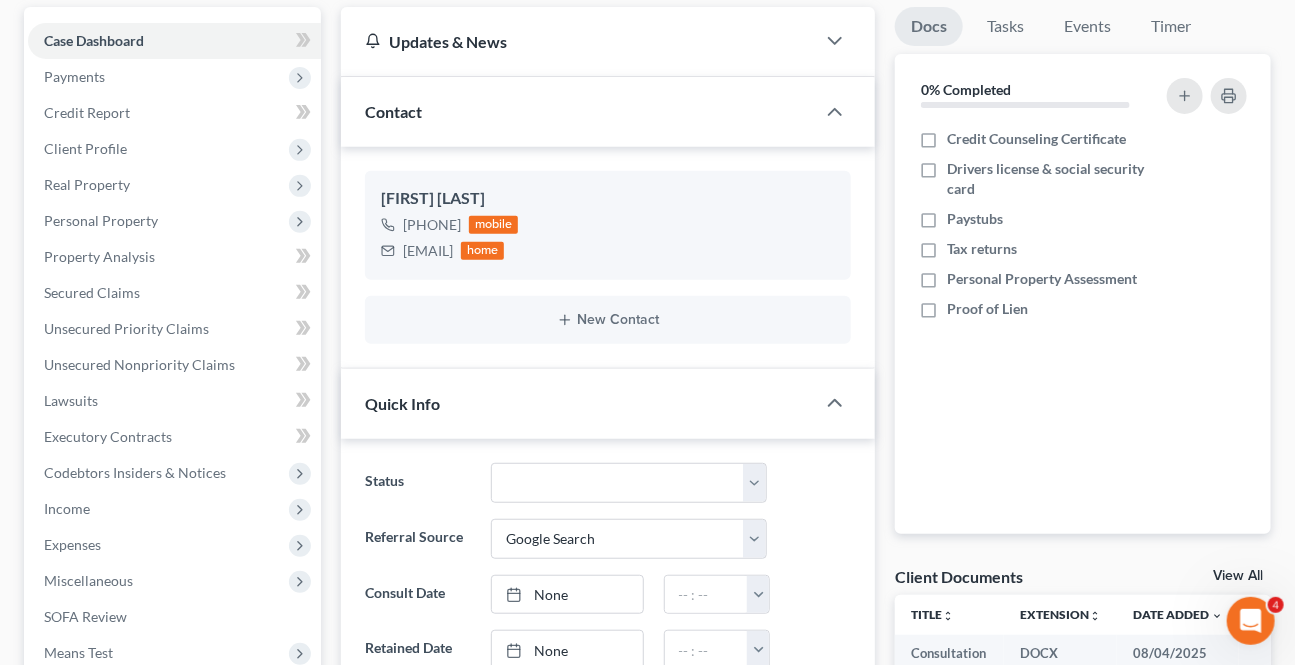 scroll, scrollTop: 0, scrollLeft: 0, axis: both 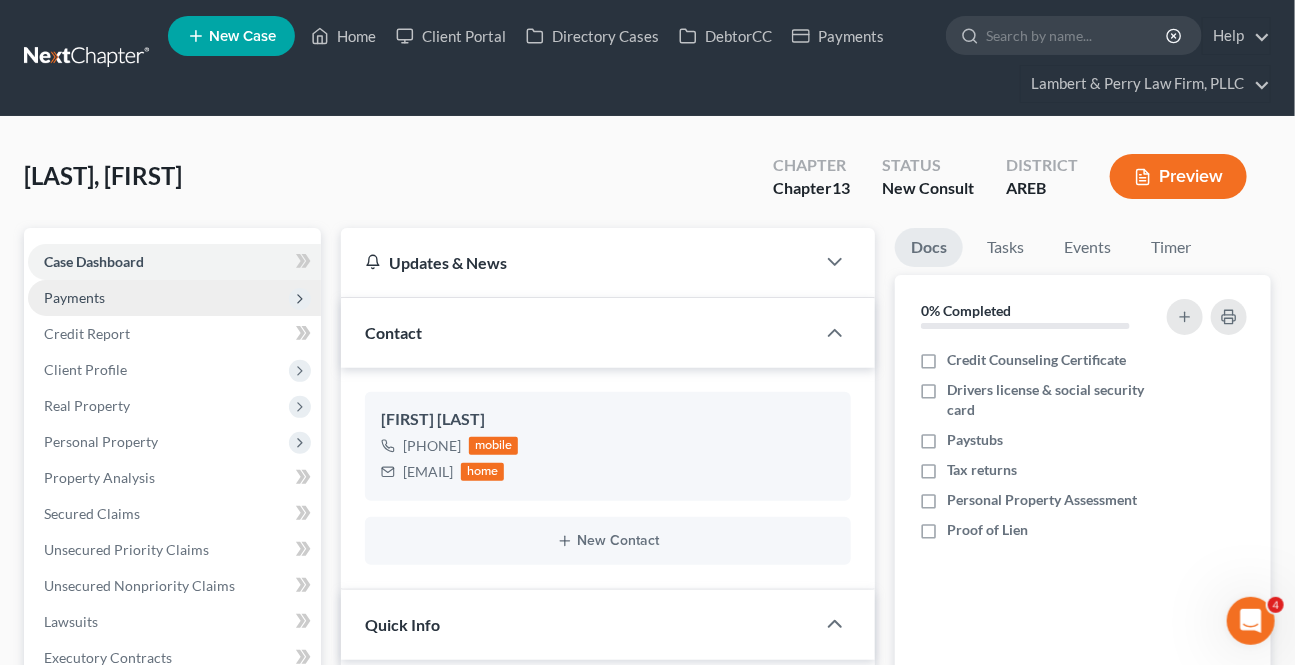 click on "Payments" at bounding box center (74, 297) 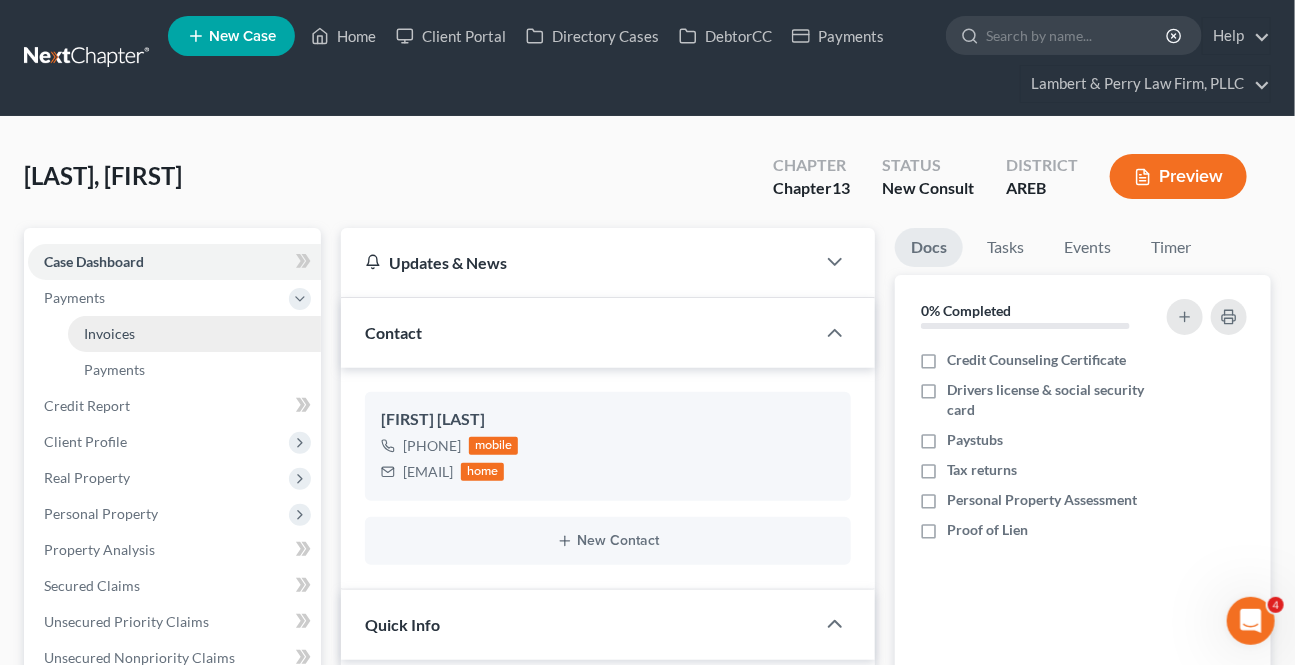 click on "Invoices" at bounding box center [194, 334] 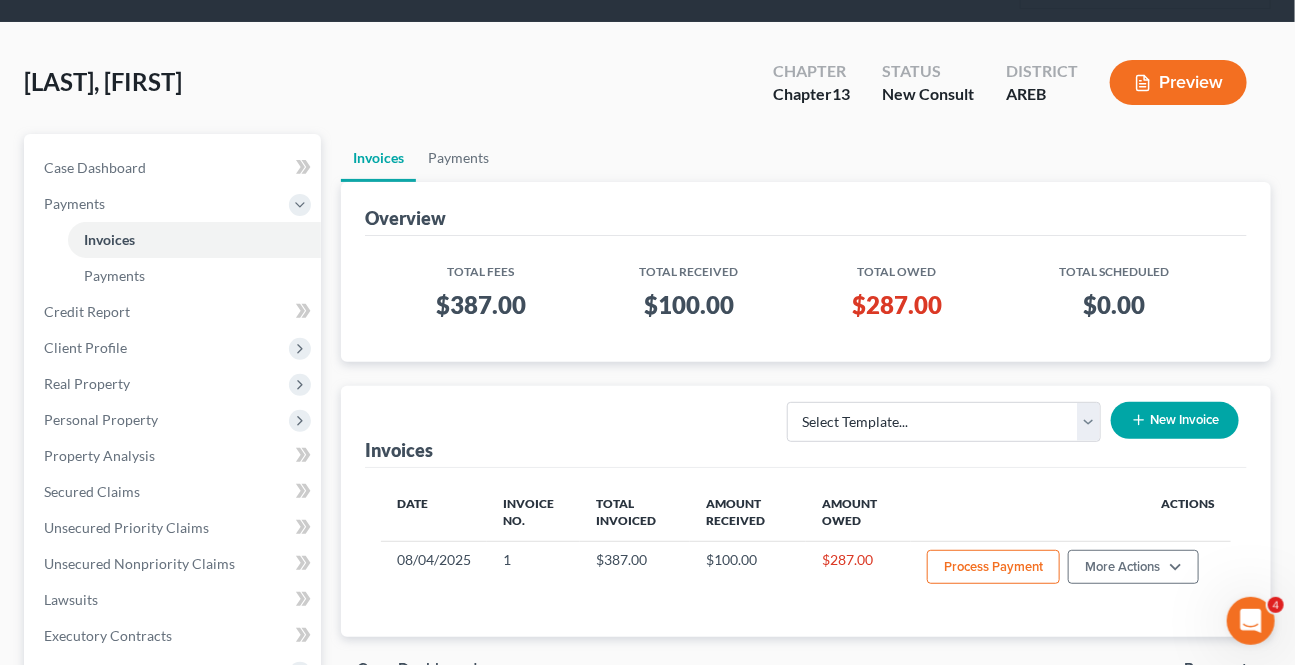 scroll, scrollTop: 181, scrollLeft: 0, axis: vertical 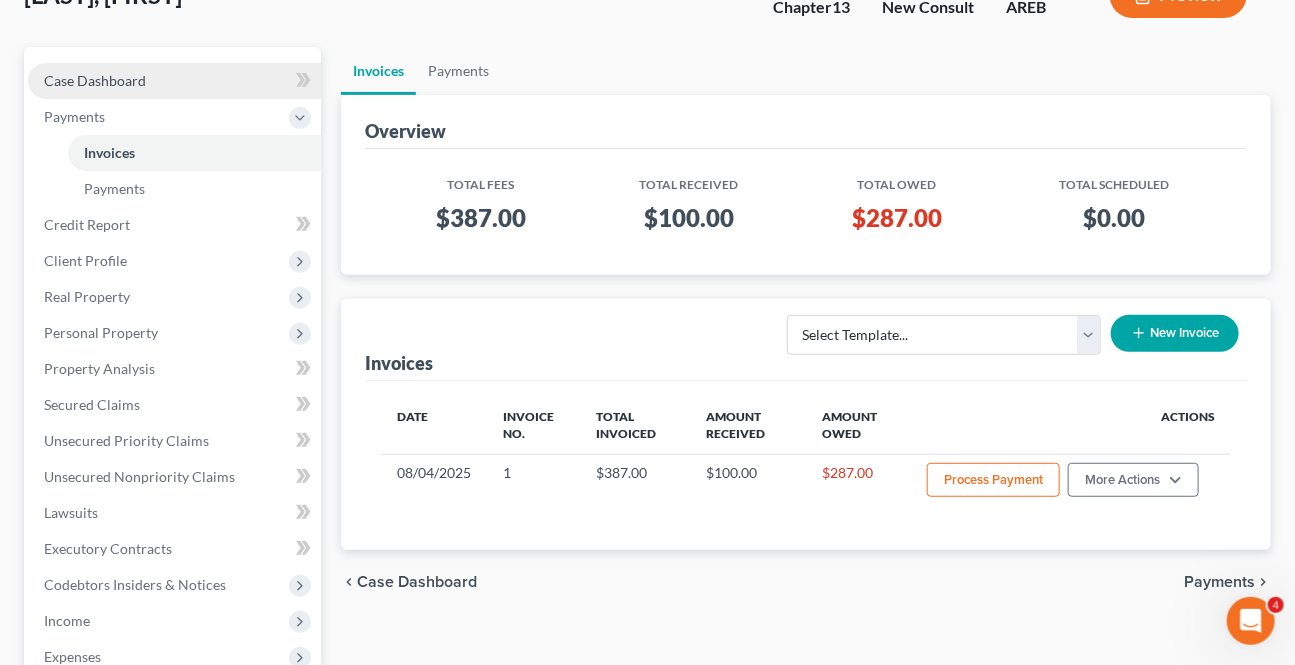 click on "Case Dashboard" at bounding box center (174, 81) 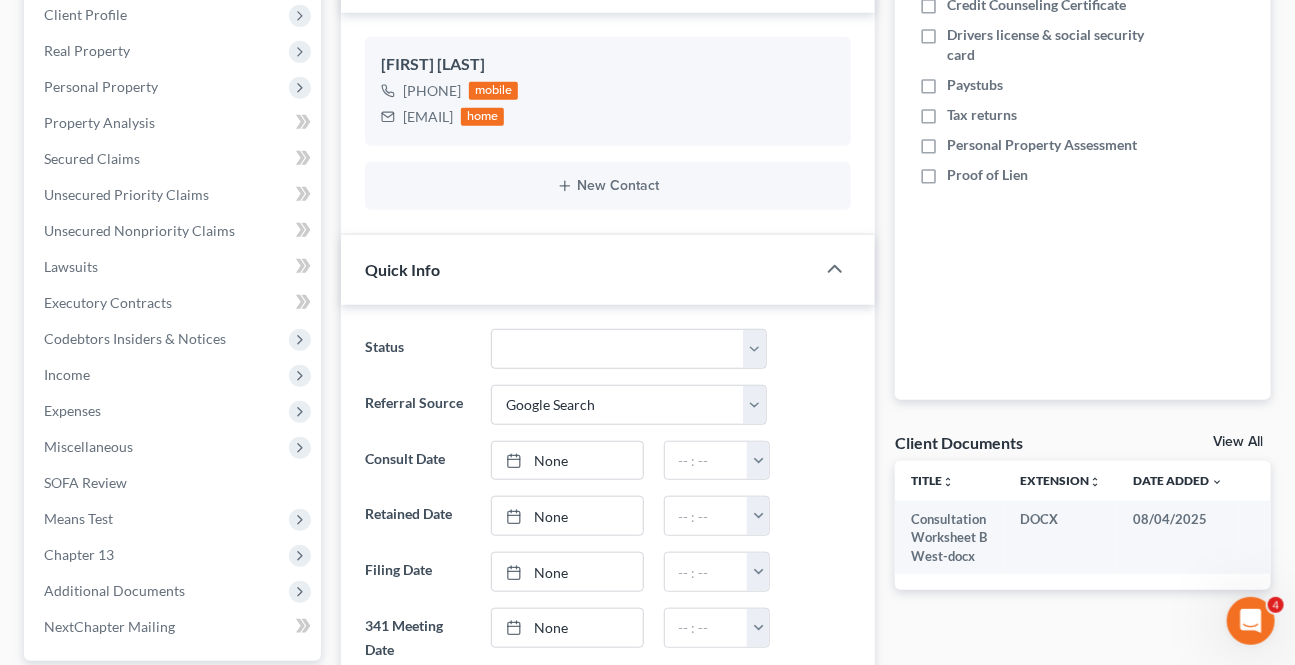 scroll, scrollTop: 363, scrollLeft: 0, axis: vertical 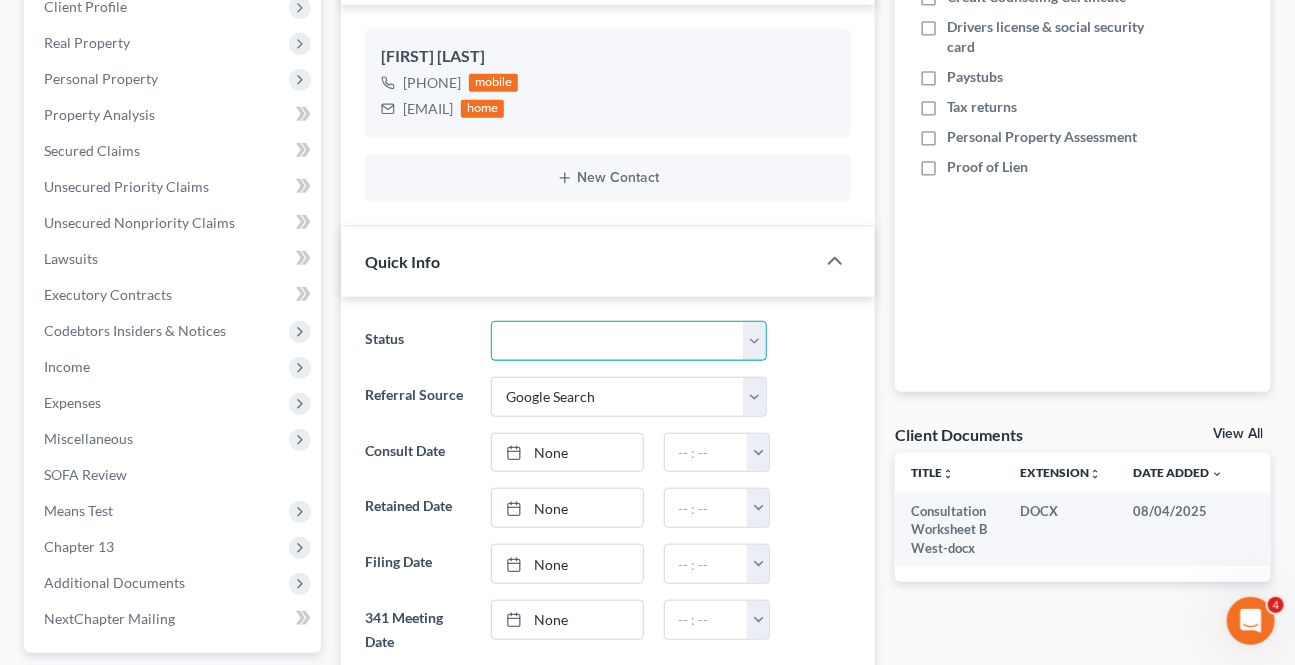 click on "Awaiting 341 Chapter 7 - Attended Meeting Confirmed Discharged Dismissed New Consult Not Retained Rejected Retained Unconfirmed Withdrawn as Counsel" at bounding box center (628, 341) 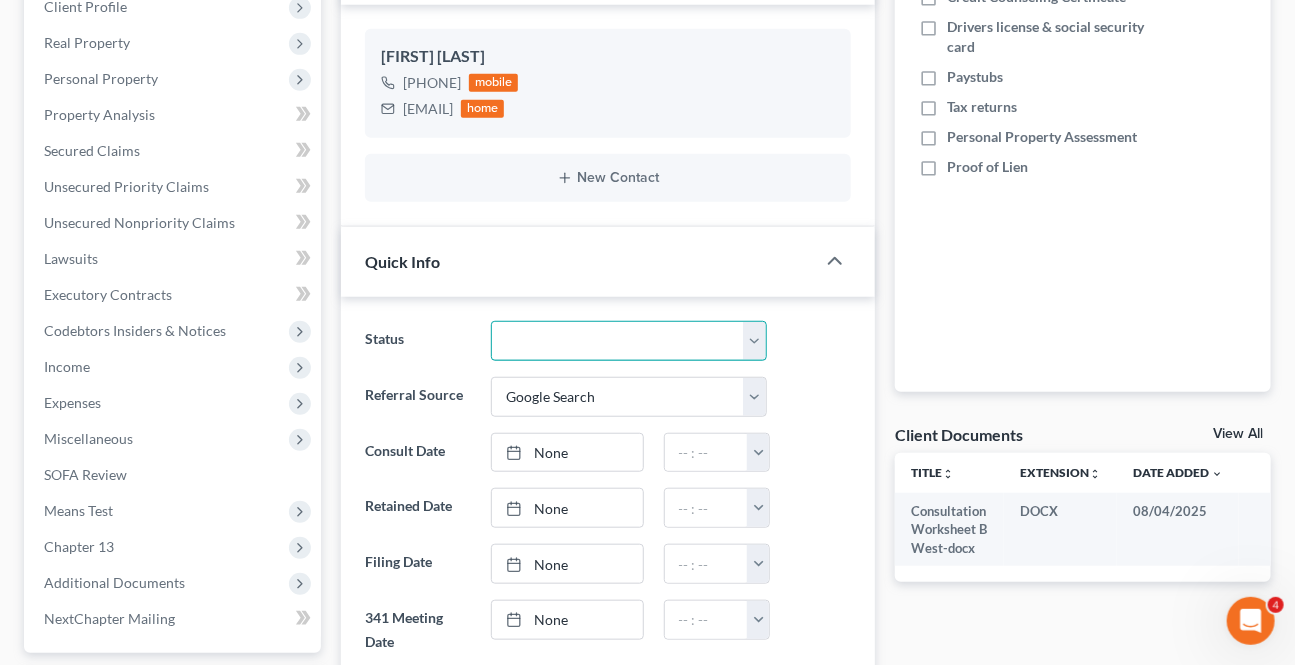 select on "8" 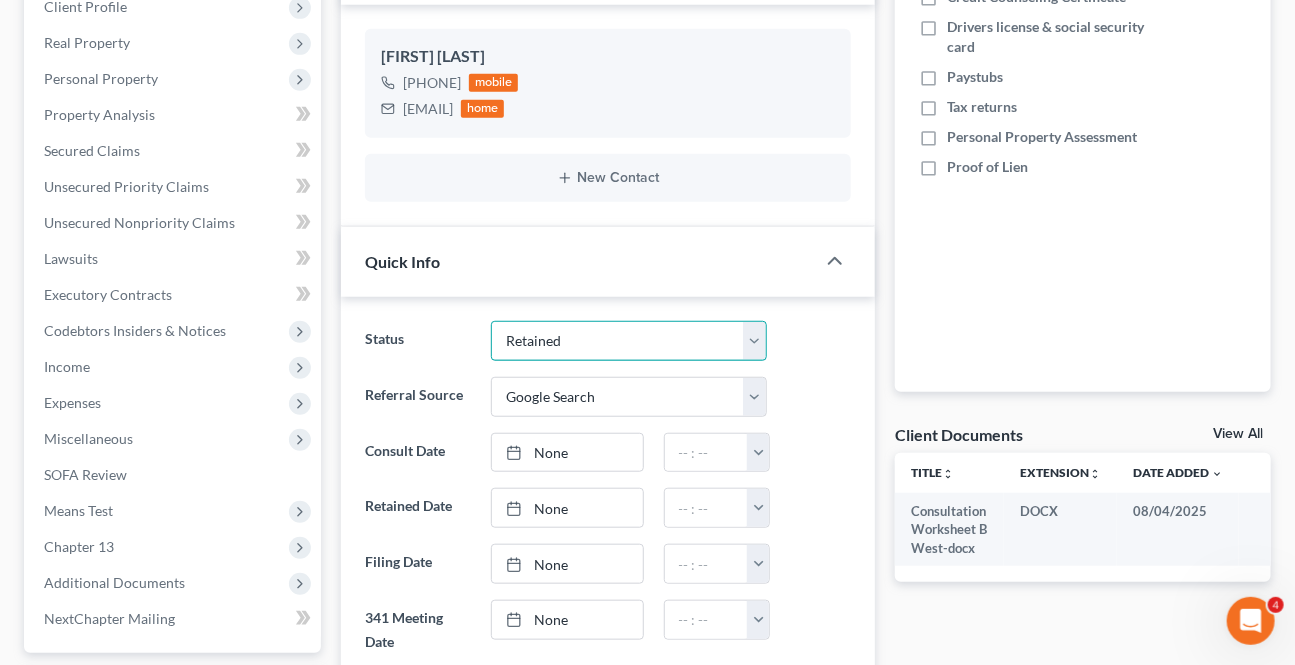 click on "Awaiting 341 Chapter 7 - Attended Meeting Confirmed Discharged Dismissed New Consult Not Retained Rejected Retained Unconfirmed Withdrawn as Counsel" at bounding box center [628, 341] 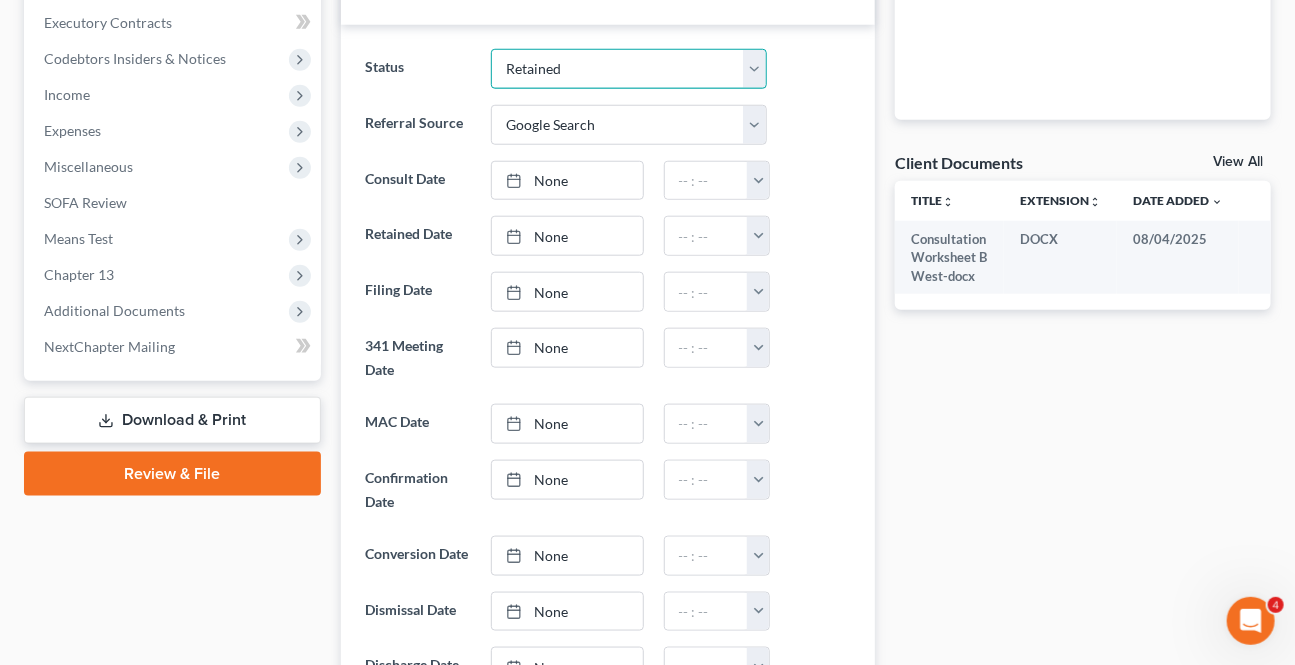 scroll, scrollTop: 636, scrollLeft: 0, axis: vertical 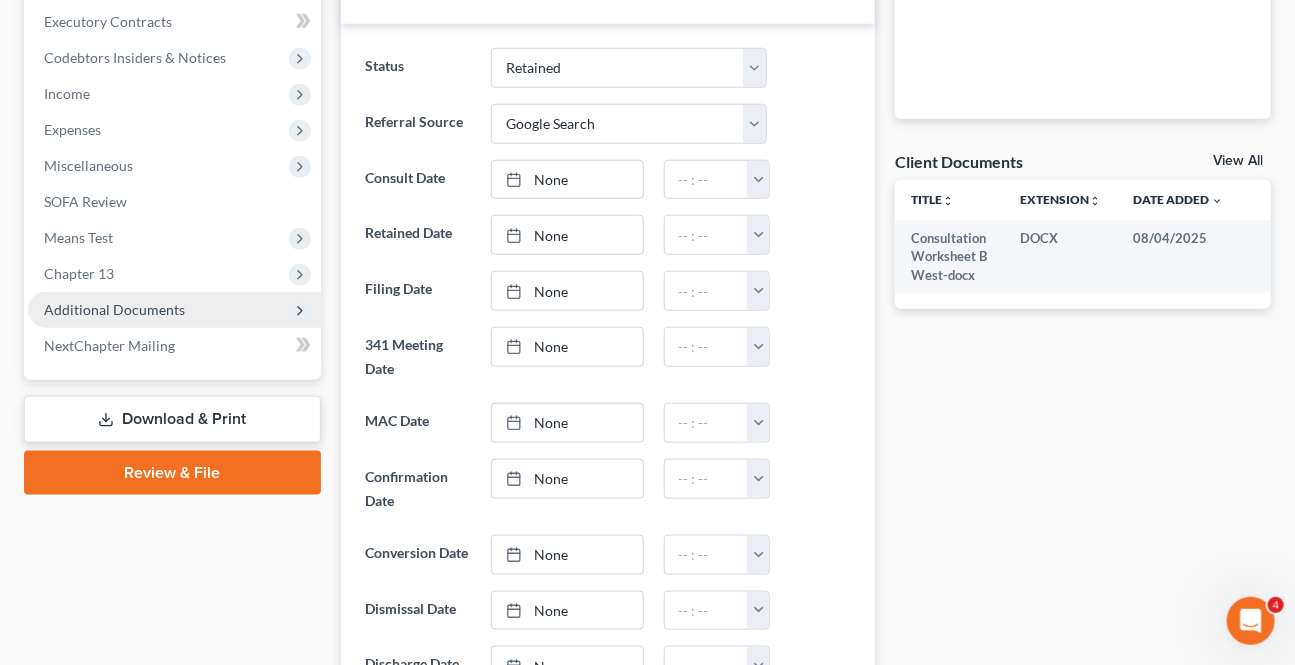 click on "Additional Documents" at bounding box center [114, 309] 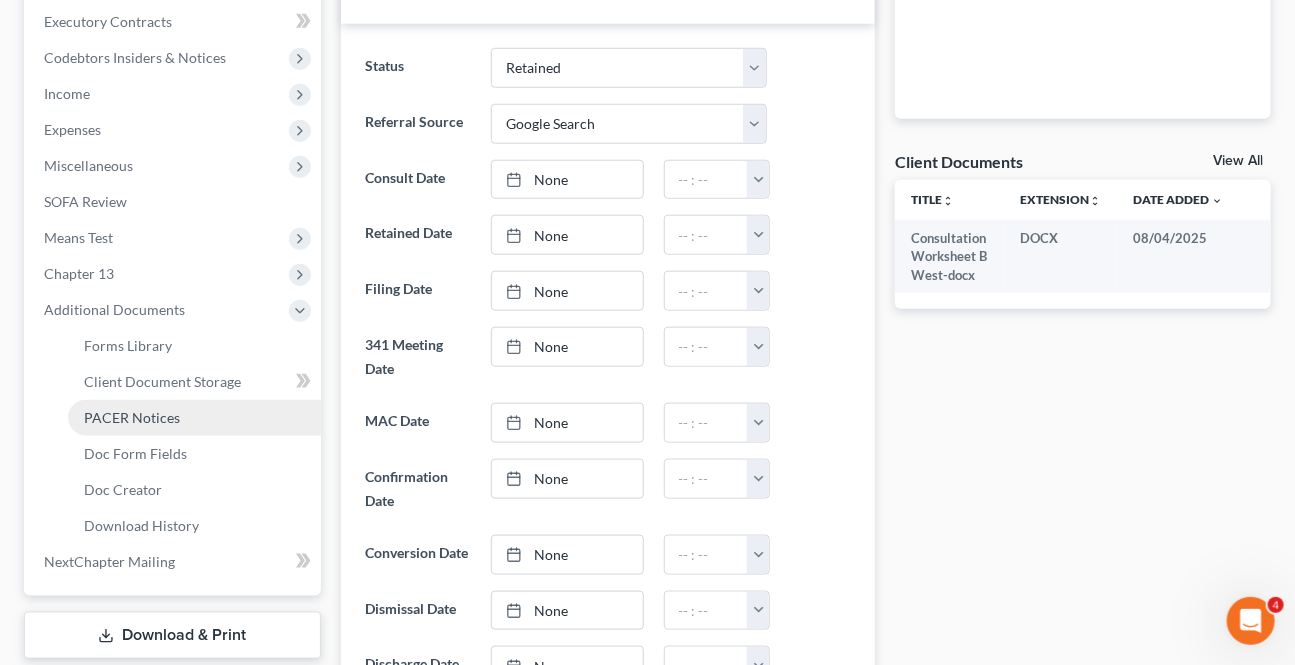 click on "PACER Notices" at bounding box center (132, 417) 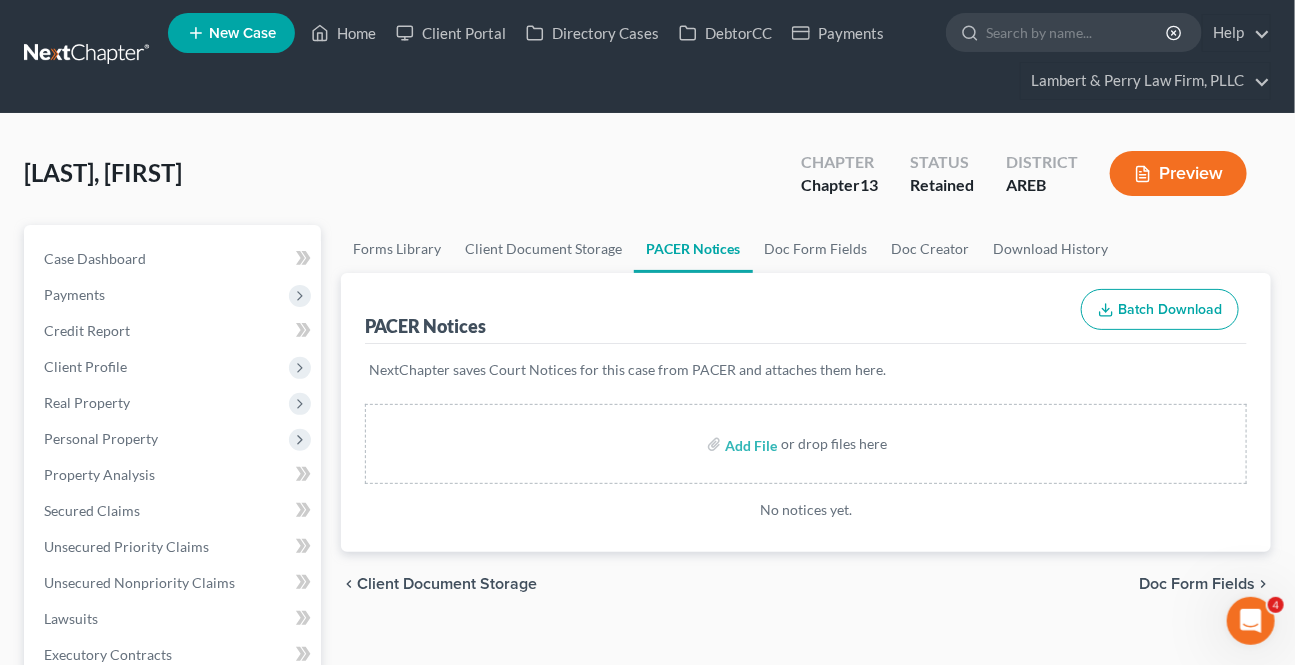 scroll, scrollTop: 0, scrollLeft: 0, axis: both 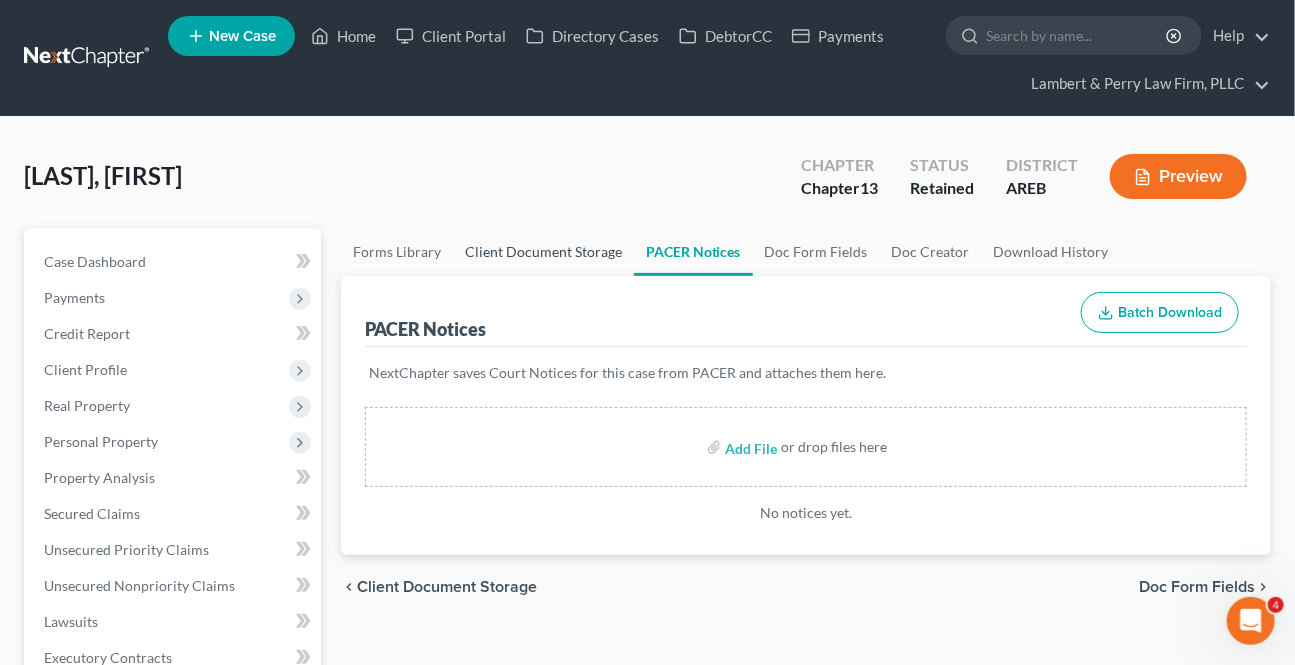 click on "Client Document Storage" at bounding box center [543, 252] 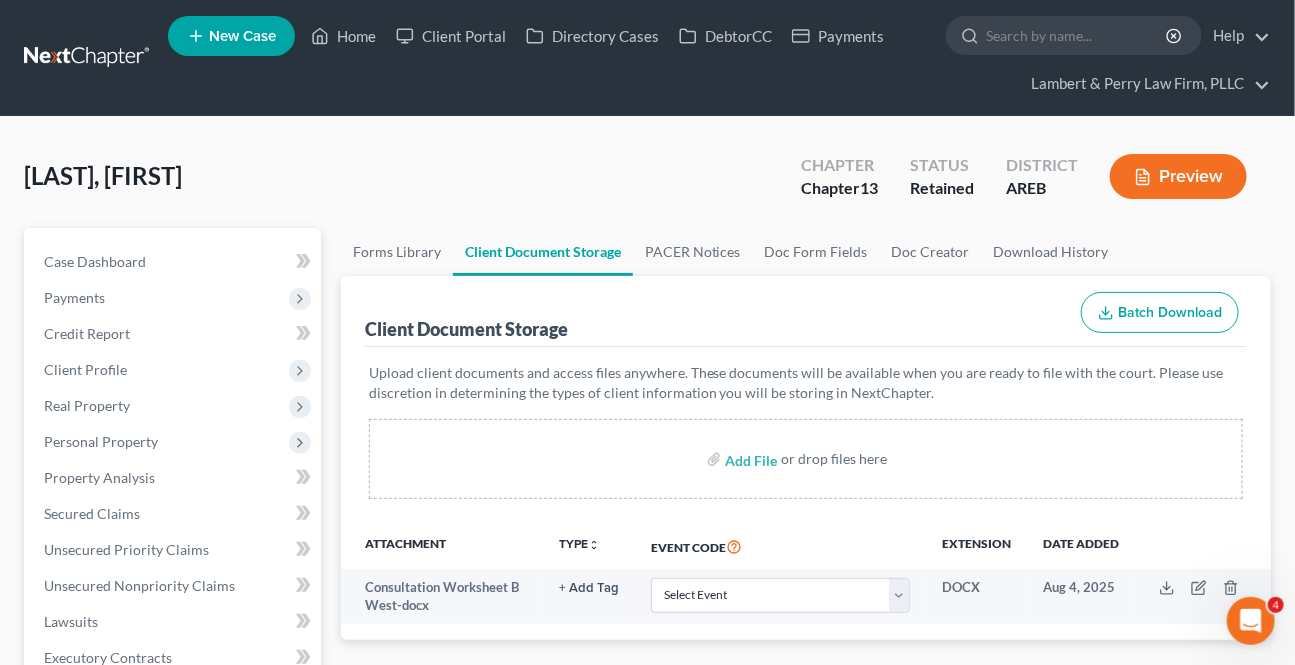 scroll, scrollTop: 90, scrollLeft: 0, axis: vertical 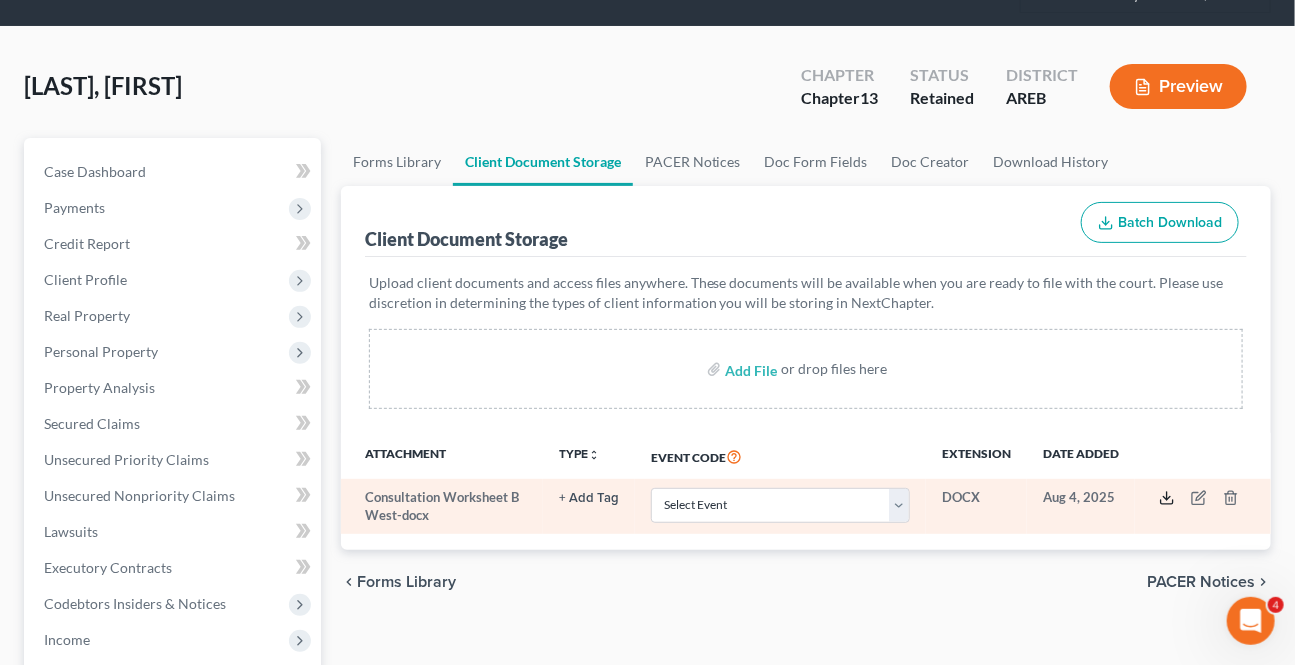 click 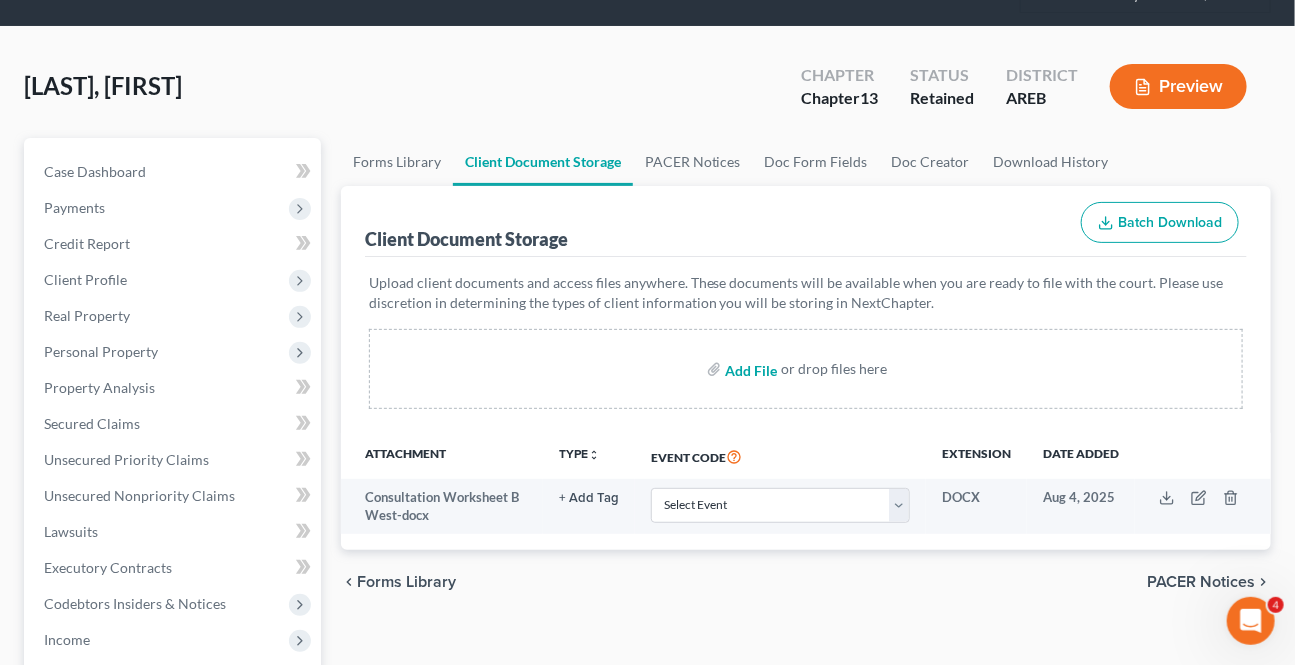 click at bounding box center (749, 369) 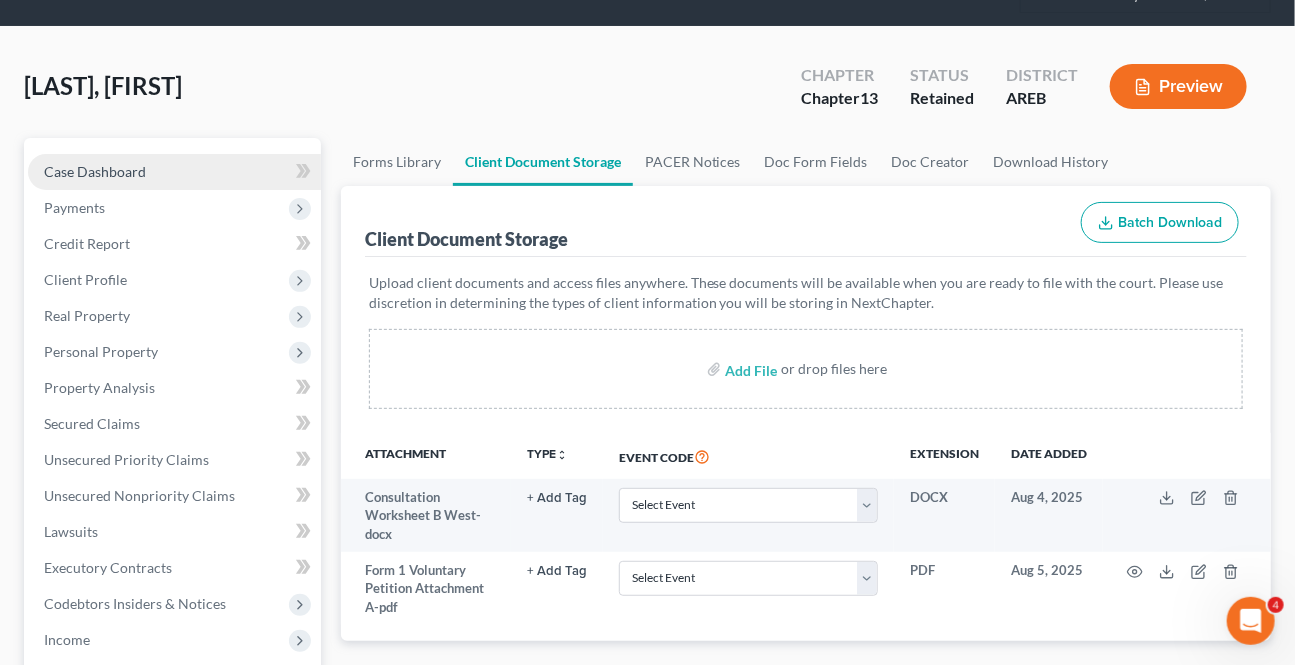 drag, startPoint x: 165, startPoint y: 169, endPoint x: 179, endPoint y: 164, distance: 14.866069 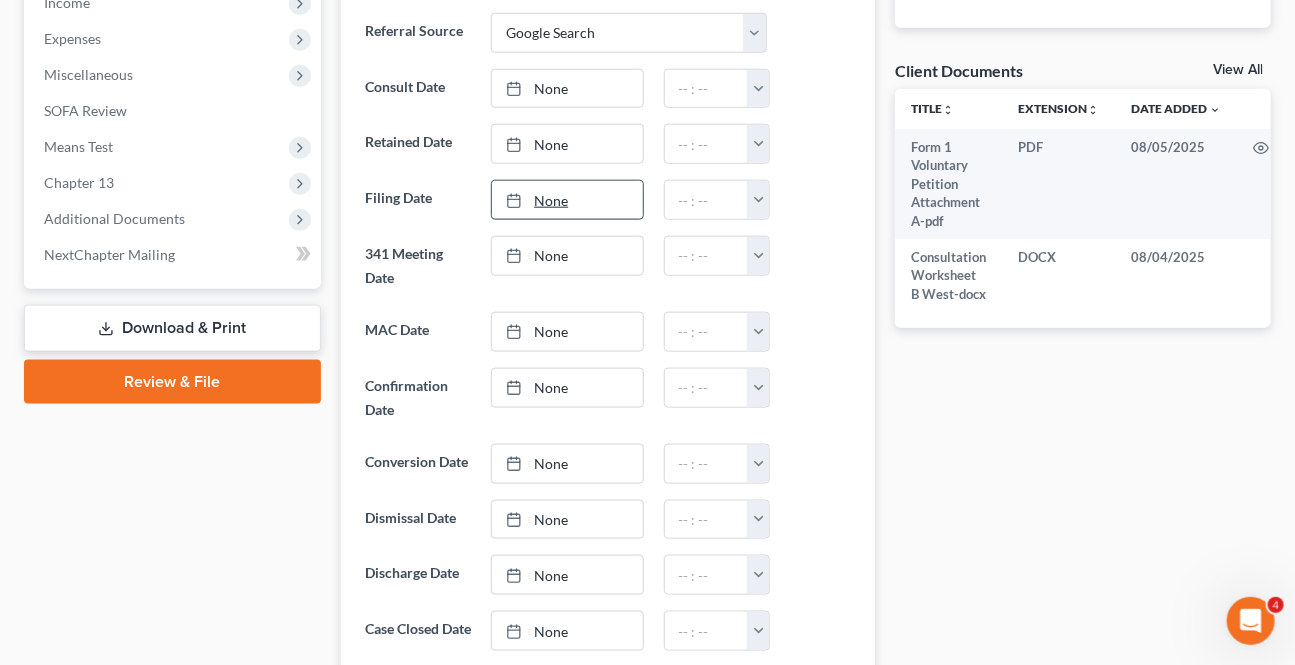 scroll, scrollTop: 545, scrollLeft: 0, axis: vertical 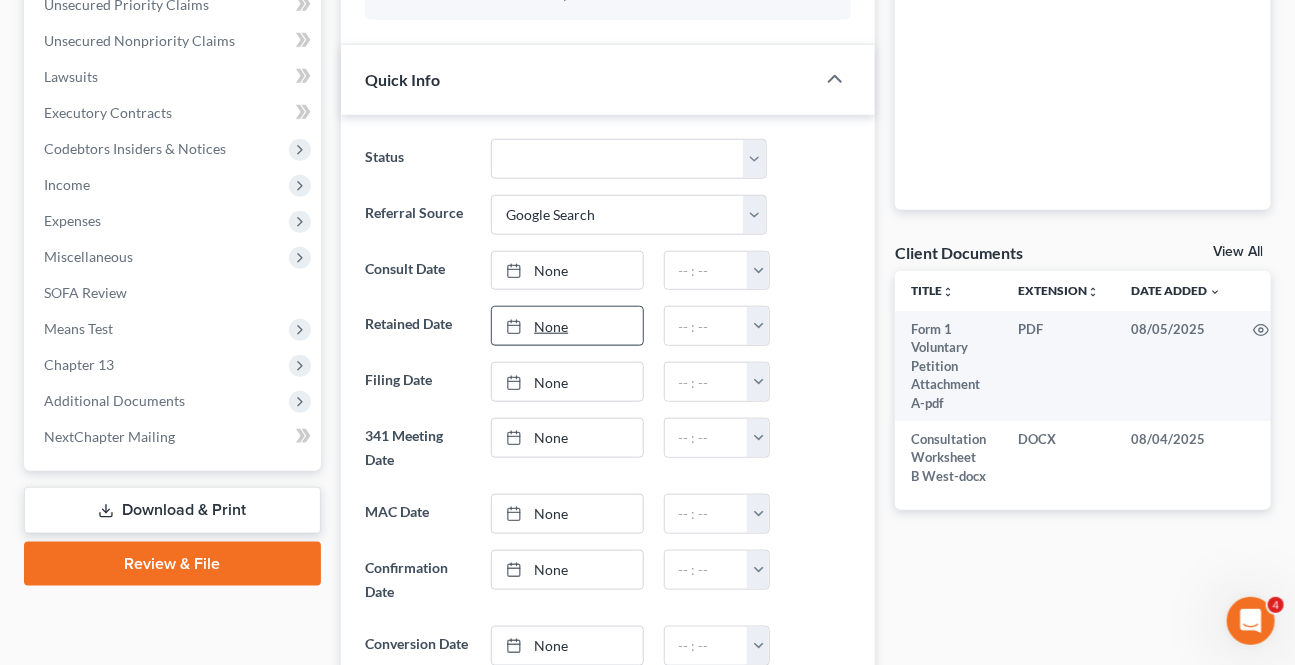 click on "None" at bounding box center [567, 326] 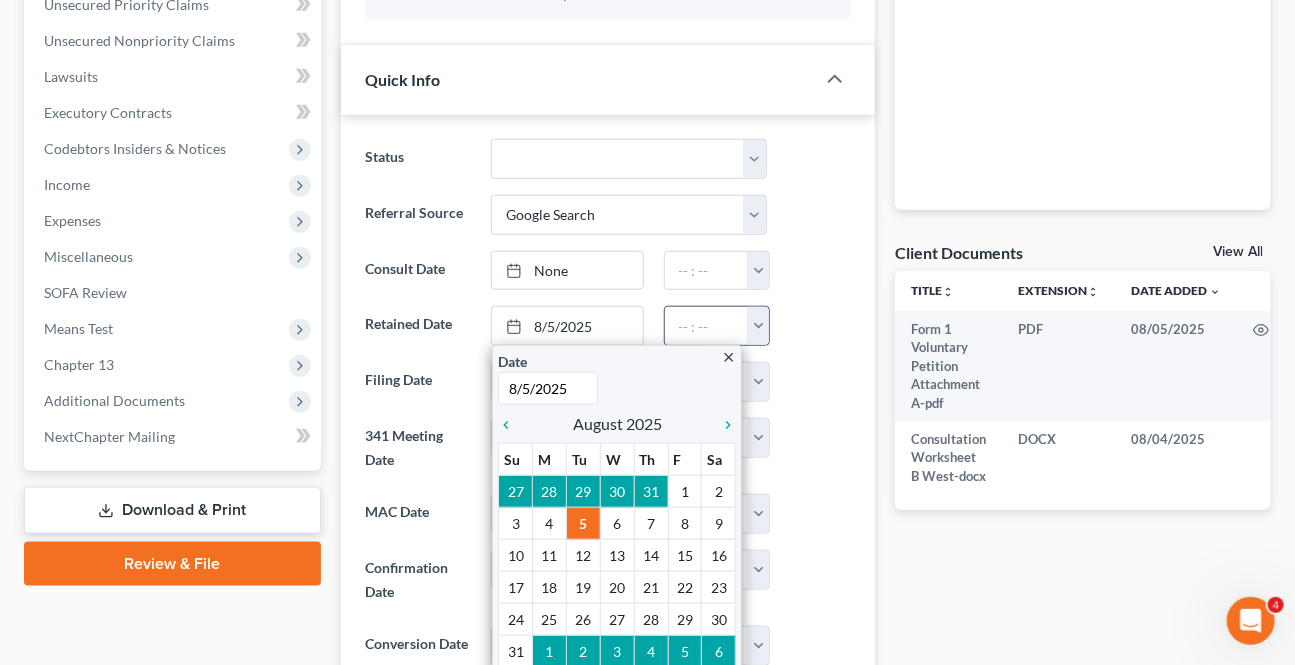 click at bounding box center (758, 326) 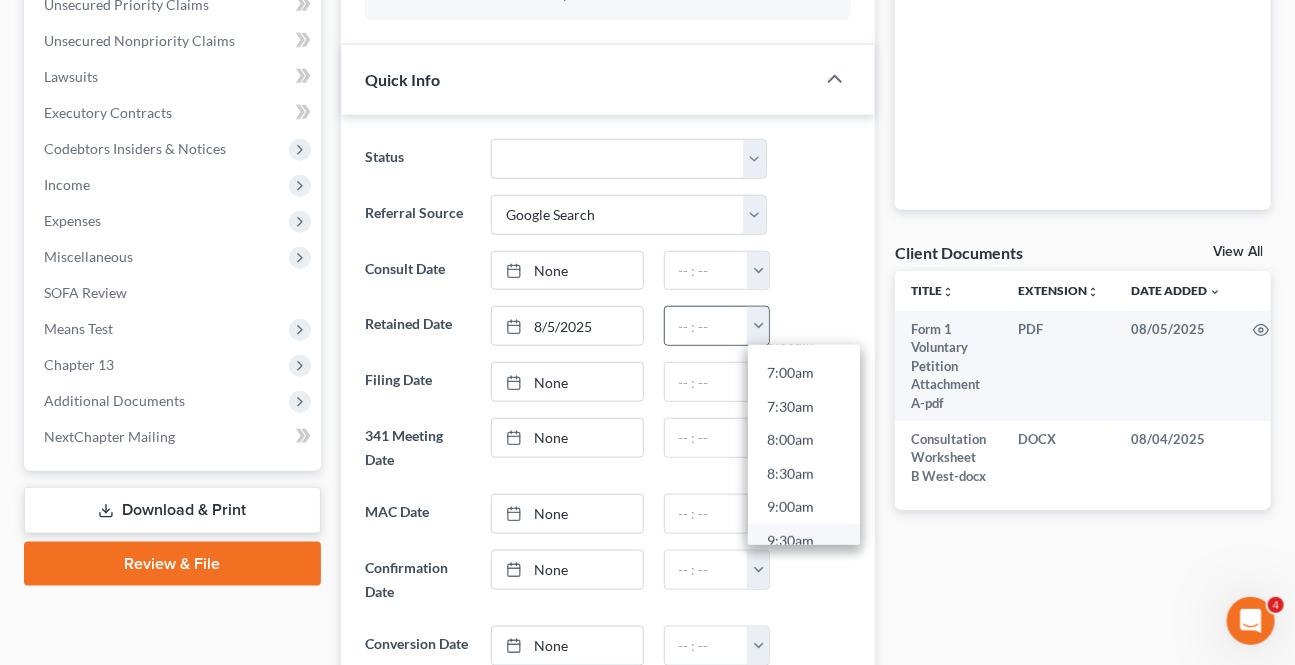scroll, scrollTop: 545, scrollLeft: 0, axis: vertical 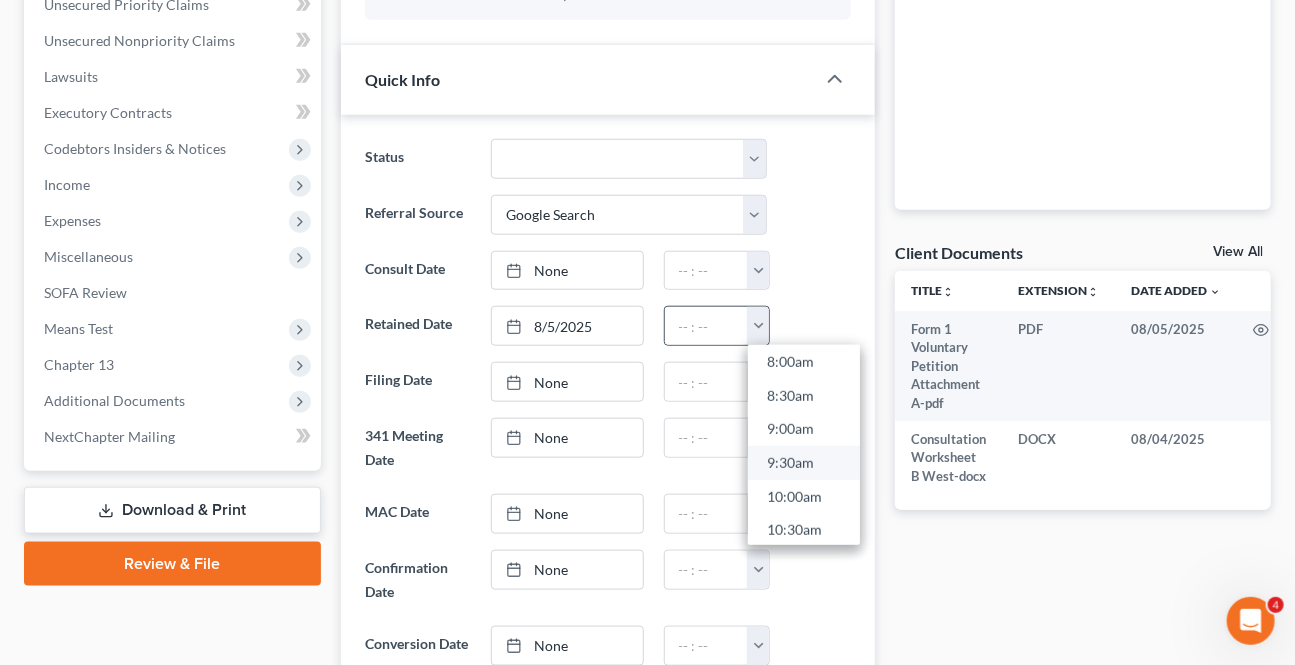 click on "9:30am" at bounding box center [804, 464] 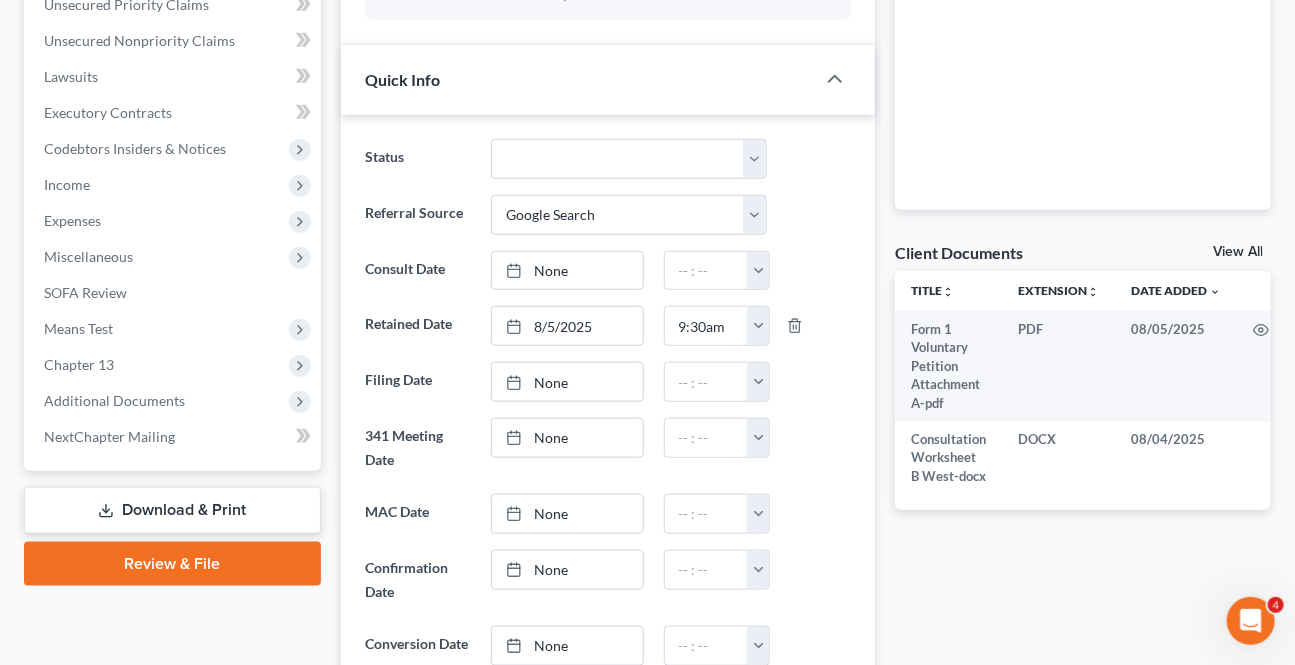 click at bounding box center (819, 448) 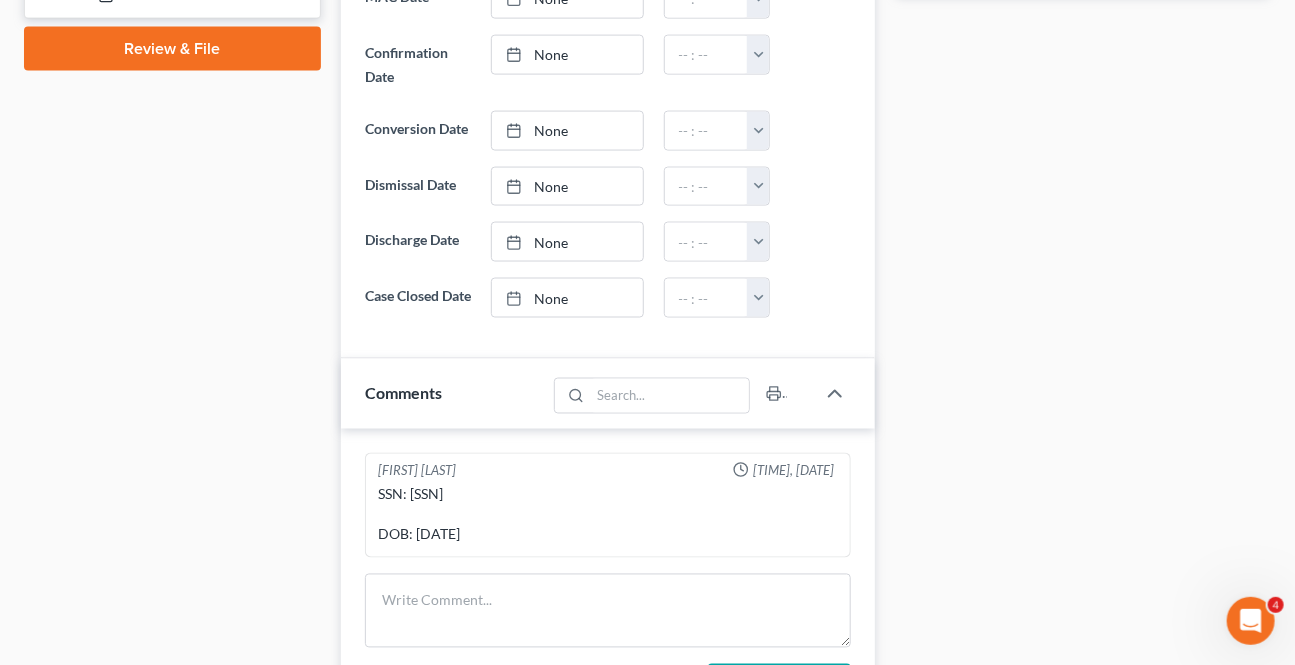 scroll, scrollTop: 1090, scrollLeft: 0, axis: vertical 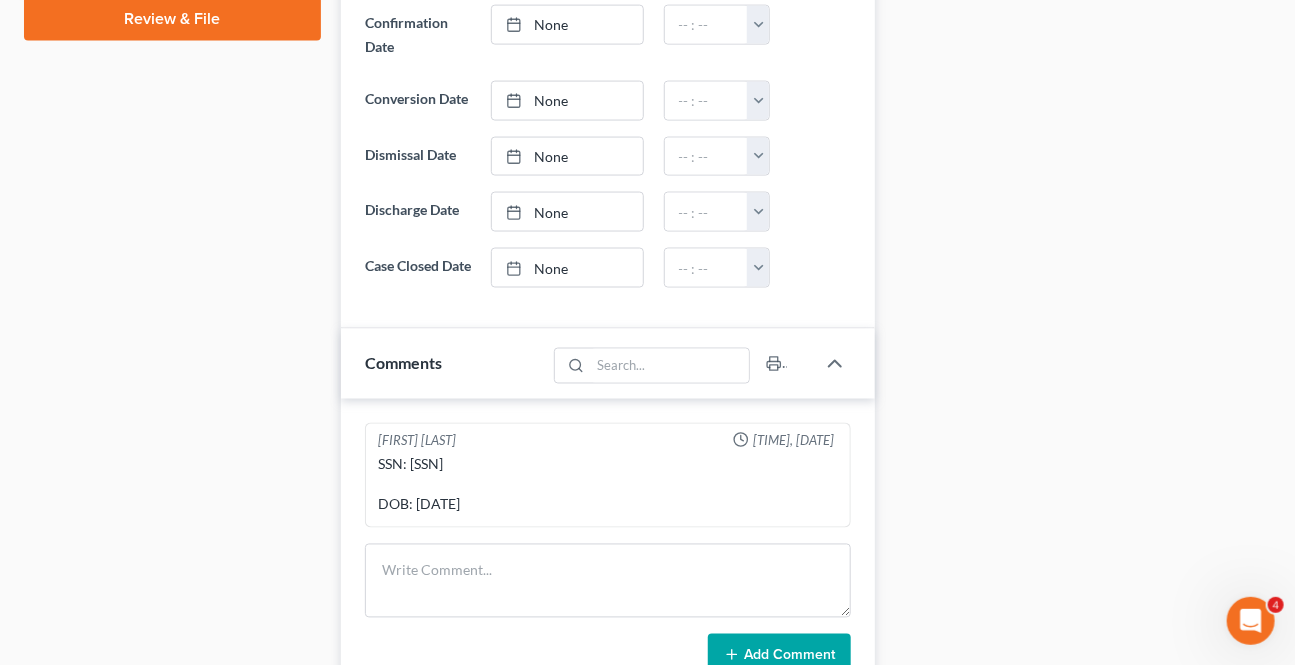 click on "Docs
Tasks
Events
Timer
0% Completed
Nothing here yet! Credit Counseling Certificate   Drivers license & social security card   Paystubs   Tax returns   Personal Property Assessment   Proof of Lien
Hide Completed Tasks
Nothing here yet!
Hide Past Events
Nothing here yet!
0h 43m Total Time Tracked Filter All stop Samantha Lambert stop Ben D. Perry stop Katoria Williams stop Mary Currie Time Tracking In Progress...
Start End Total Hours 8/5/25 9:55 AM 8/5/25 9:58 AM 0h 4m   8/5/25 9:20 AM 8/5/25 9:29 AM 0h 10m   8/4/25 4:07 PM 8/4/25 4:07 PM 0h 1m   8/4/25 2:15 PM 8/4/25 2:15 PM 0h 1m   8/4/25 1:33 PM 8/4/25 2:00 PM 0h 27m
Client Documents View All
Title
unfold_more
expand_more
expand_less
Extension
unfold_more
expand_more
expand_less
Date Added
unfold_more
expand_more
expand_less
Form 1 Voluntary Petition Attachment A-pdf PDF 08/05/2025 DOCX" at bounding box center [1083, 60] 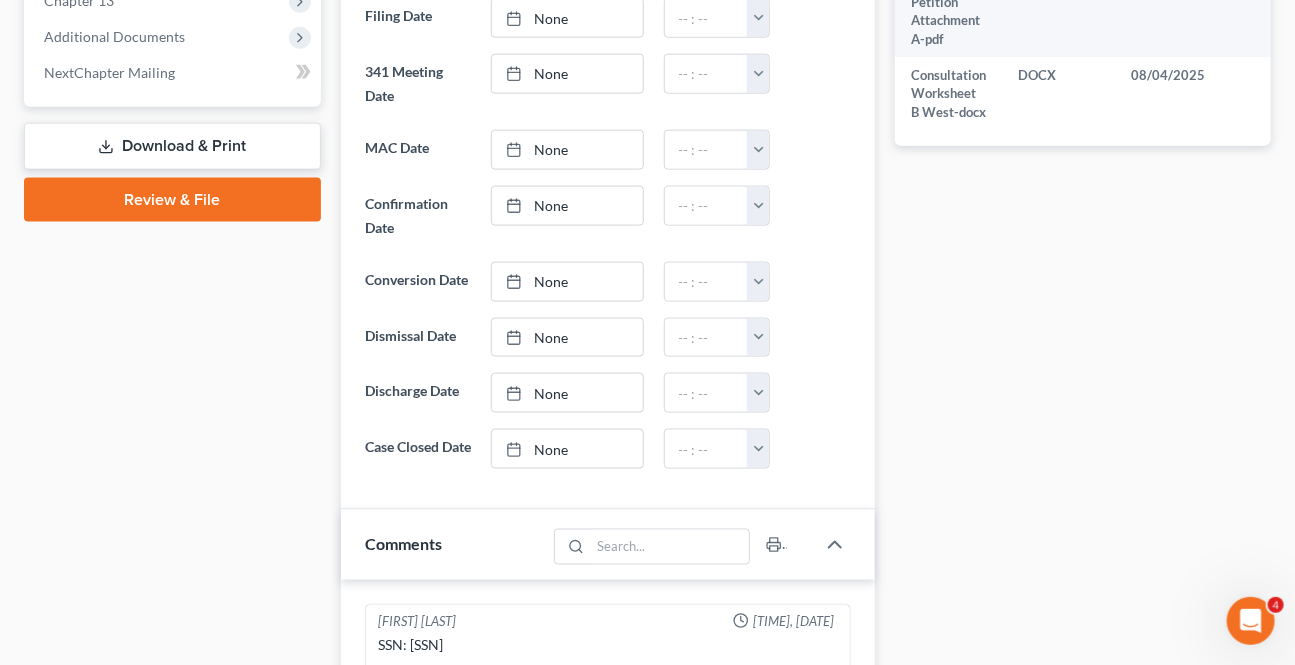 scroll, scrollTop: 1181, scrollLeft: 0, axis: vertical 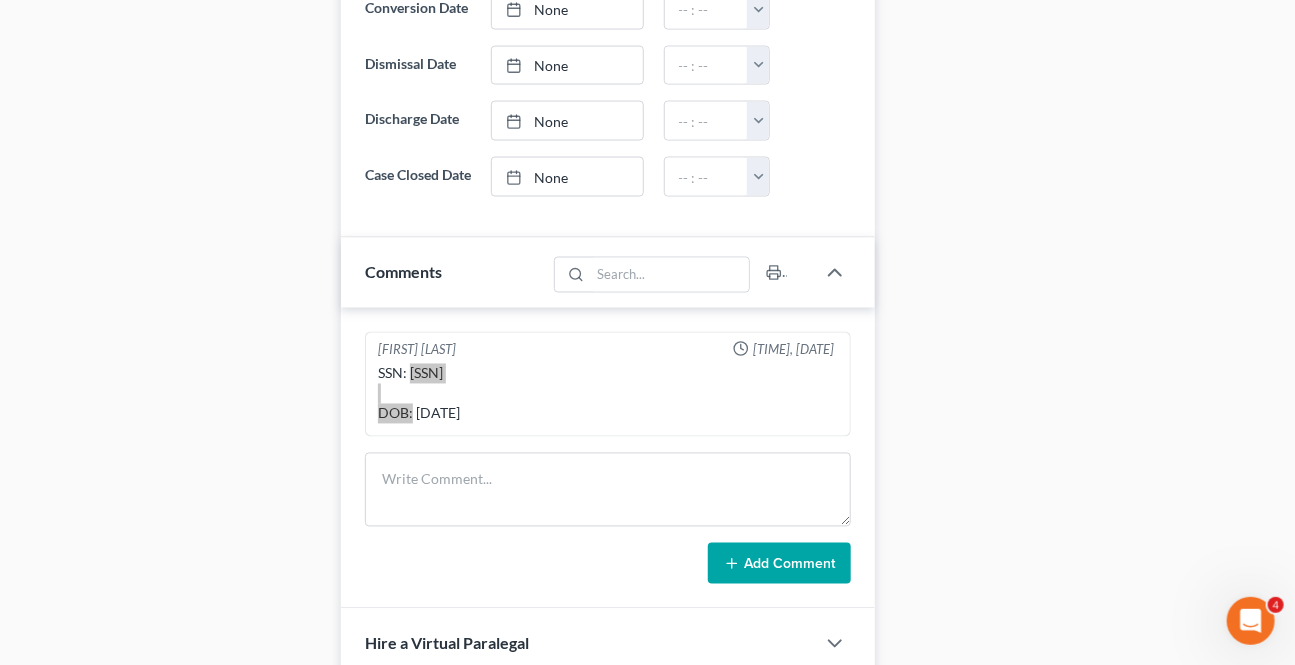 drag, startPoint x: 491, startPoint y: 388, endPoint x: 410, endPoint y: 398, distance: 81.61495 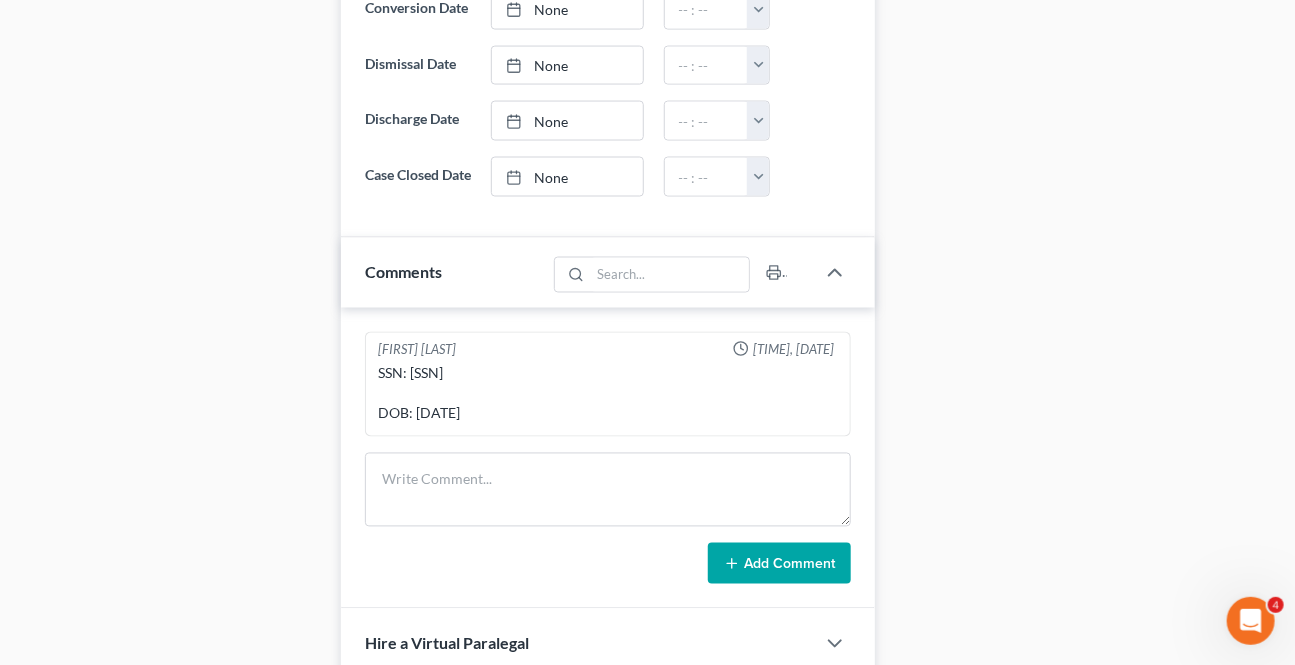 click on "Docs
Tasks
Events
Timer
0% Completed
Nothing here yet! Credit Counseling Certificate   Drivers license & social security card   Paystubs   Tax returns   Personal Property Assessment   Proof of Lien
Hide Completed Tasks
Nothing here yet!
Hide Past Events
Nothing here yet!
0h 43m Total Time Tracked Filter All stop Samantha Lambert stop Ben D. Perry stop Katoria Williams stop Mary Currie Time Tracking In Progress...
Start End Total Hours 8/5/25 9:55 AM 8/5/25 9:58 AM 0h 4m   8/5/25 9:20 AM 8/5/25 9:29 AM 0h 10m   8/4/25 4:07 PM 8/4/25 4:07 PM 0h 1m   8/4/25 2:15 PM 8/4/25 2:15 PM 0h 1m   8/4/25 1:33 PM 8/4/25 2:00 PM 0h 27m
Client Documents View All
Title
unfold_more
expand_more
expand_less
Extension
unfold_more
expand_more
expand_less
Date Added
unfold_more
expand_more
expand_less
Form 1 Voluntary Petition Attachment A-pdf PDF 08/05/2025 DOCX" at bounding box center [1083, -31] 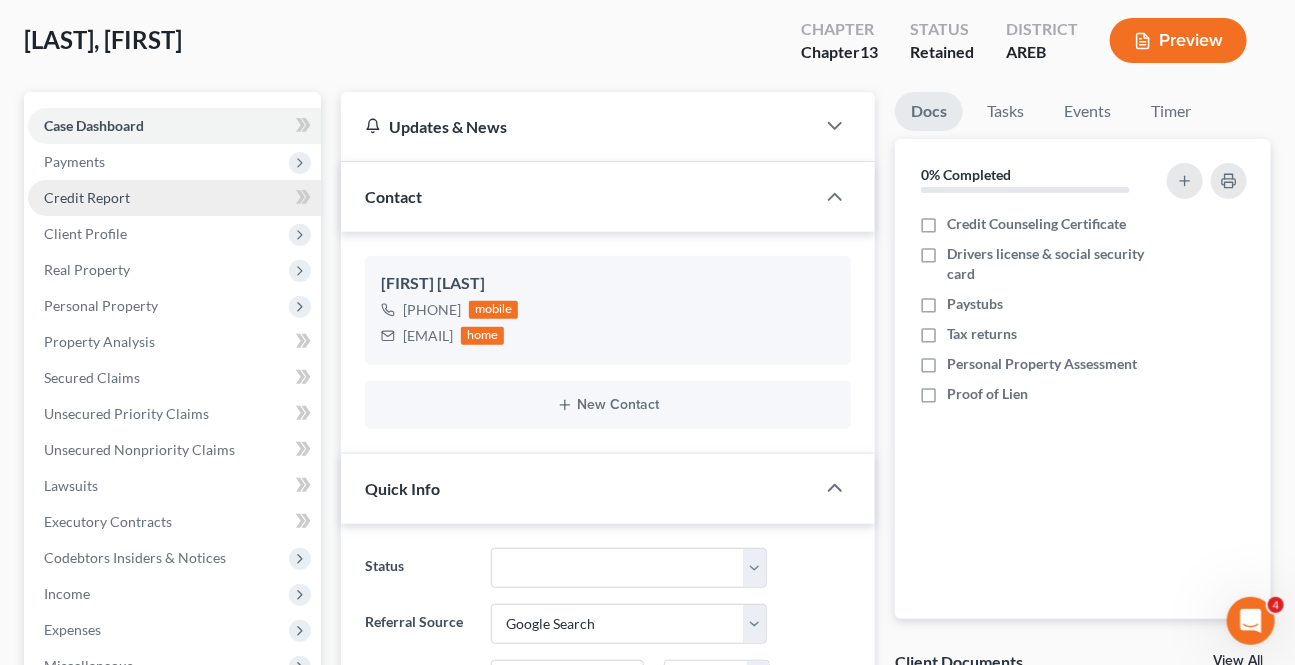 scroll, scrollTop: 90, scrollLeft: 0, axis: vertical 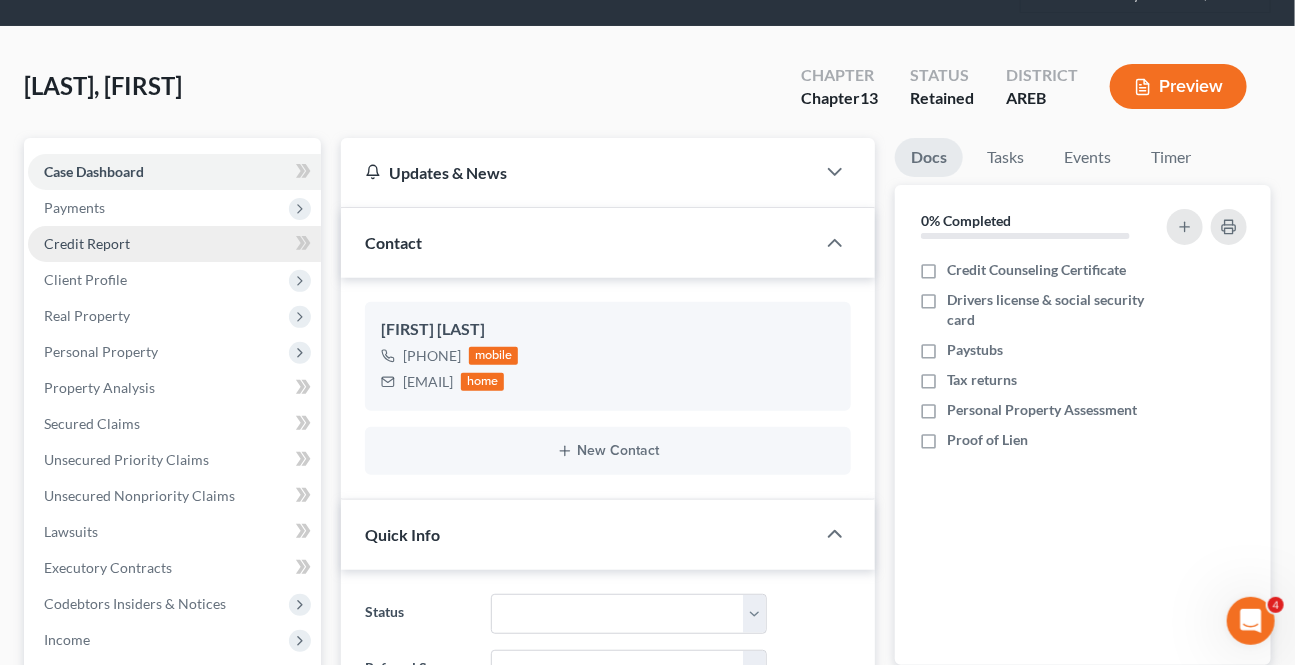 click on "Credit Report" at bounding box center [87, 243] 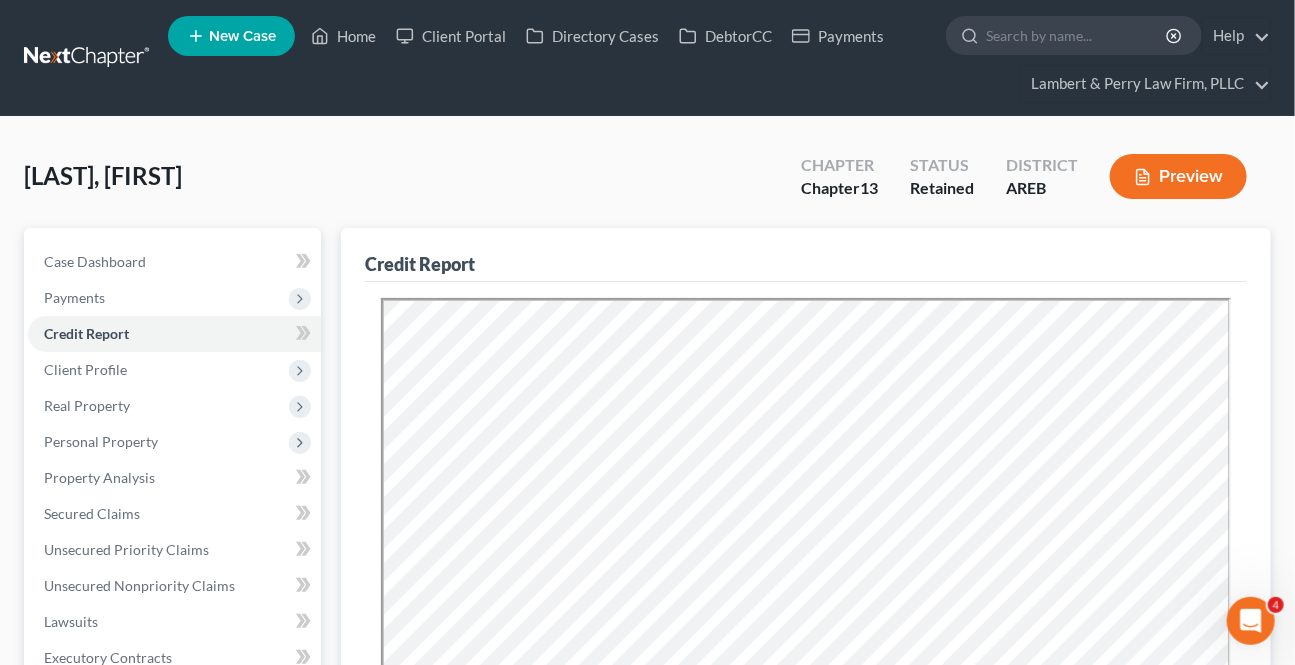 scroll, scrollTop: 0, scrollLeft: 0, axis: both 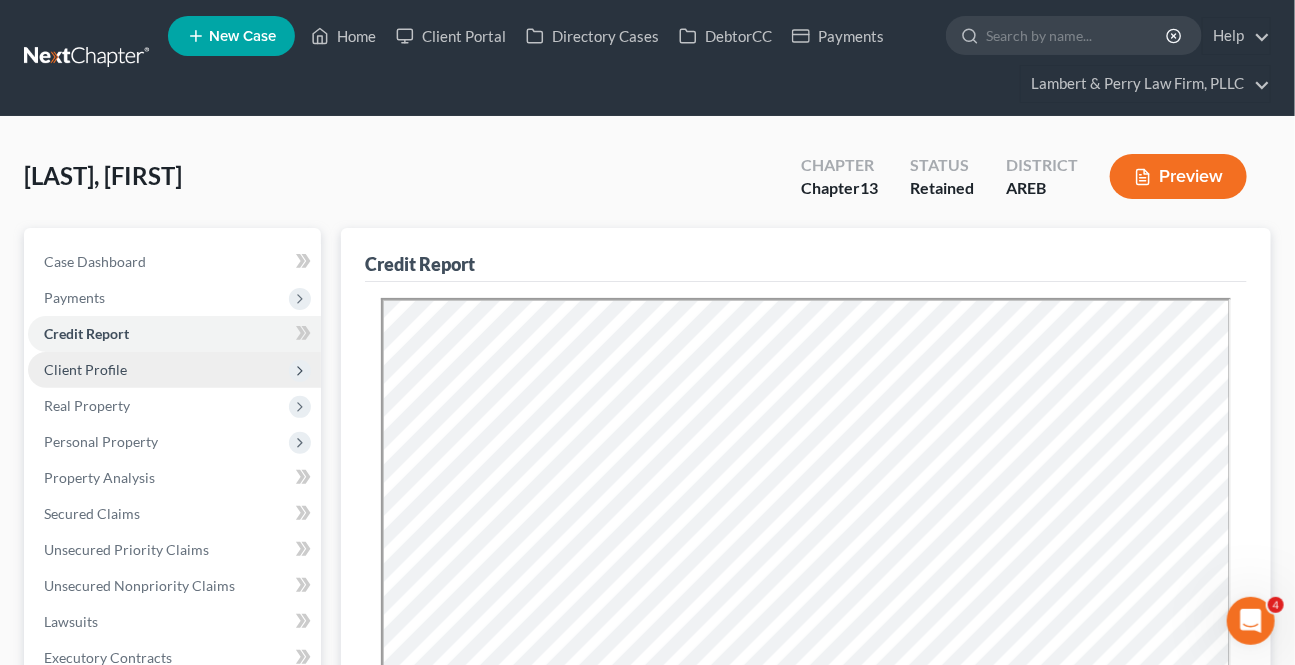 click on "Client Profile" at bounding box center (85, 369) 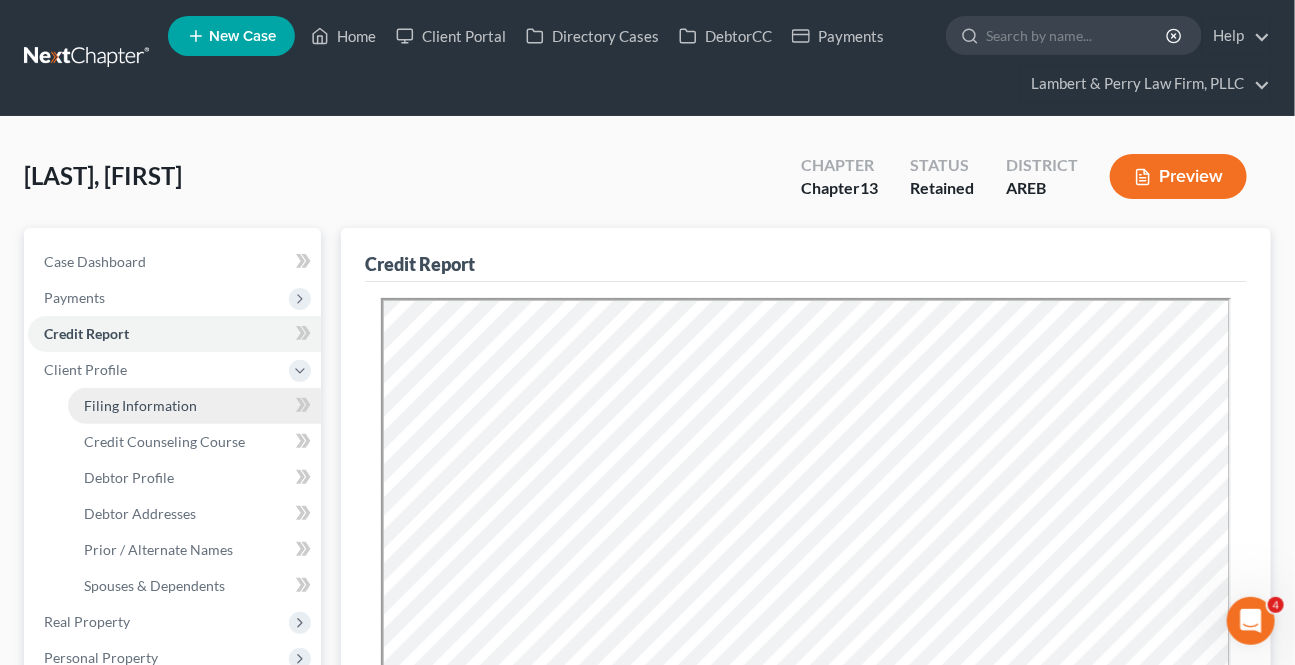 click on "Filing Information" at bounding box center [140, 405] 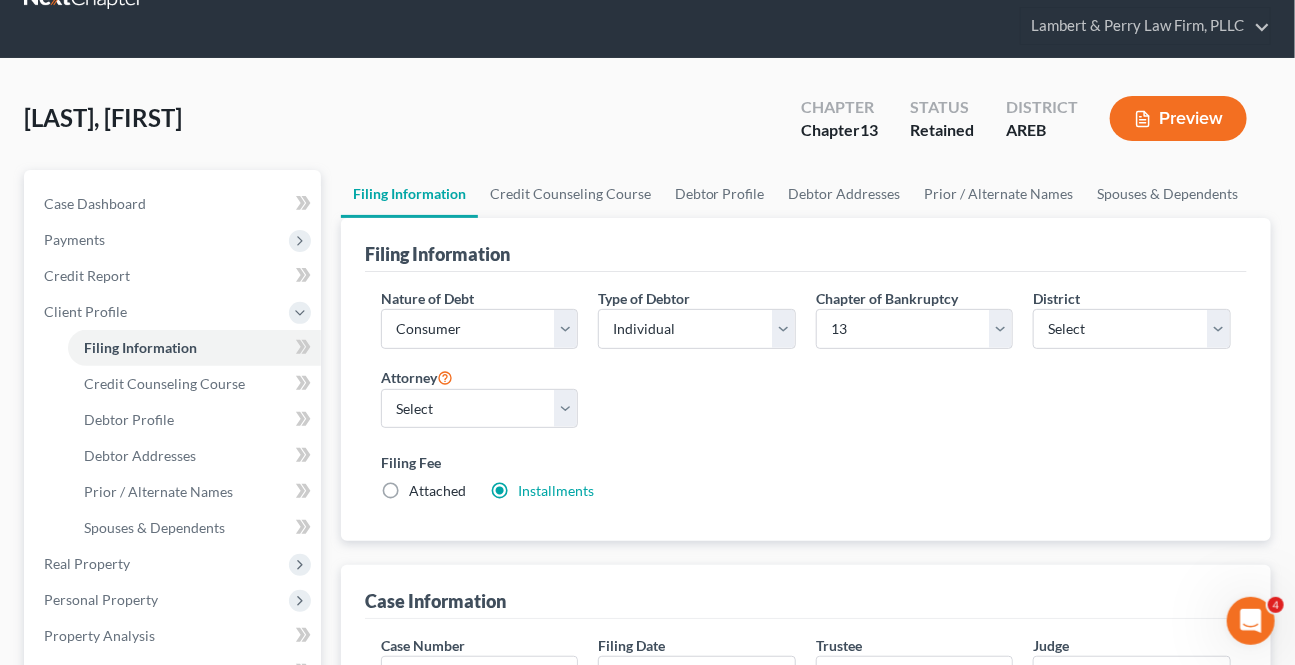 scroll, scrollTop: 90, scrollLeft: 0, axis: vertical 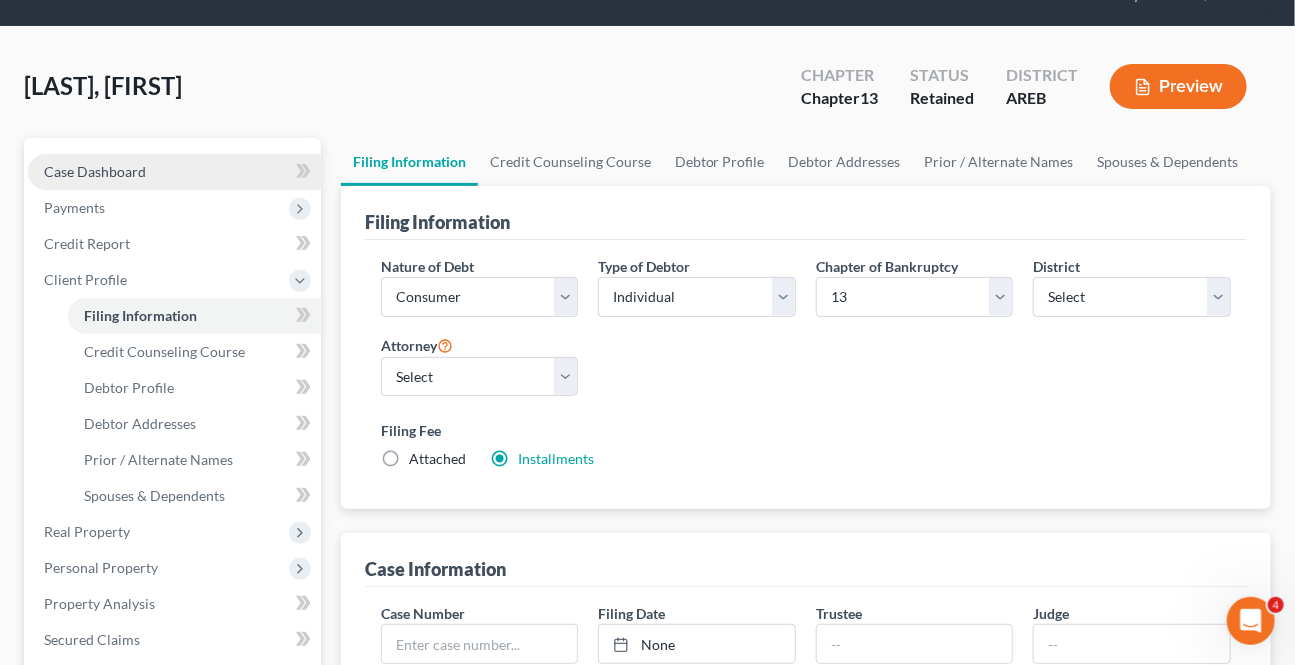 click on "Case Dashboard" at bounding box center [174, 172] 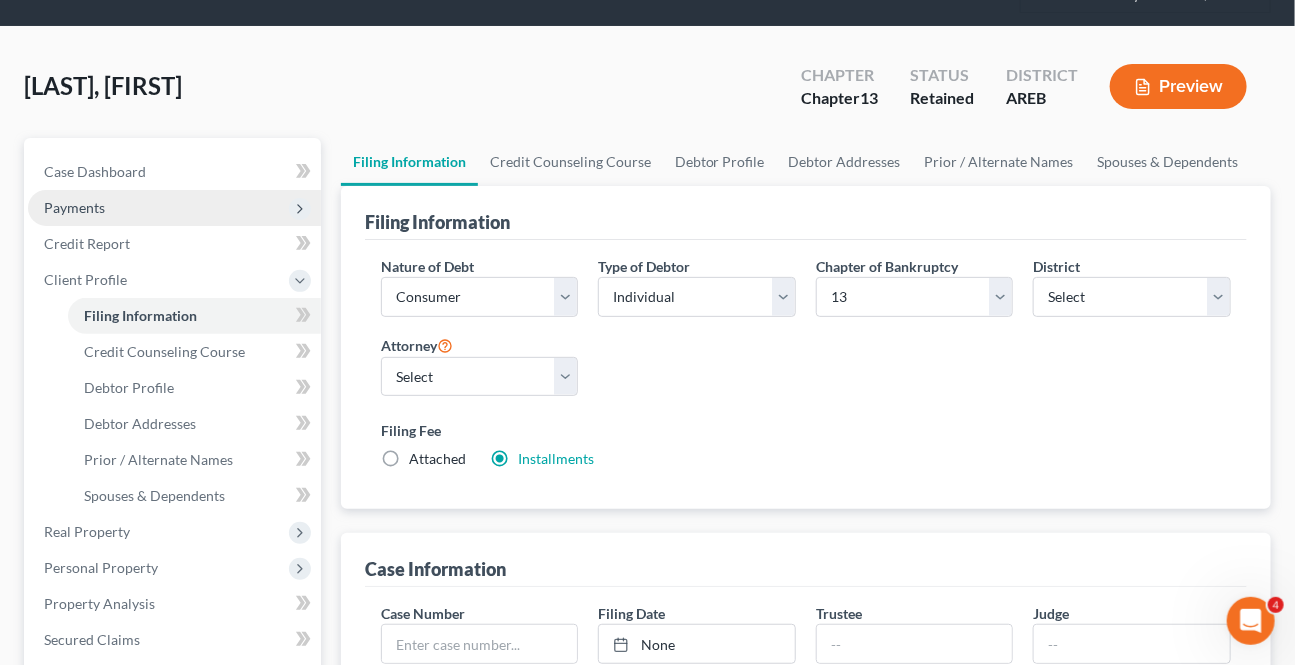 select on "4" 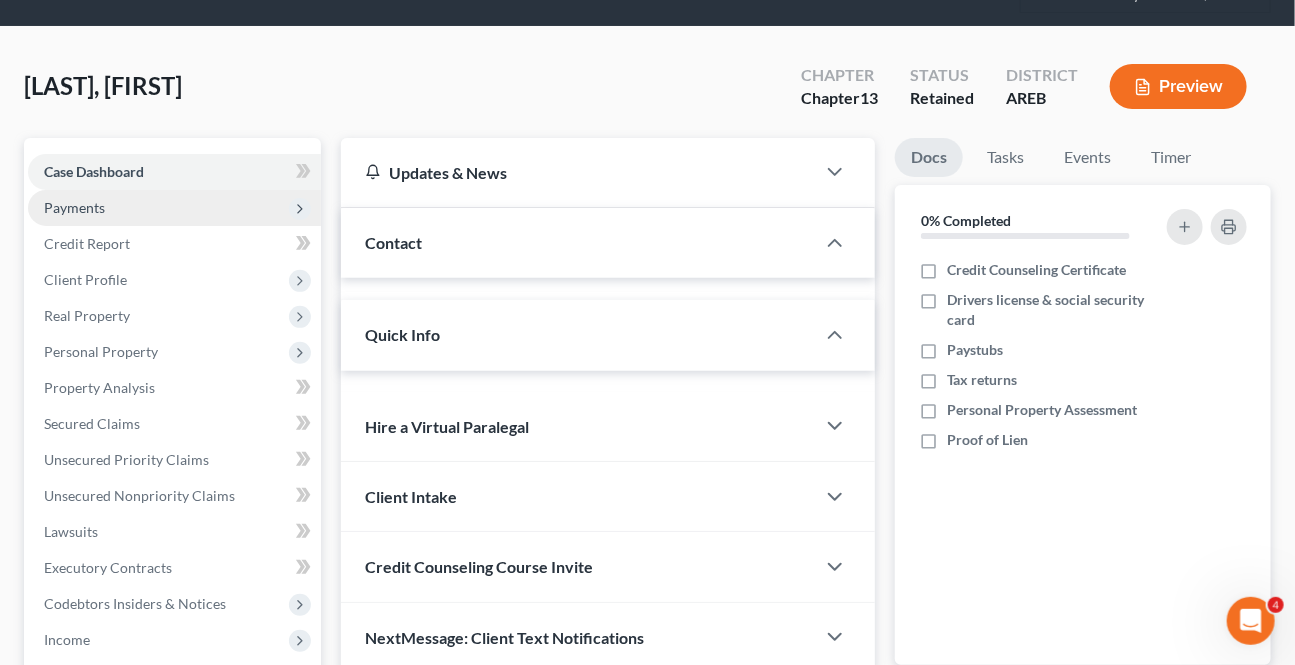 click on "Payments" at bounding box center (174, 208) 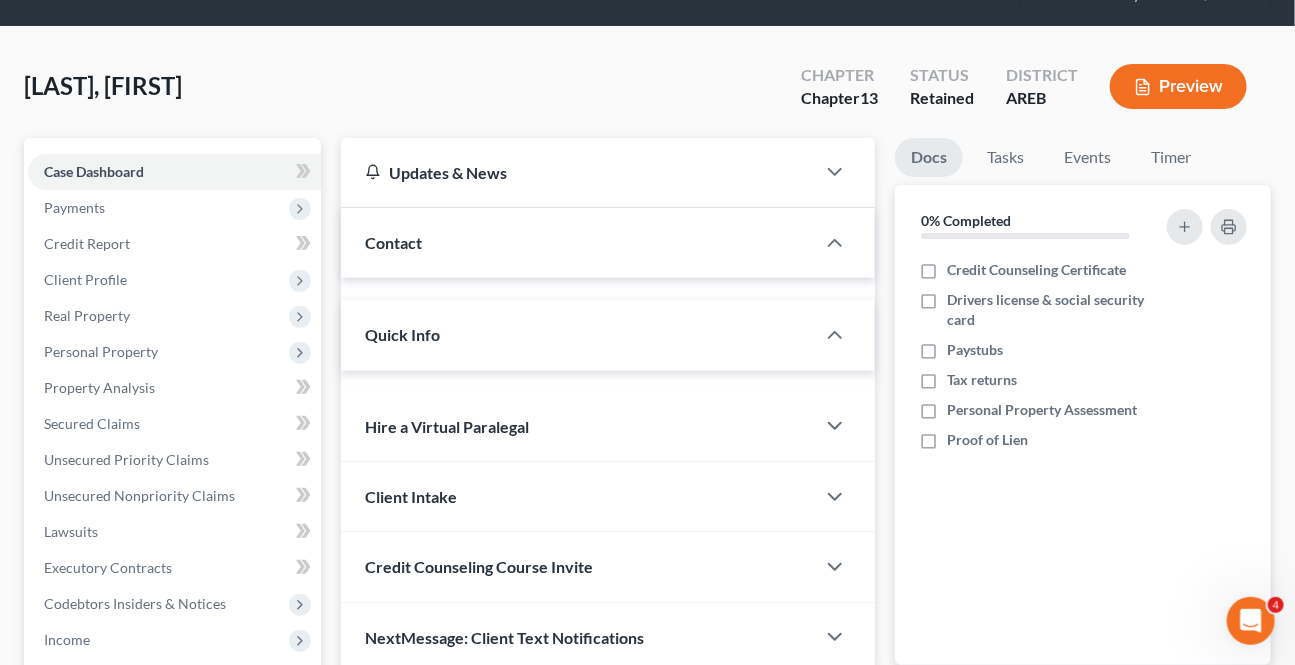 scroll, scrollTop: 0, scrollLeft: 0, axis: both 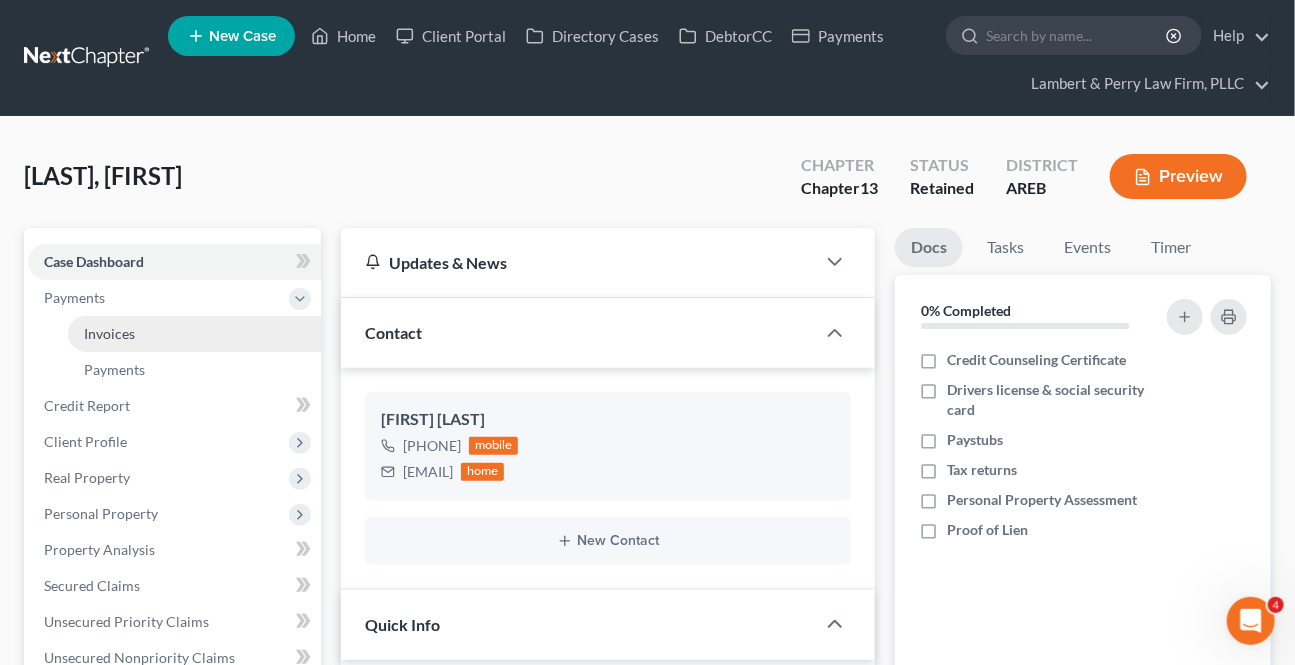 click on "Invoices" at bounding box center [109, 333] 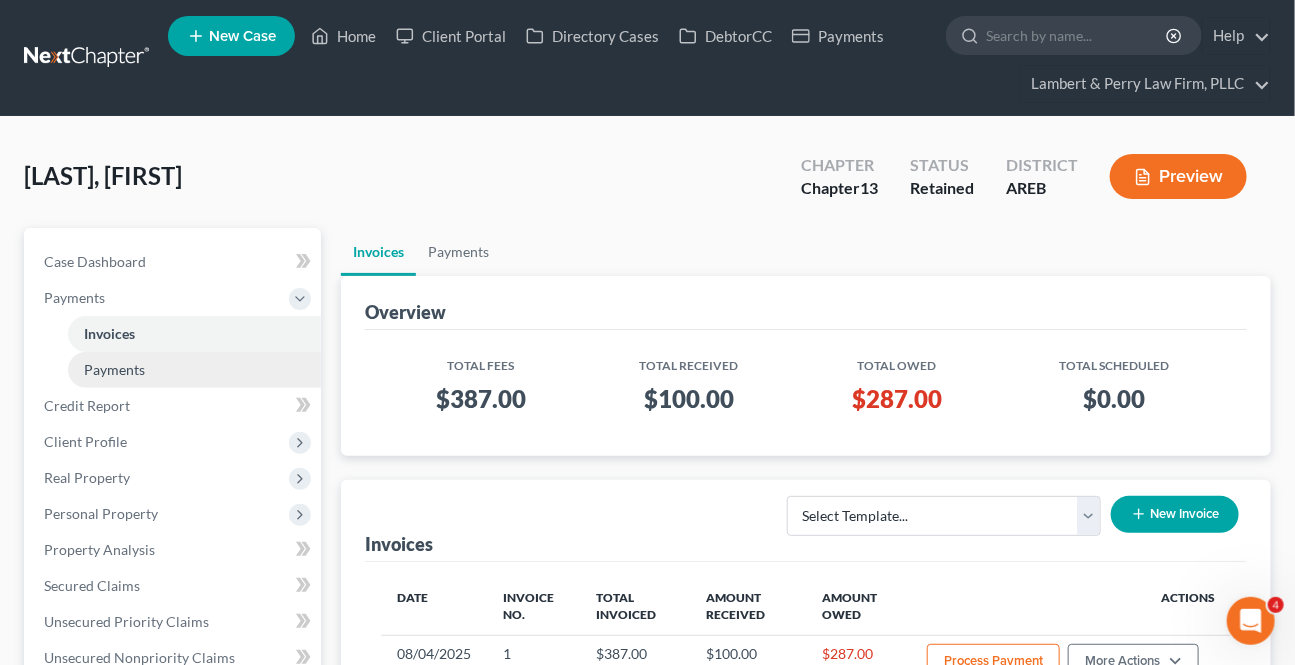 click on "Payments" at bounding box center (114, 369) 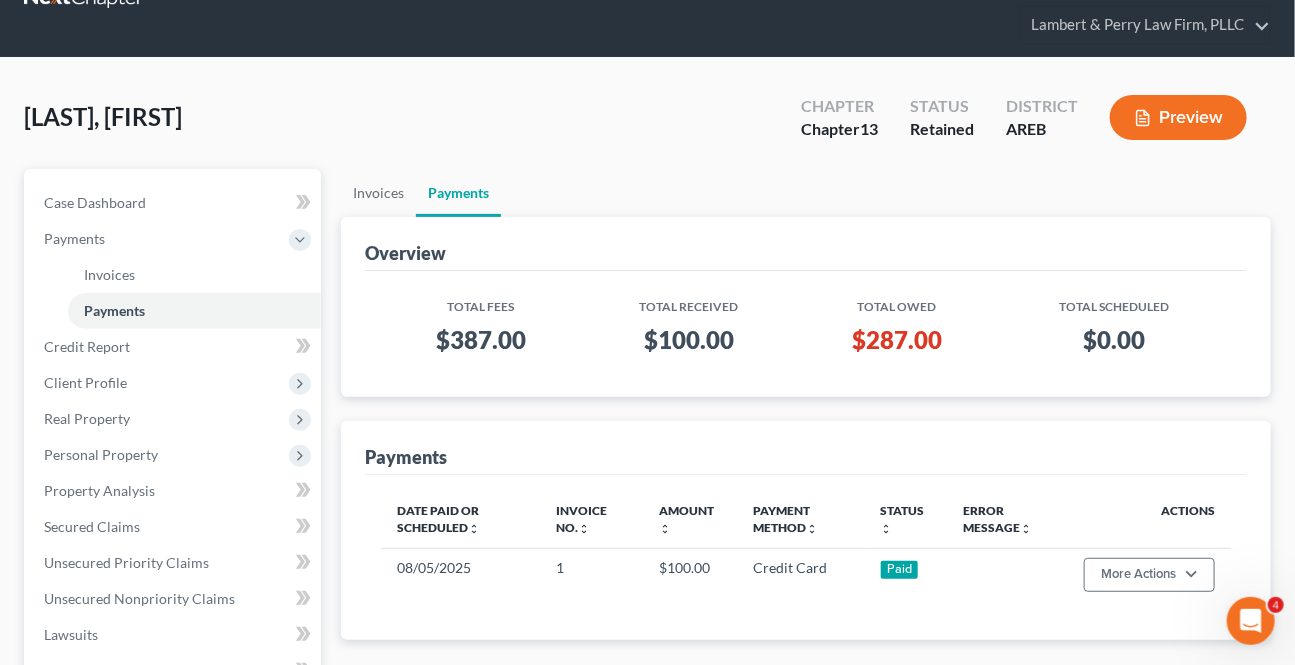 scroll, scrollTop: 90, scrollLeft: 0, axis: vertical 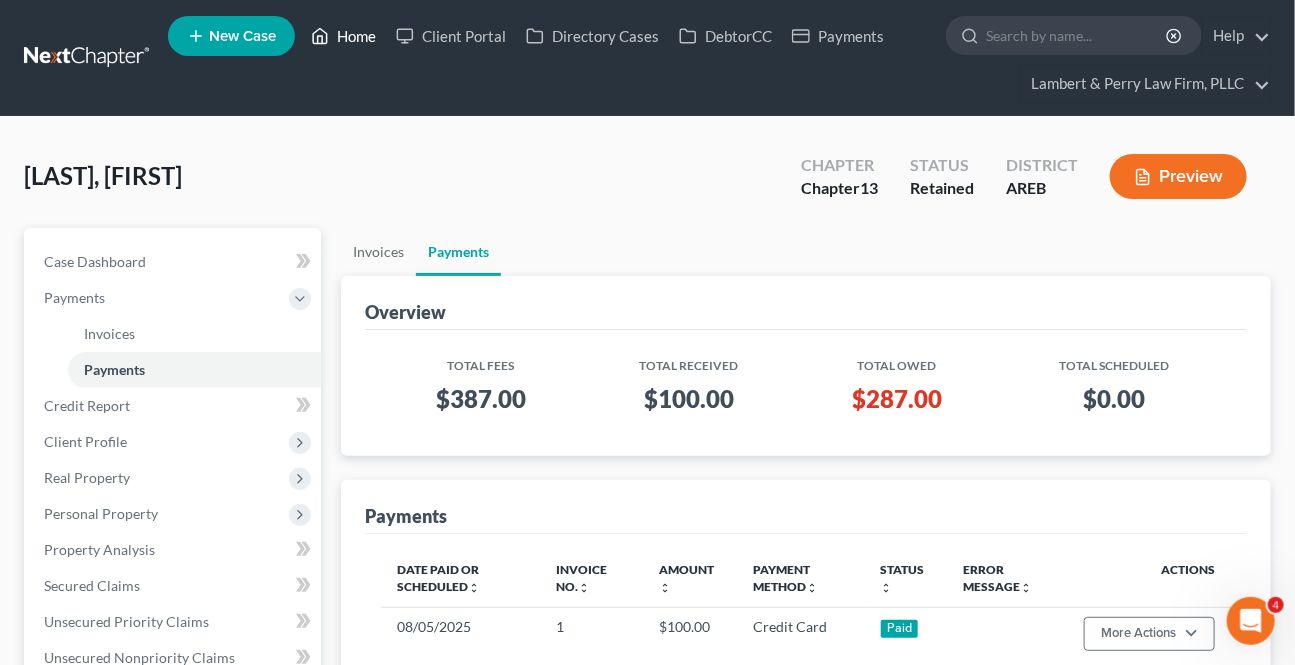 click 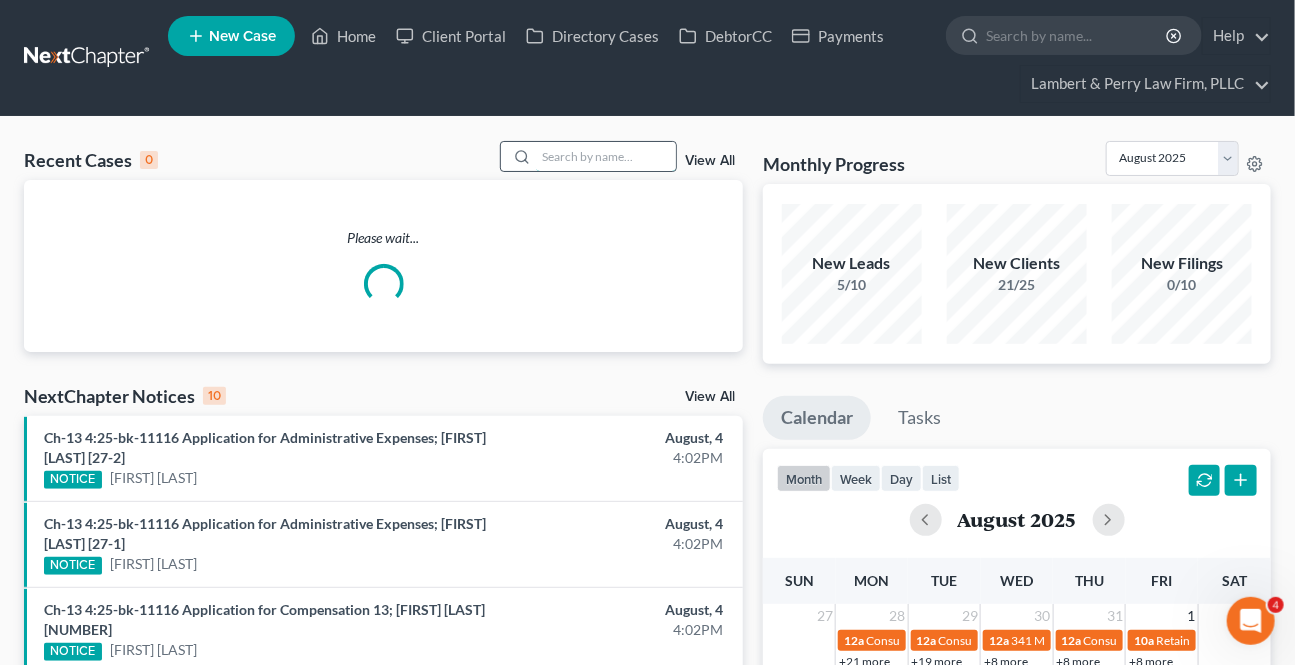 click at bounding box center [606, 156] 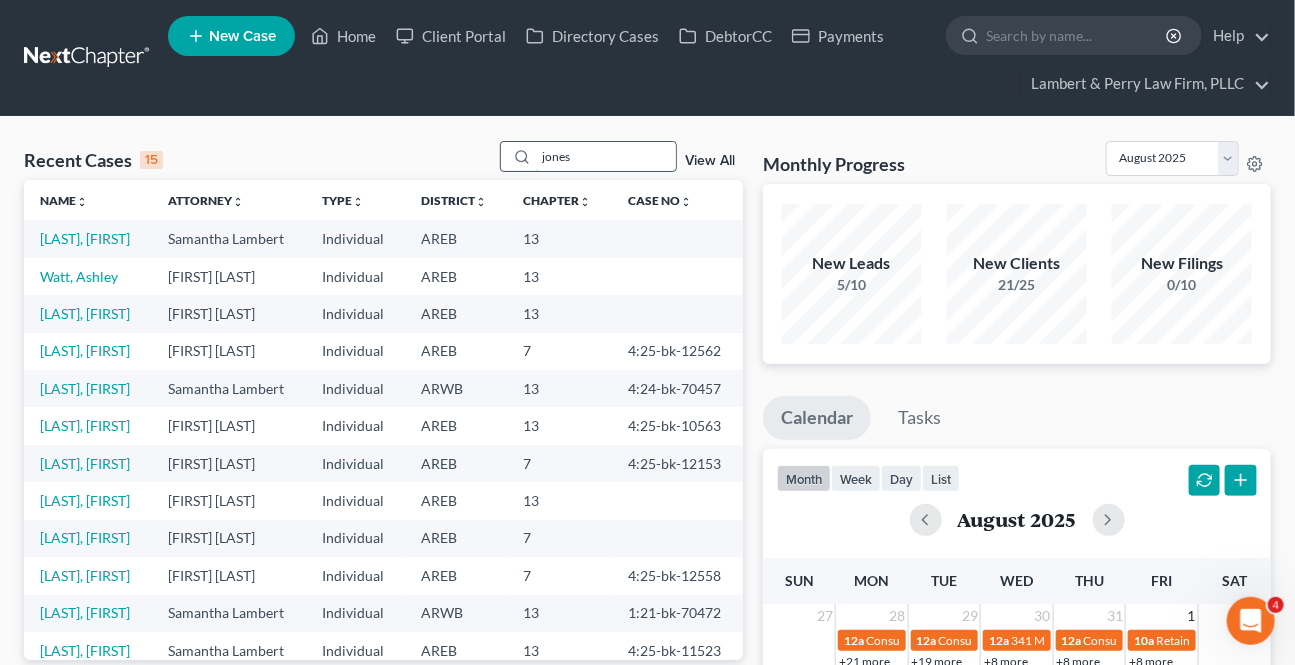type on "jones" 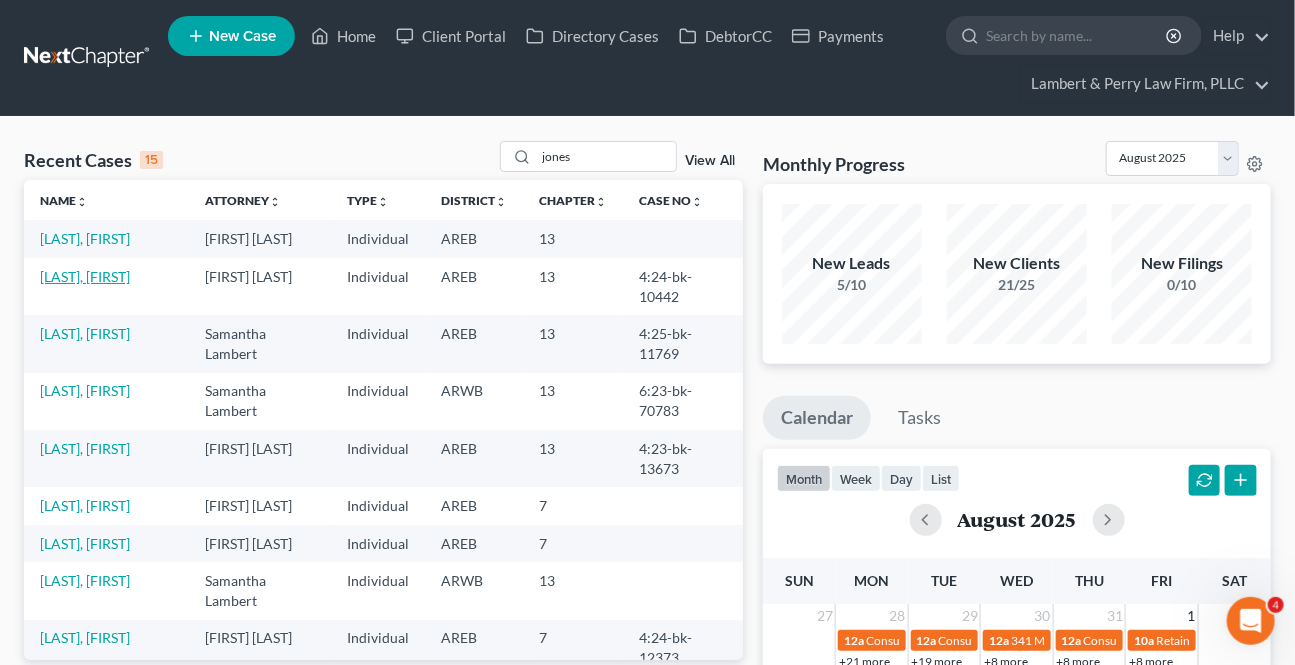 click on "Jones, Ameria" at bounding box center (85, 276) 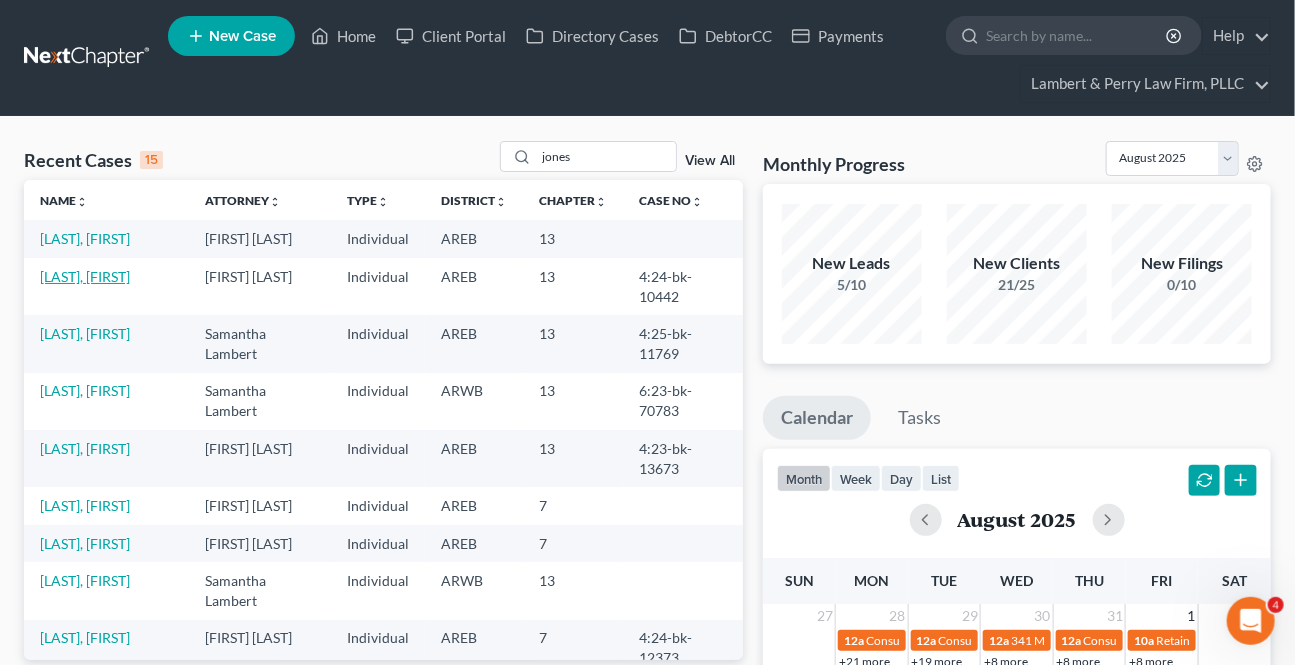 select on "4" 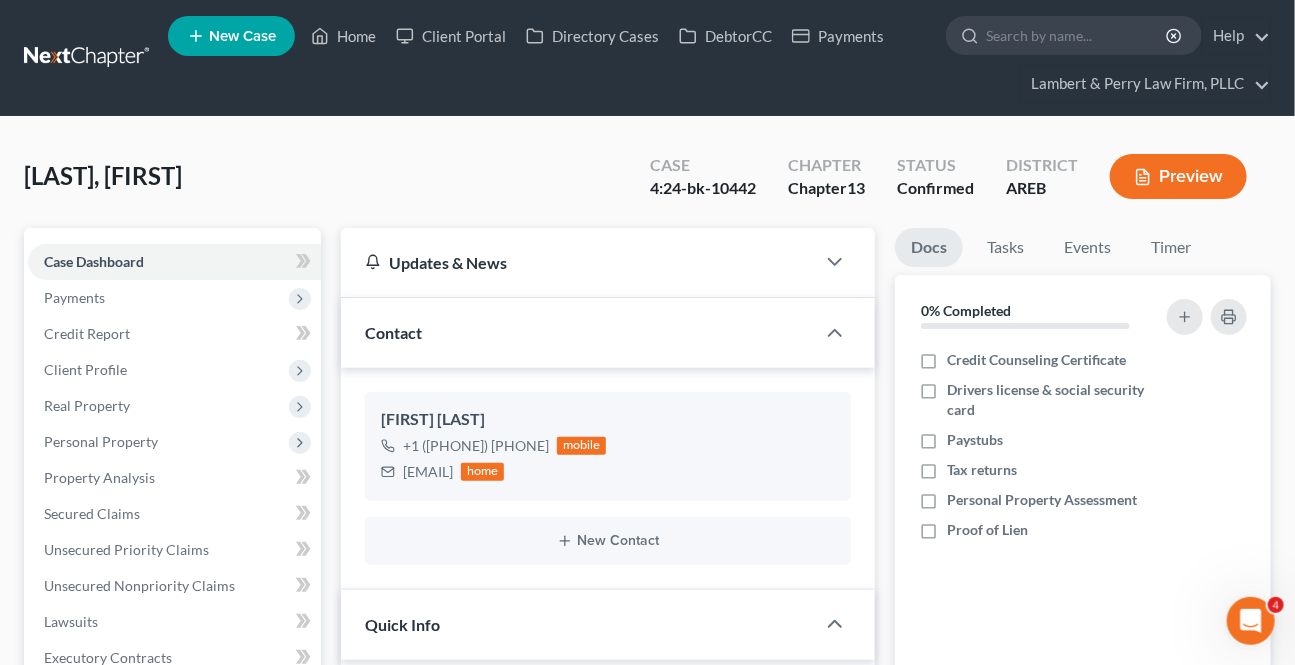 scroll, scrollTop: 636, scrollLeft: 0, axis: vertical 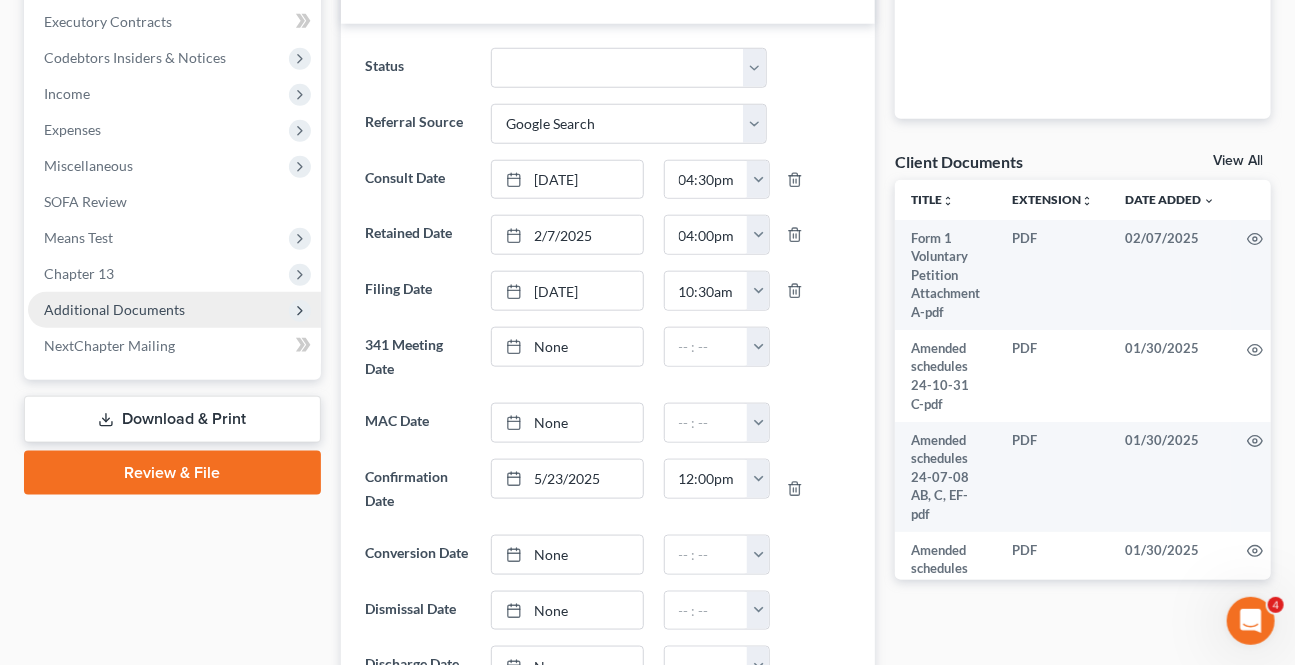 click on "Additional Documents" at bounding box center [114, 309] 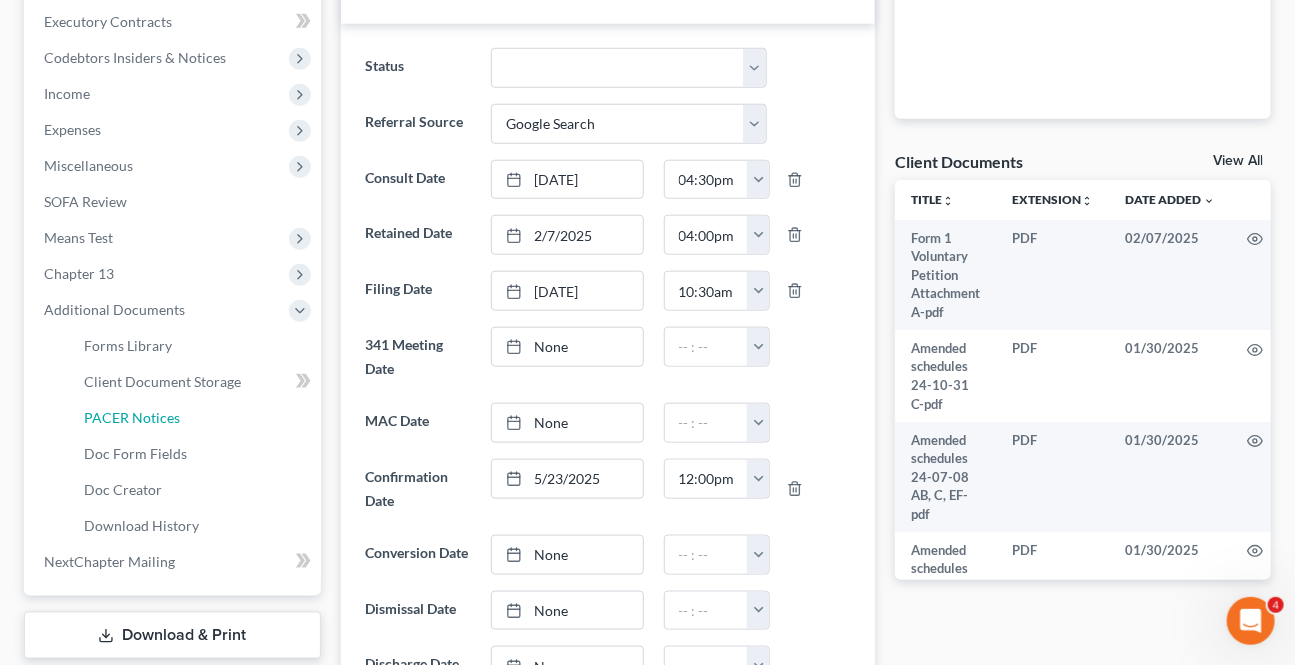 click on "PACER Notices" at bounding box center (194, 418) 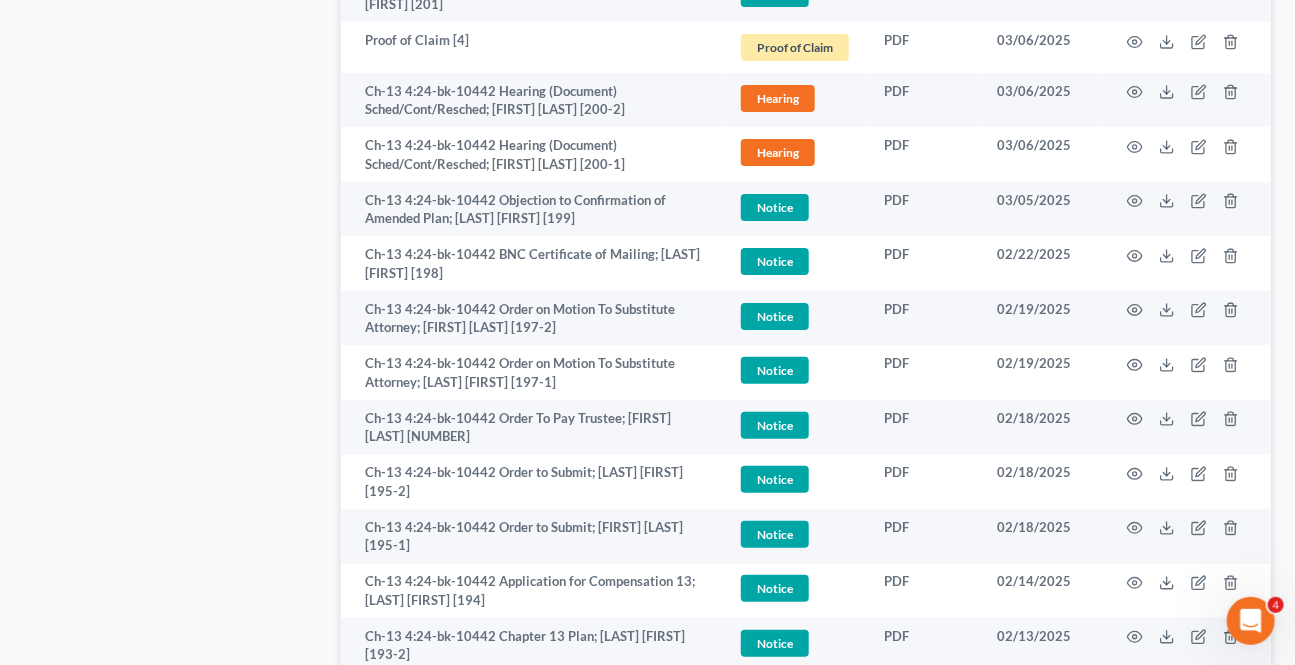 scroll, scrollTop: 2909, scrollLeft: 0, axis: vertical 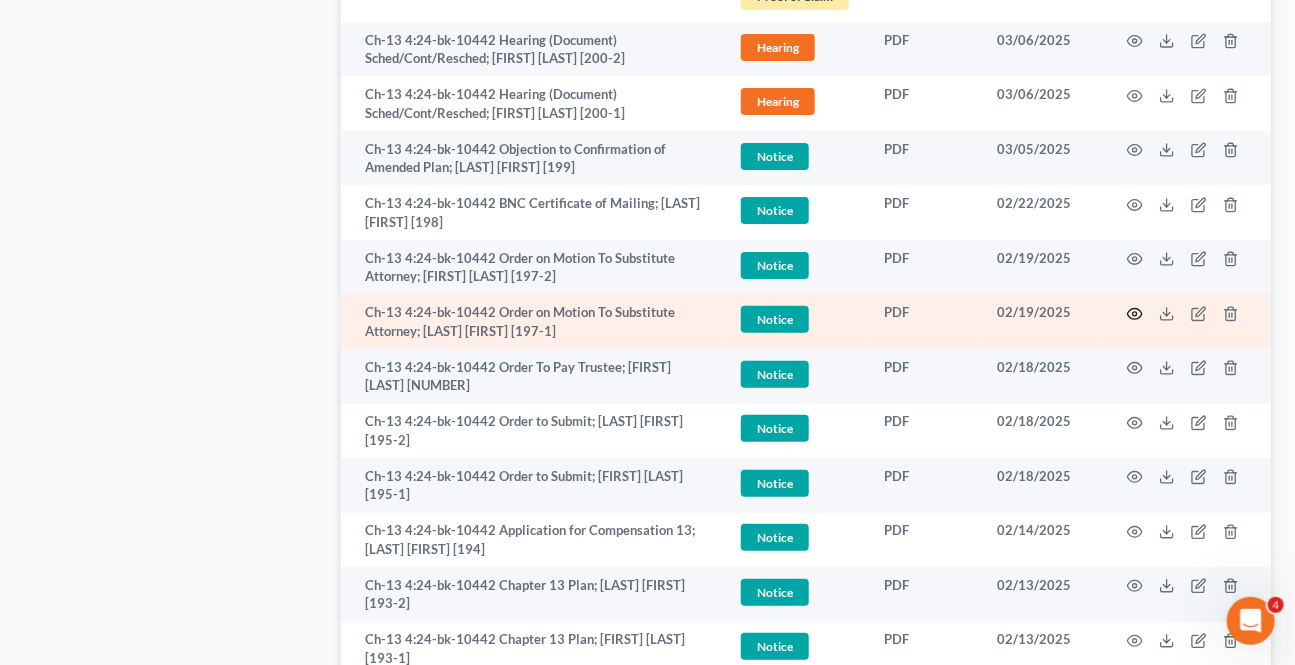 click 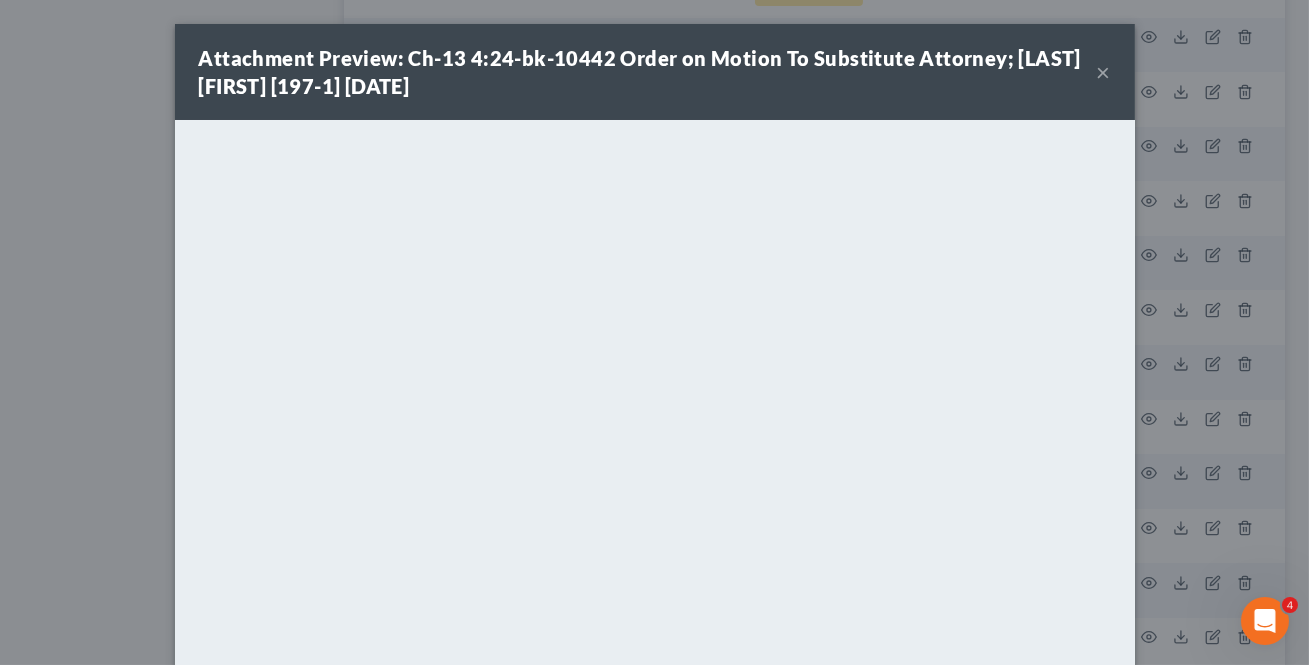 click on "×" at bounding box center [1104, 72] 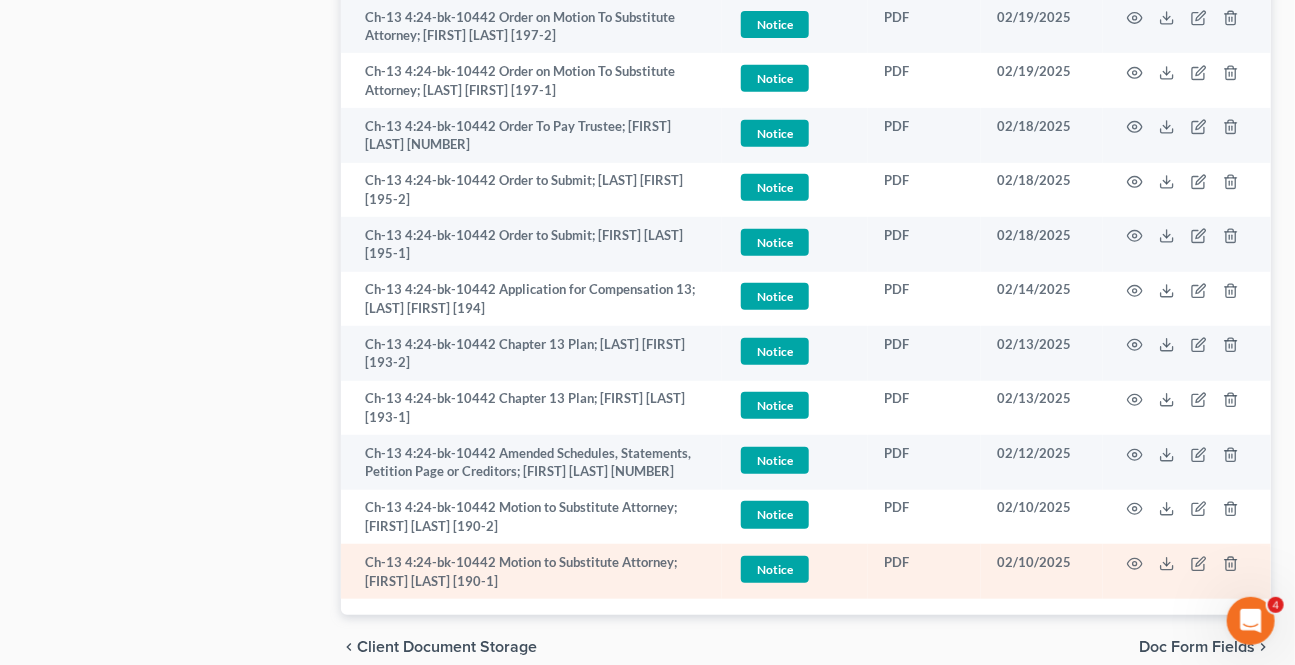 scroll, scrollTop: 3234, scrollLeft: 0, axis: vertical 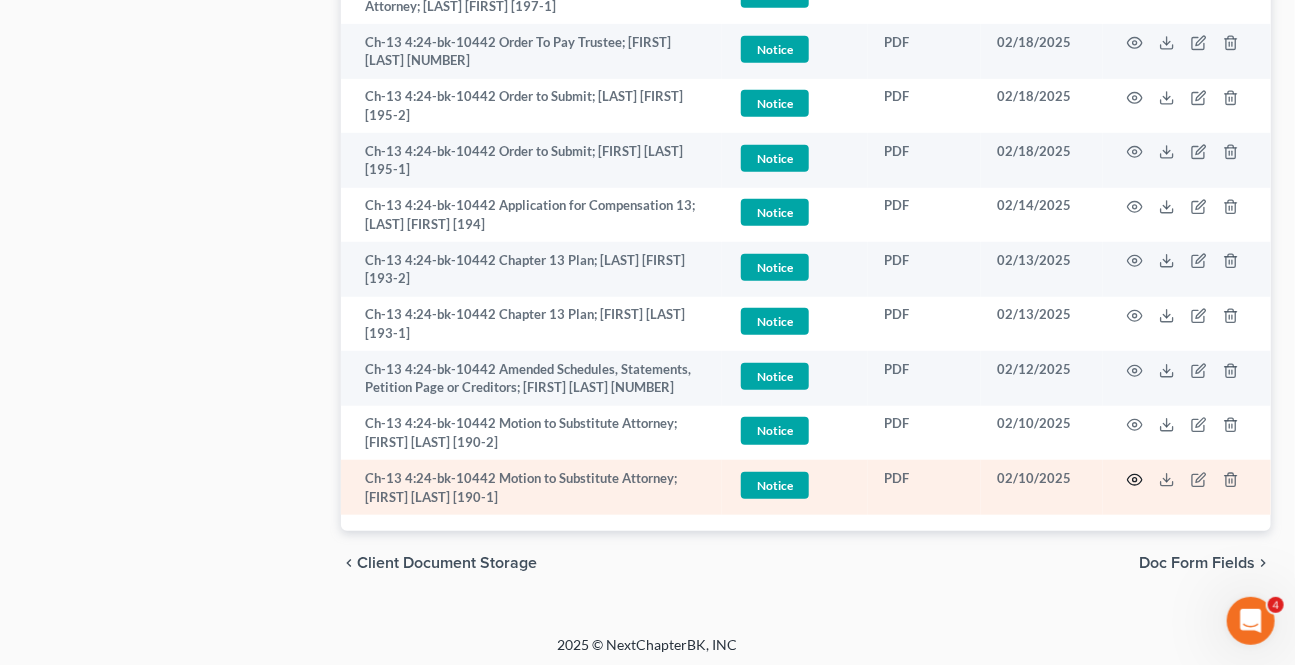 click 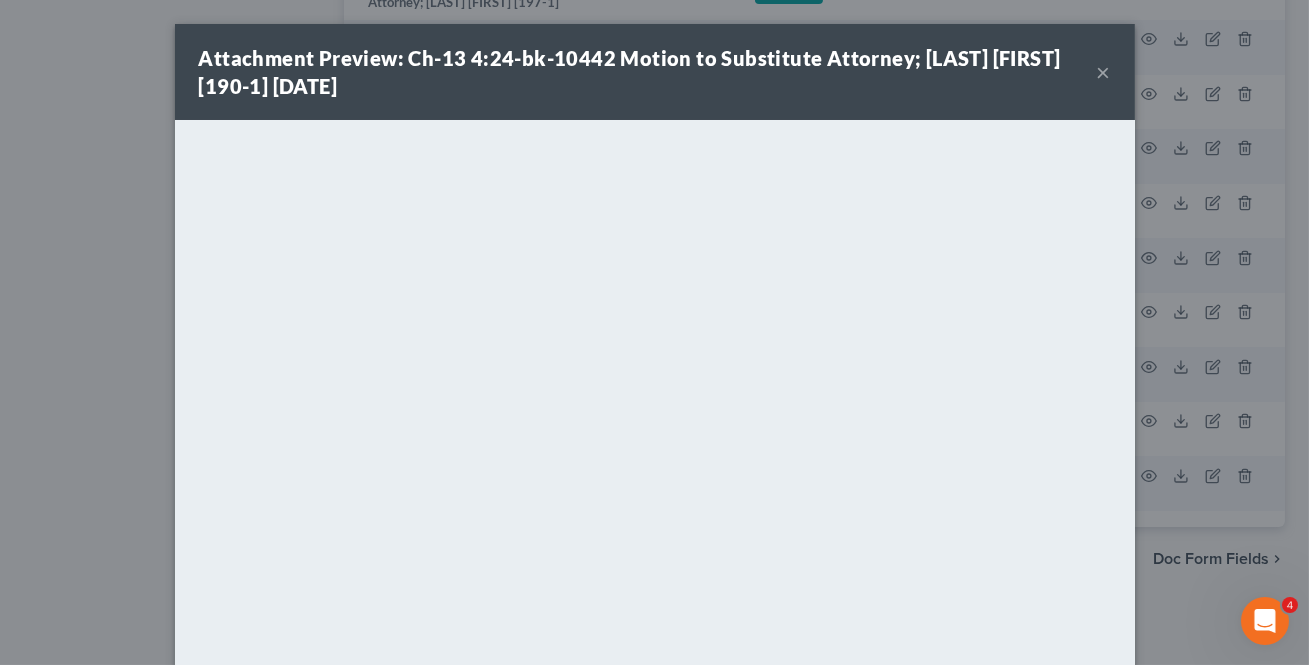 drag, startPoint x: 1100, startPoint y: 68, endPoint x: 1079, endPoint y: 82, distance: 25.23886 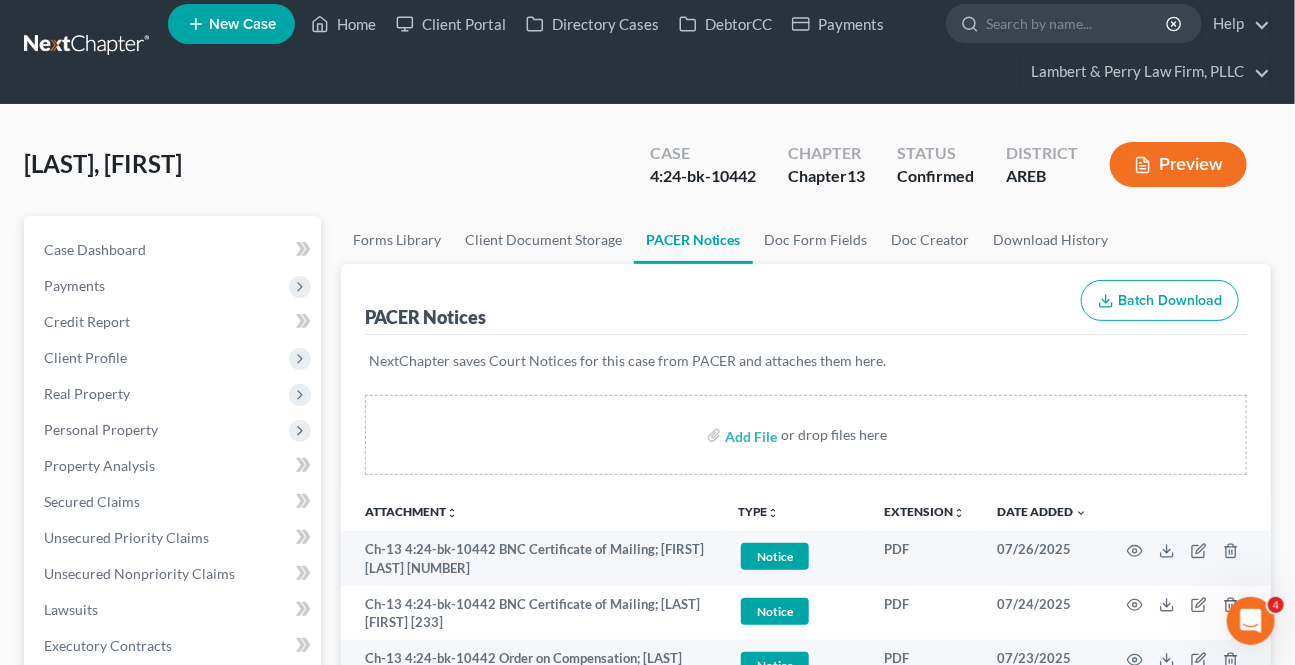 scroll, scrollTop: 0, scrollLeft: 0, axis: both 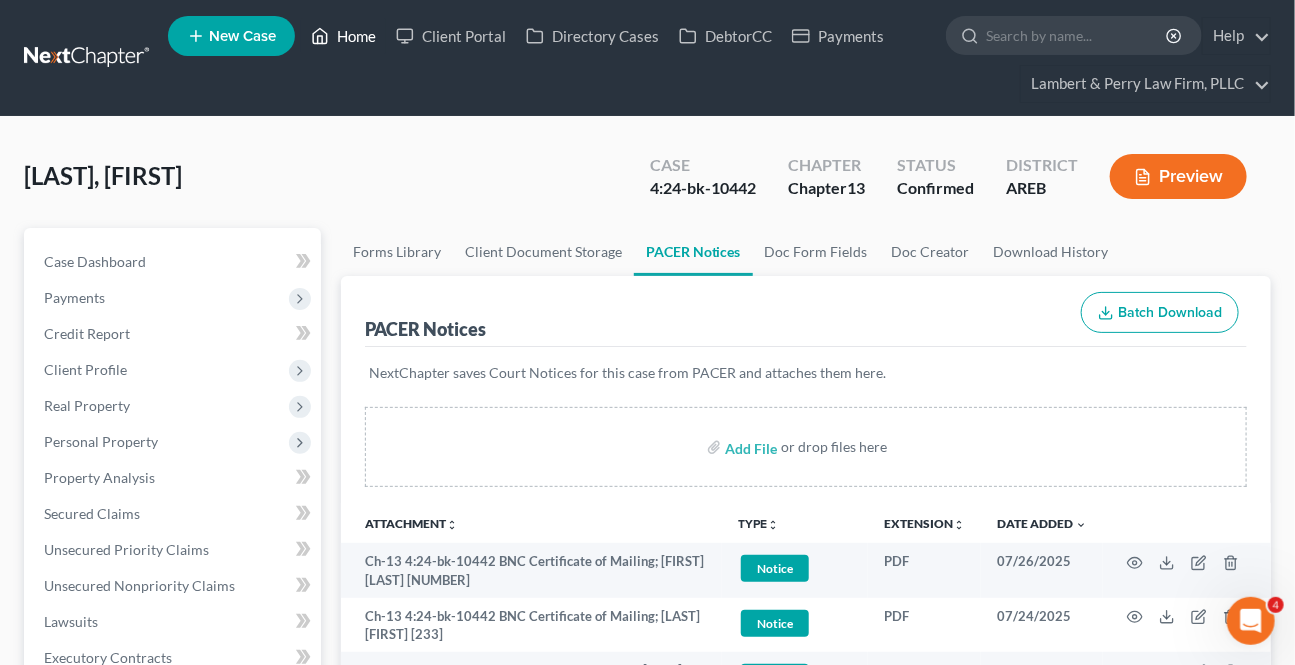 click on "Home" at bounding box center [343, 36] 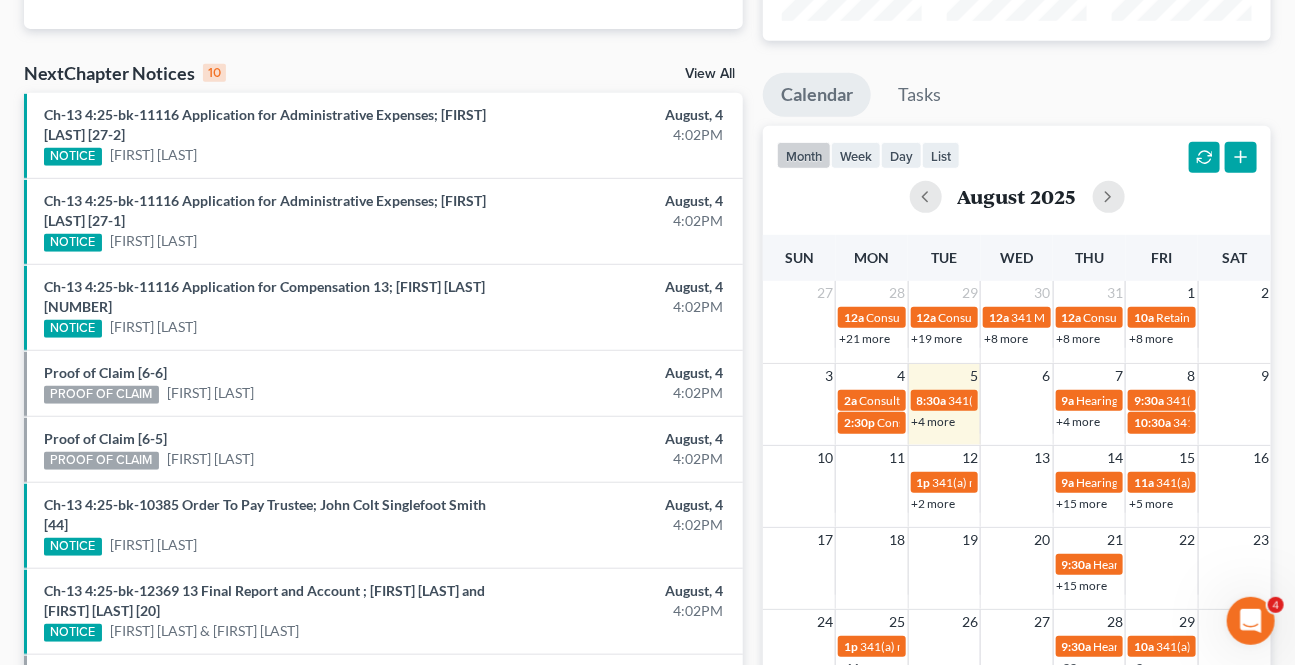 scroll, scrollTop: 0, scrollLeft: 0, axis: both 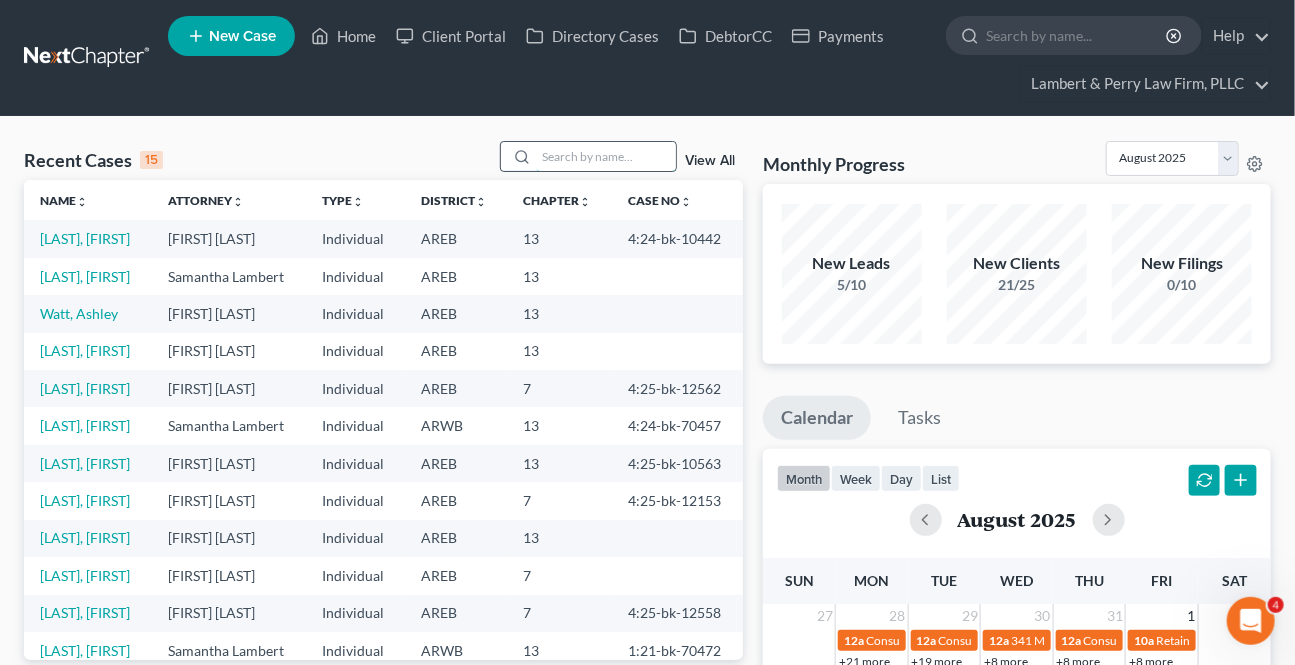 click at bounding box center (606, 156) 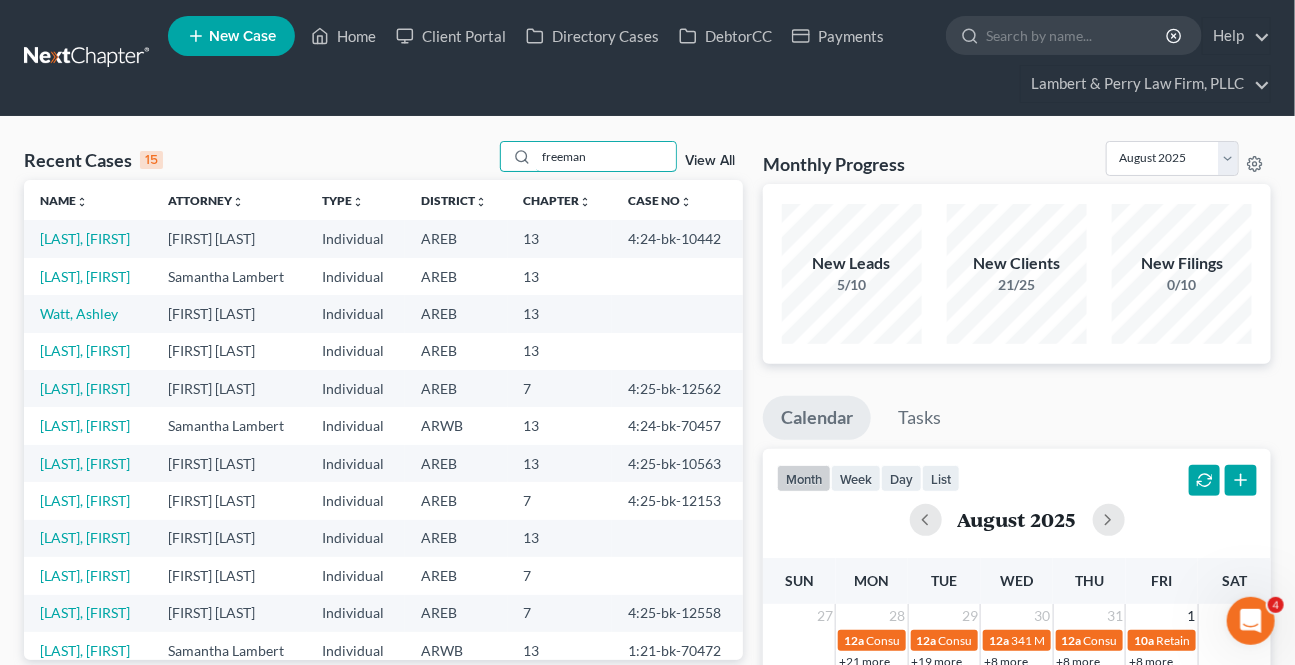 type on "freeman" 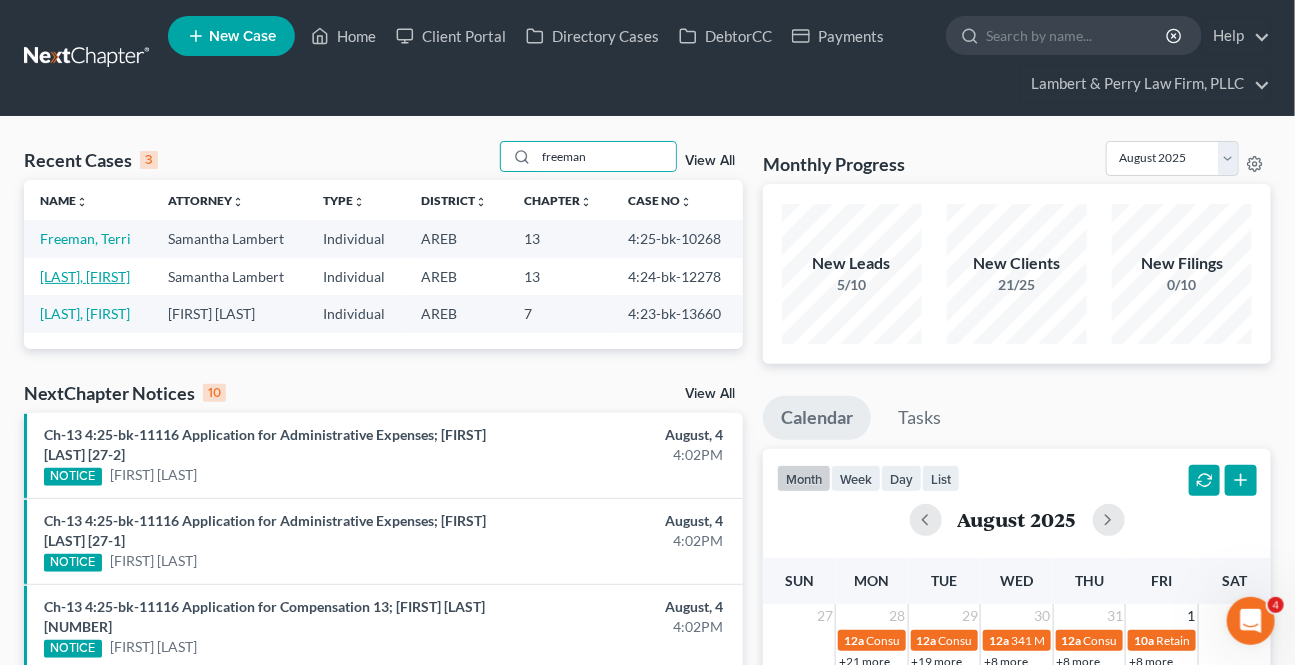 click on "Freeman, Candace" at bounding box center [85, 276] 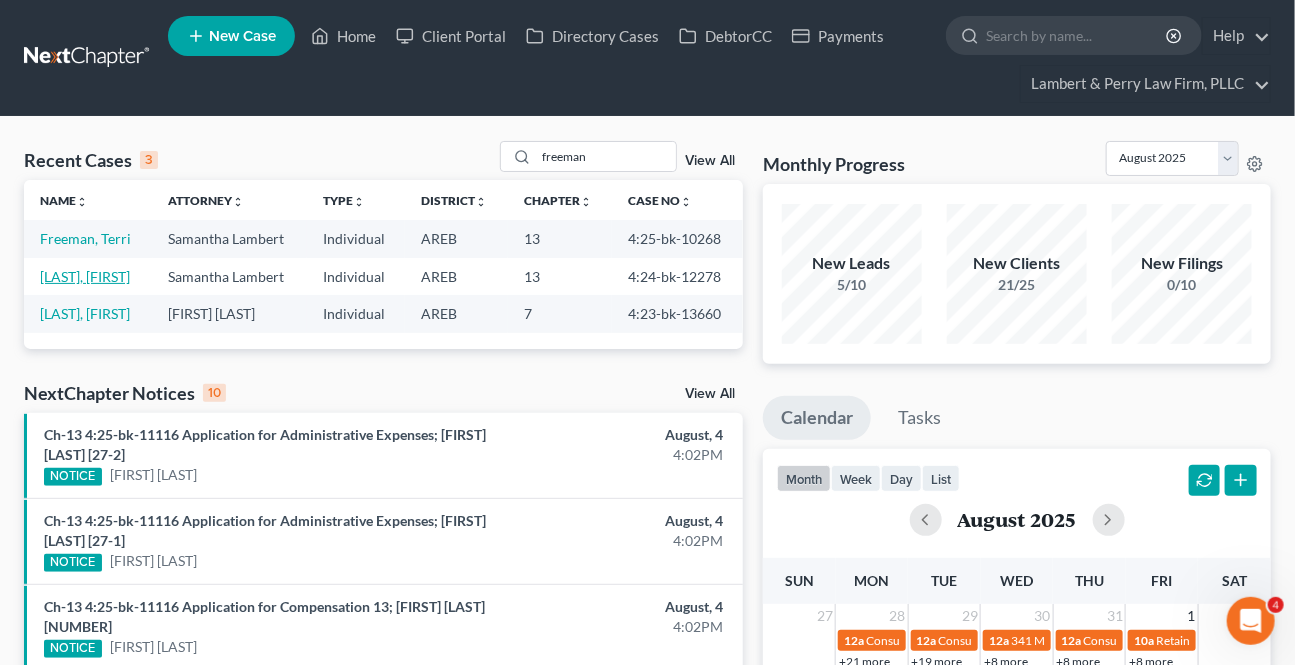 select on "6" 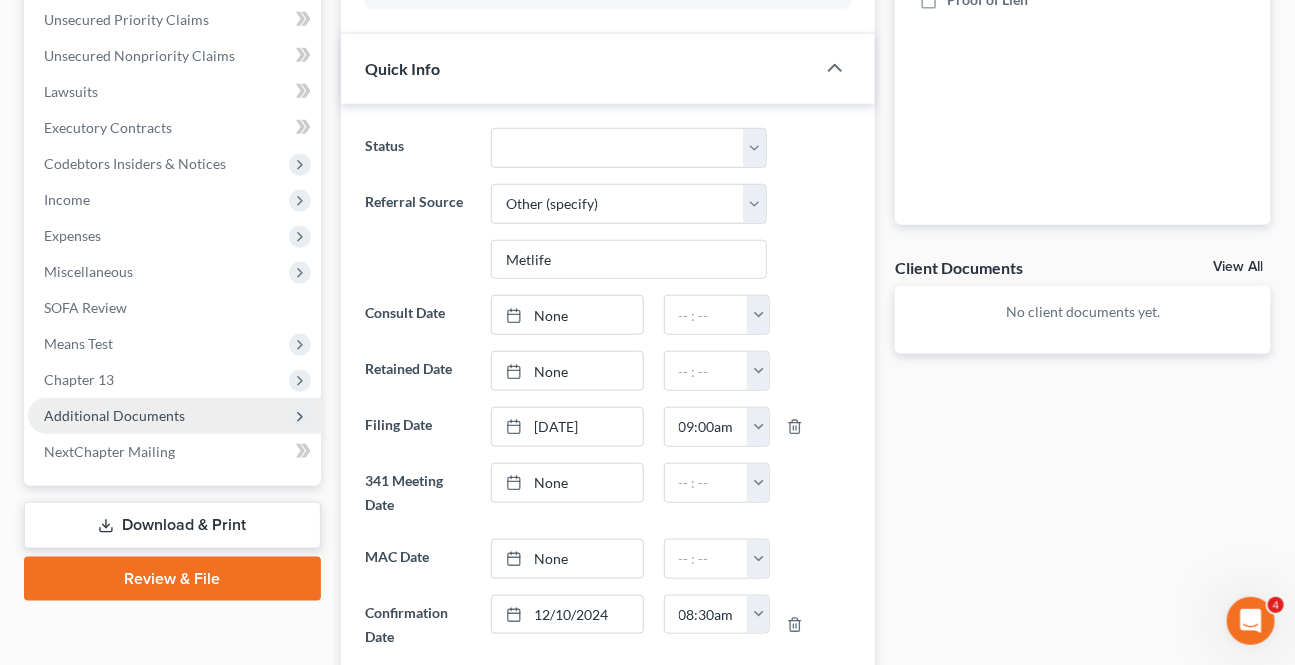 scroll, scrollTop: 545, scrollLeft: 0, axis: vertical 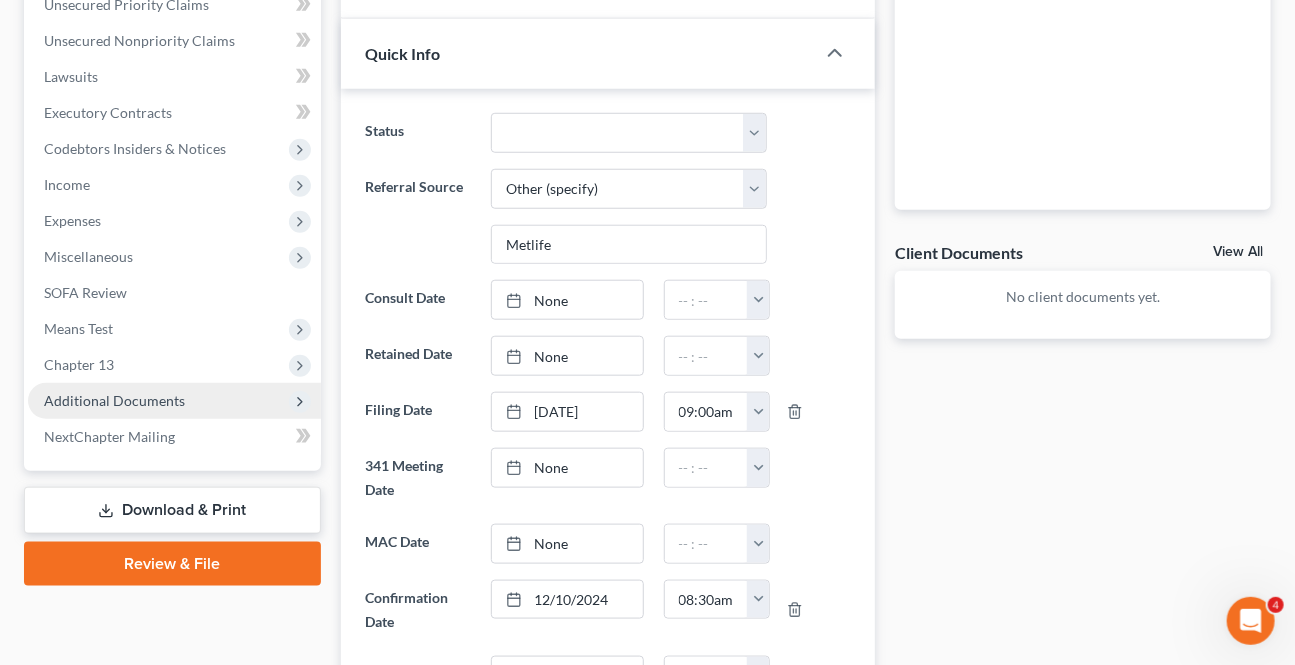 click on "Additional Documents" at bounding box center (174, 401) 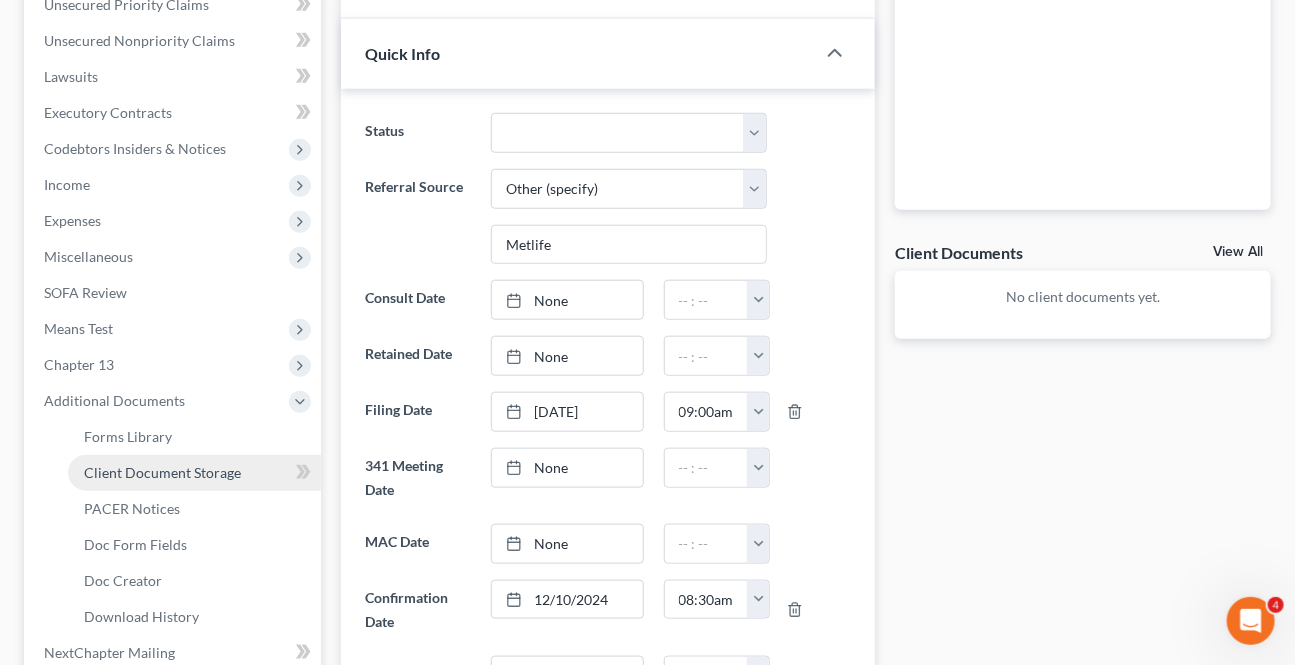 click on "Client Document Storage" at bounding box center [162, 472] 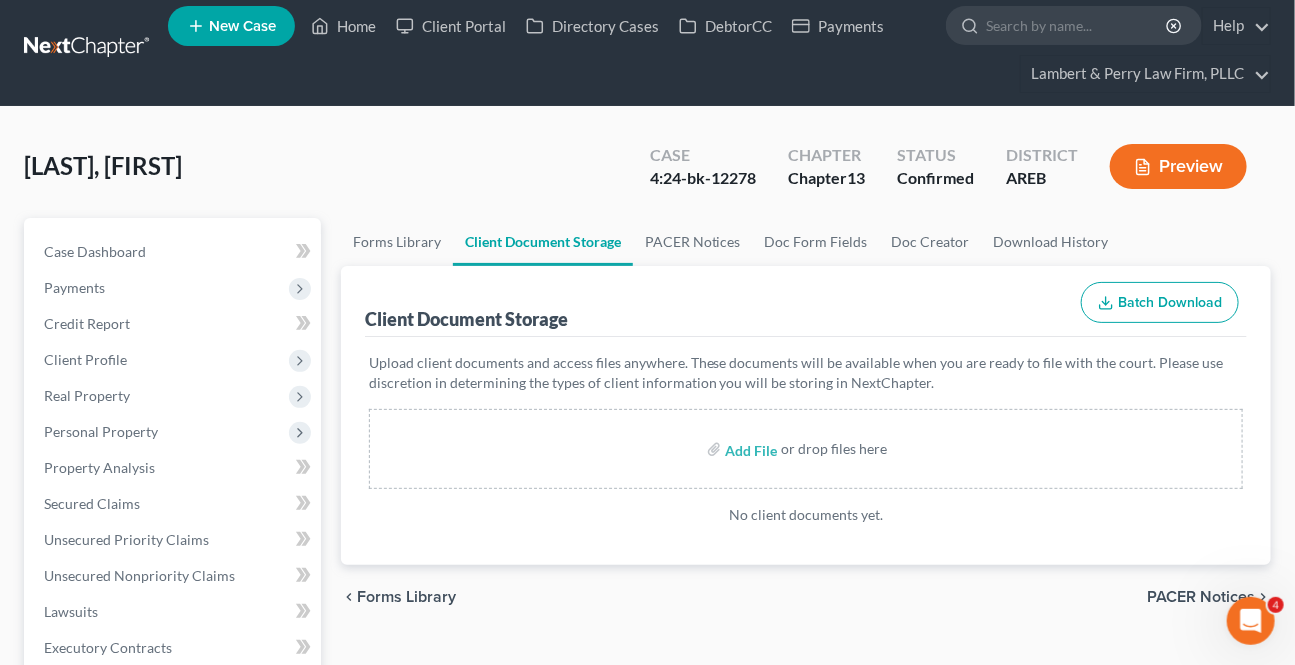 scroll, scrollTop: 0, scrollLeft: 0, axis: both 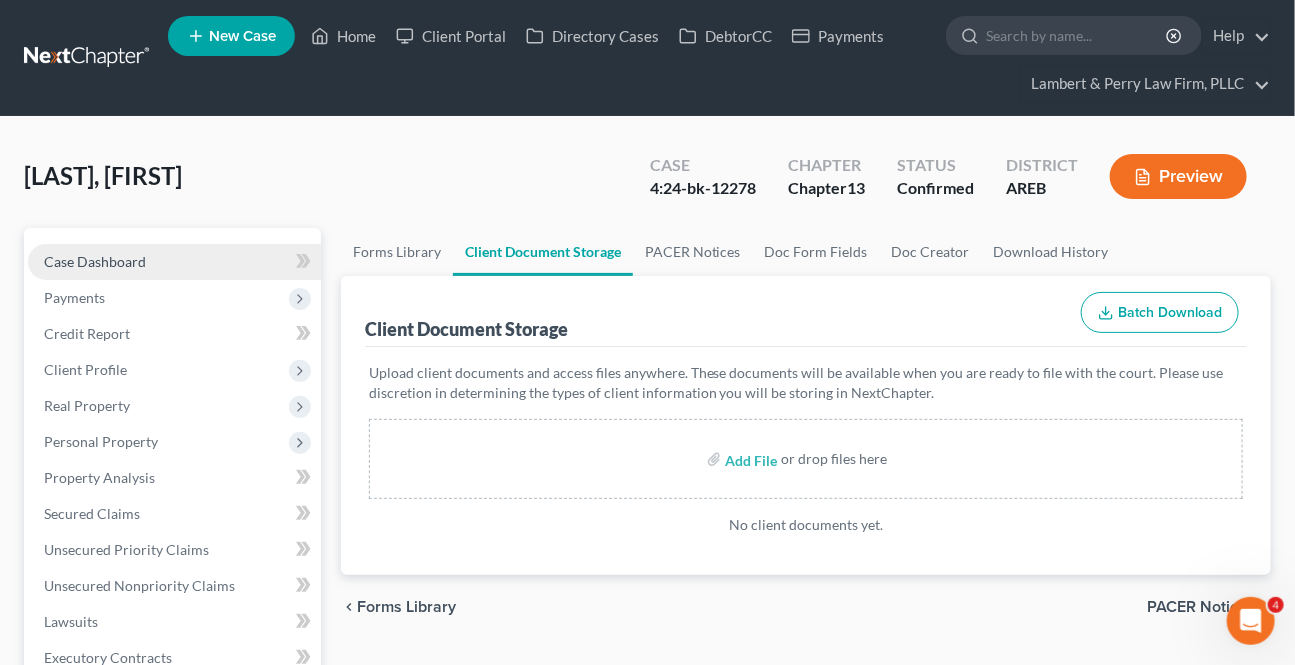 click on "Case Dashboard" at bounding box center (174, 262) 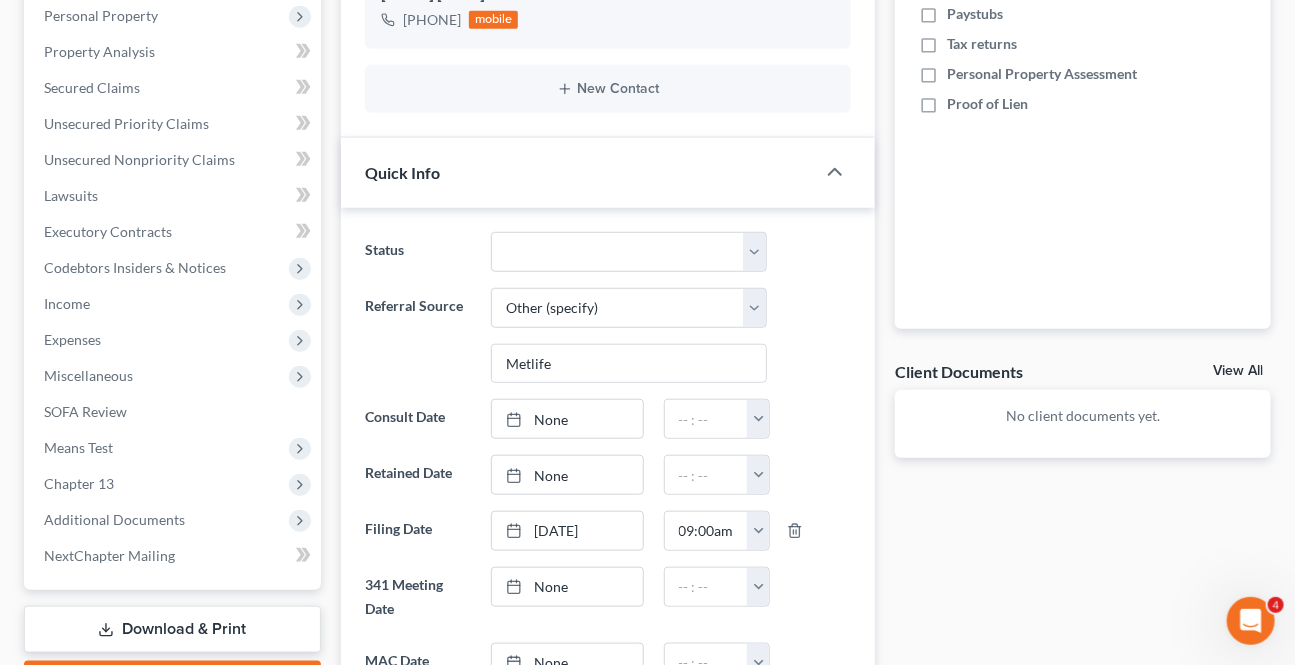 scroll, scrollTop: 0, scrollLeft: 0, axis: both 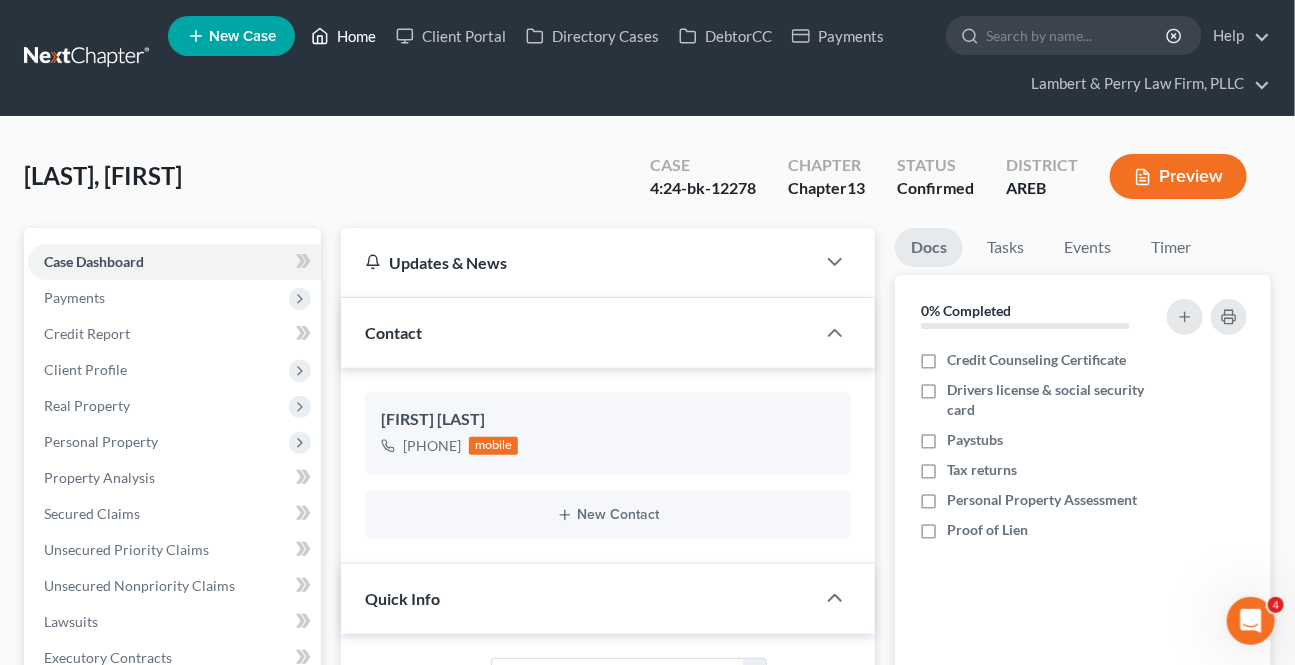 drag, startPoint x: 378, startPoint y: 29, endPoint x: 355, endPoint y: 100, distance: 74.63243 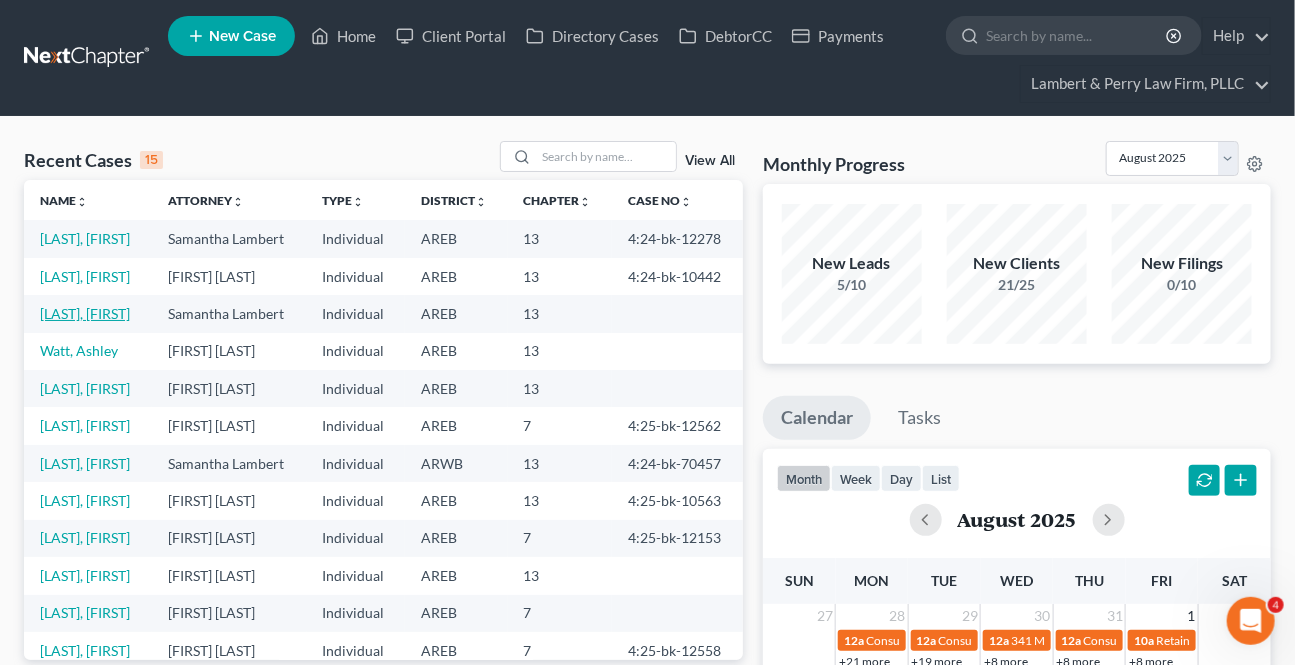 click on "West, Brittney" at bounding box center [85, 313] 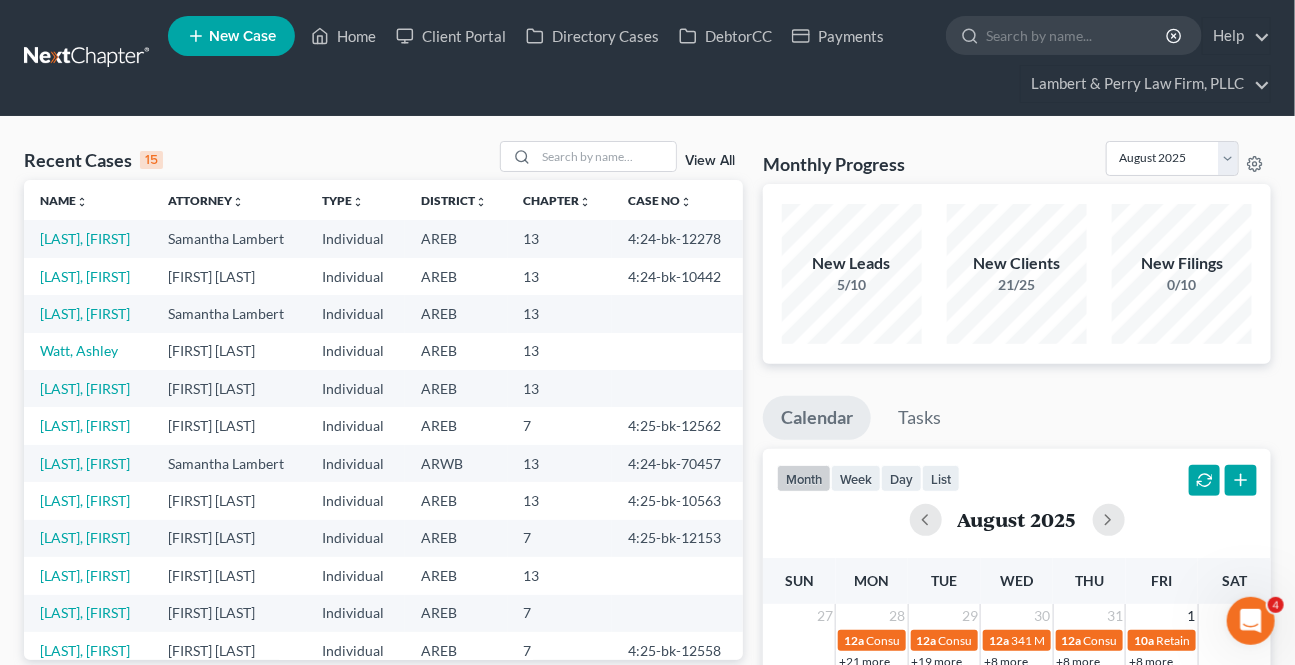 select on "4" 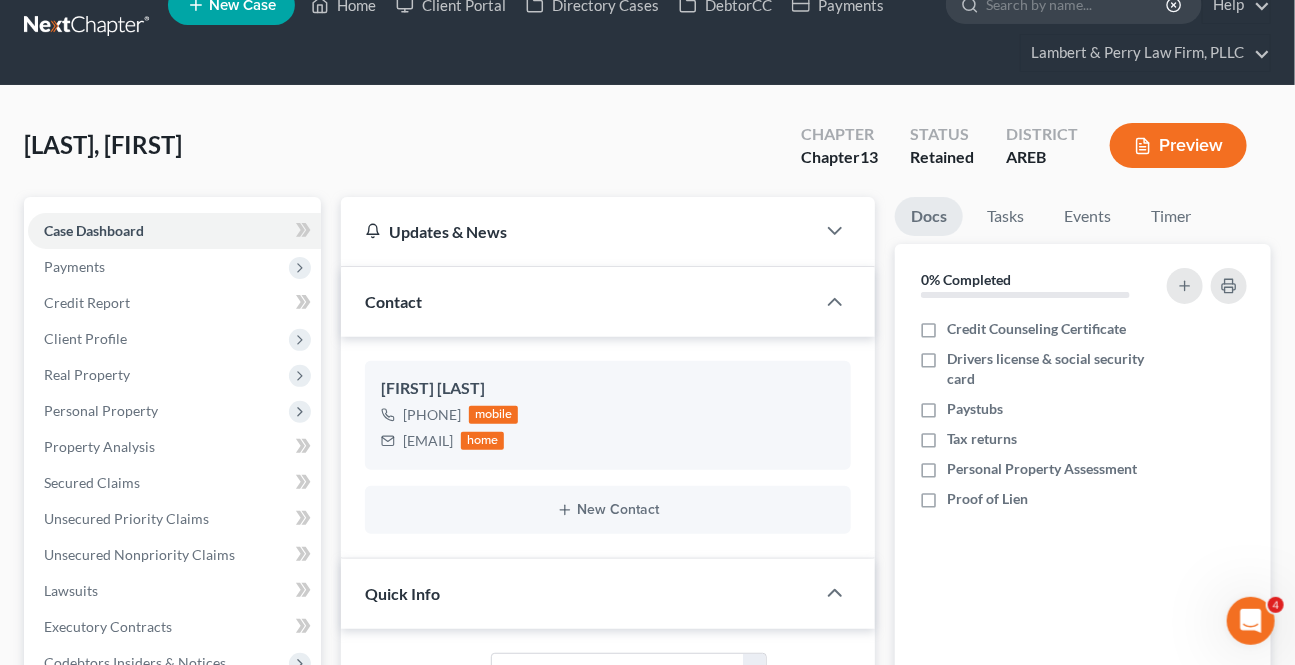 scroll, scrollTop: 0, scrollLeft: 0, axis: both 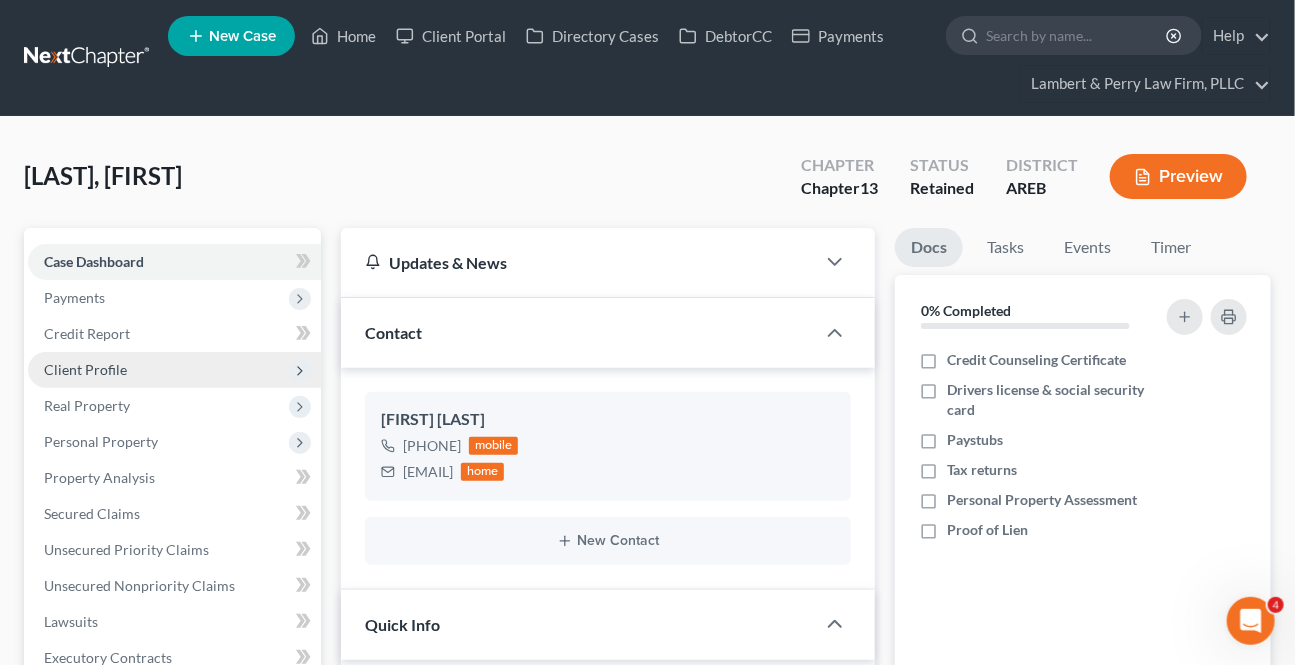 click on "Client Profile" at bounding box center [174, 370] 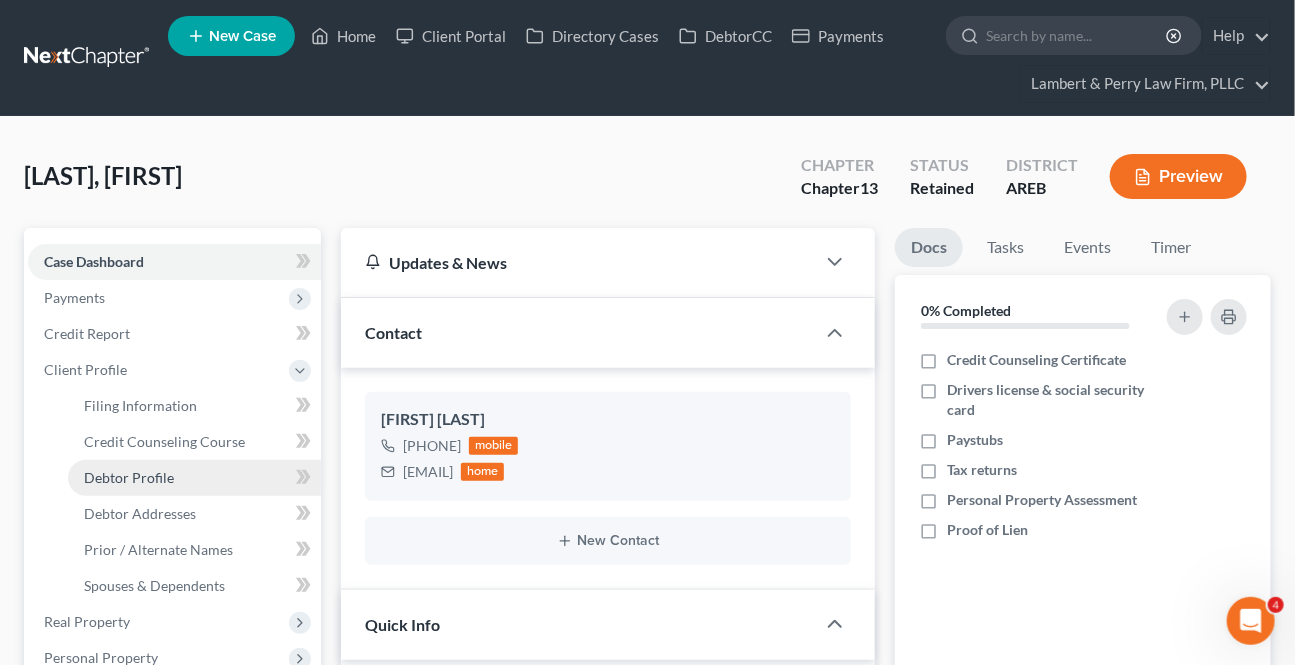 click on "Debtor Profile" at bounding box center (129, 477) 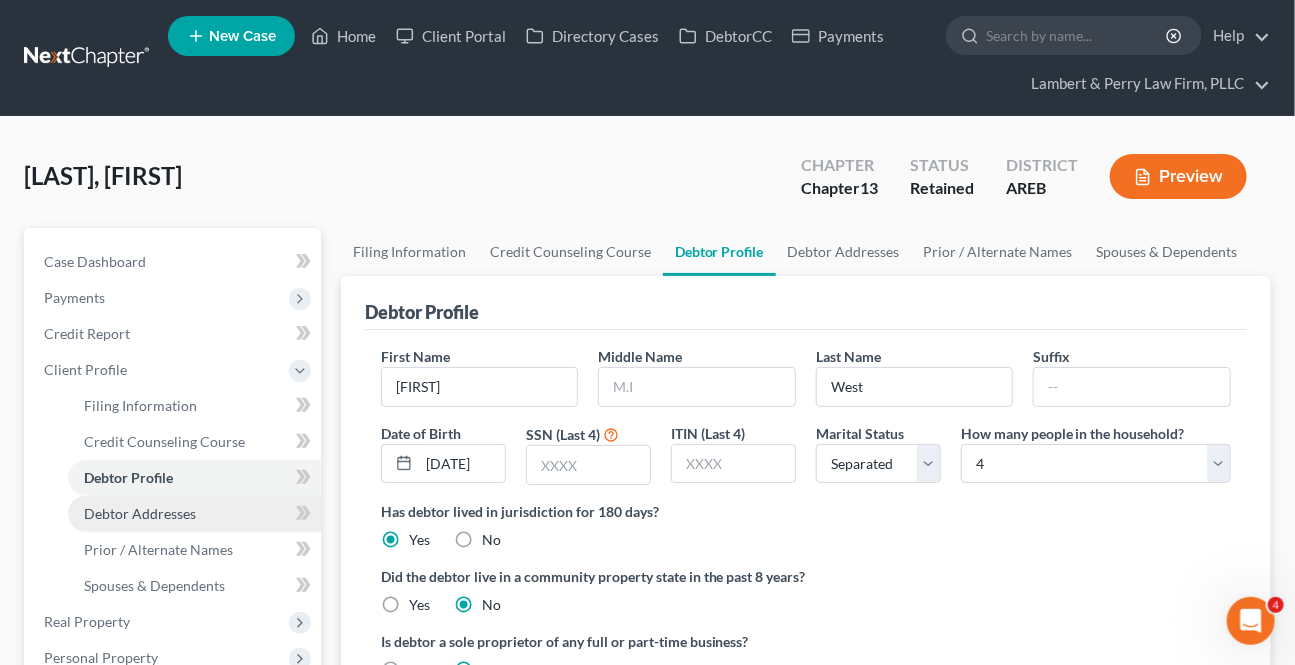 click on "Debtor Addresses" at bounding box center (140, 513) 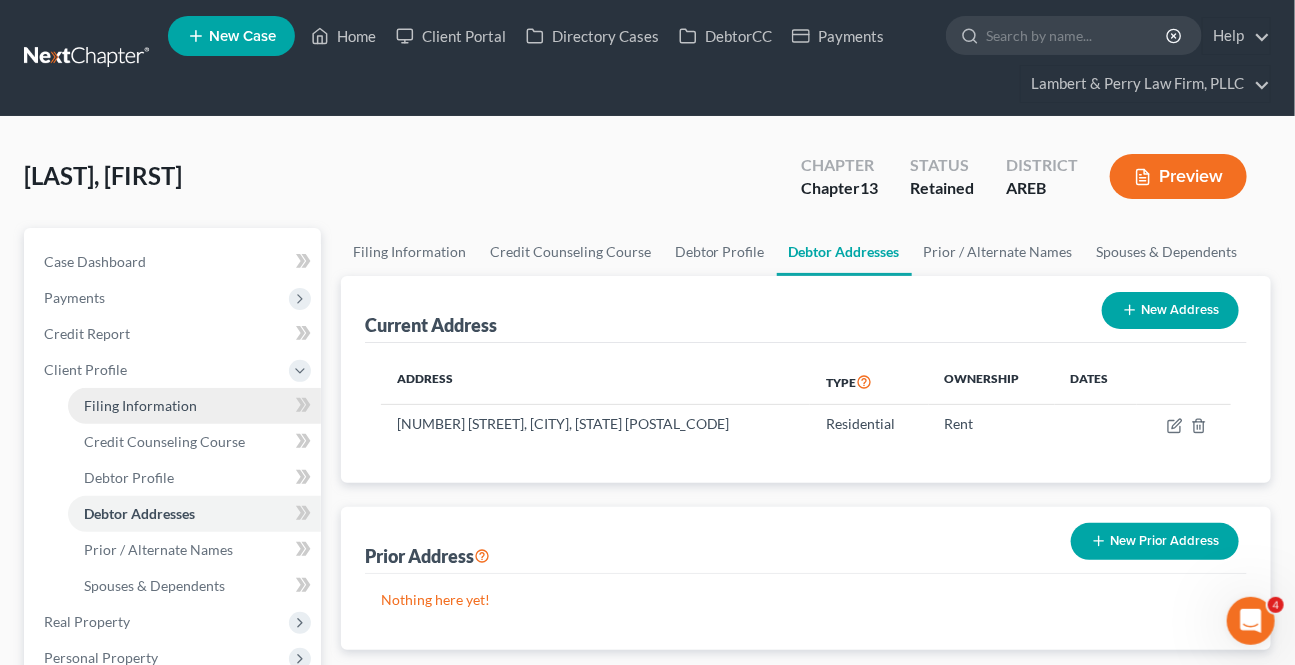 click on "Filing Information" at bounding box center (140, 405) 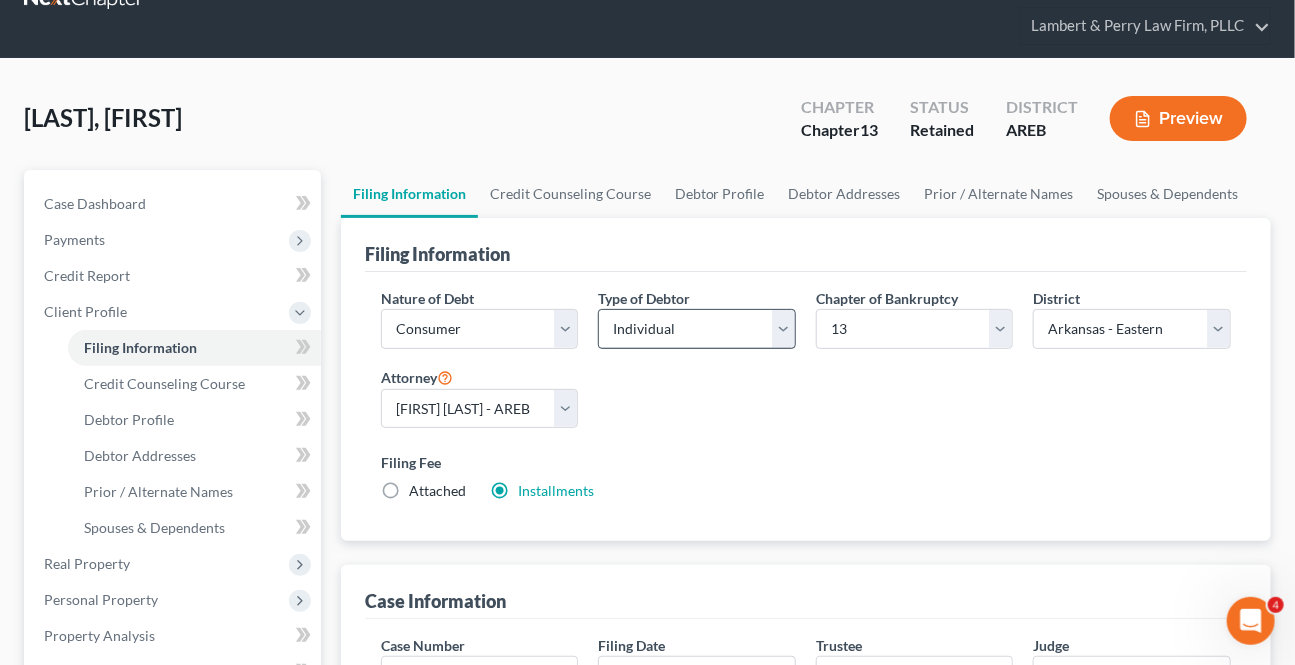 scroll, scrollTop: 90, scrollLeft: 0, axis: vertical 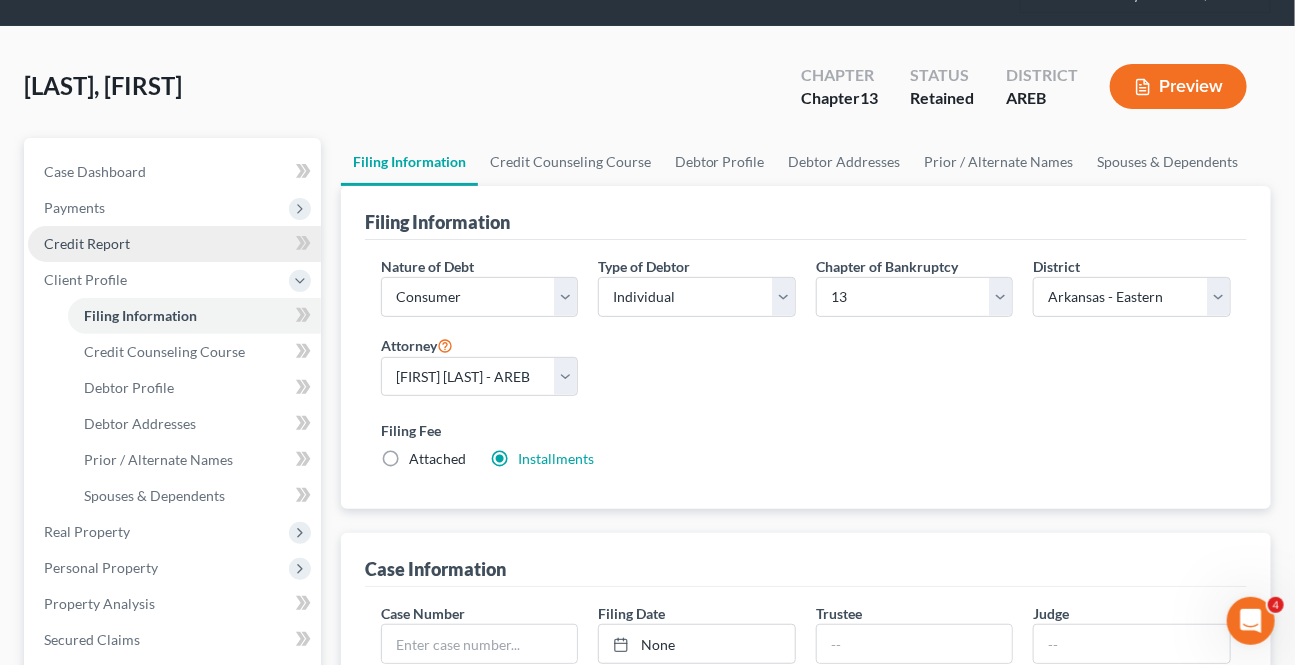 click on "Credit Report" at bounding box center [174, 244] 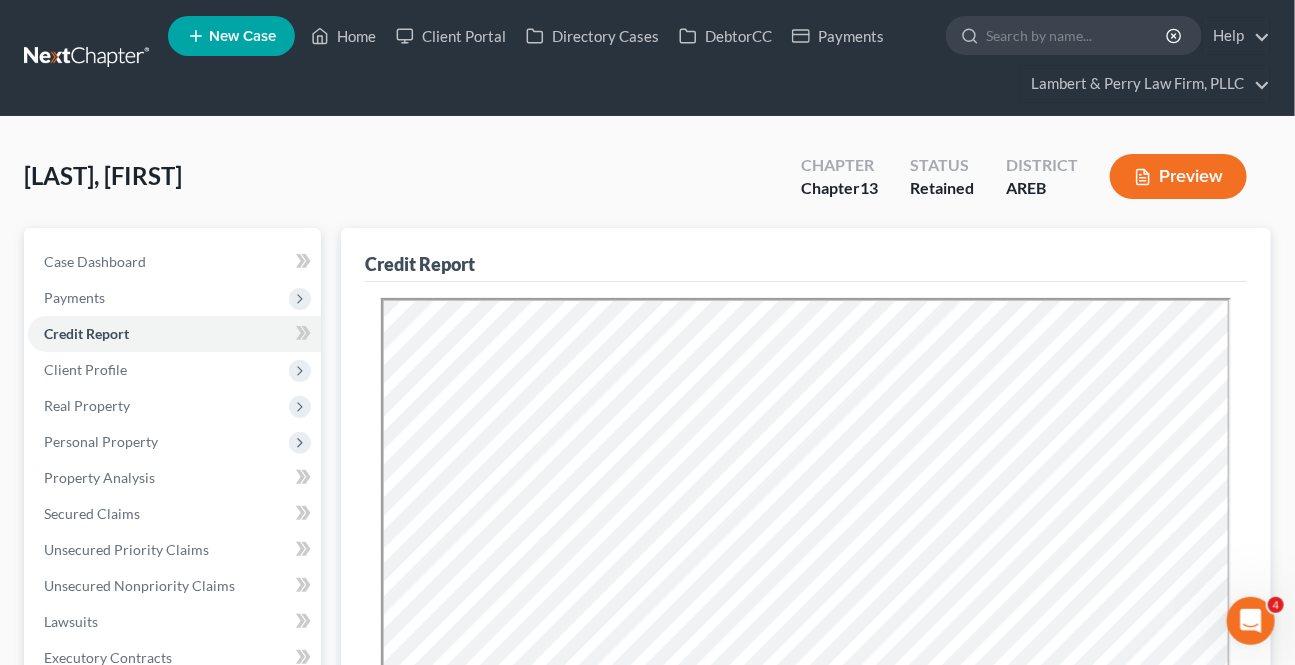scroll, scrollTop: 0, scrollLeft: 0, axis: both 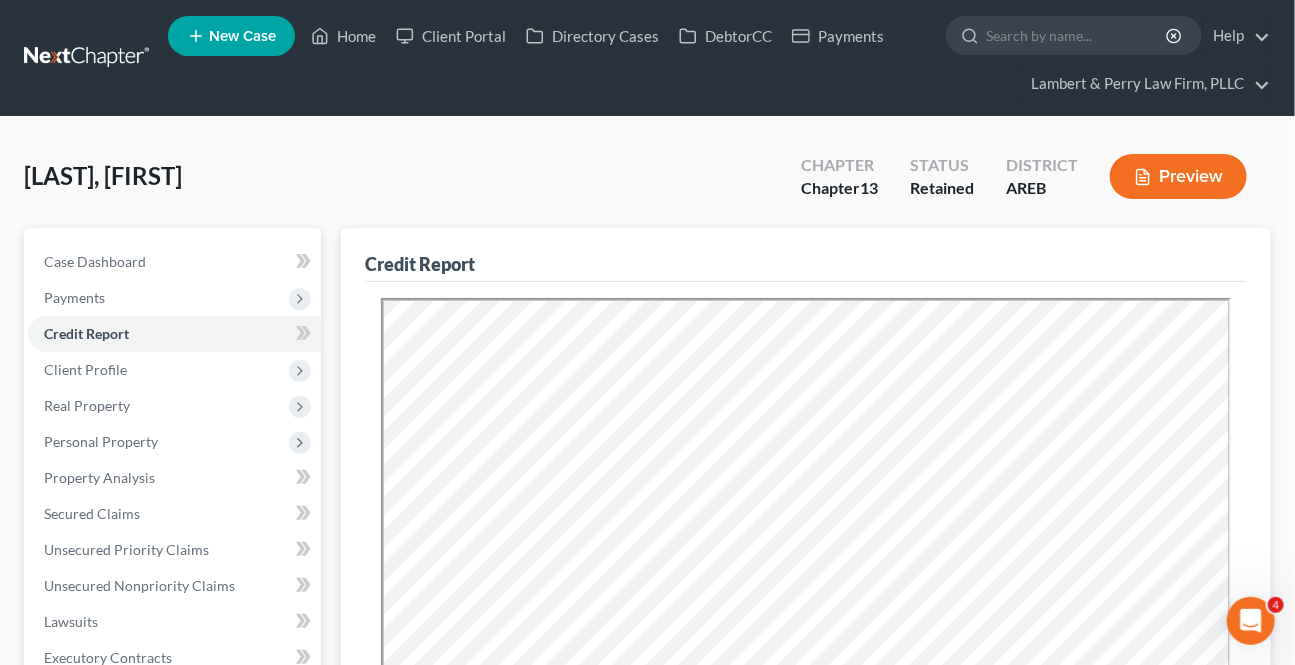 click on "West, Brittney Upgraded Chapter Chapter  13 Status Retained District AREB Preview" at bounding box center (647, 184) 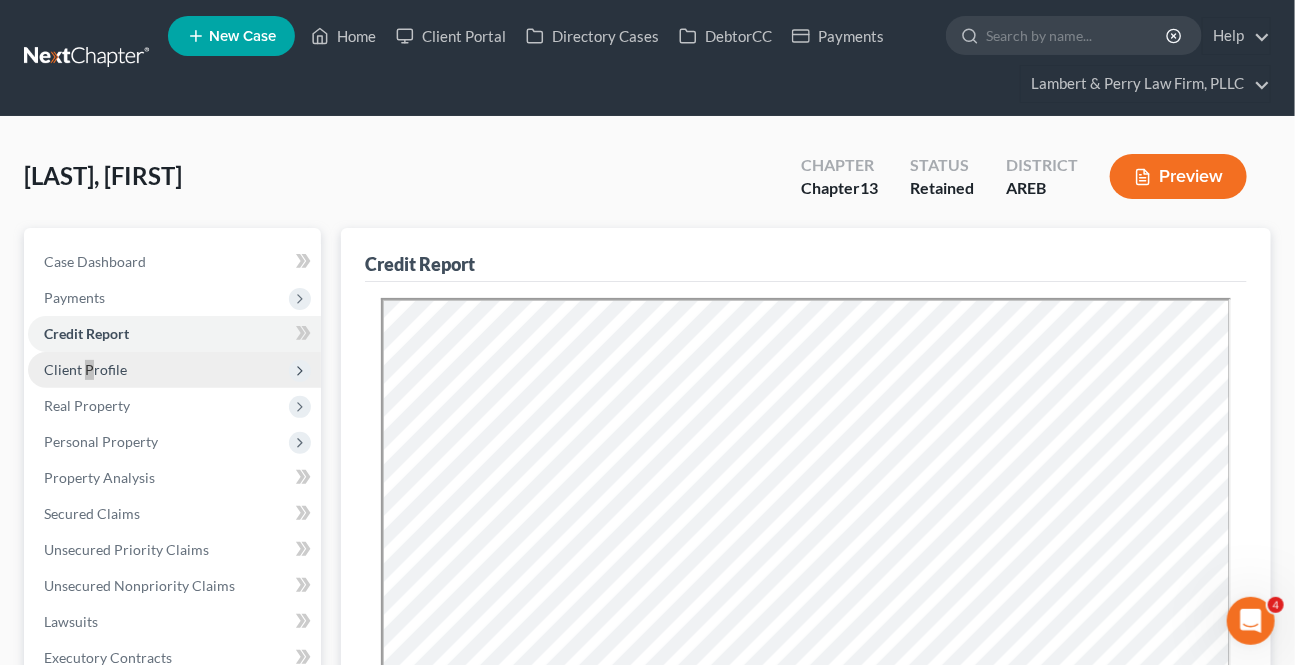 click on "Client Profile" at bounding box center (85, 369) 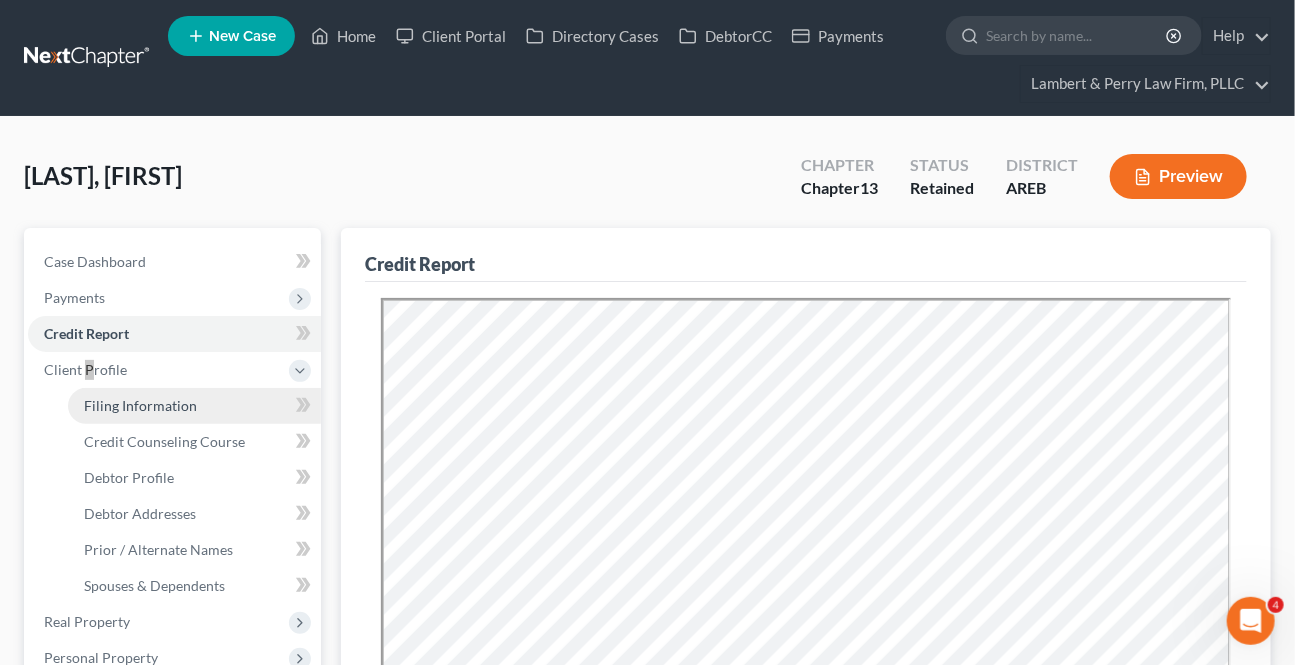click on "Filing Information" at bounding box center (140, 405) 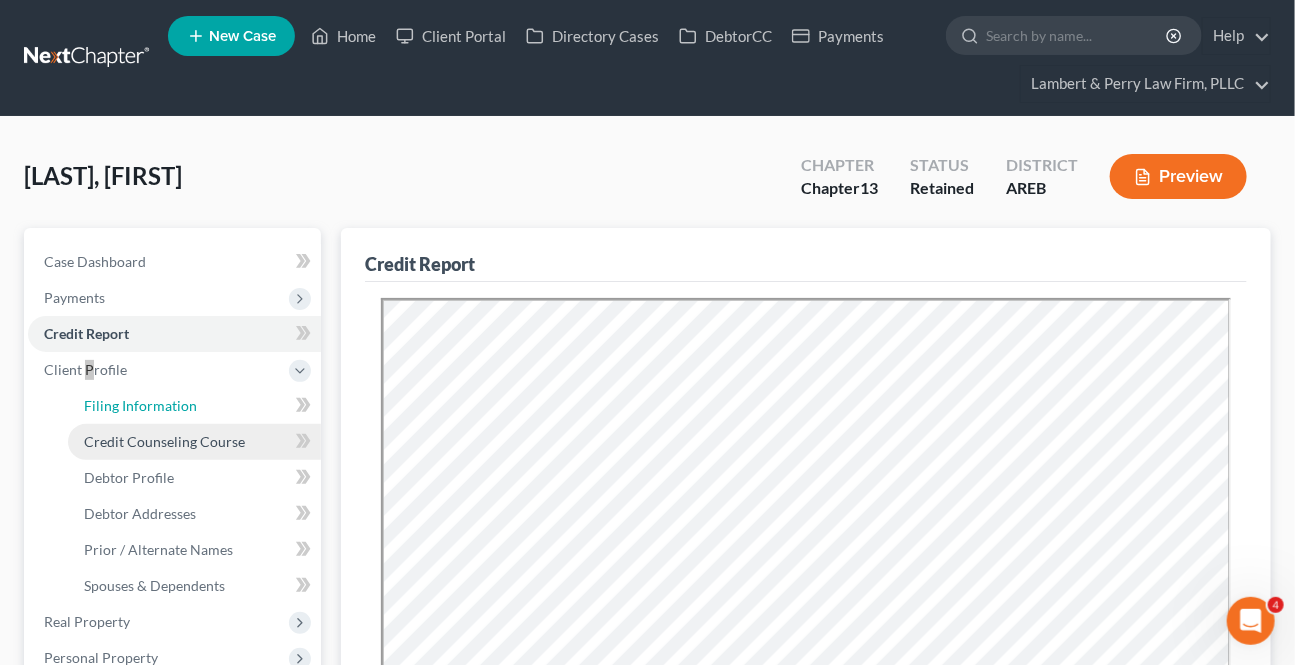 select on "1" 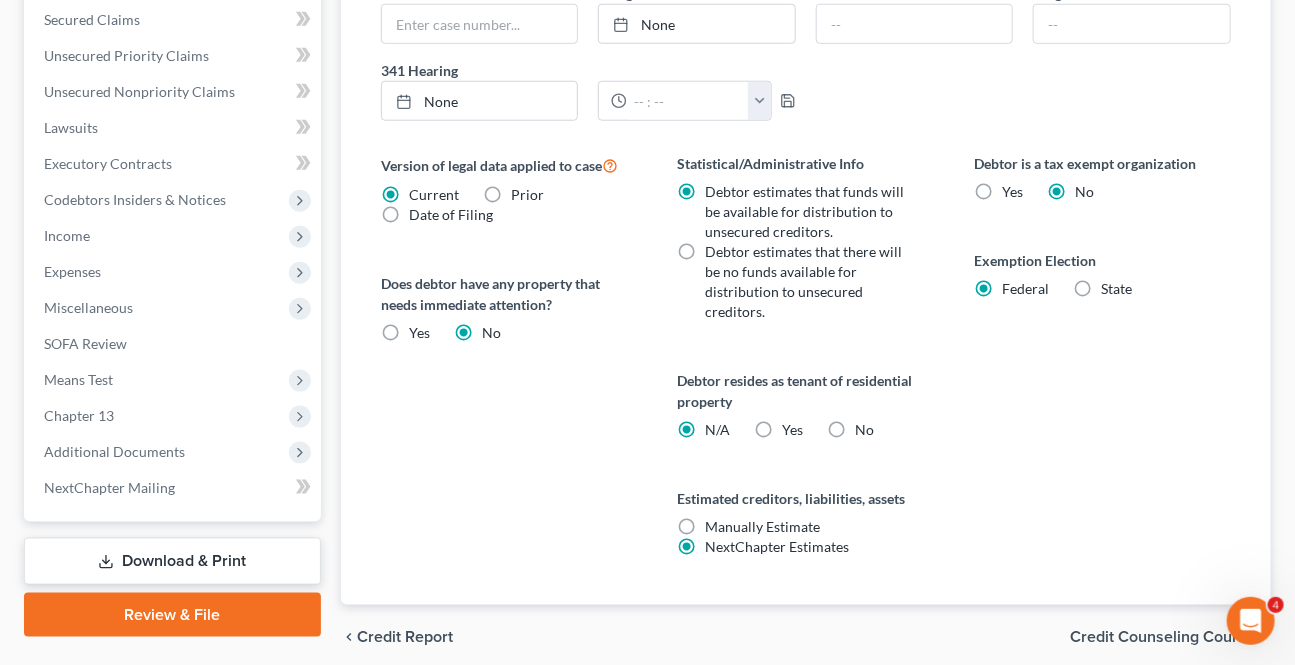 scroll, scrollTop: 787, scrollLeft: 0, axis: vertical 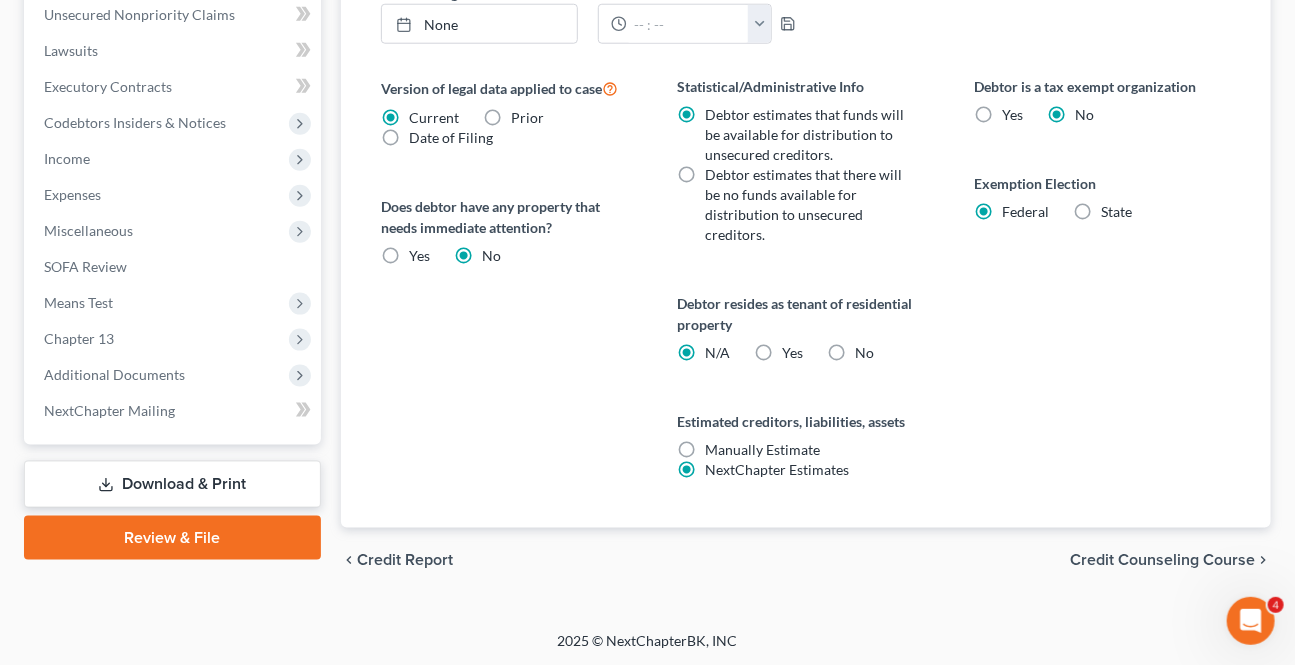 click on "Credit Counseling Course" at bounding box center (1162, 560) 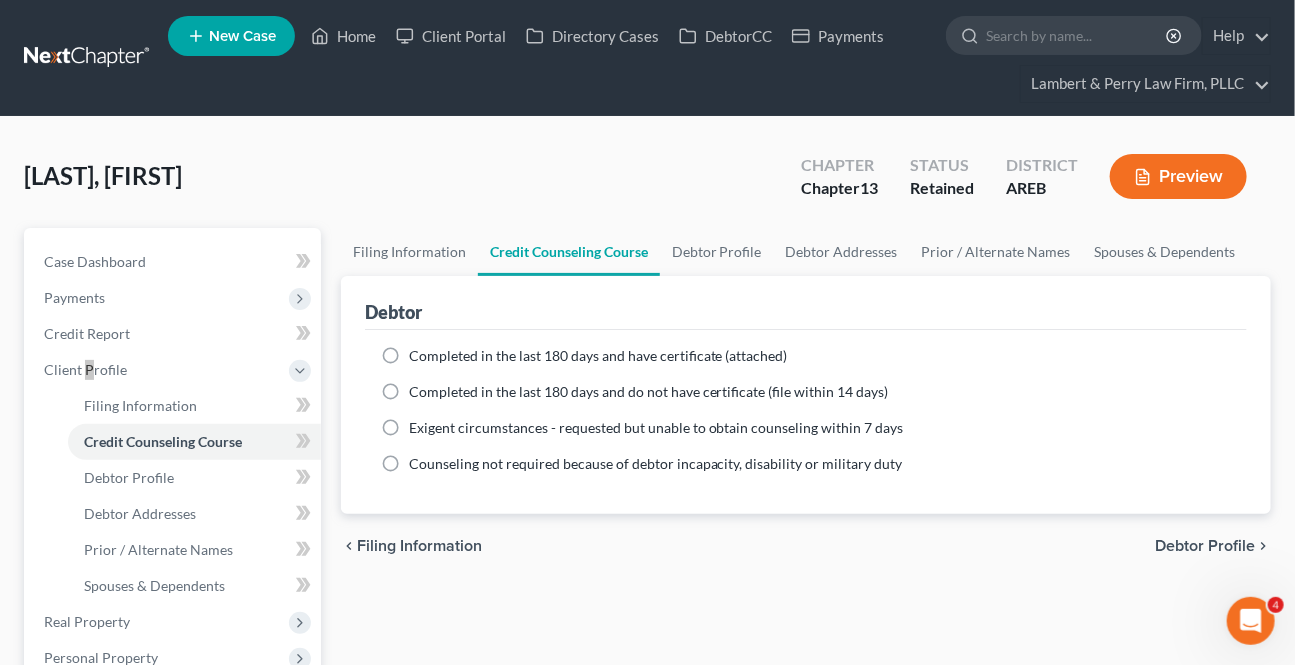 scroll, scrollTop: 0, scrollLeft: 0, axis: both 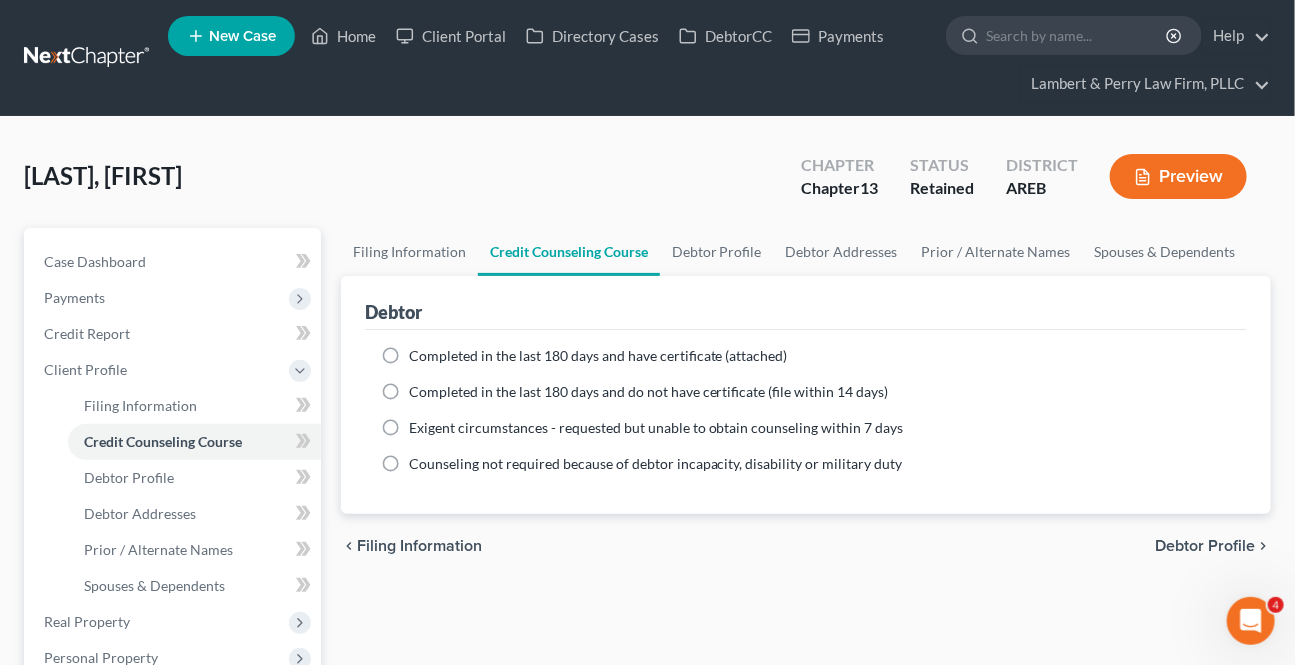 click on "chevron_left
Filing Information
Debtor Profile
chevron_right" at bounding box center (806, 546) 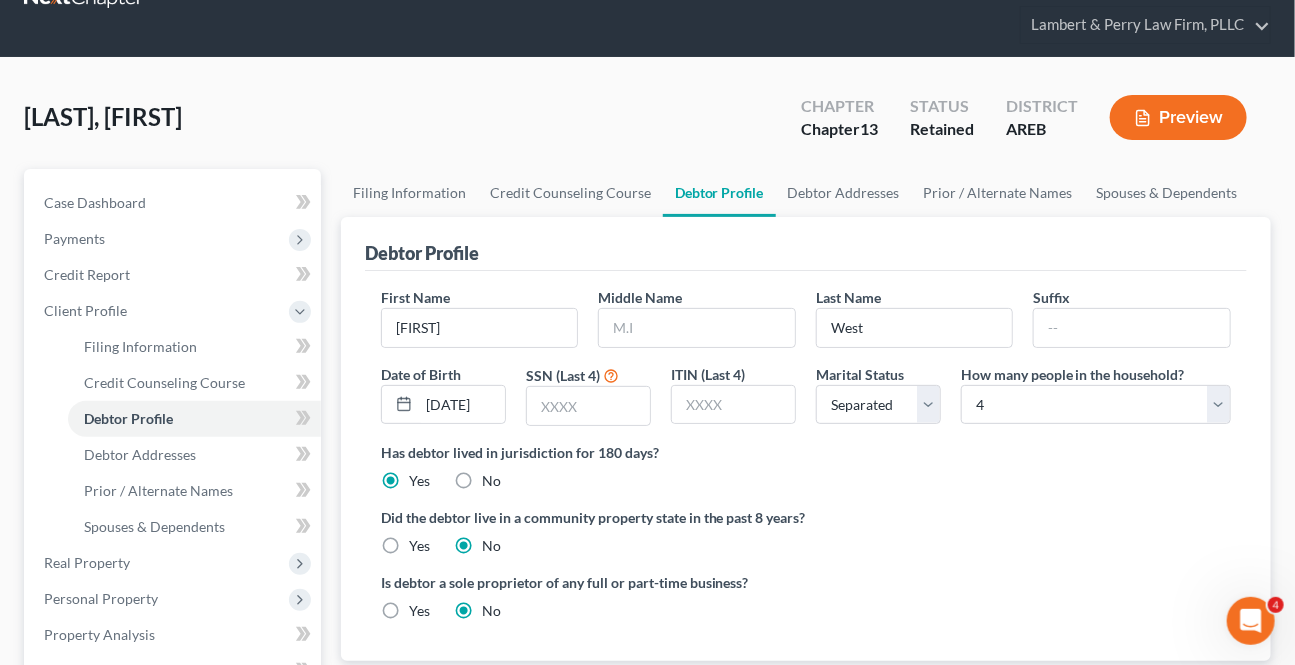 scroll, scrollTop: 90, scrollLeft: 0, axis: vertical 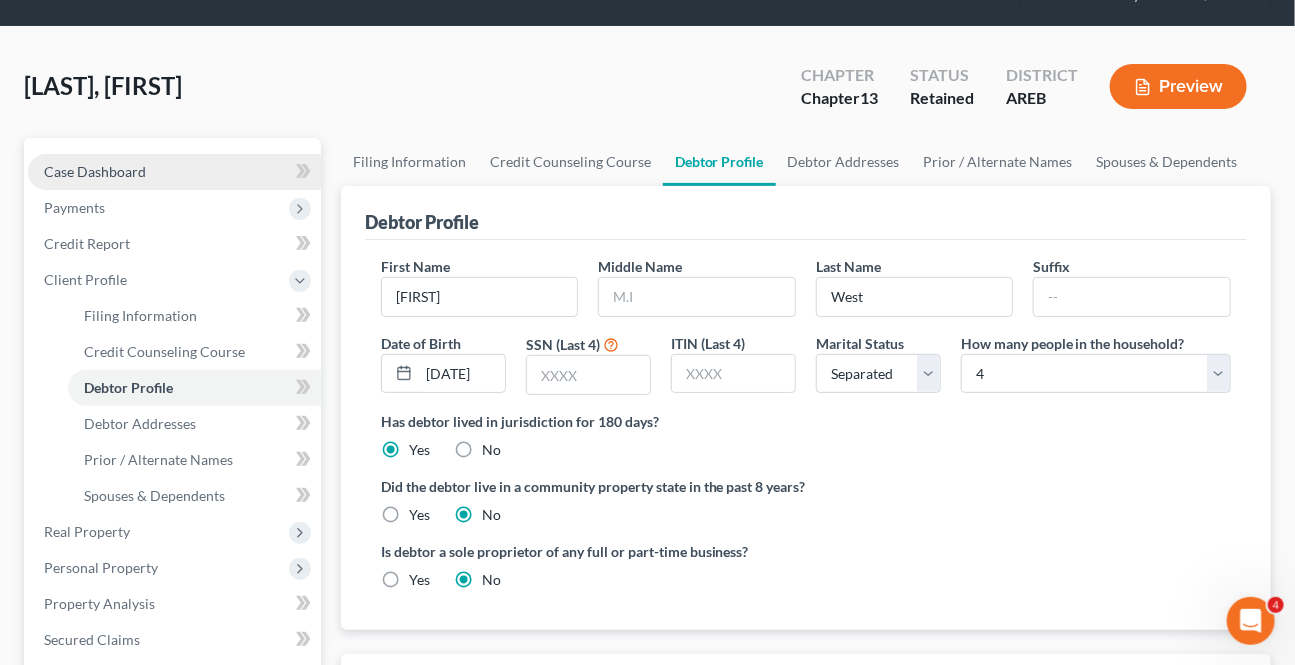 click on "Case Dashboard" at bounding box center [95, 171] 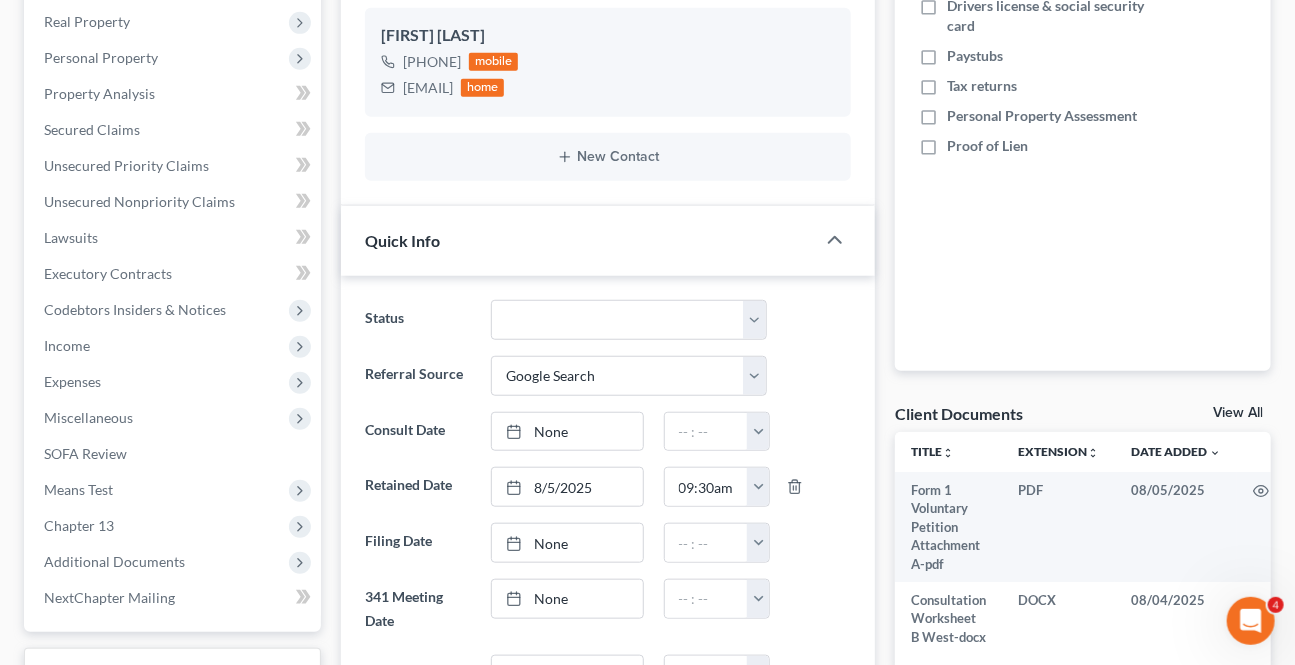 scroll, scrollTop: 90, scrollLeft: 0, axis: vertical 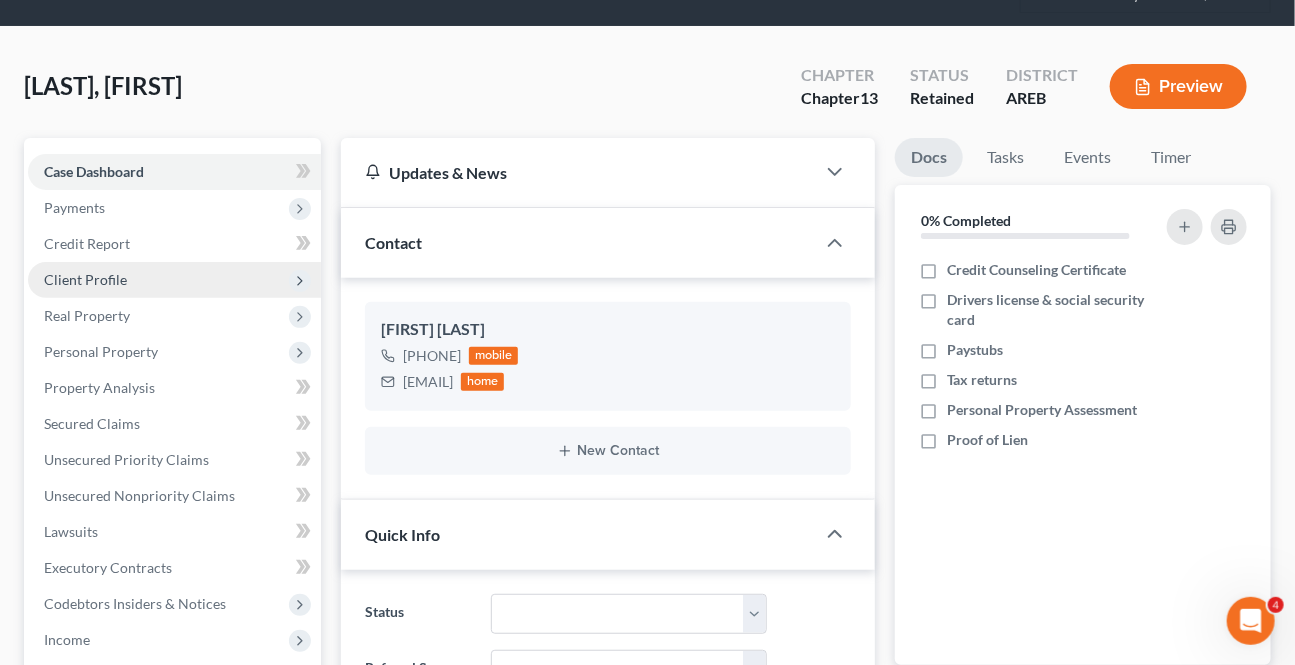 click on "Client Profile" at bounding box center [85, 279] 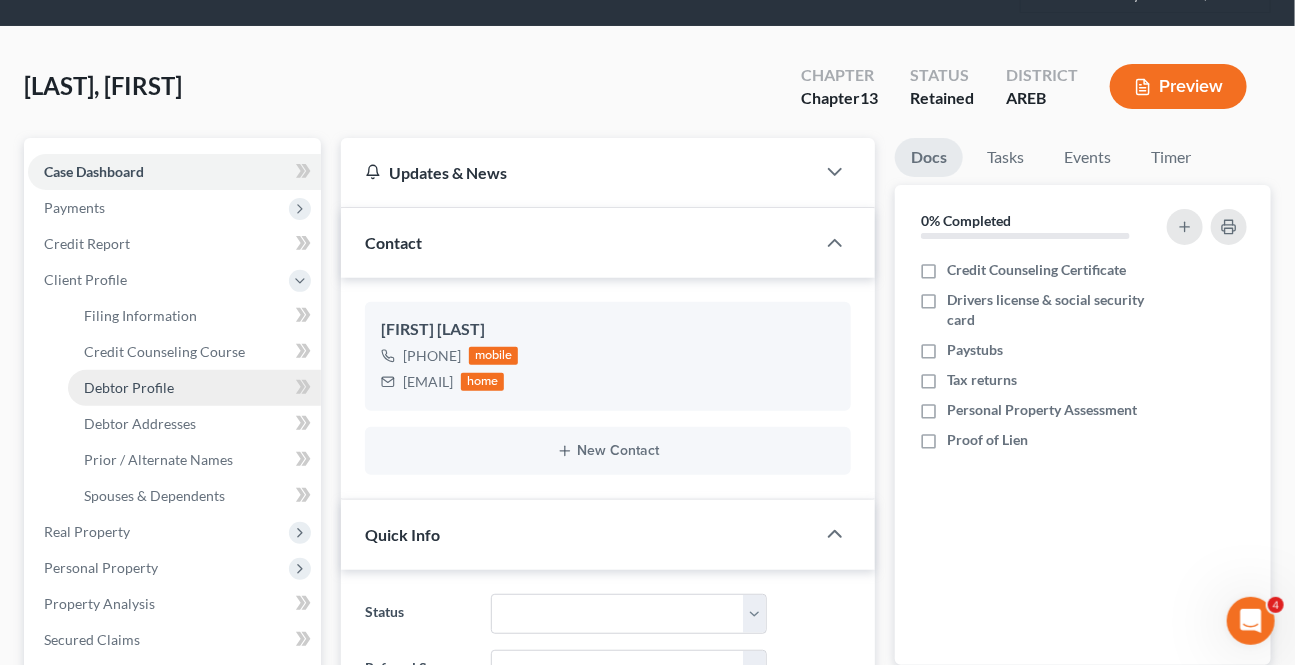click on "Debtor Profile" at bounding box center [194, 388] 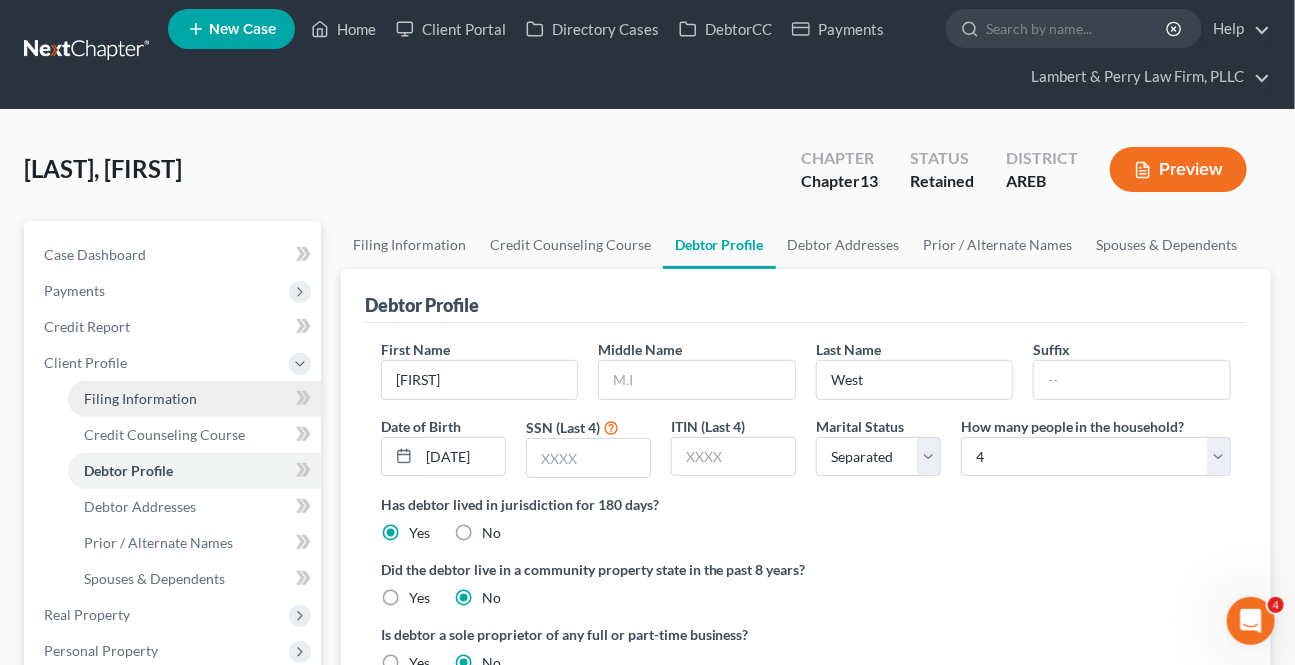 scroll, scrollTop: 0, scrollLeft: 0, axis: both 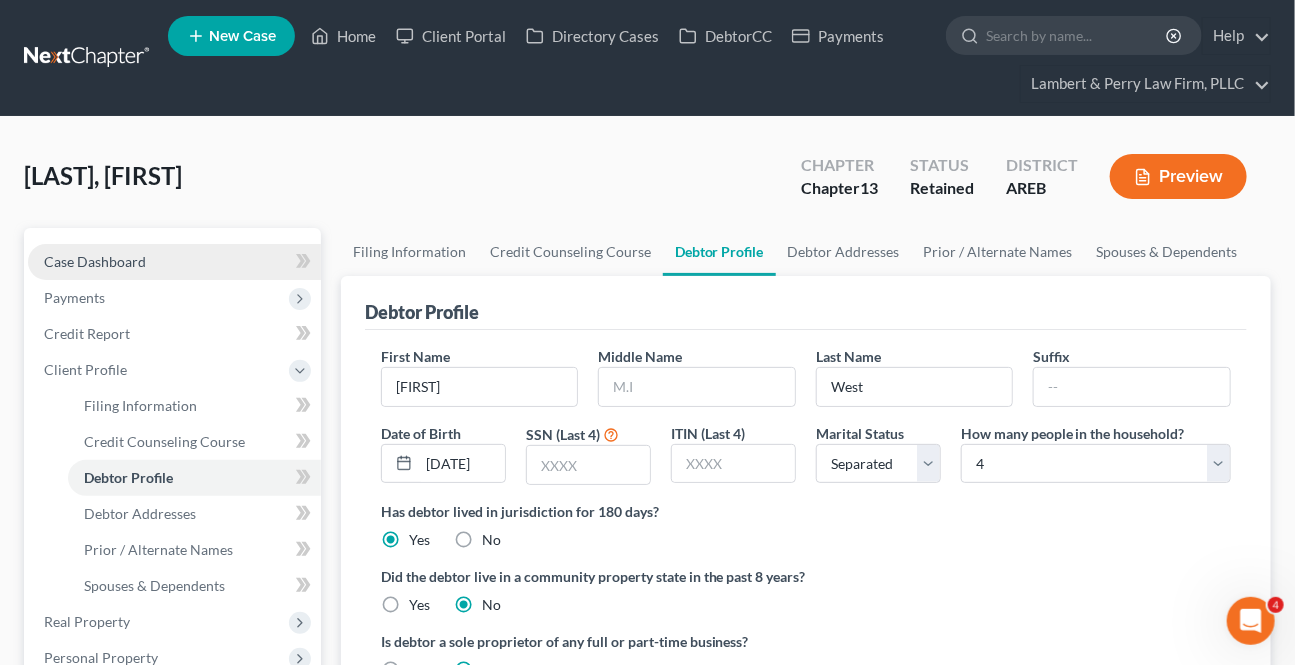 click on "Case Dashboard" at bounding box center [174, 262] 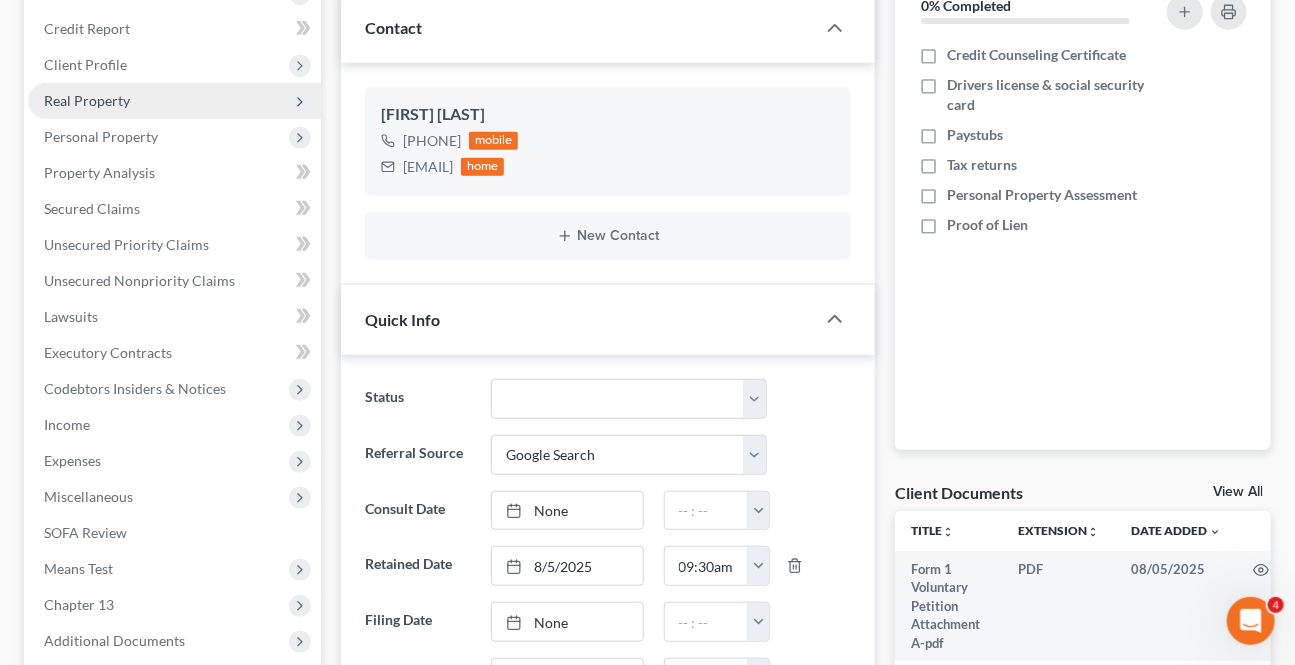 scroll, scrollTop: 272, scrollLeft: 0, axis: vertical 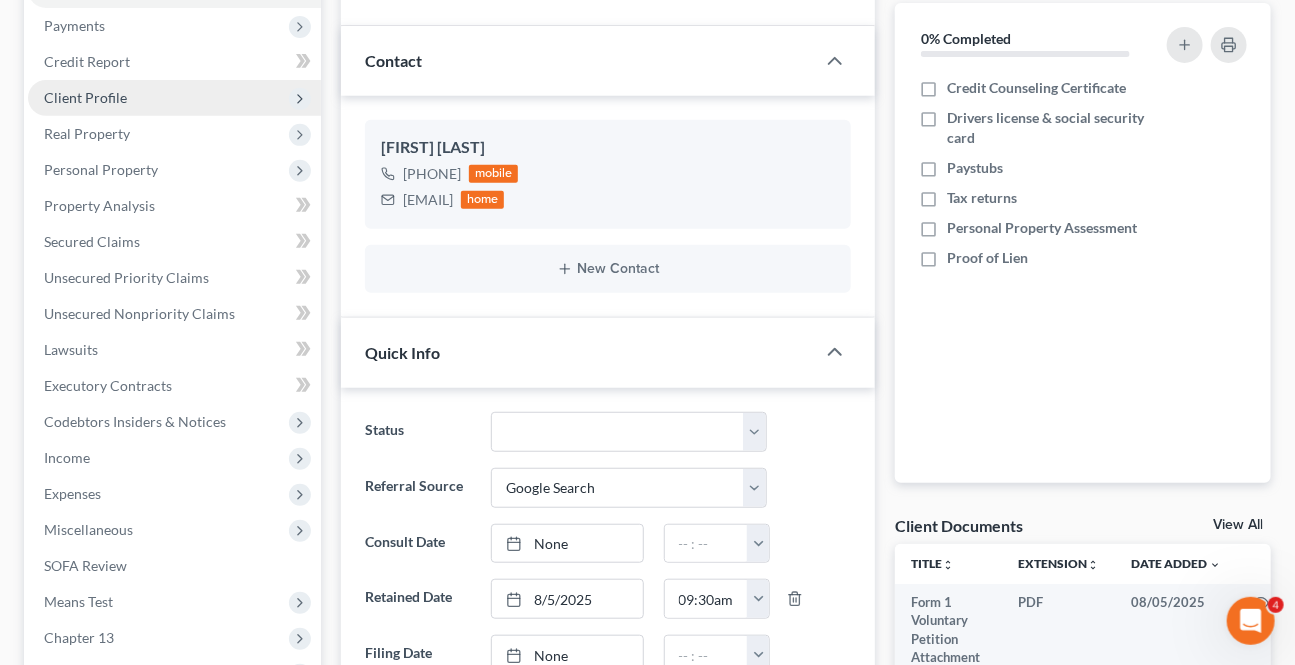 click on "Client Profile" at bounding box center [85, 97] 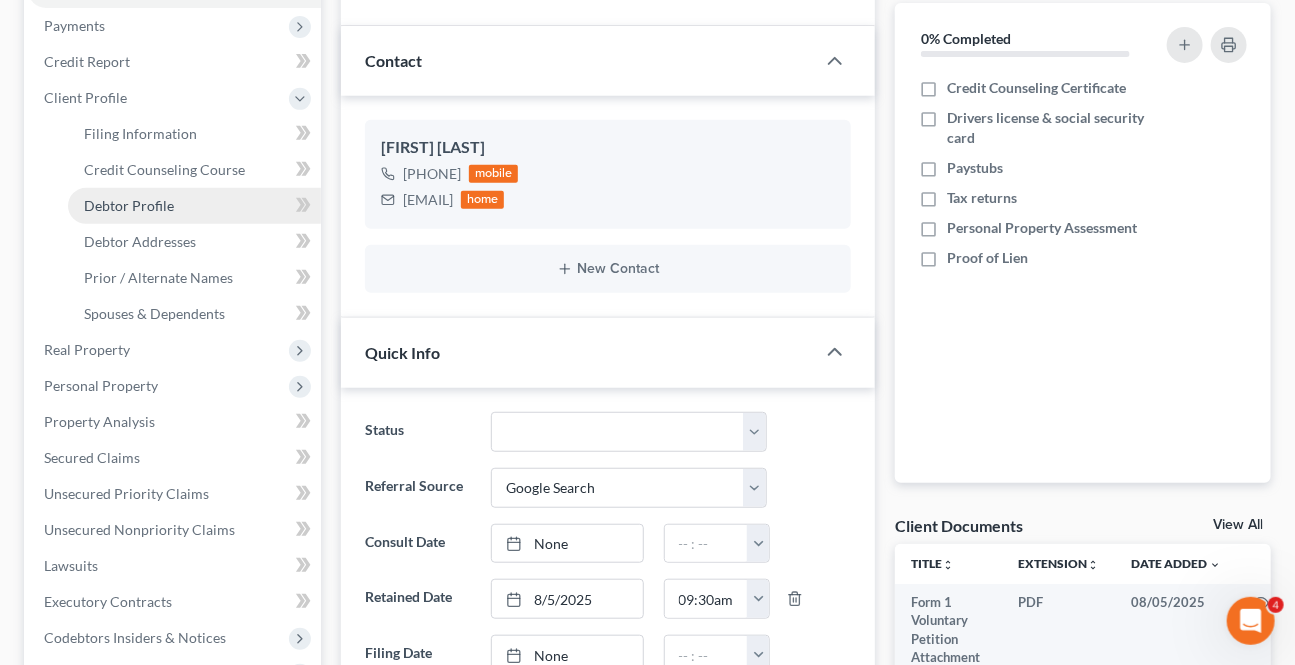 click on "Debtor Profile" at bounding box center [129, 205] 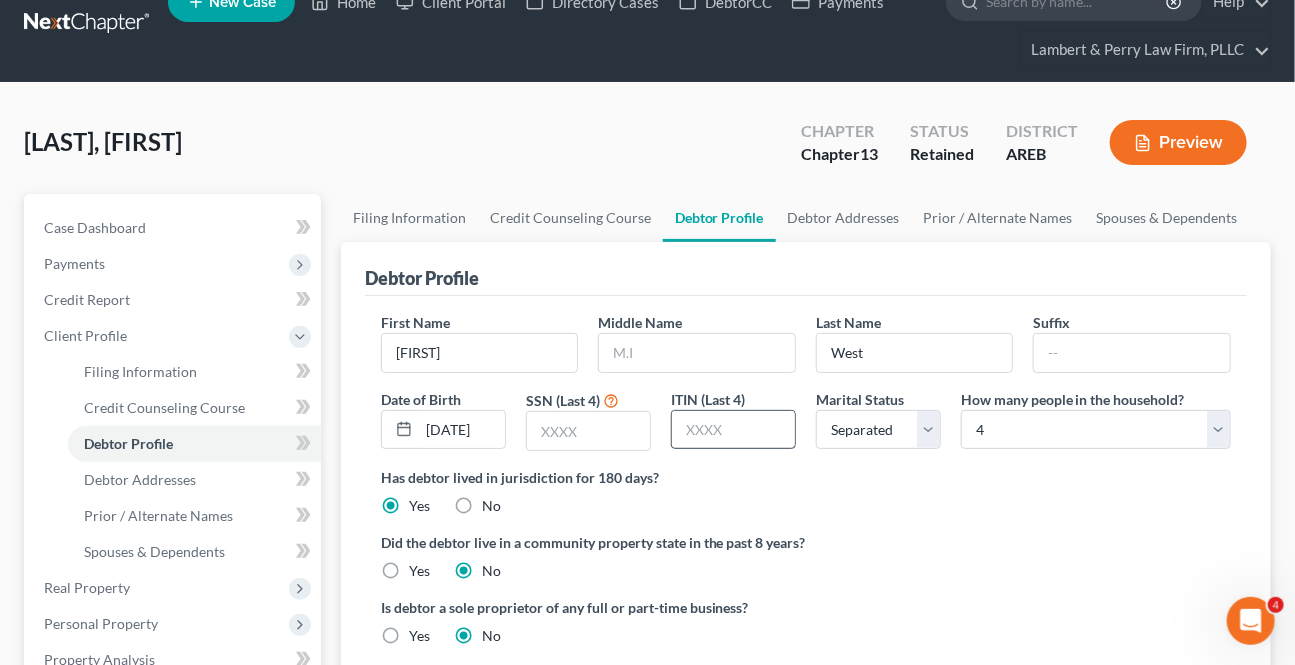 scroll, scrollTop: 0, scrollLeft: 0, axis: both 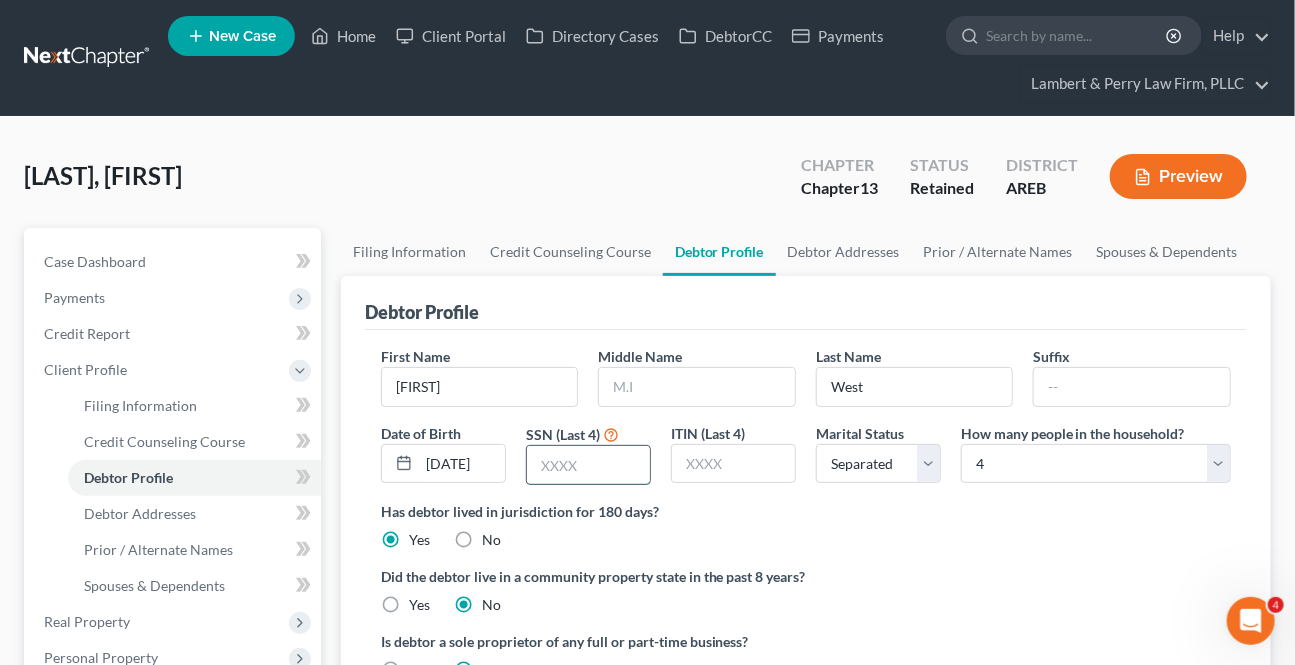 drag, startPoint x: 576, startPoint y: 462, endPoint x: 619, endPoint y: 464, distance: 43.046486 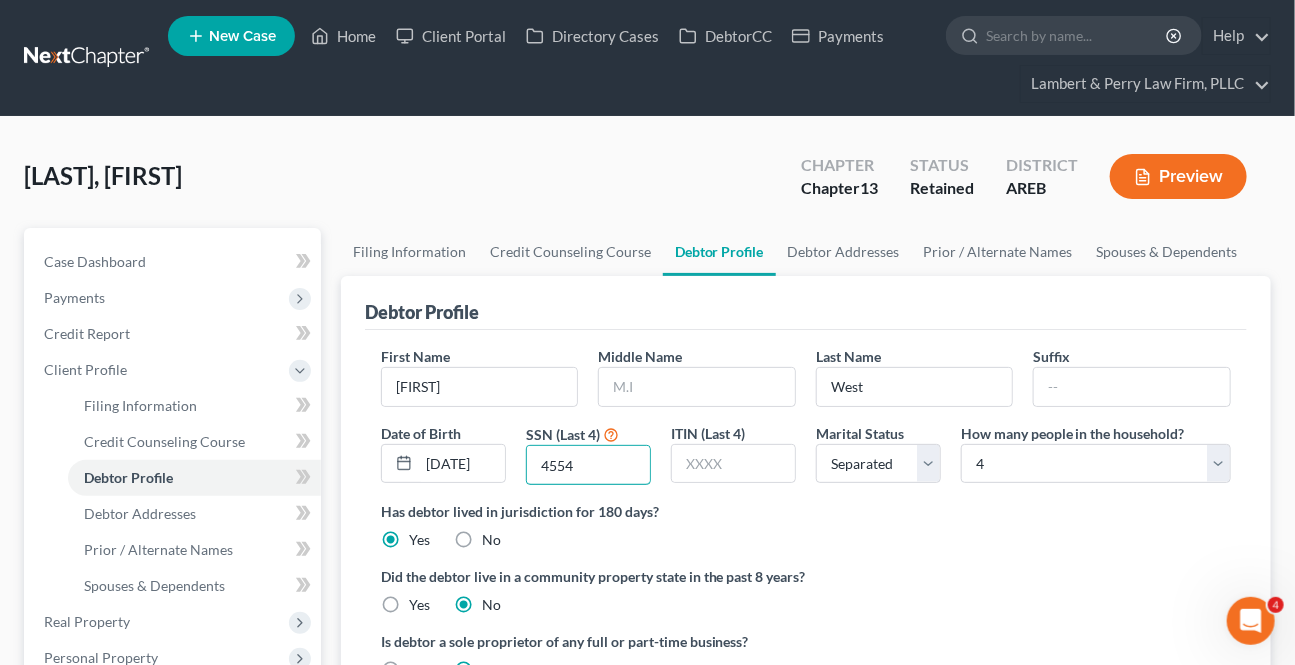 type on "4554" 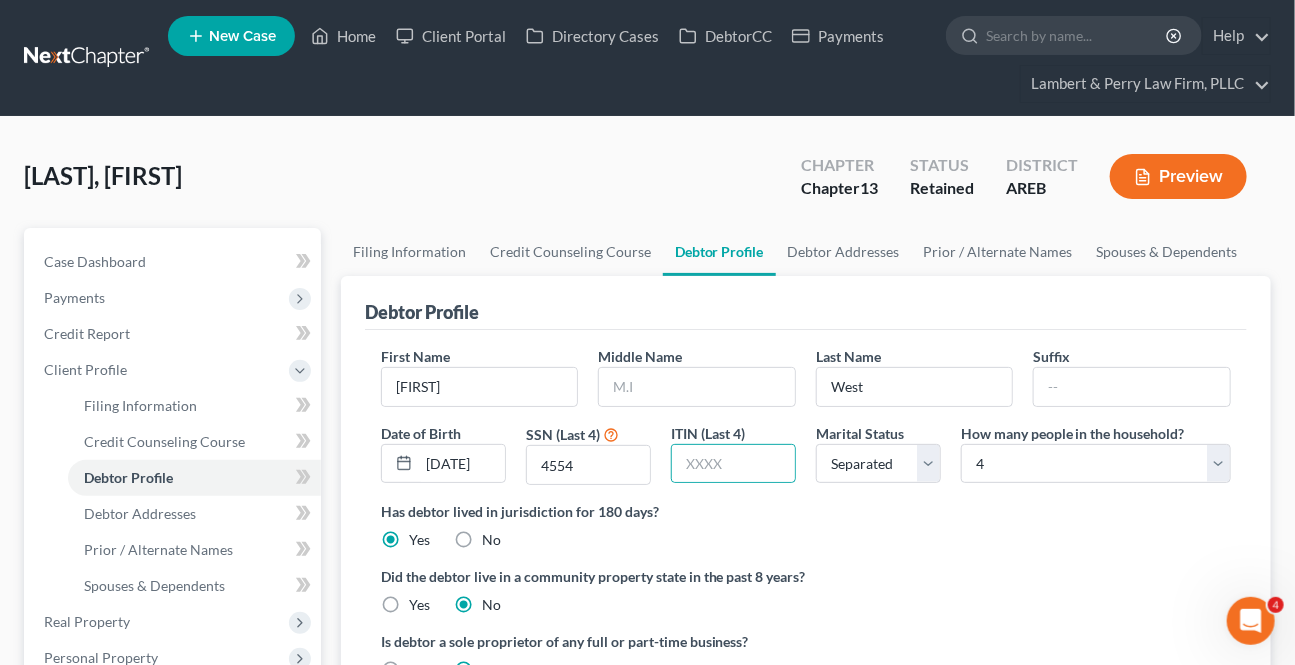 click on "Has debtor lived in jurisdiction for 180 days? Yes No Debtor must reside in jurisdiction for 180 prior to filing bankruptcy pursuant to U.S.C. 11 28 USC § 1408.   More Info" at bounding box center [806, 525] 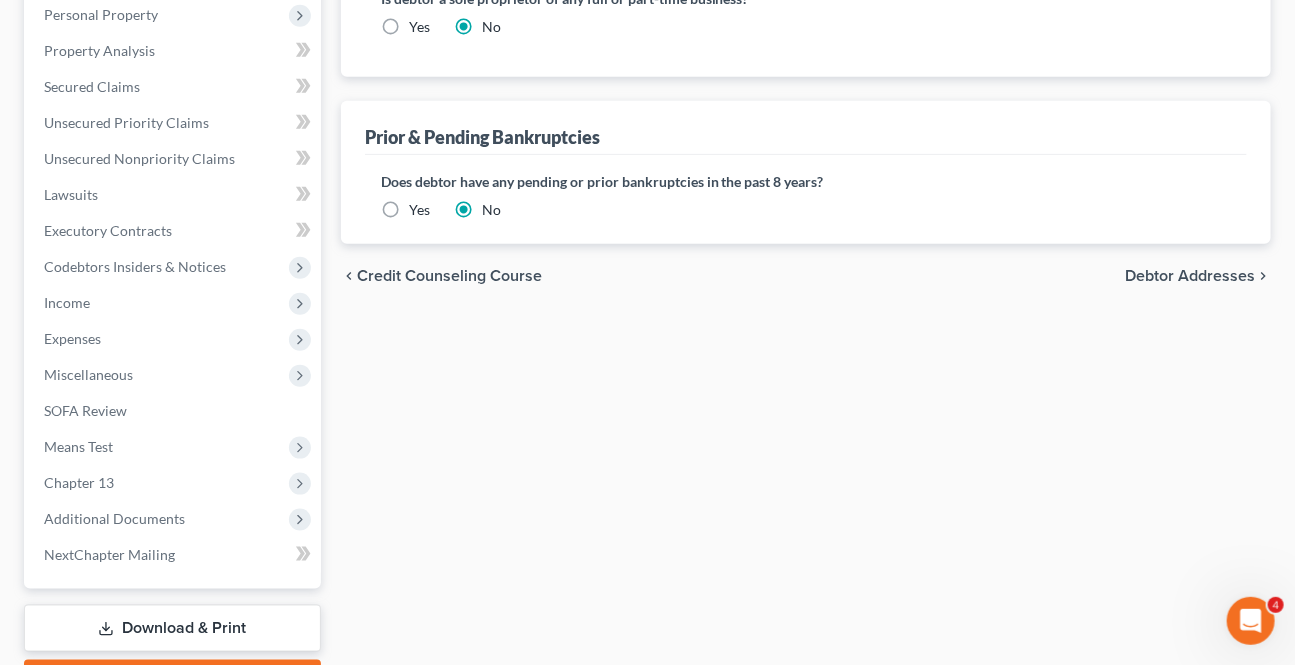 scroll, scrollTop: 727, scrollLeft: 0, axis: vertical 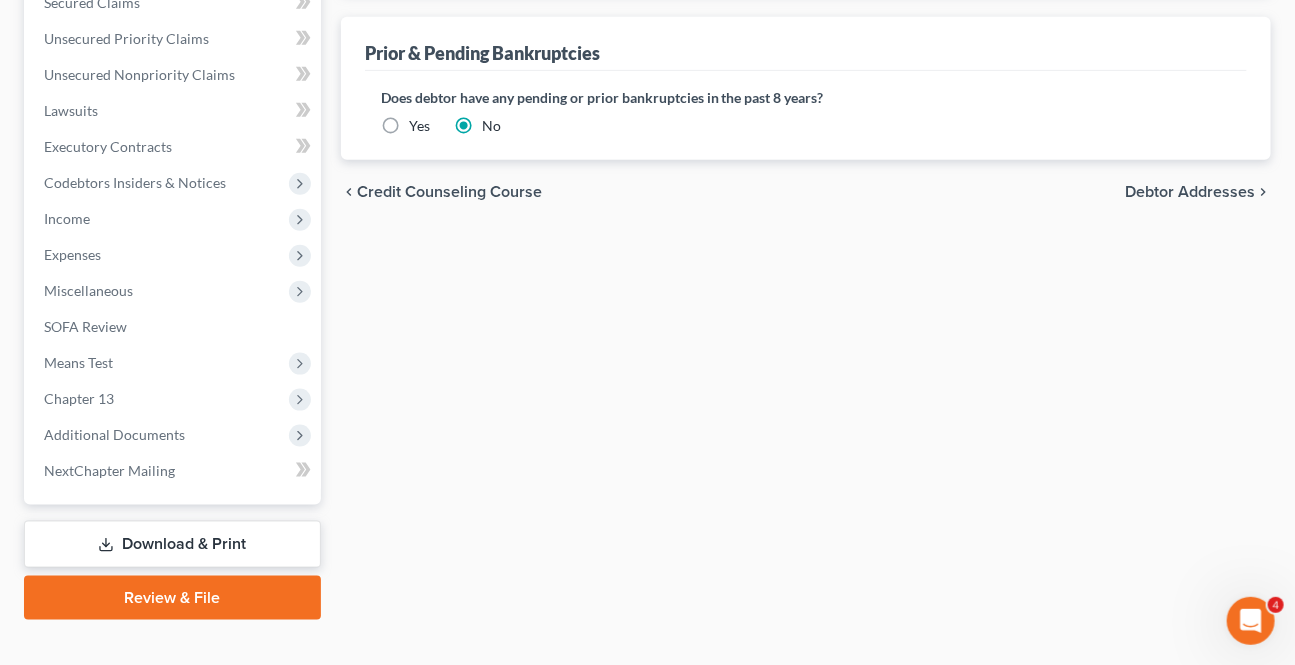 click on "Debtor Addresses" at bounding box center (1190, 192) 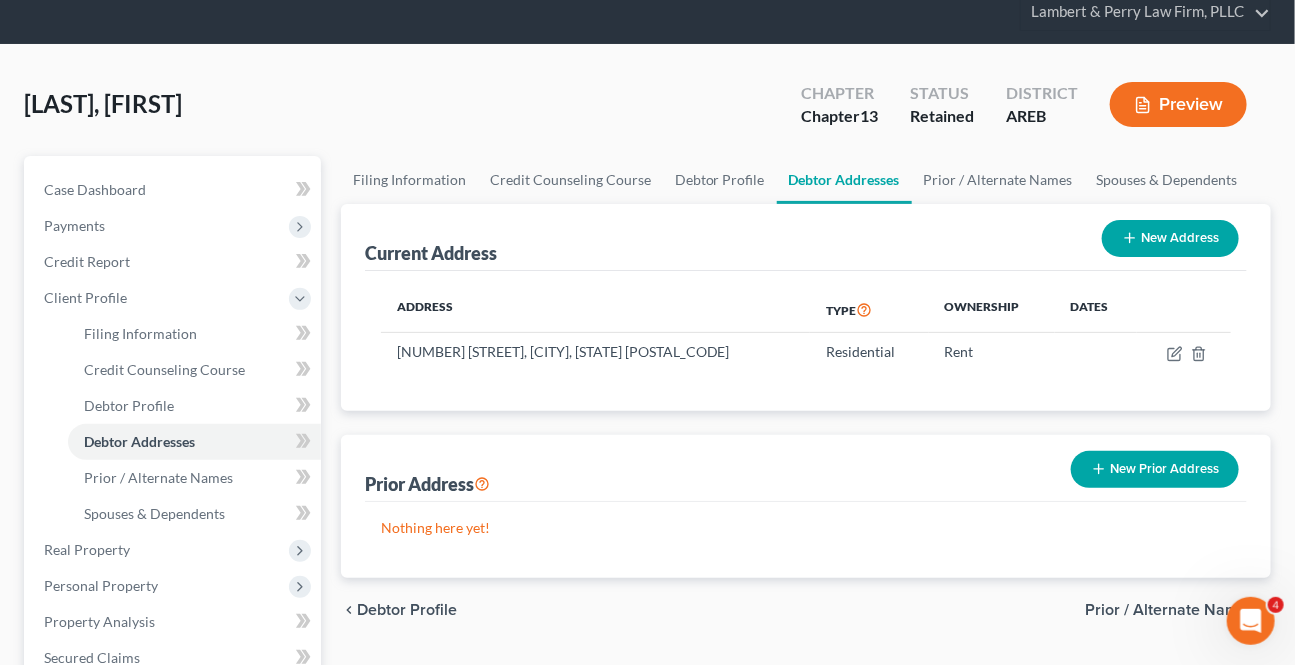 scroll, scrollTop: 181, scrollLeft: 0, axis: vertical 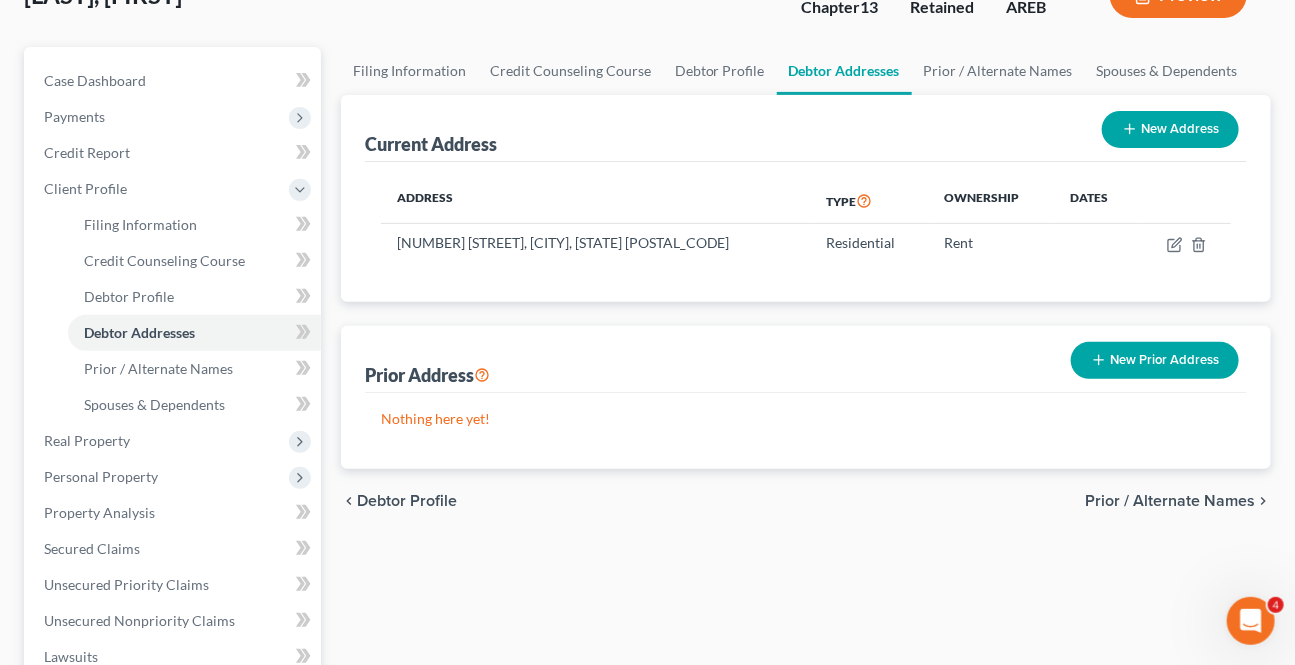 click on "Prior / Alternate Names" at bounding box center [1170, 501] 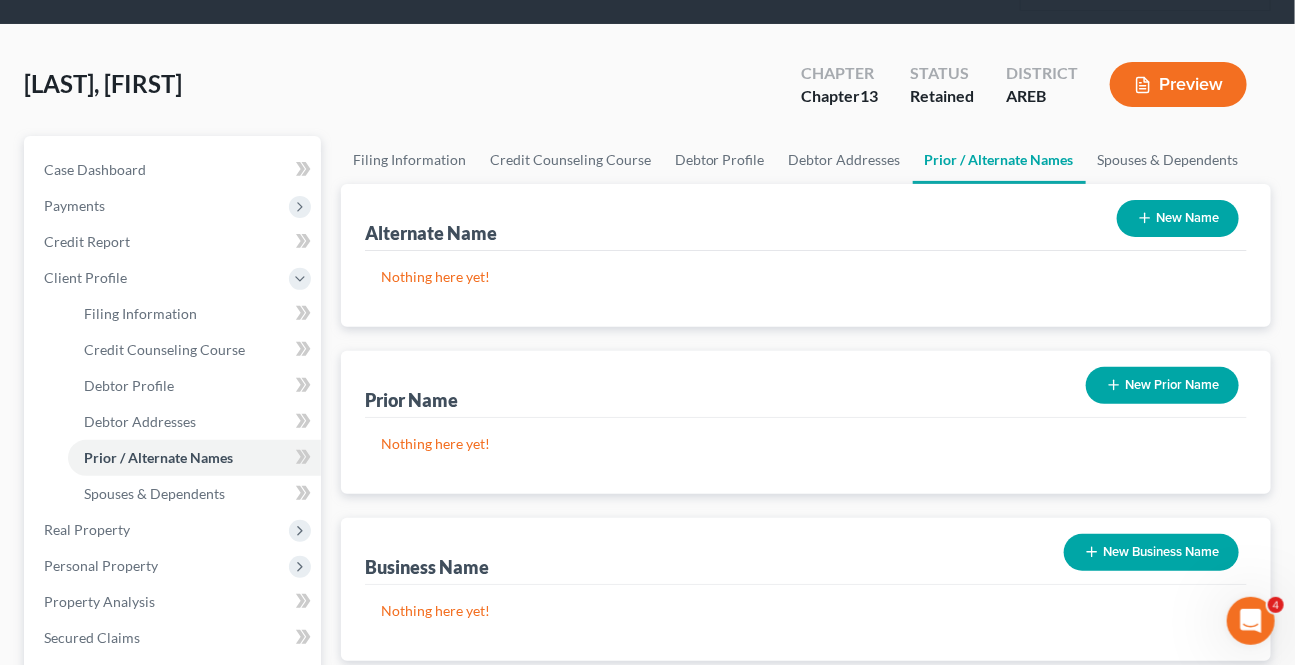 scroll, scrollTop: 0, scrollLeft: 0, axis: both 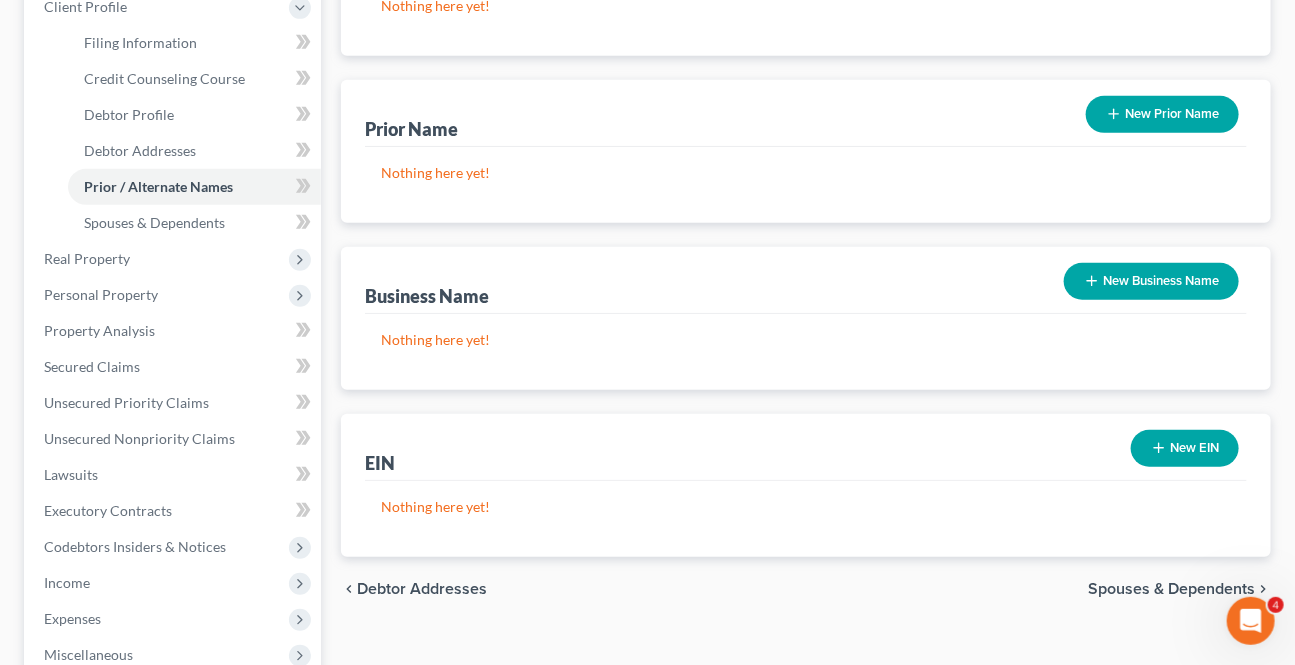 click on "Spouses & Dependents" at bounding box center [1171, 589] 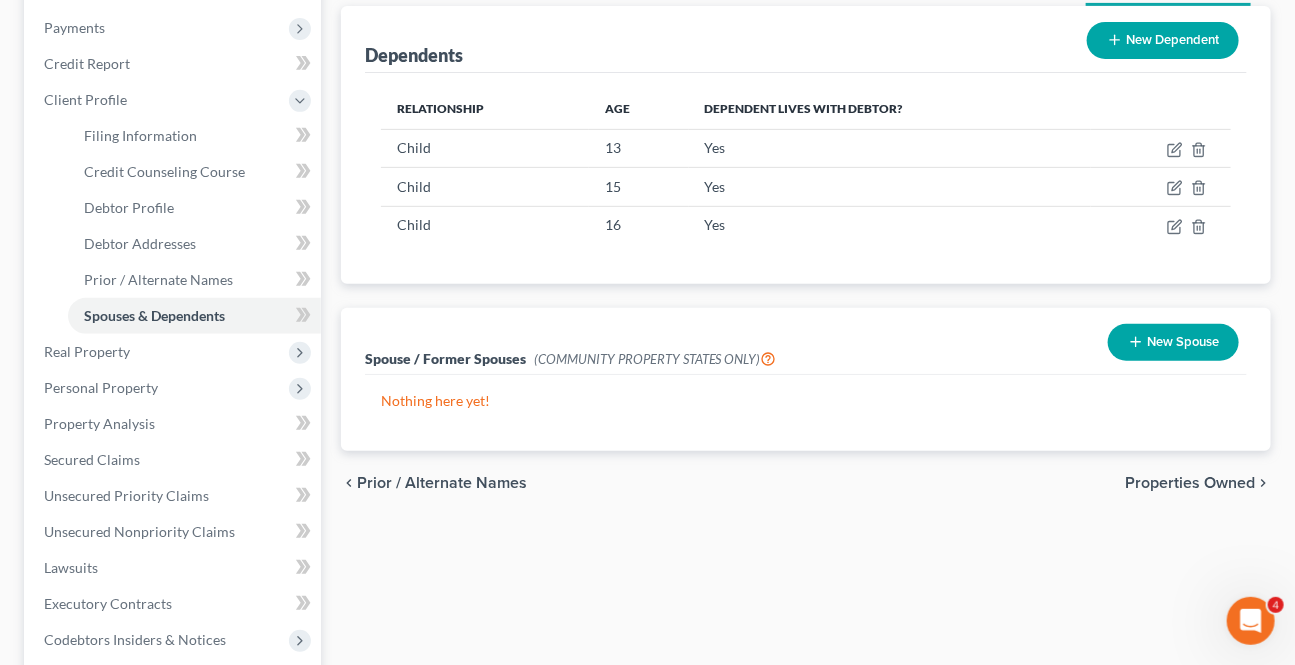 scroll, scrollTop: 272, scrollLeft: 0, axis: vertical 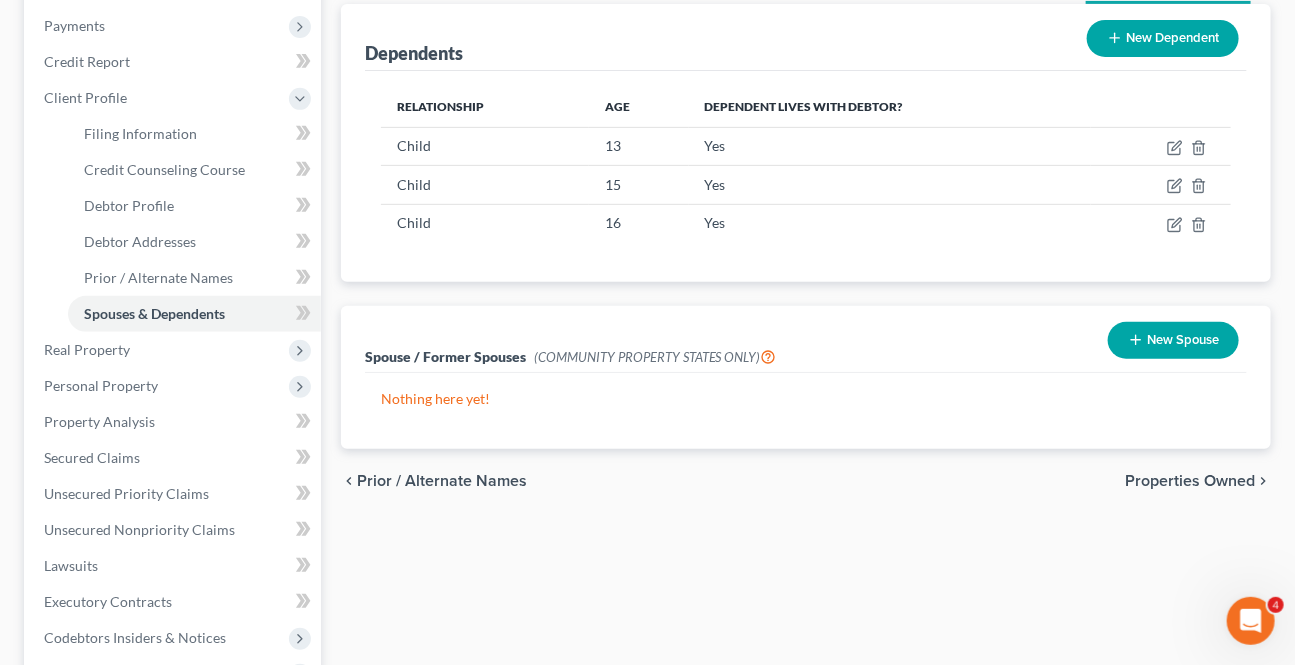 click on "Properties Owned" at bounding box center [1190, 481] 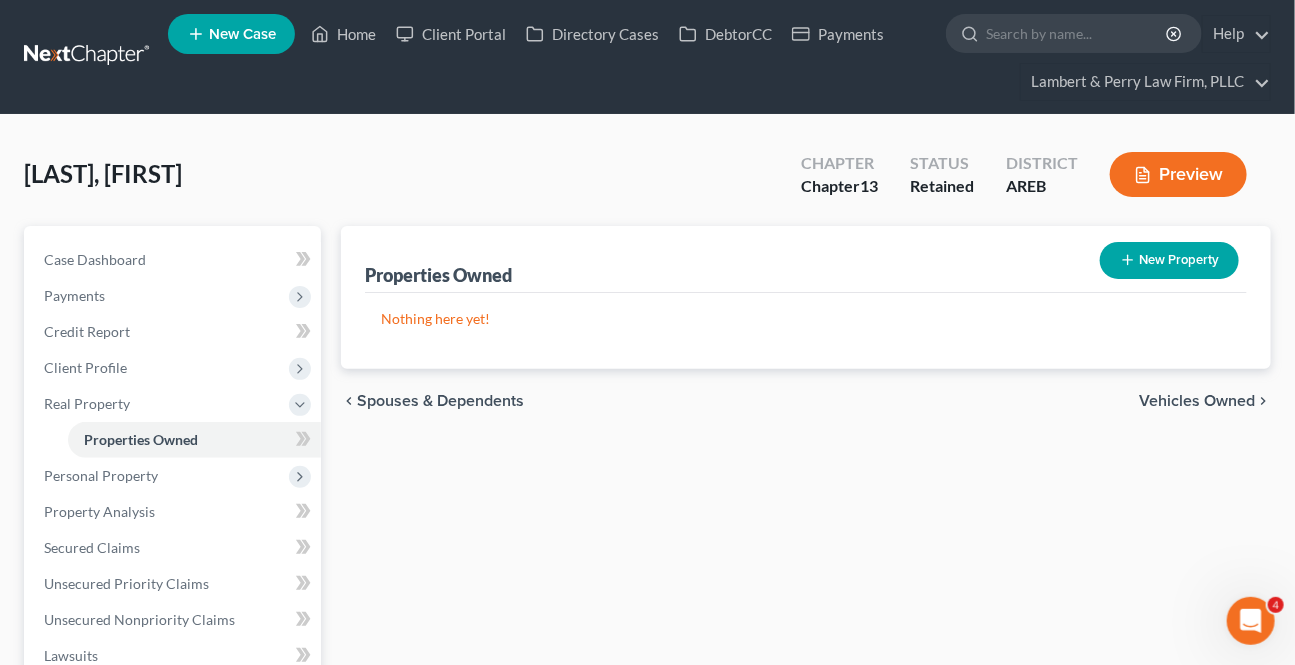 scroll, scrollTop: 0, scrollLeft: 0, axis: both 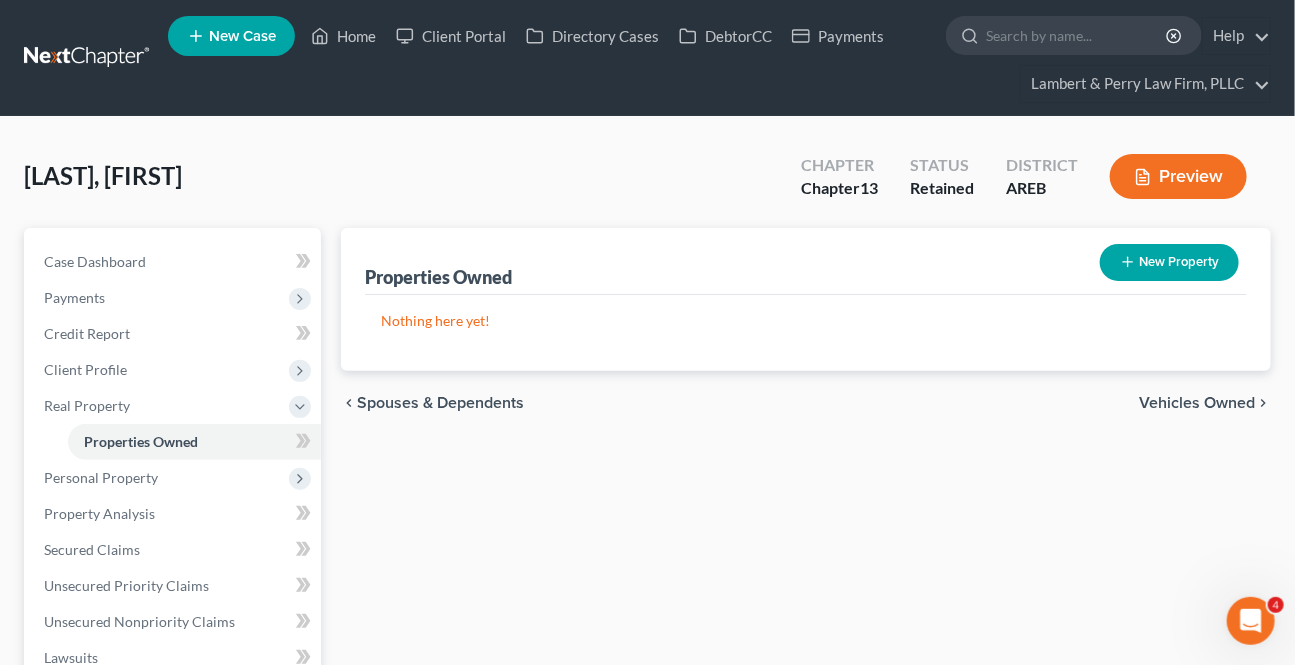 click on "Vehicles Owned" at bounding box center [1197, 403] 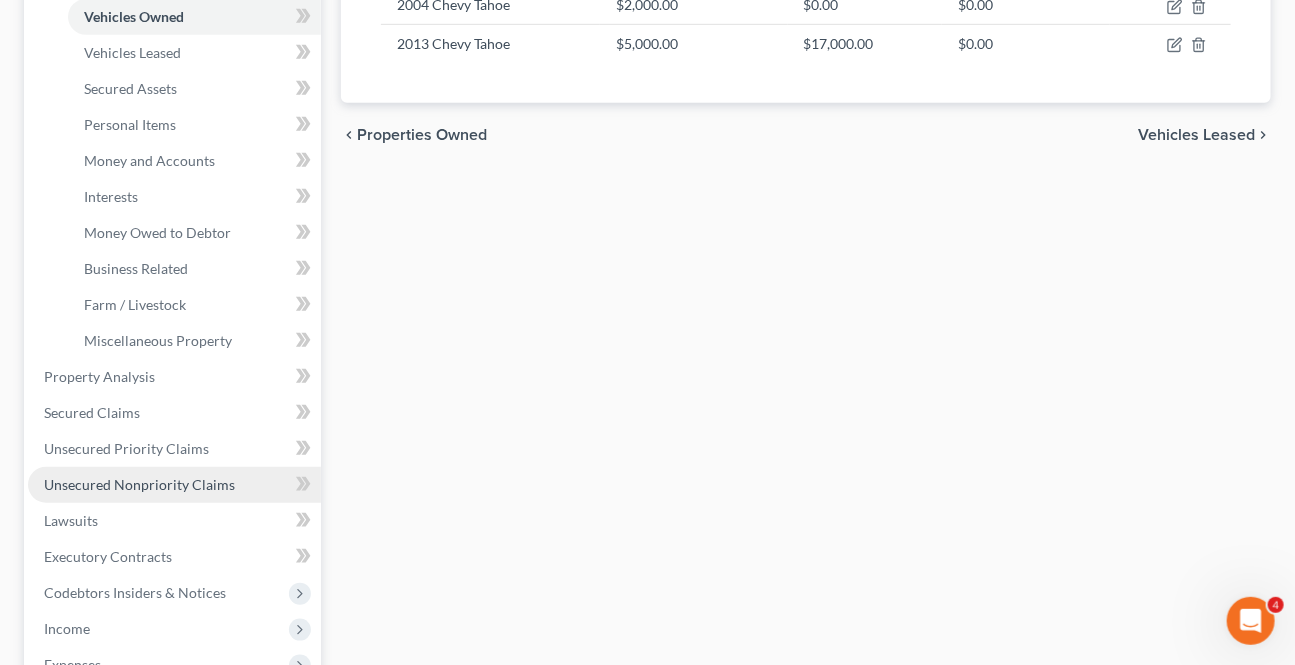 scroll, scrollTop: 545, scrollLeft: 0, axis: vertical 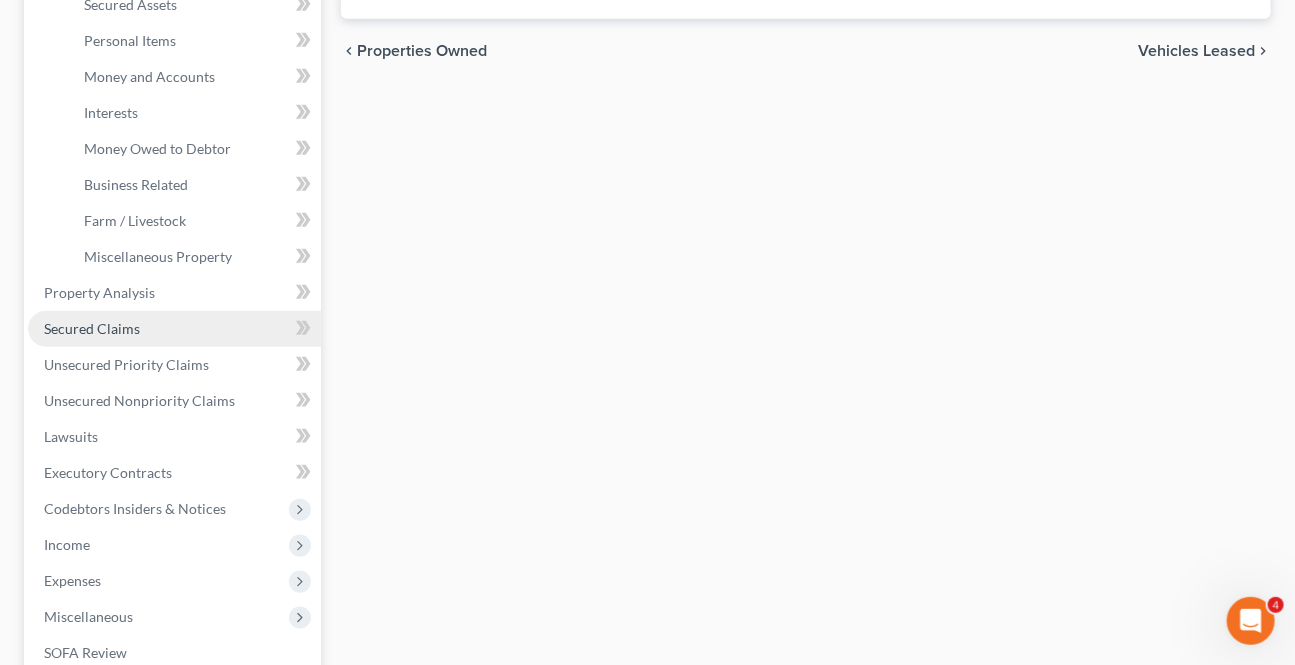 click on "Secured Claims" at bounding box center [92, 328] 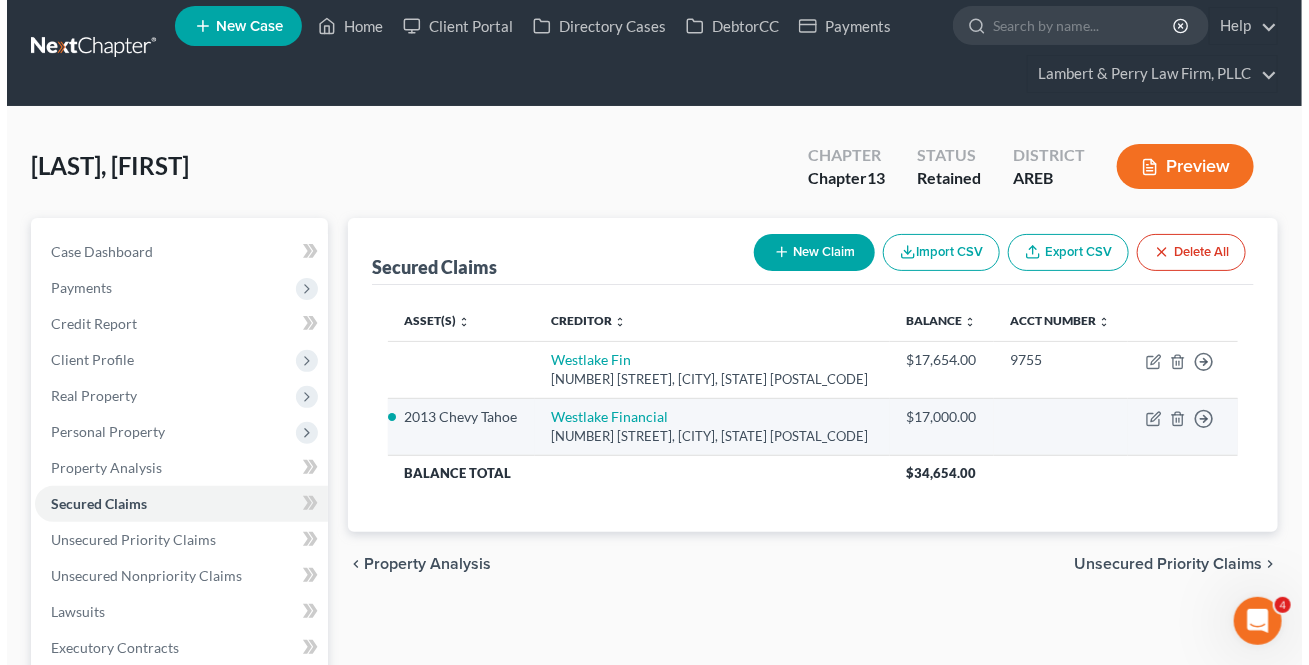 scroll, scrollTop: 0, scrollLeft: 0, axis: both 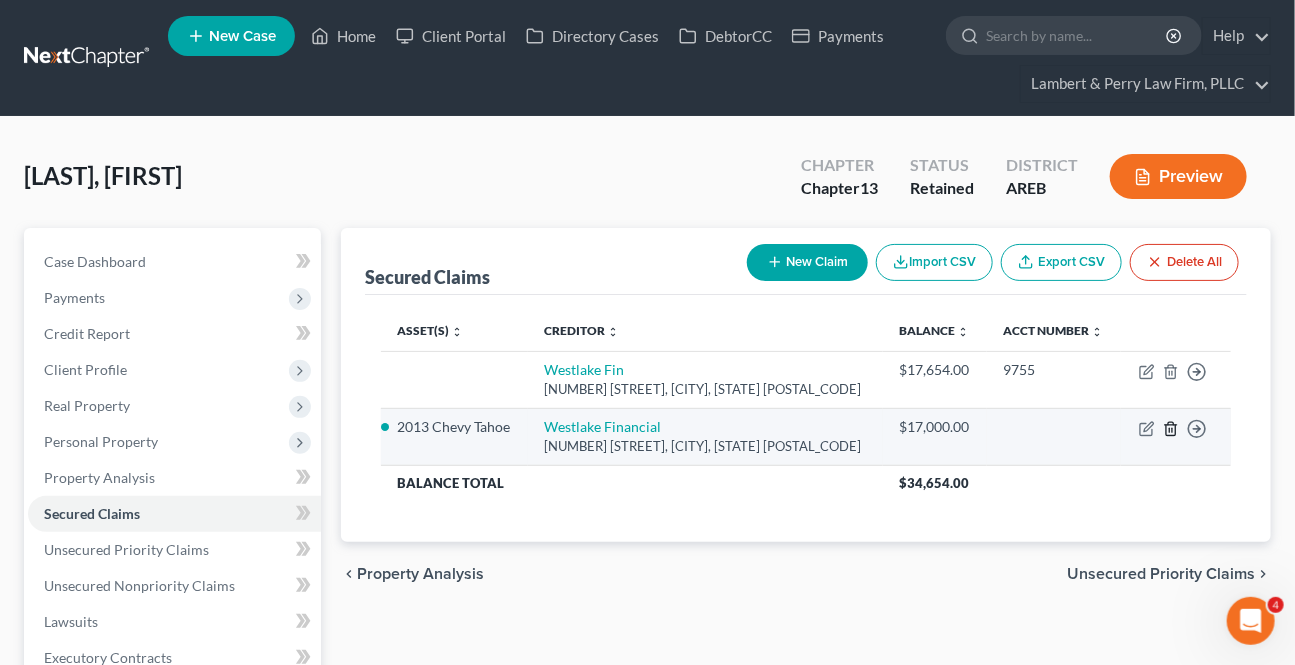 click 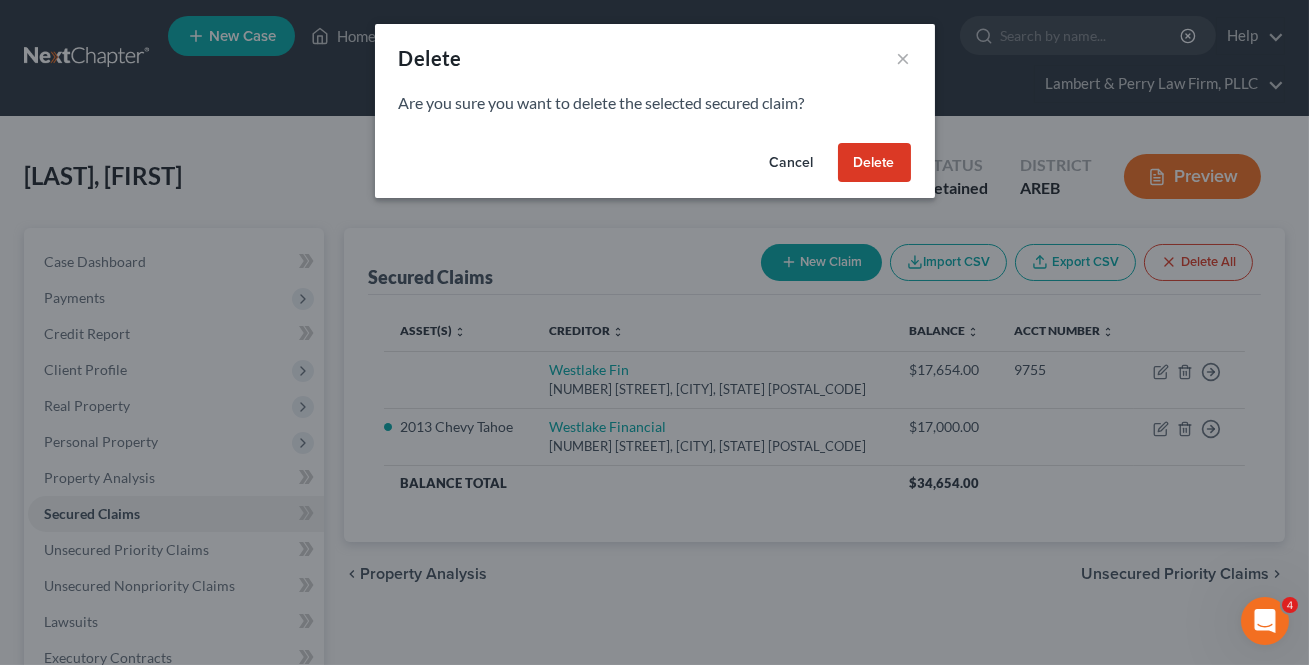 click on "Delete" at bounding box center [874, 163] 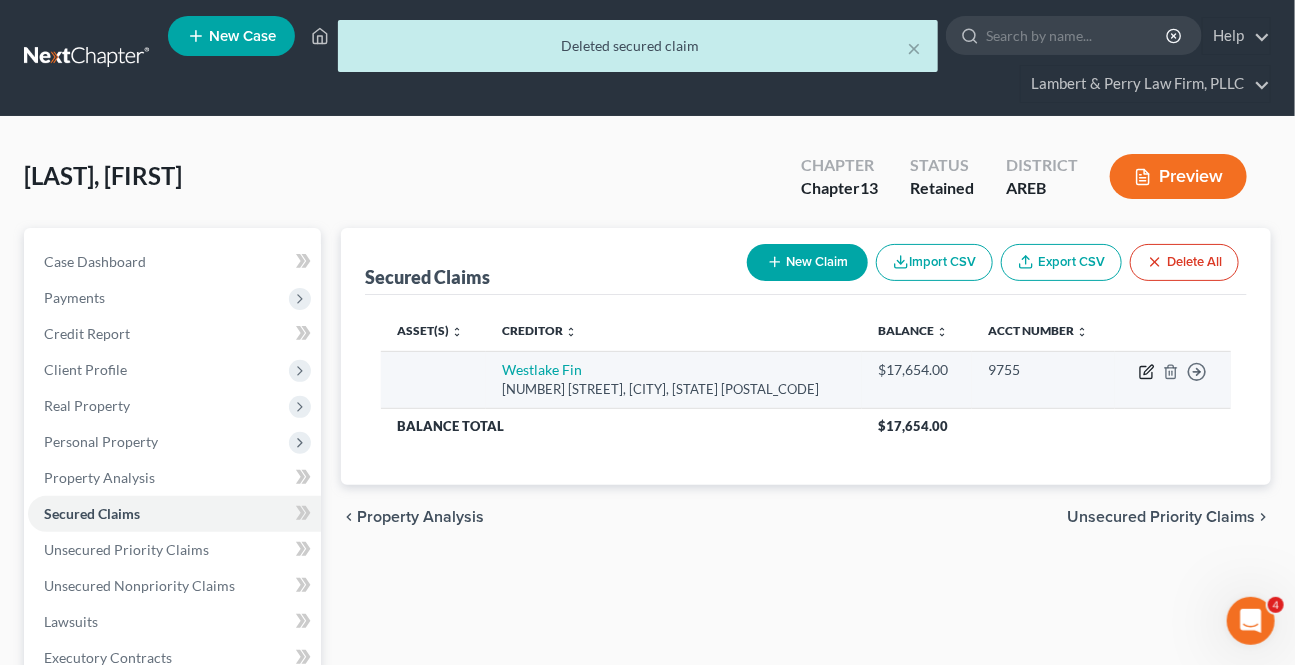 click 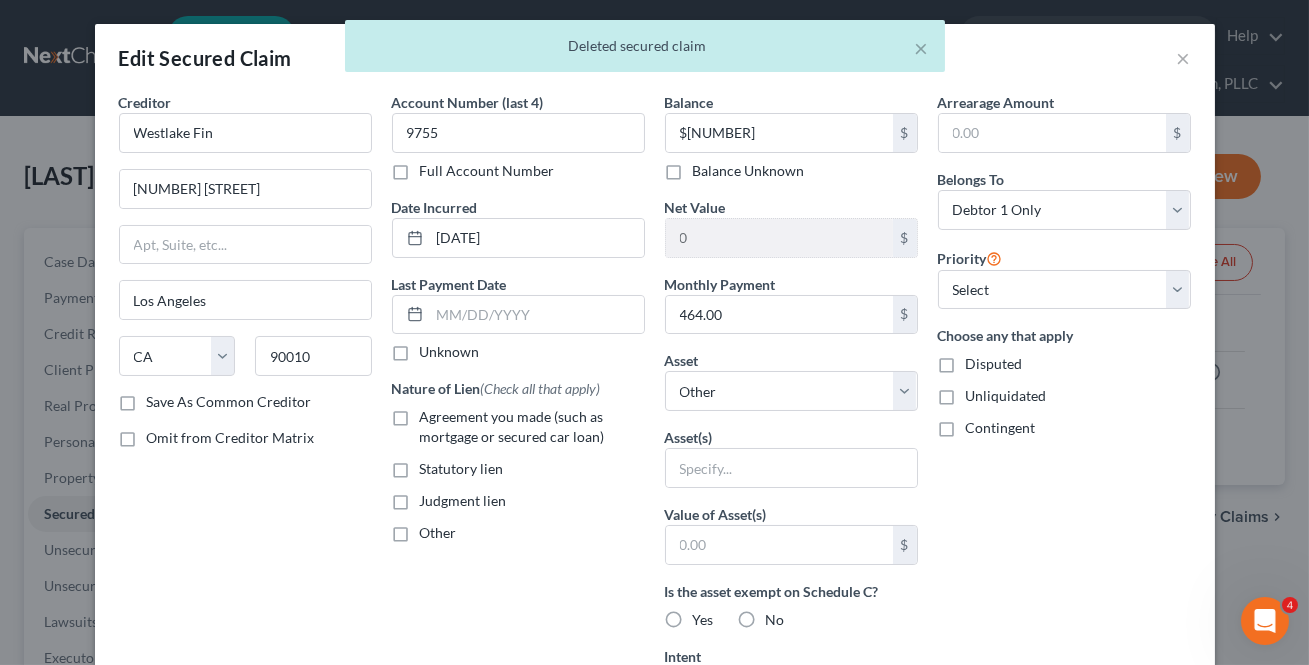 click on "Agreement you made (such as mortgage or secured car loan)" at bounding box center (532, 427) 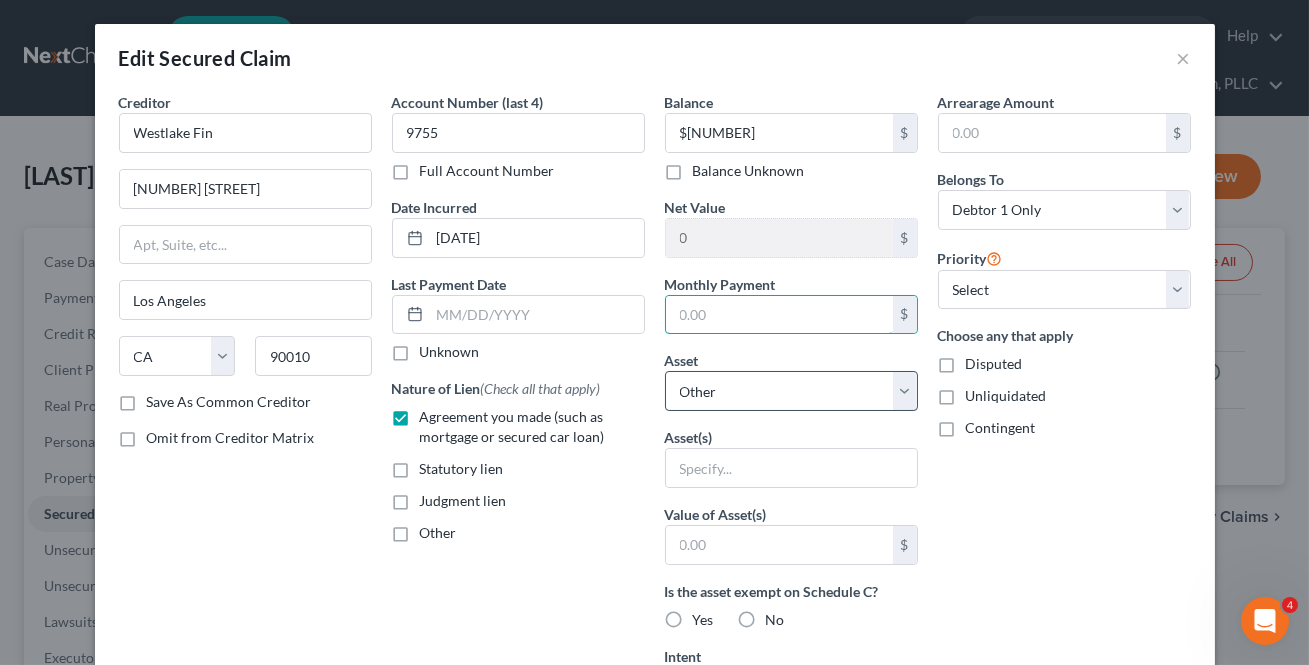 type 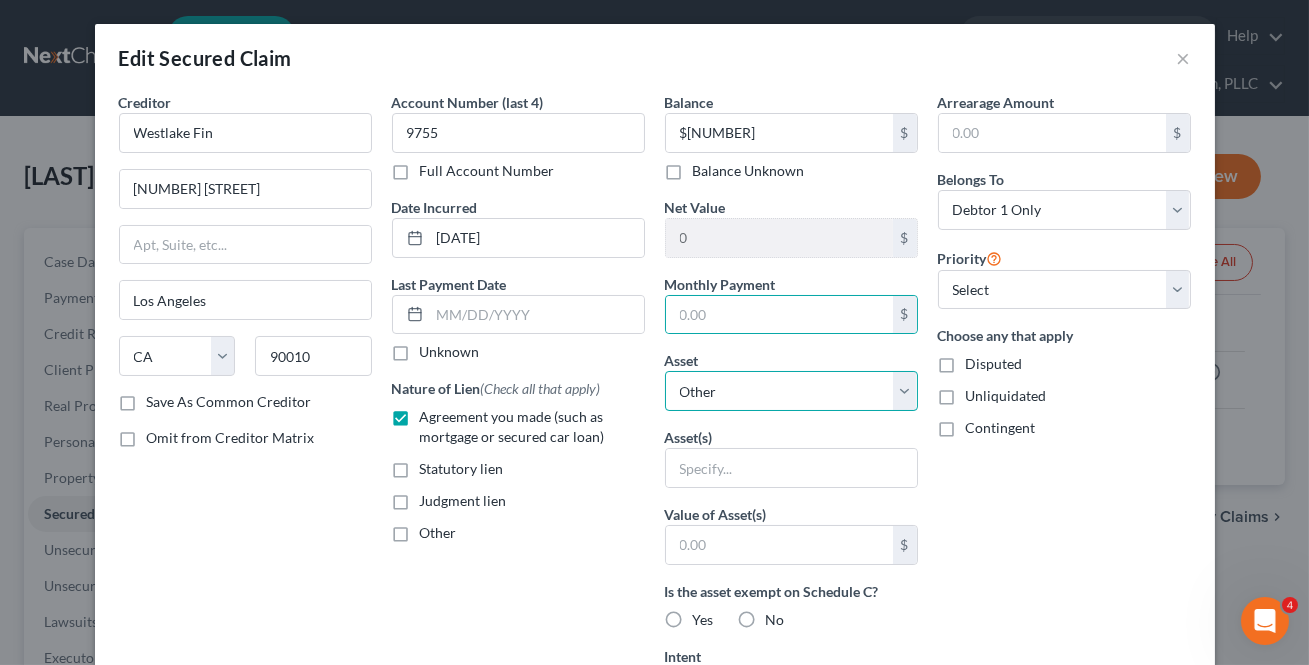 click on "Select Other Multiple Assets Electronics - Household electronics - $600.0 2004 Chevy Tahoe - $2000.0 Clothing - Clothing - $2000.0 2013 Chevy Tahoe - $5000.0 Household Goods - Household goods and furnishings - $8000.0 Checking account - Blue Bird Card (Checking Account) - $110.0 2024 tax refund $6000 (owed to debtor) - $null" at bounding box center [791, 391] 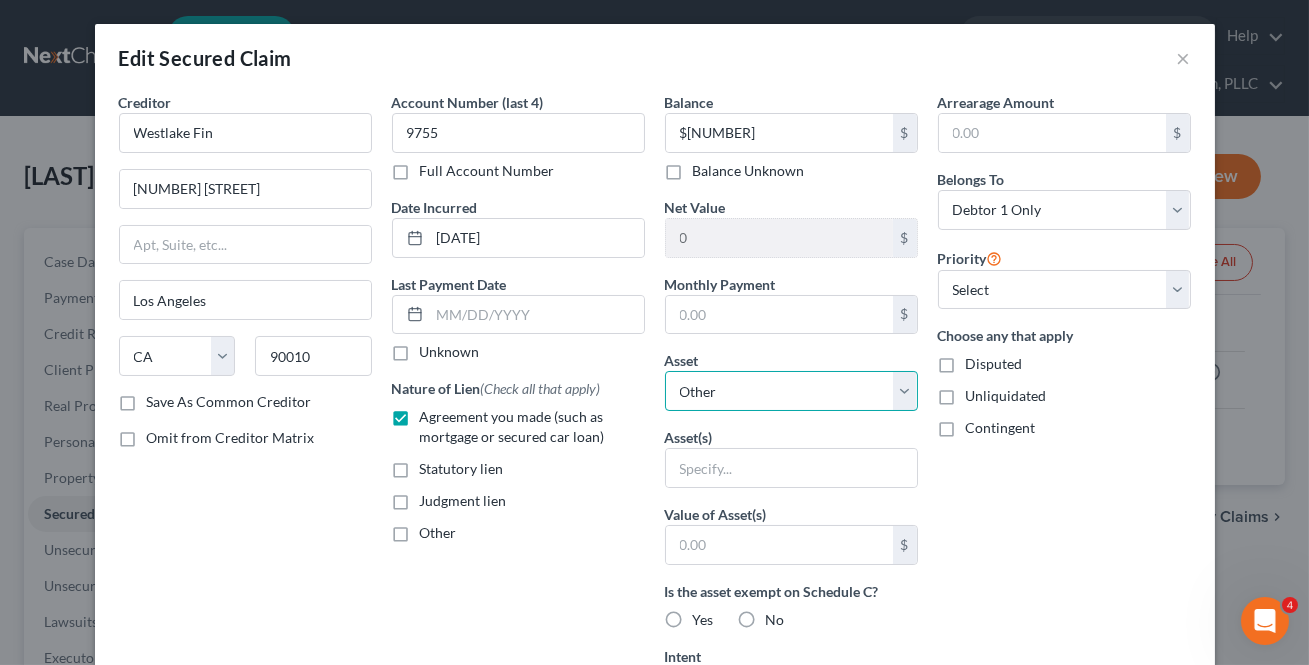 select on "5" 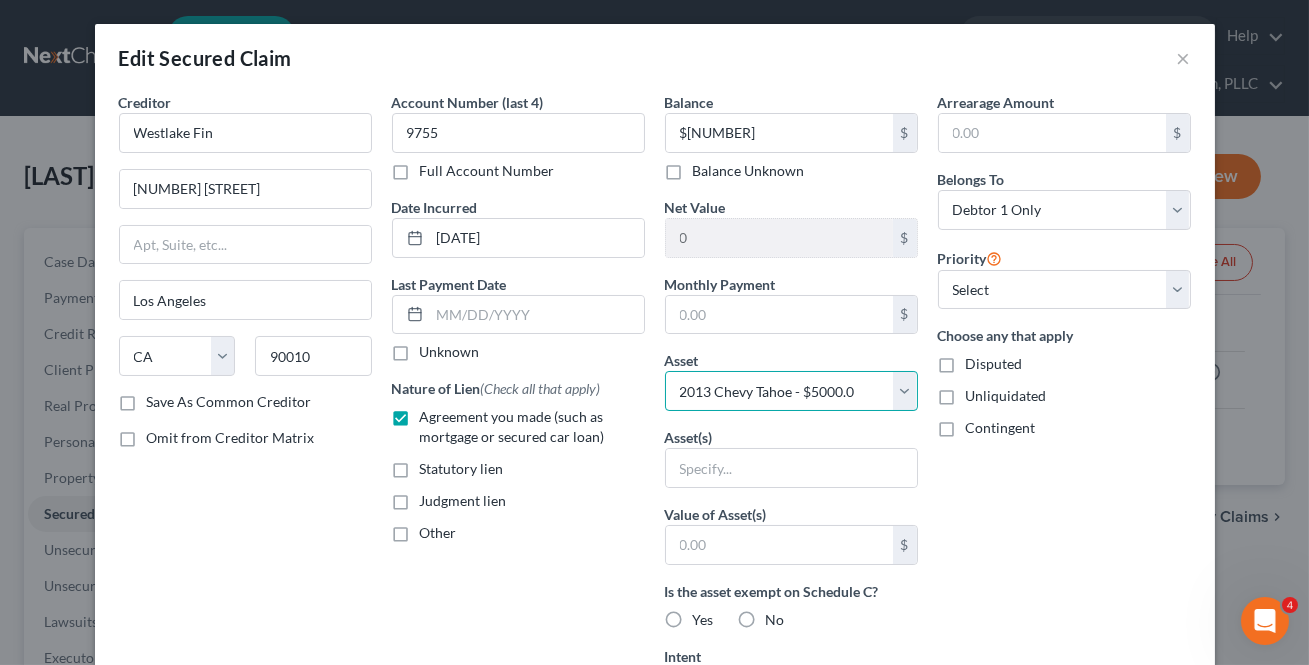click on "Select Other Multiple Assets Electronics - Household electronics - $600.0 2004 Chevy Tahoe - $2000.0 Clothing - Clothing - $2000.0 2013 Chevy Tahoe - $5000.0 Household Goods - Household goods and furnishings - $8000.0 Checking account - Blue Bird Card (Checking Account) - $110.0 2024 tax refund $6000 (owed to debtor) - $null" at bounding box center [791, 391] 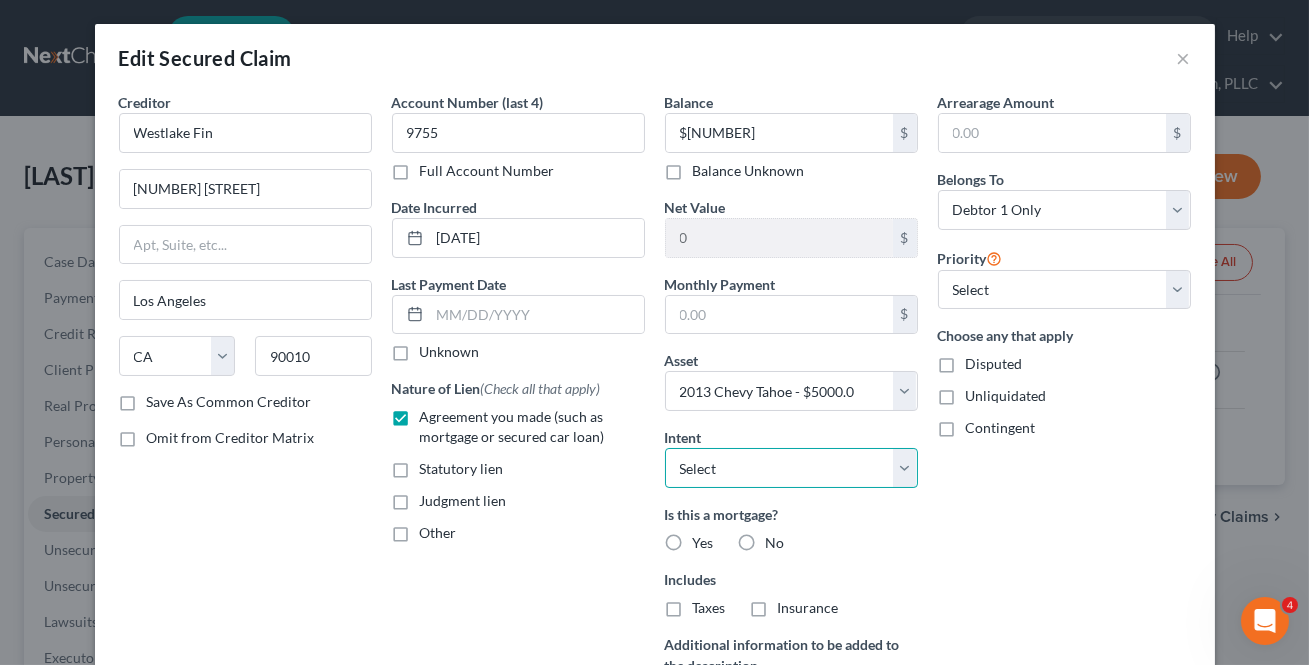click on "Select Surrender Redeem Reaffirm Avoid Other" at bounding box center (791, 468) 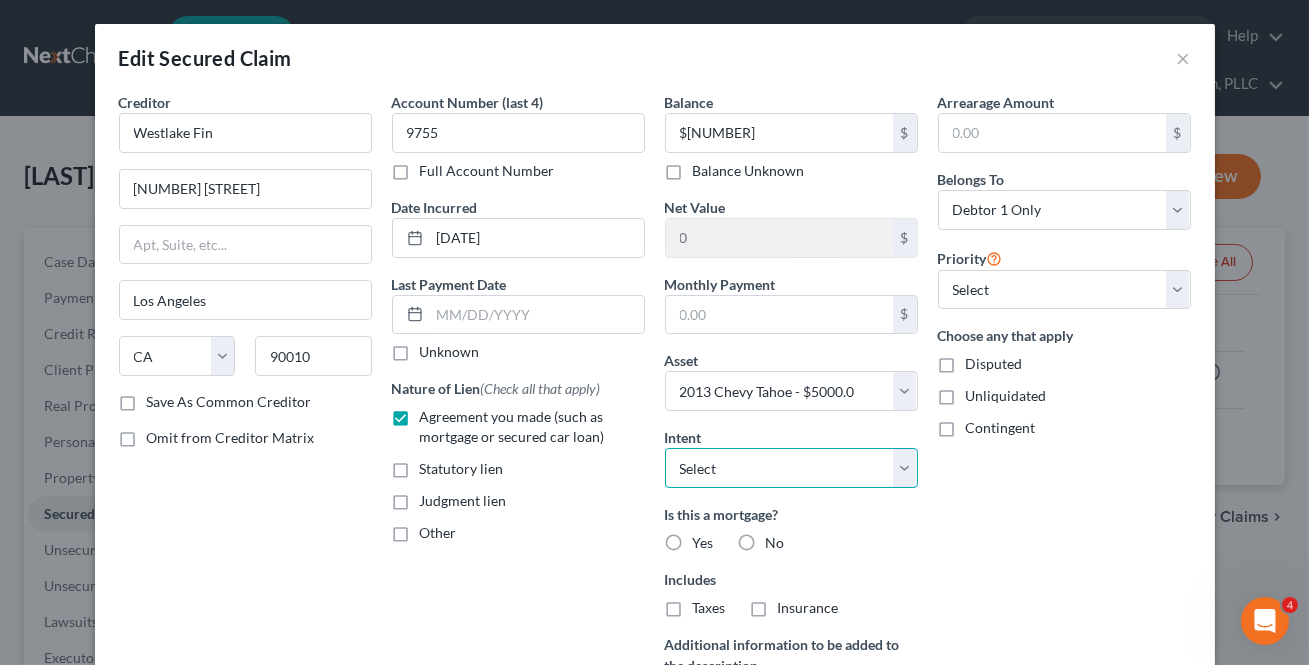 select on "2" 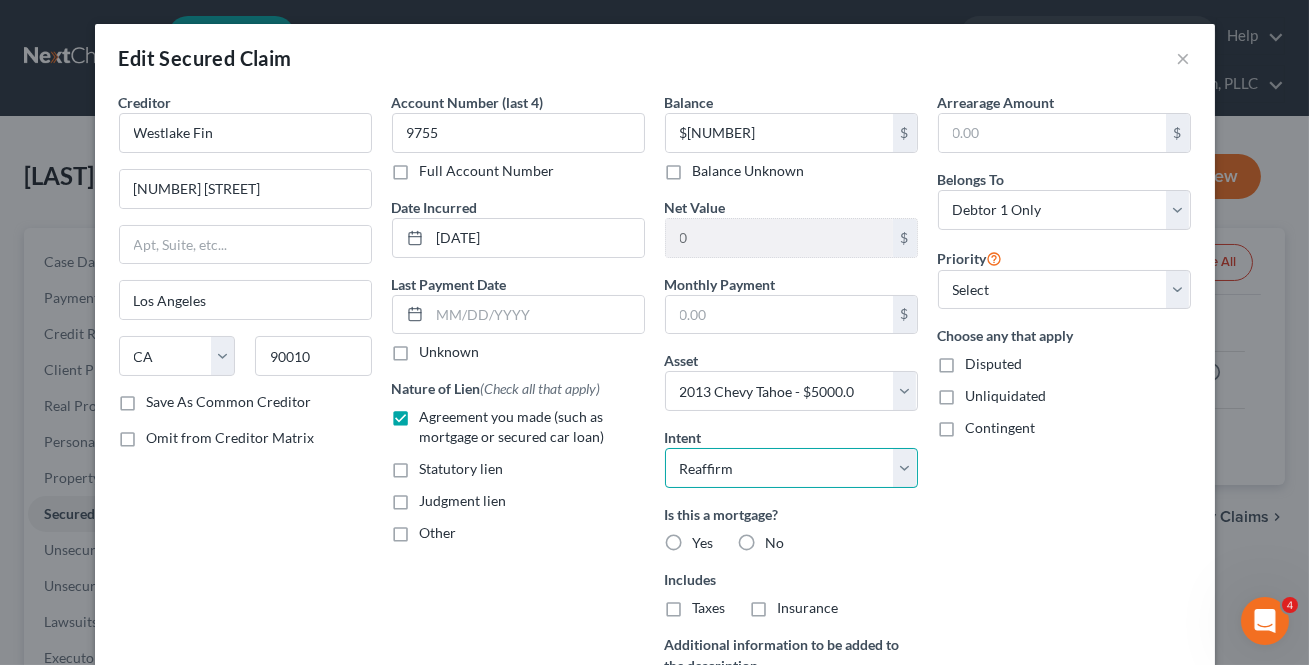 click on "Select Surrender Redeem Reaffirm Avoid Other" at bounding box center [791, 468] 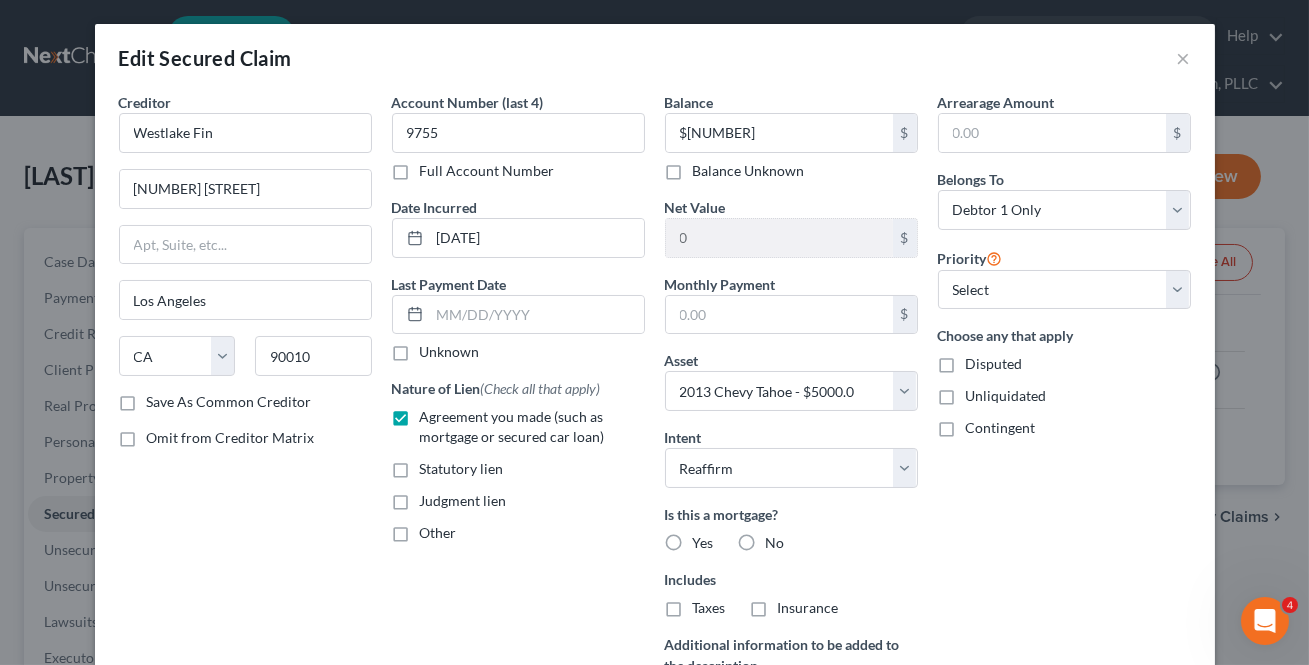 click on "Balance
17,654.00 $
Balance Unknown
Balance Undetermined
17,654.00 $
Balance Unknown
Net Value 0 $ Monthly Payment $
Asset
*
Select Other Multiple Assets Electronics - Household electronics - $600.0 2004 Chevy Tahoe - $2000.0 Clothing - Clothing - $2000.0 2013 Chevy Tahoe - $5000.0 Household Goods - Household goods and furnishings - $8000.0 Checking account - Blue Bird Card (Checking Account) - $110.0 2024 tax refund $6000 (owed to debtor) - $null         Select assets...            No matches found No matches found No matches found No matches found No matches found Electronics - Household electronics - $600.0 2004 Chevy Tahoe - $2000.0 Clothing - Clothing - $2000.0 2013 Chevy Tahoe - $5000.0 Household Goods - Household goods and furnishings - $8000.0 Checking account - Blue Bird Card (Checking Account) - $110.0 2024 tax refund $6000 (owed to debtor) - $null
Intent" at bounding box center [791, 429] 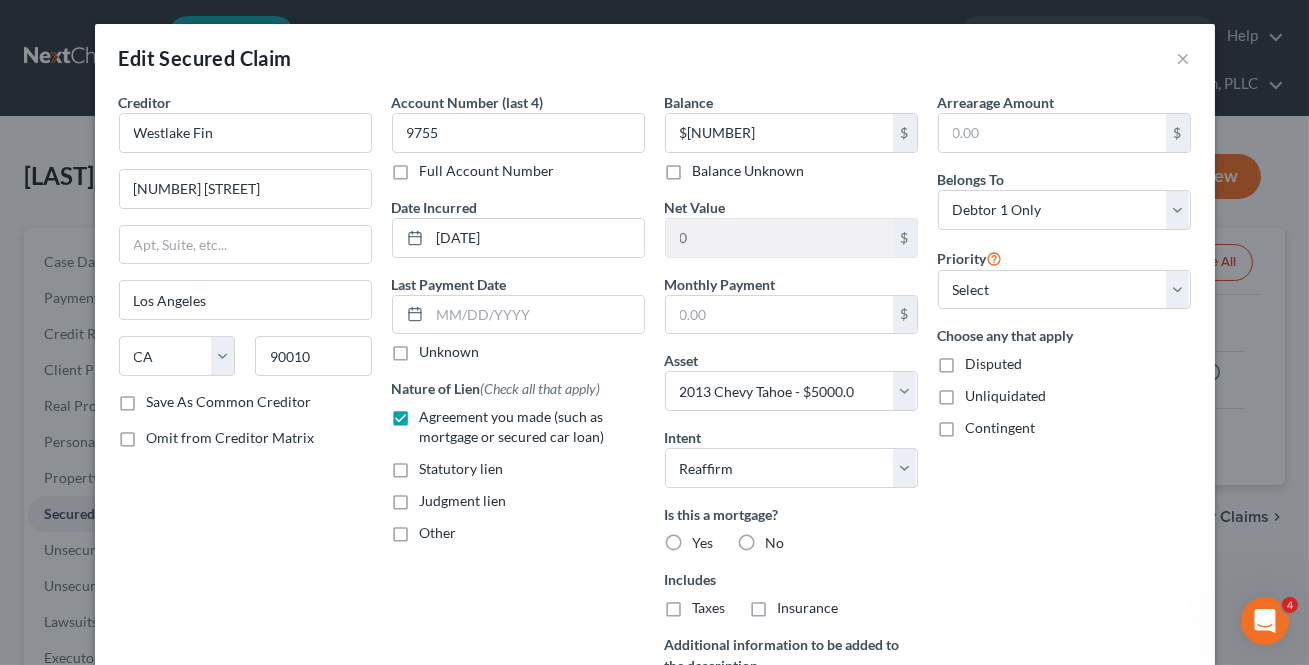 click on "No" at bounding box center (775, 543) 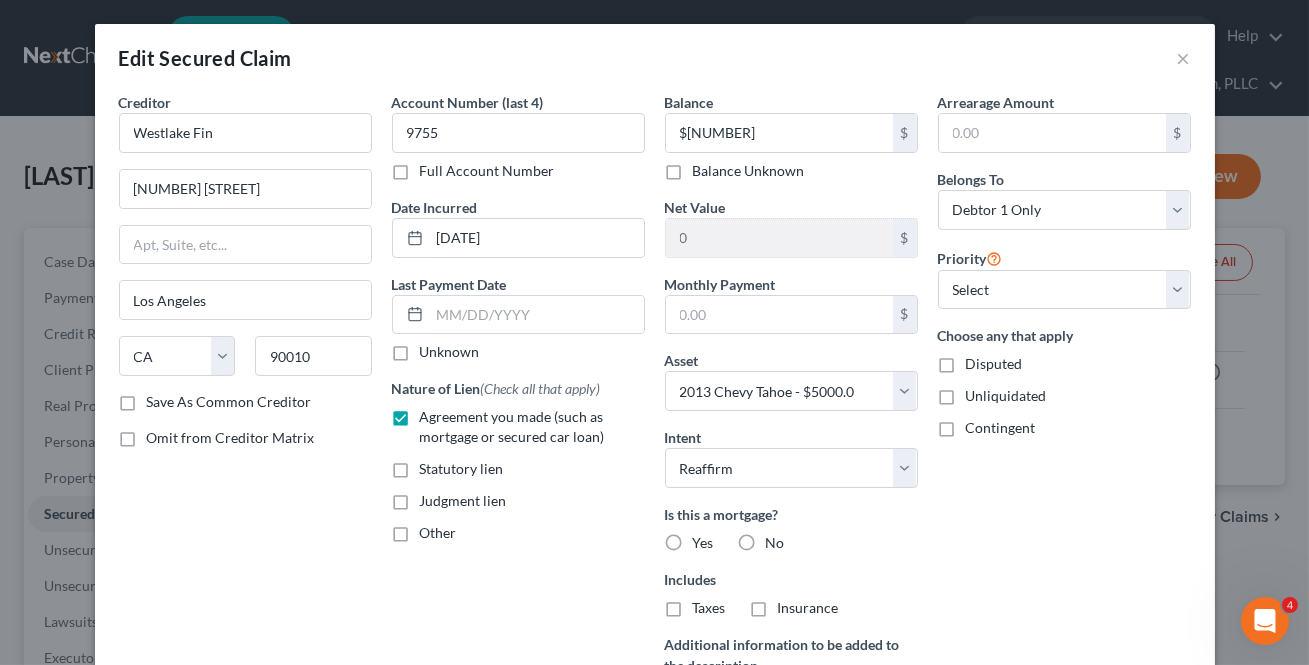 click on "No" at bounding box center [780, 539] 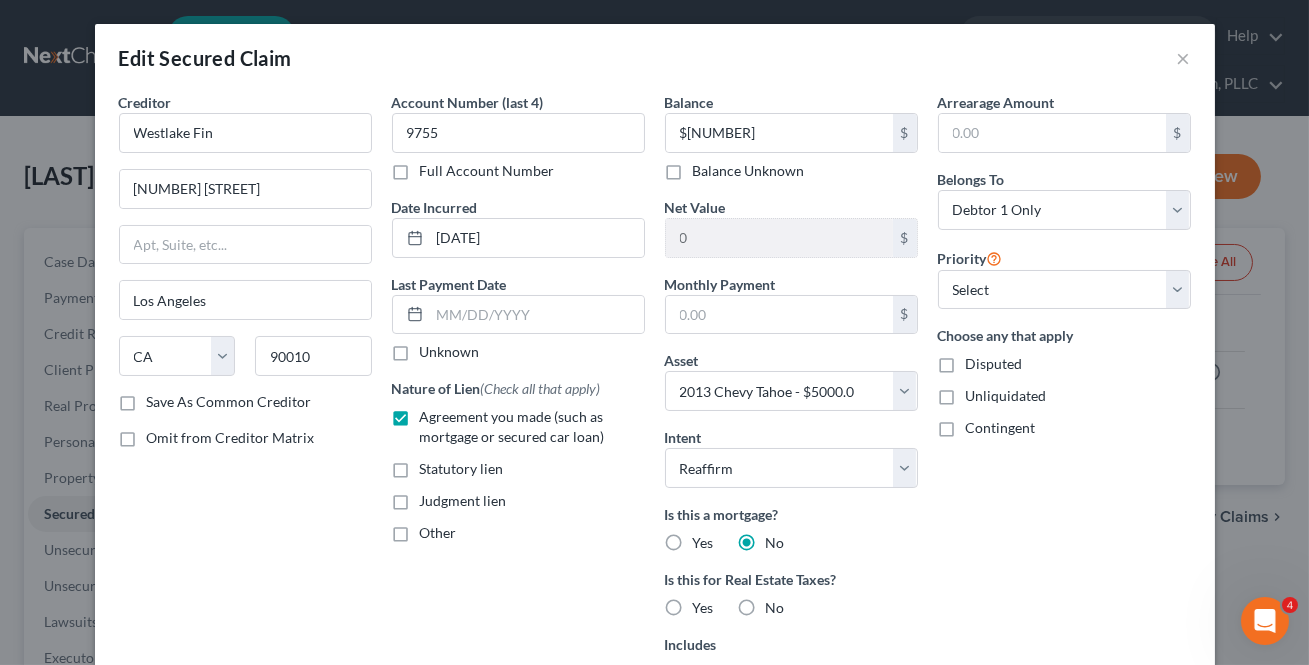 drag, startPoint x: 738, startPoint y: 603, endPoint x: 880, endPoint y: 570, distance: 145.78409 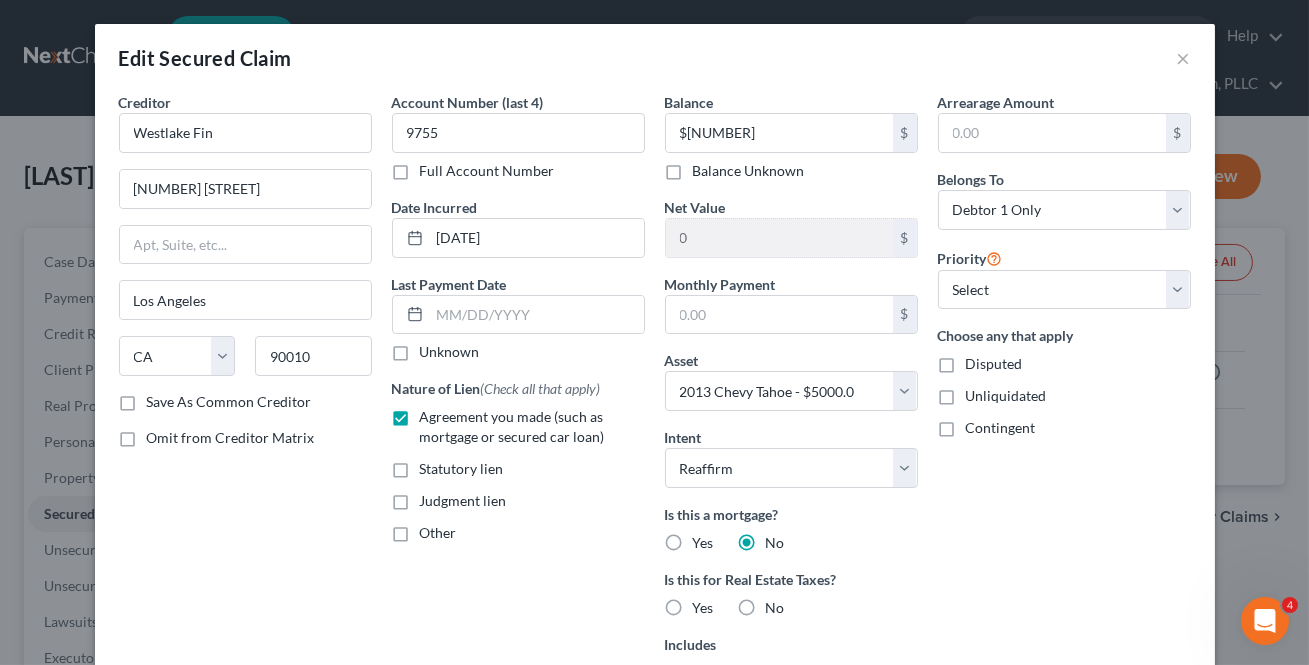 click on "No" at bounding box center (780, 604) 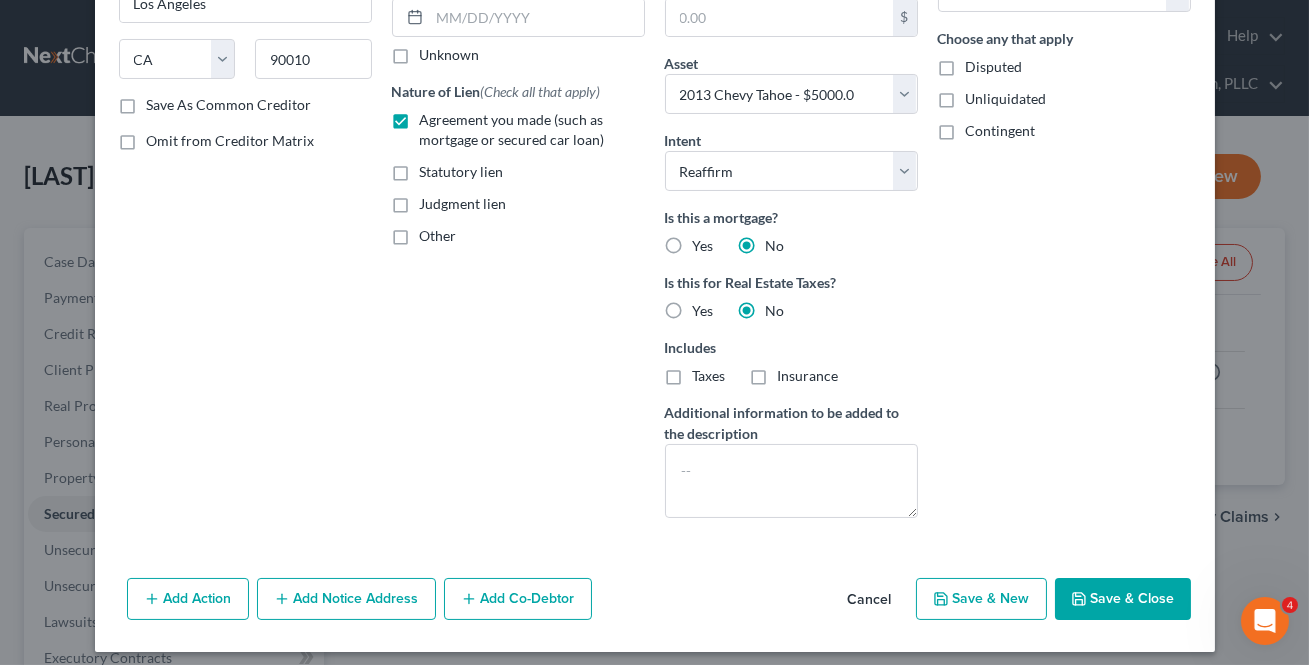 scroll, scrollTop: 306, scrollLeft: 0, axis: vertical 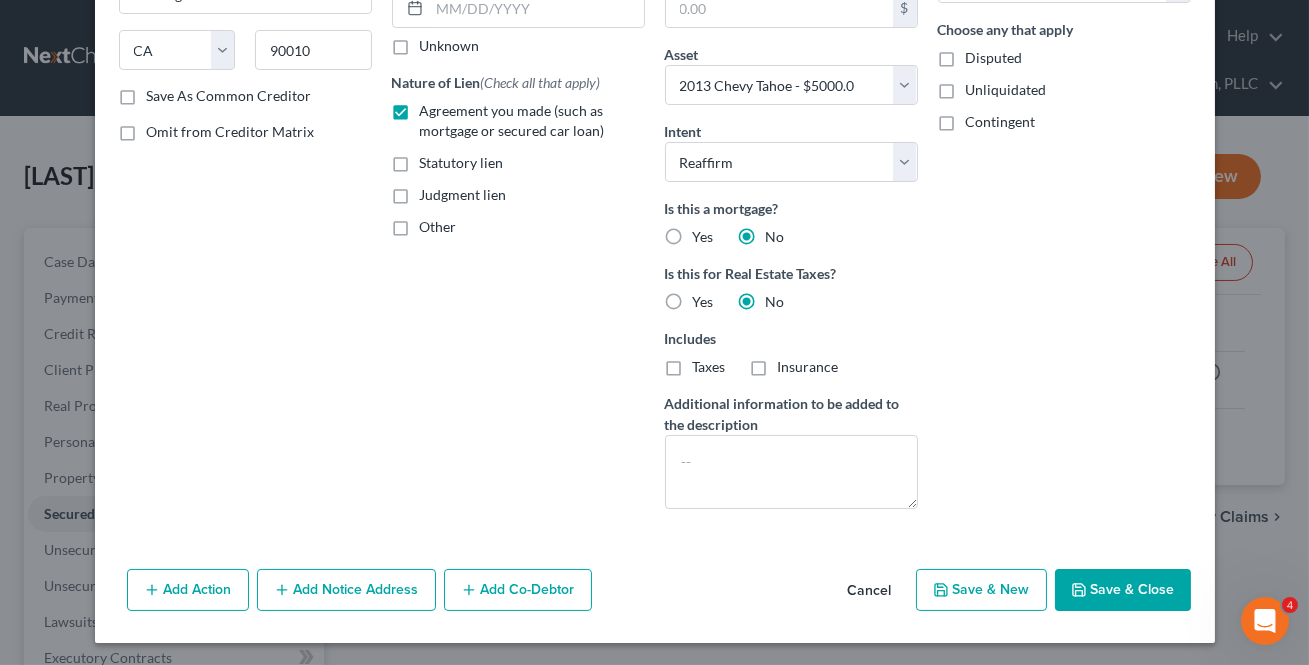 click on "Save & Close" at bounding box center [1123, 590] 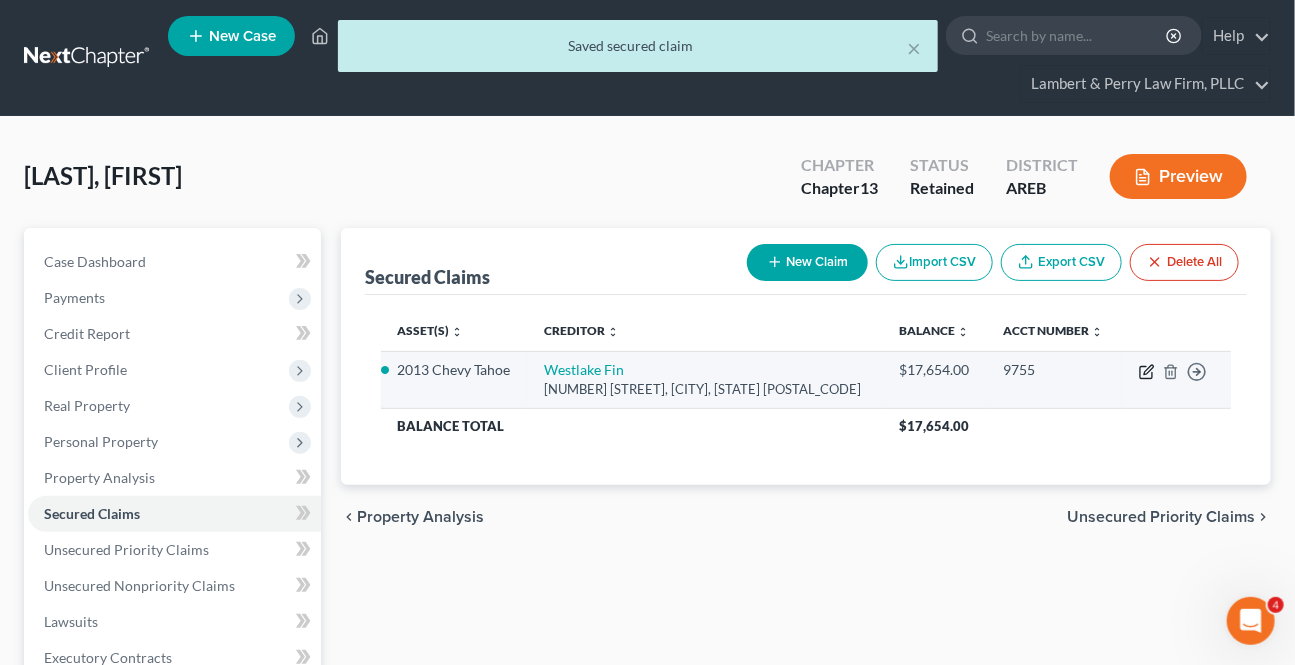 click 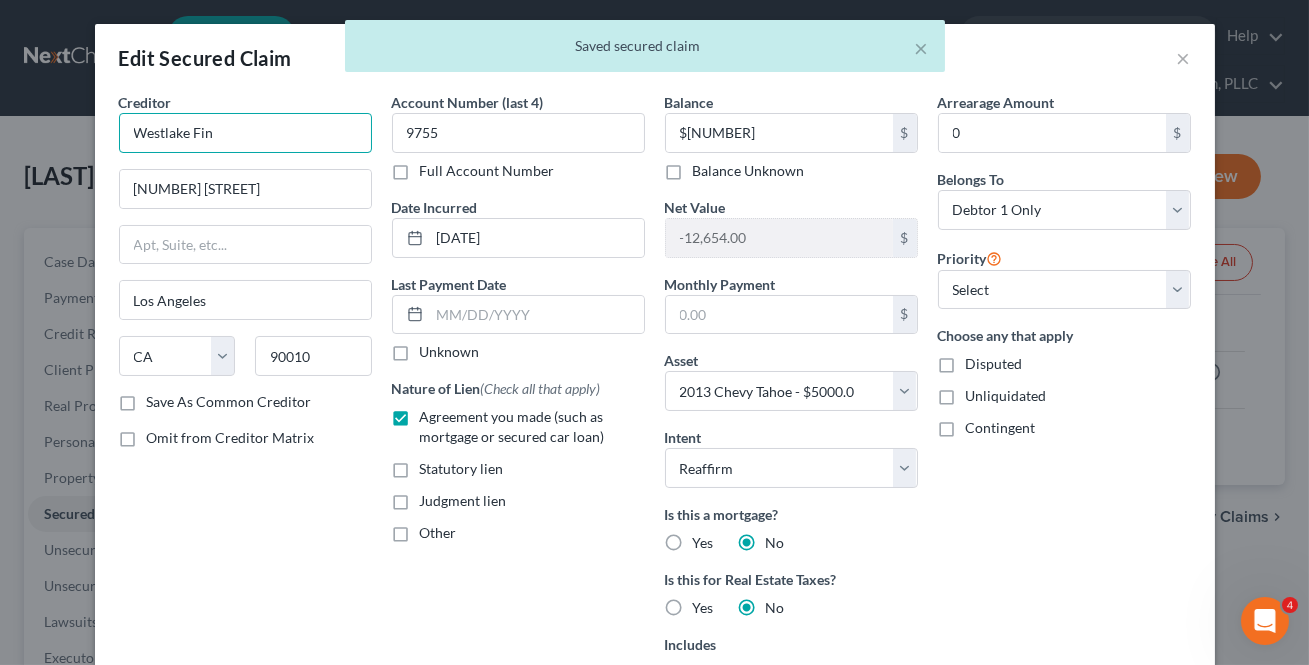 click on "Westlake Fin" at bounding box center (245, 133) 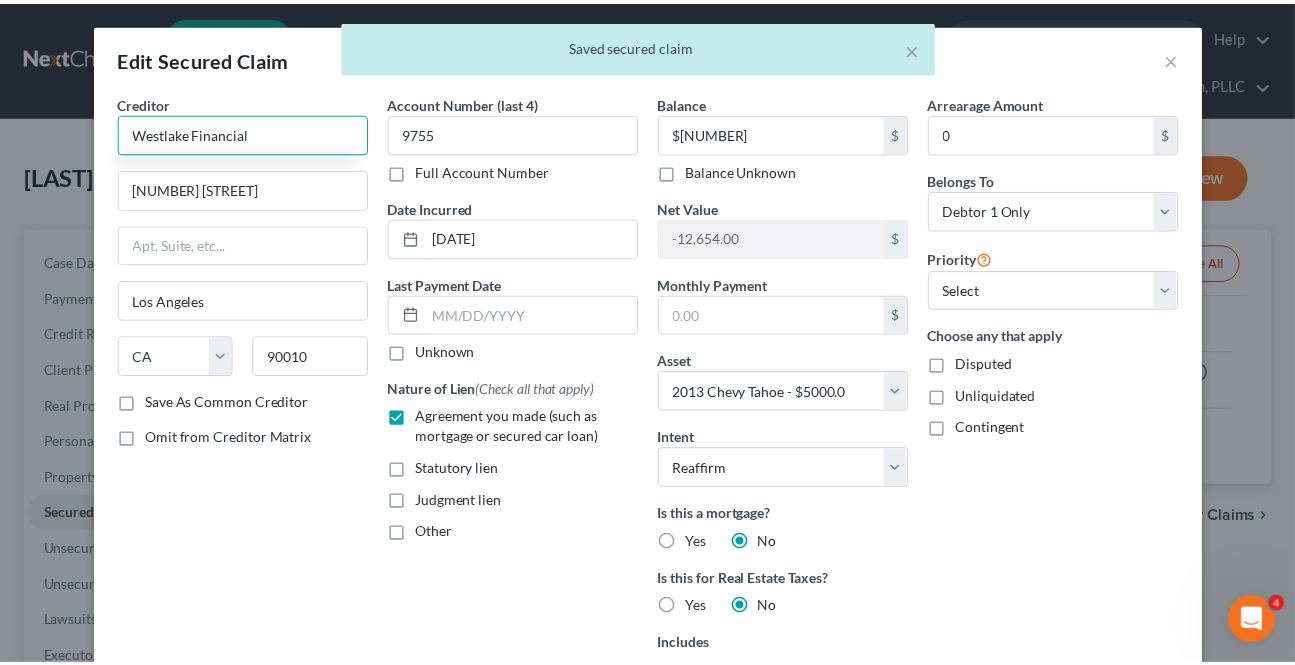 scroll, scrollTop: 306, scrollLeft: 0, axis: vertical 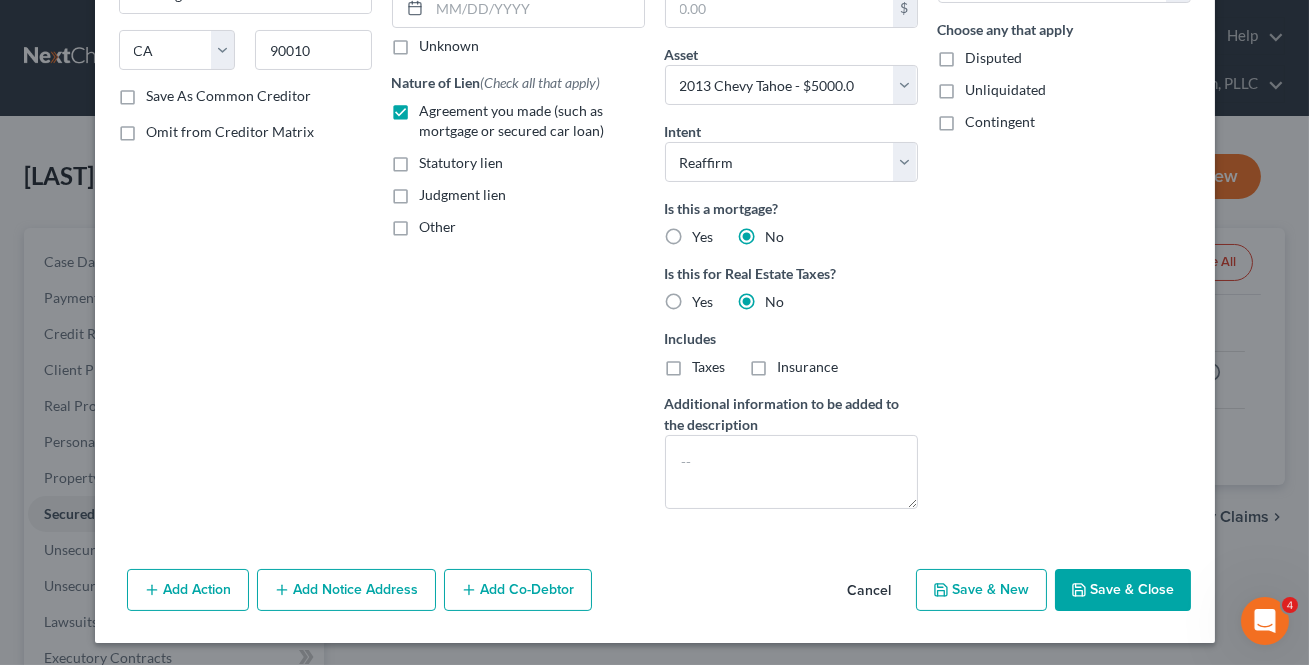 type on "Westlake Financial" 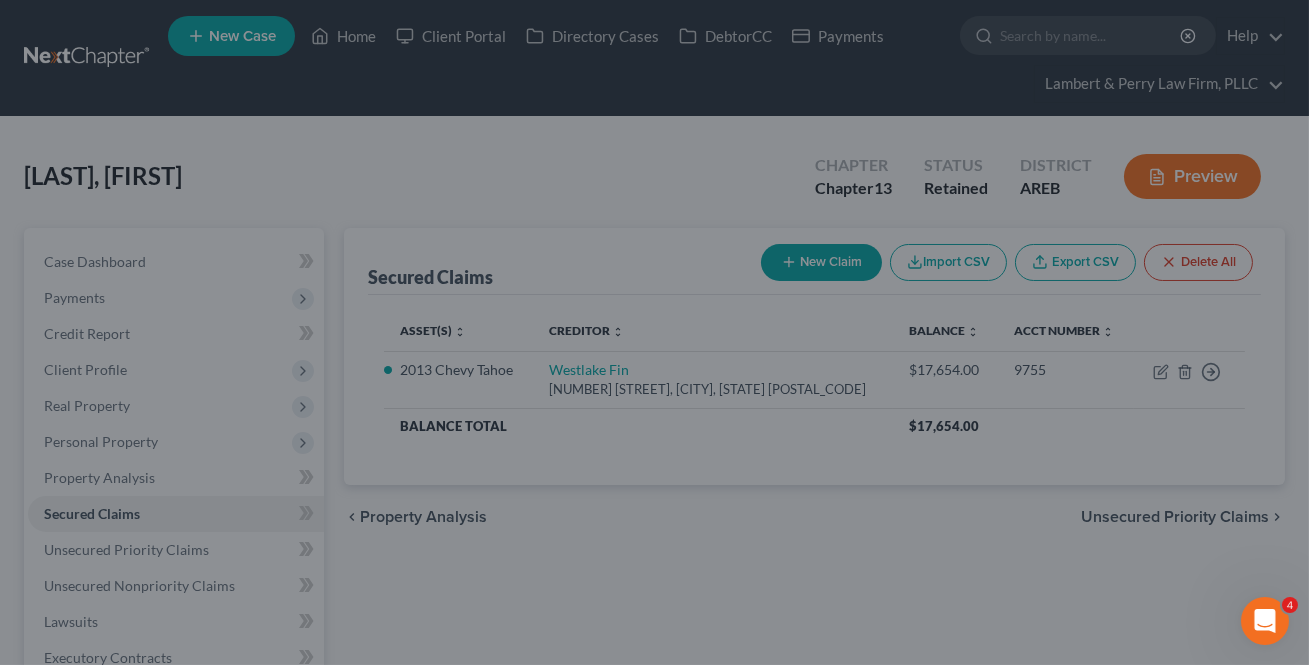 select on "5" 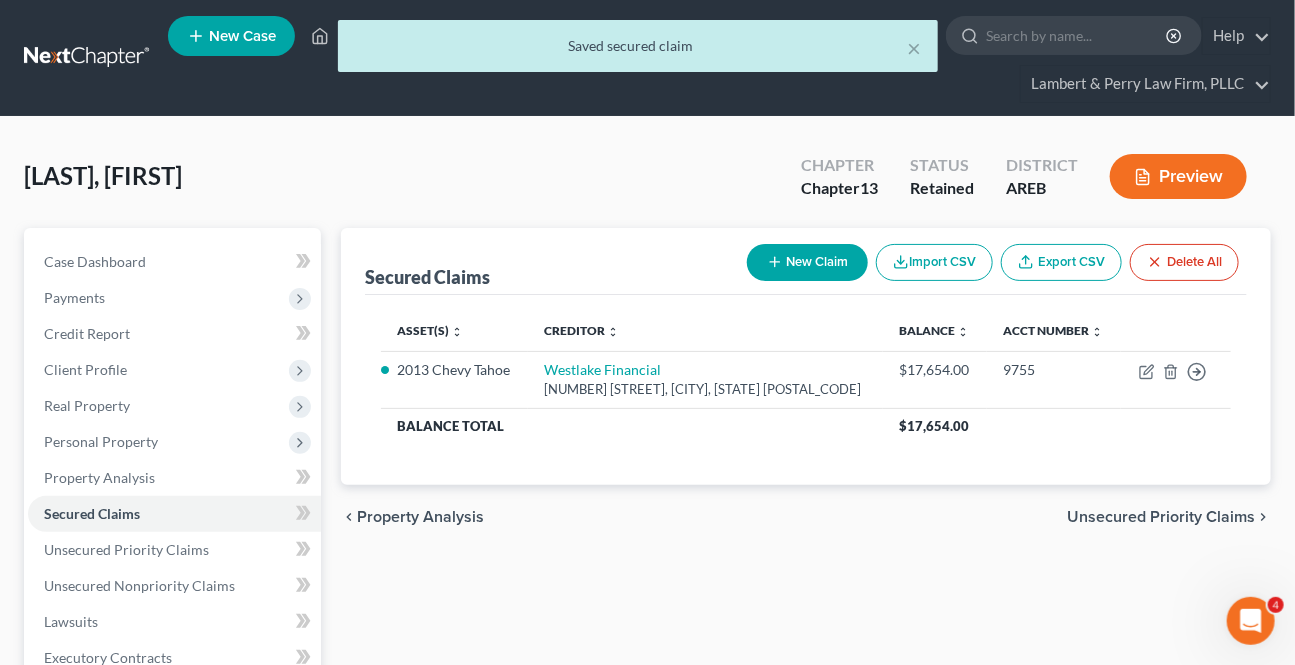click on "Unsecured Priority Claims" at bounding box center [1161, 517] 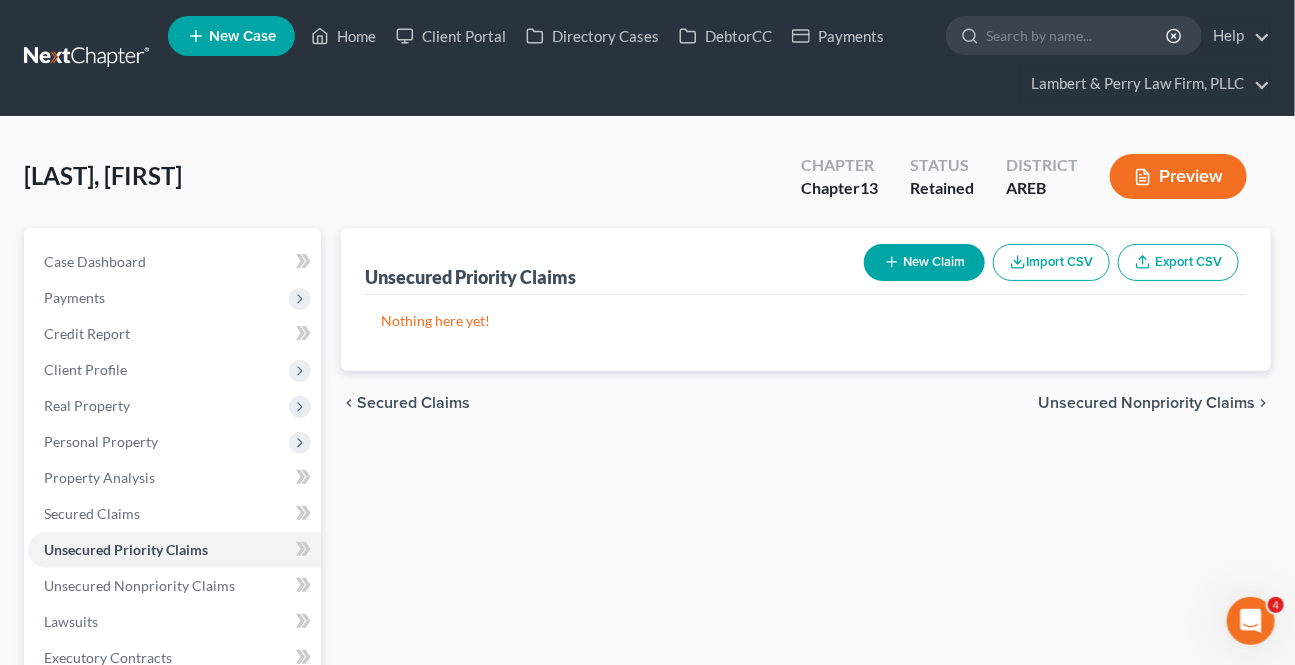 click on "Unsecured Nonpriority Claims" at bounding box center [1146, 403] 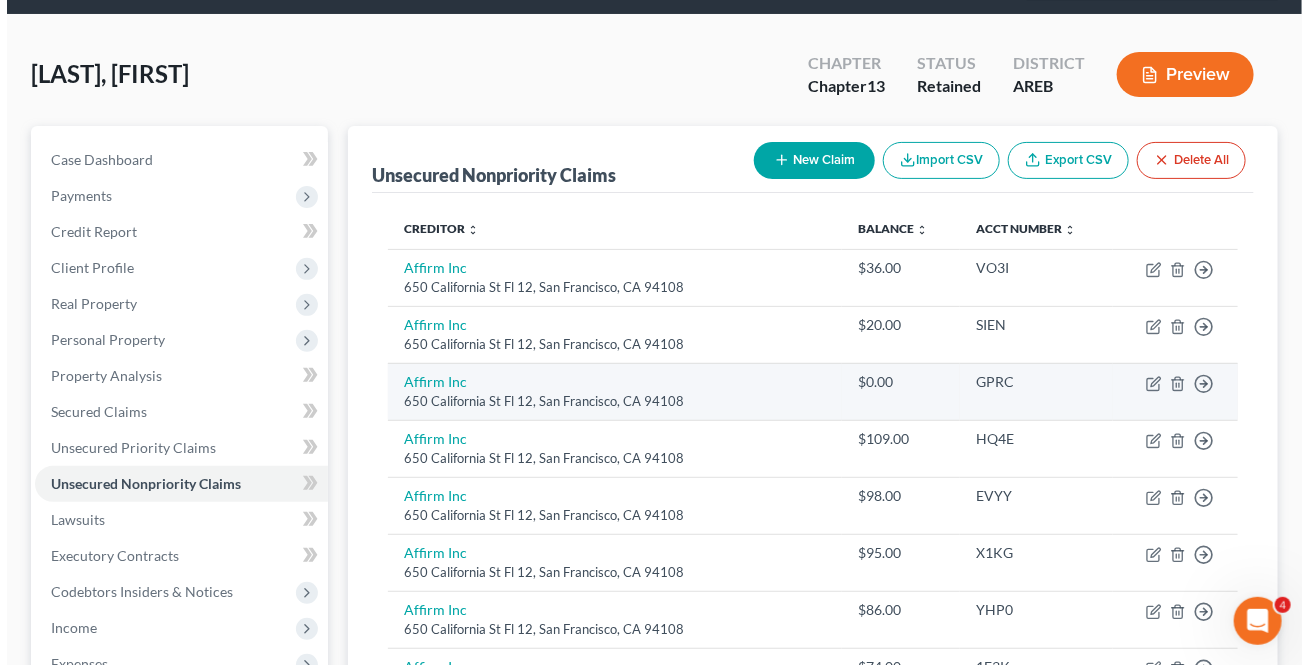 scroll, scrollTop: 181, scrollLeft: 0, axis: vertical 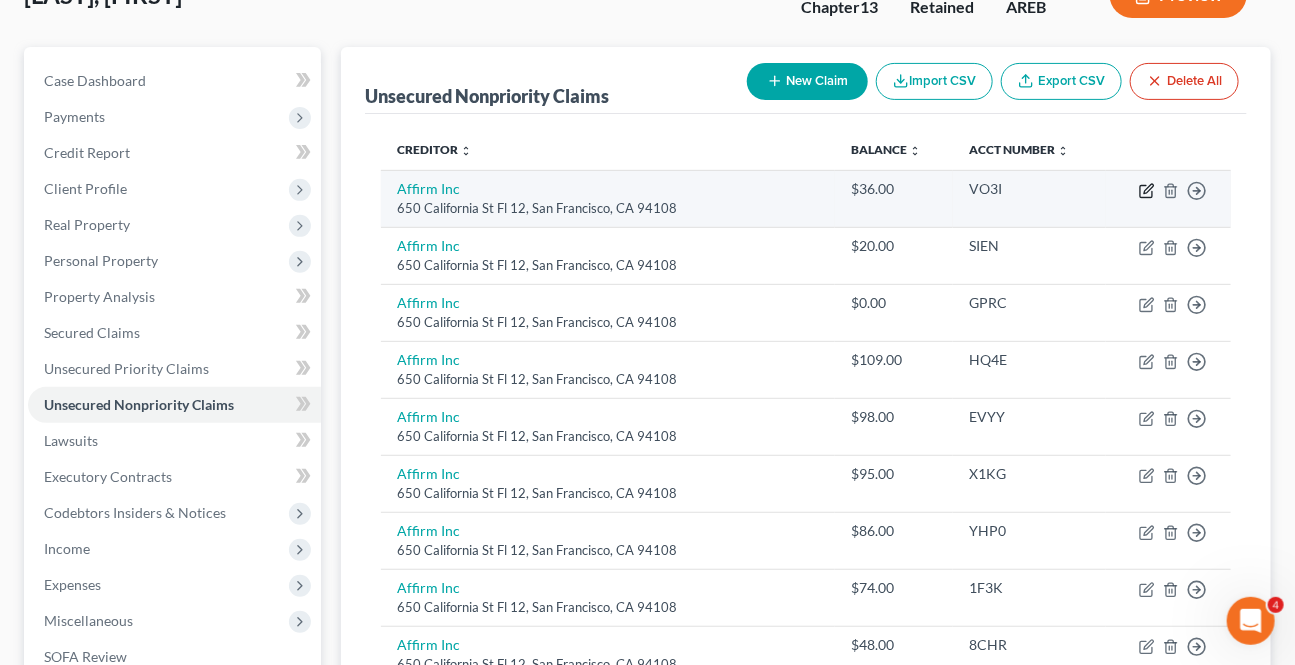 click 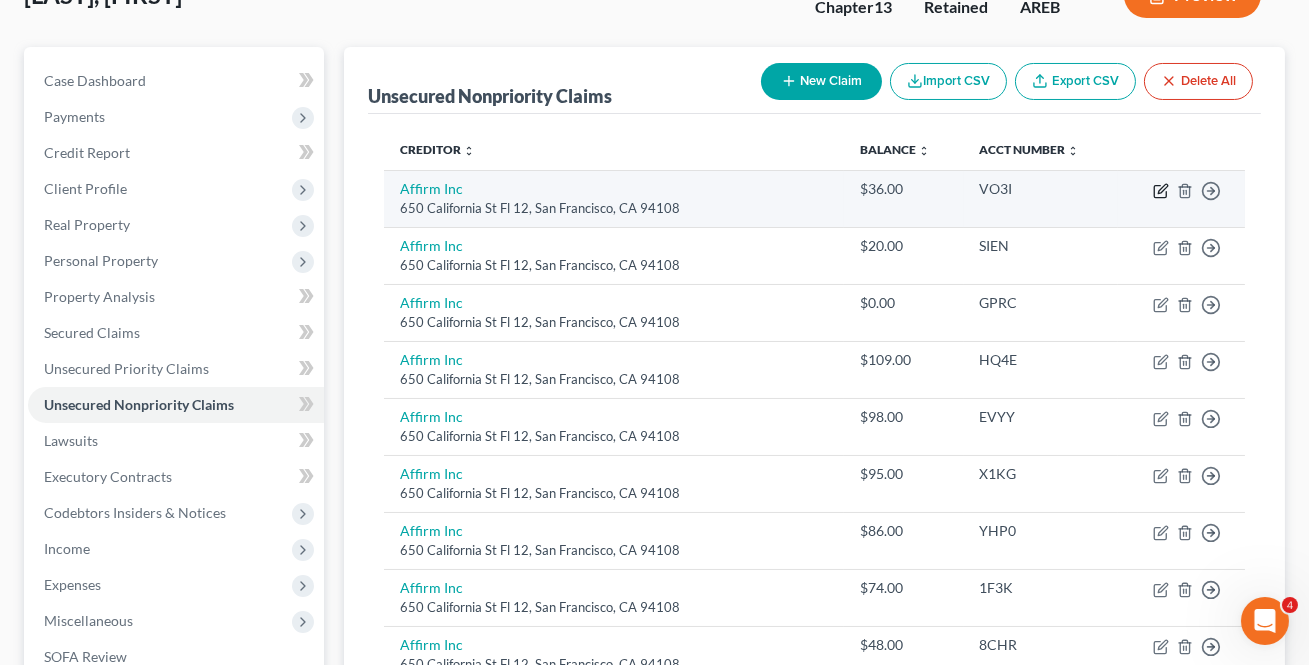 select on "4" 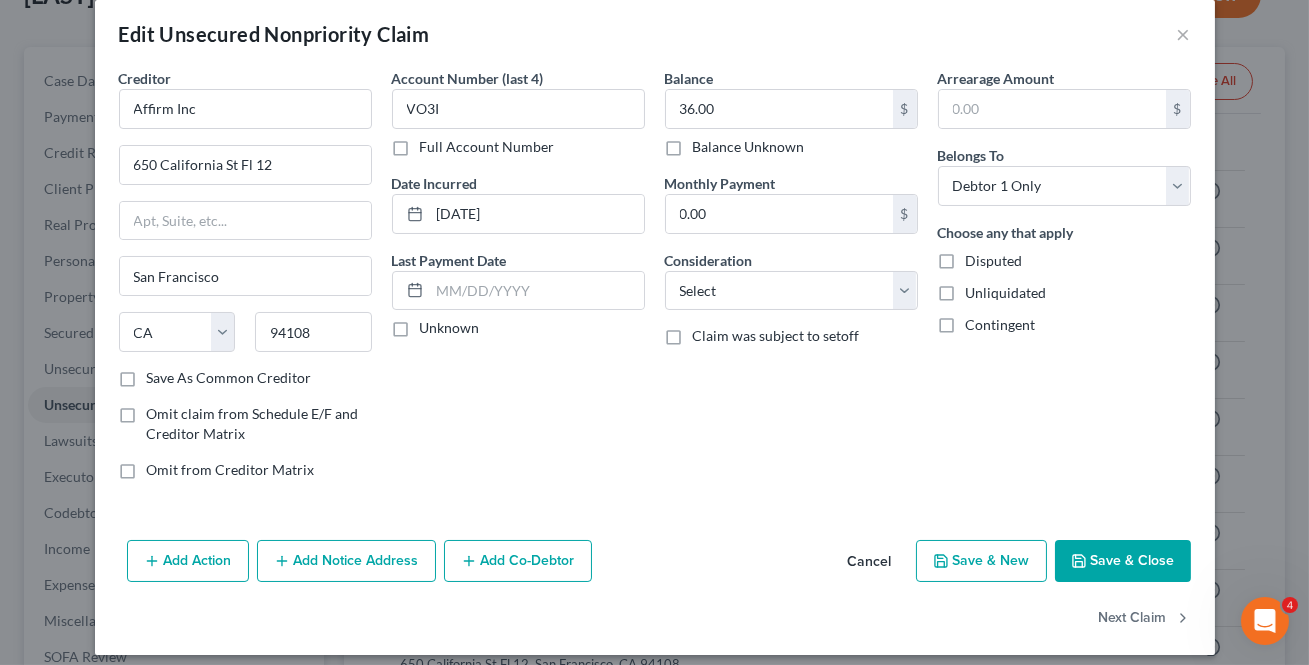 scroll, scrollTop: 37, scrollLeft: 0, axis: vertical 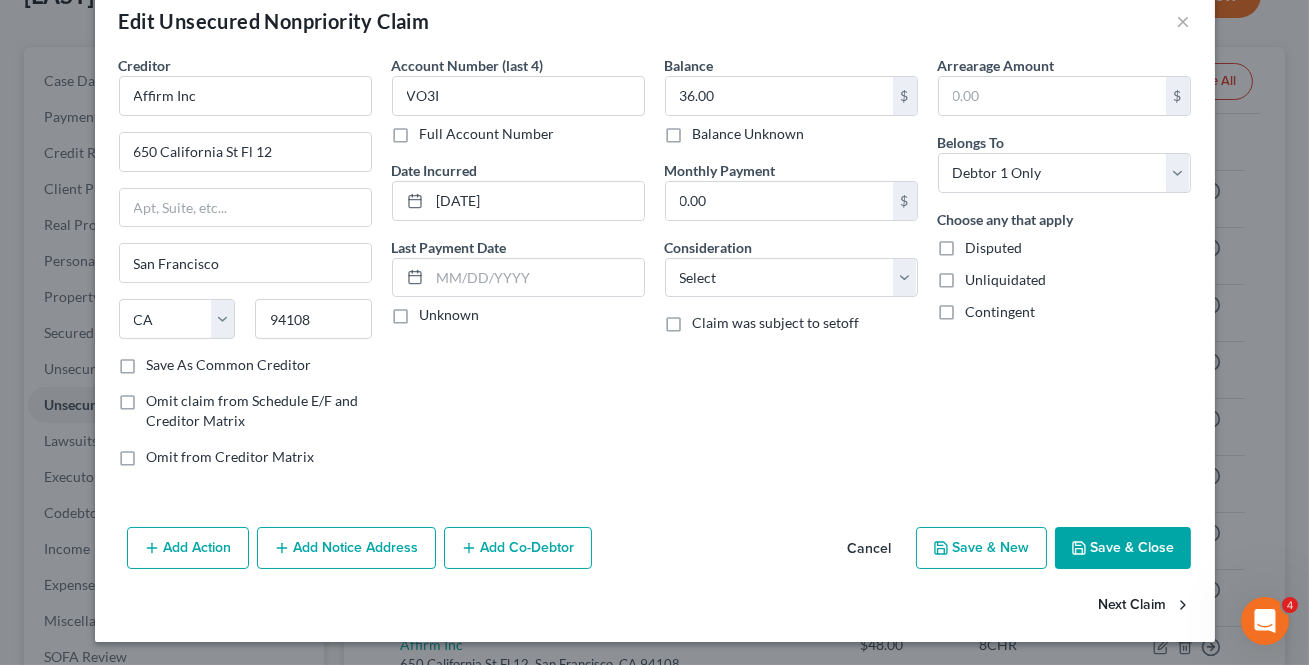 click on "Next Claim" at bounding box center [1145, 606] 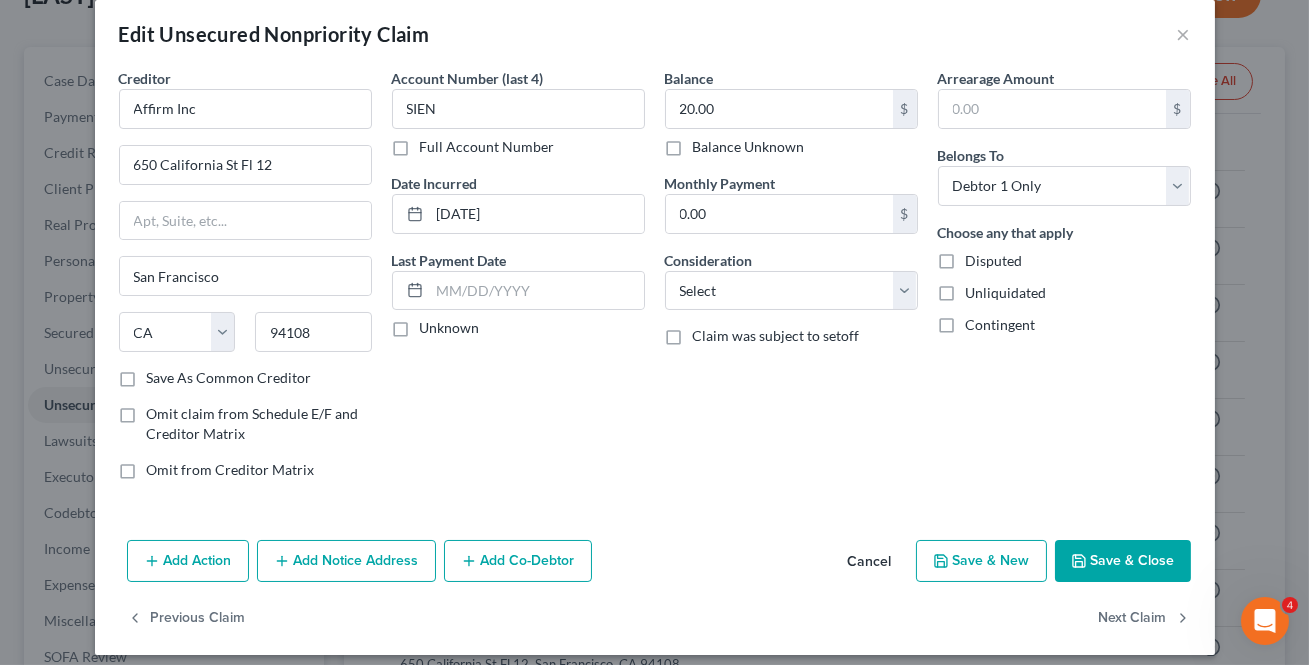 scroll, scrollTop: 37, scrollLeft: 0, axis: vertical 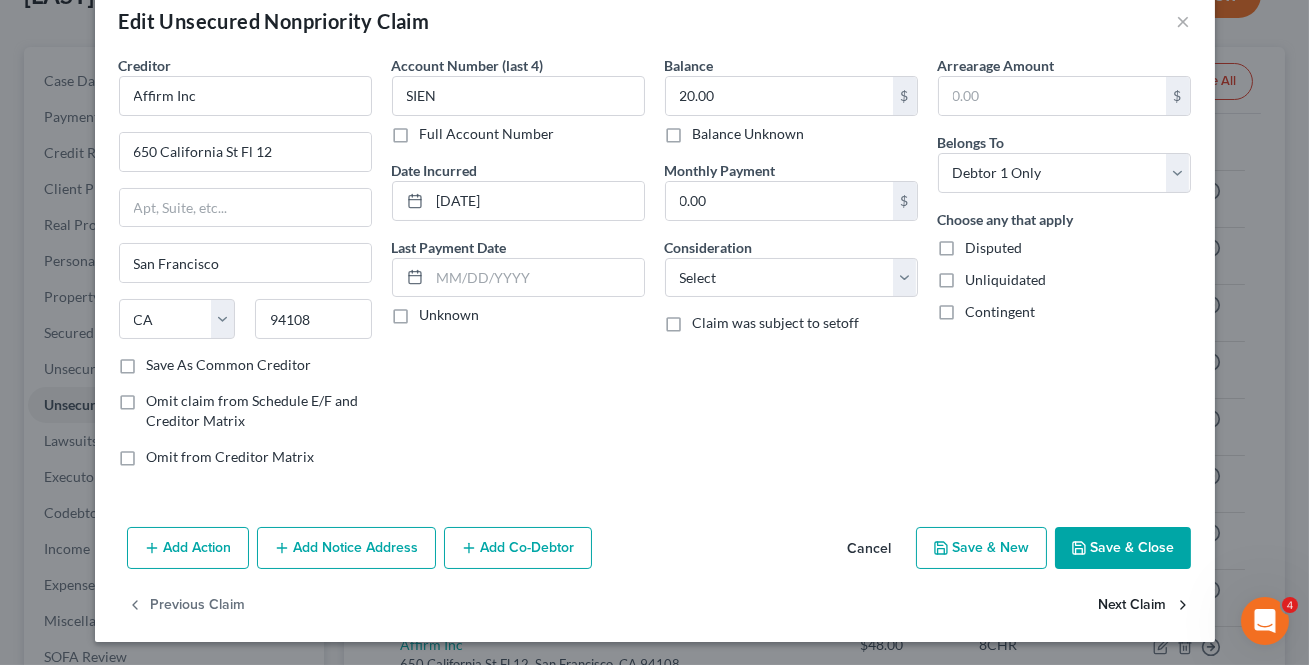 click on "Next Claim" at bounding box center [1145, 606] 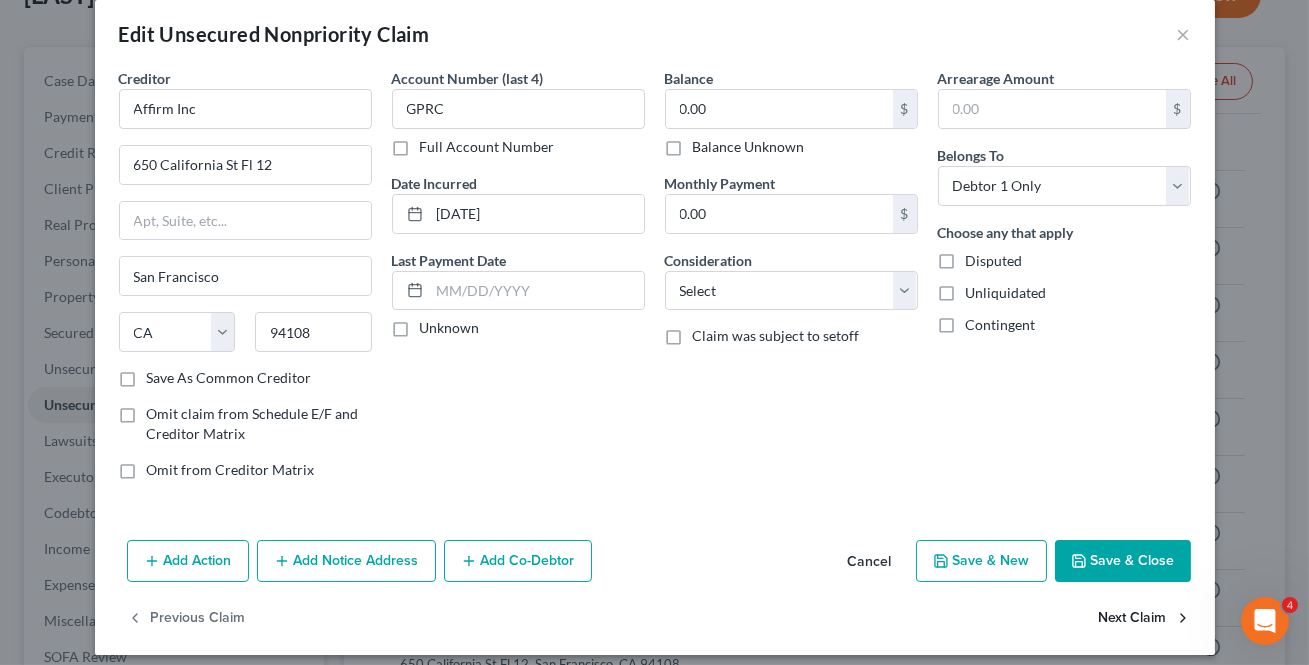 scroll, scrollTop: 37, scrollLeft: 0, axis: vertical 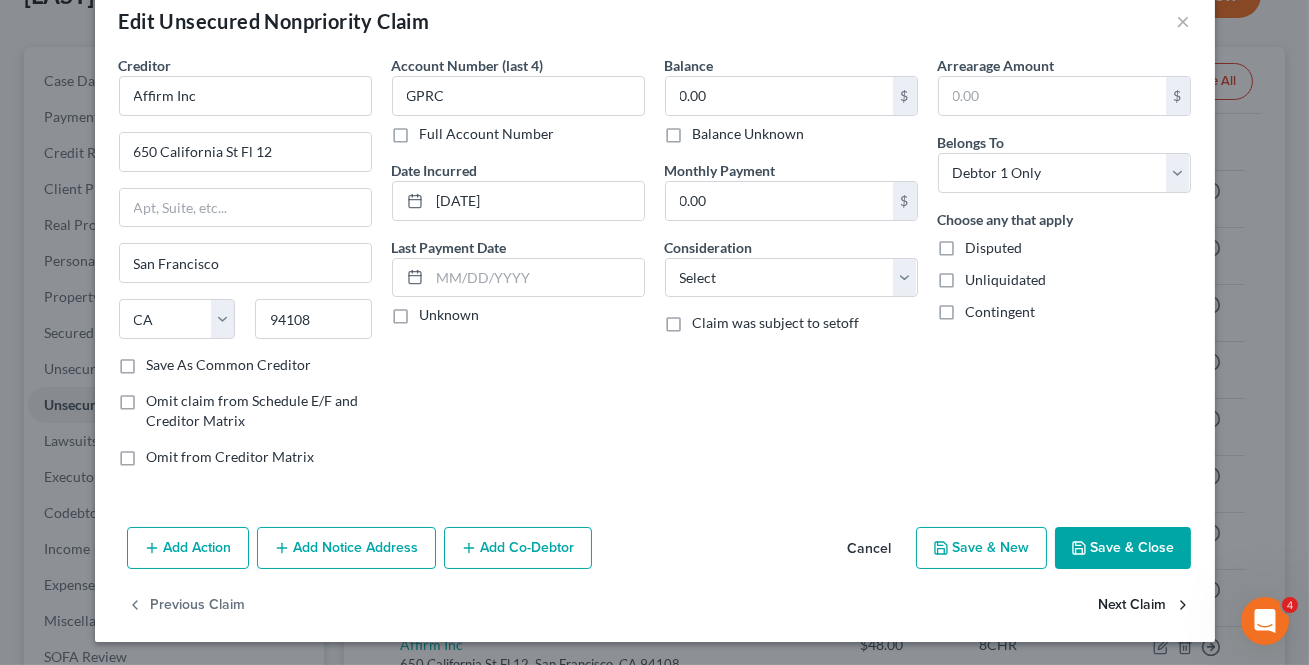 click on "Next Claim" at bounding box center (1145, 606) 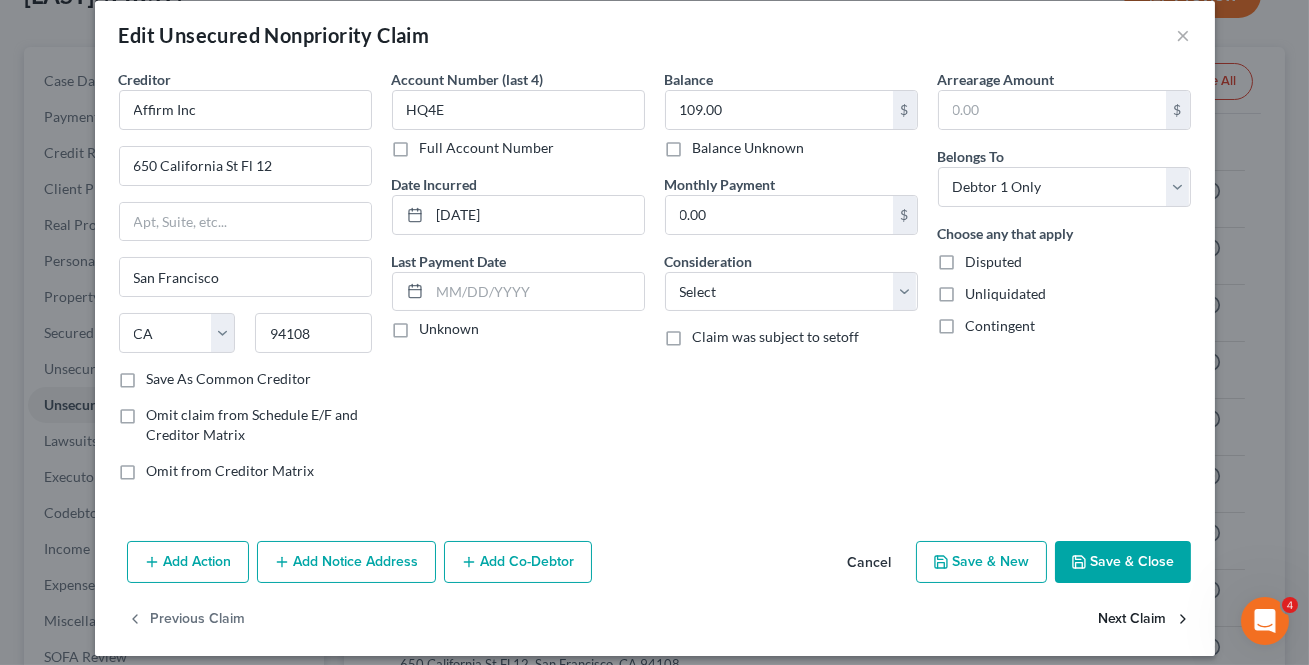 scroll, scrollTop: 37, scrollLeft: 0, axis: vertical 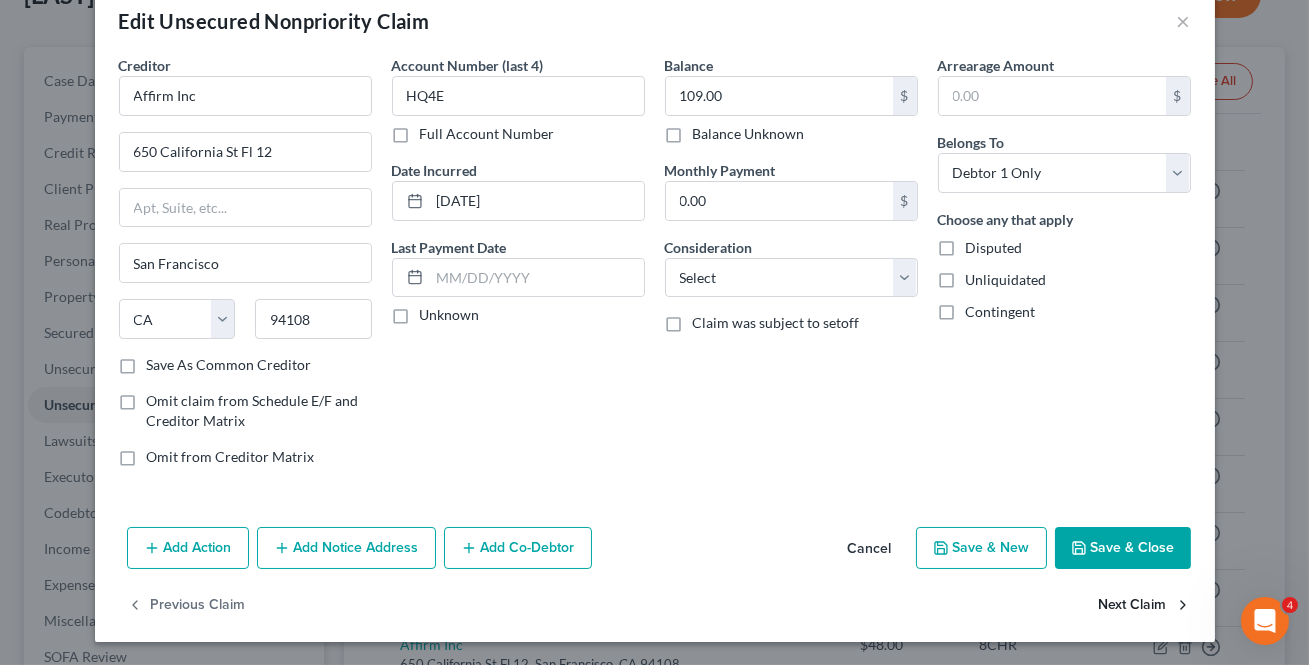 click on "Next Claim" at bounding box center [1145, 606] 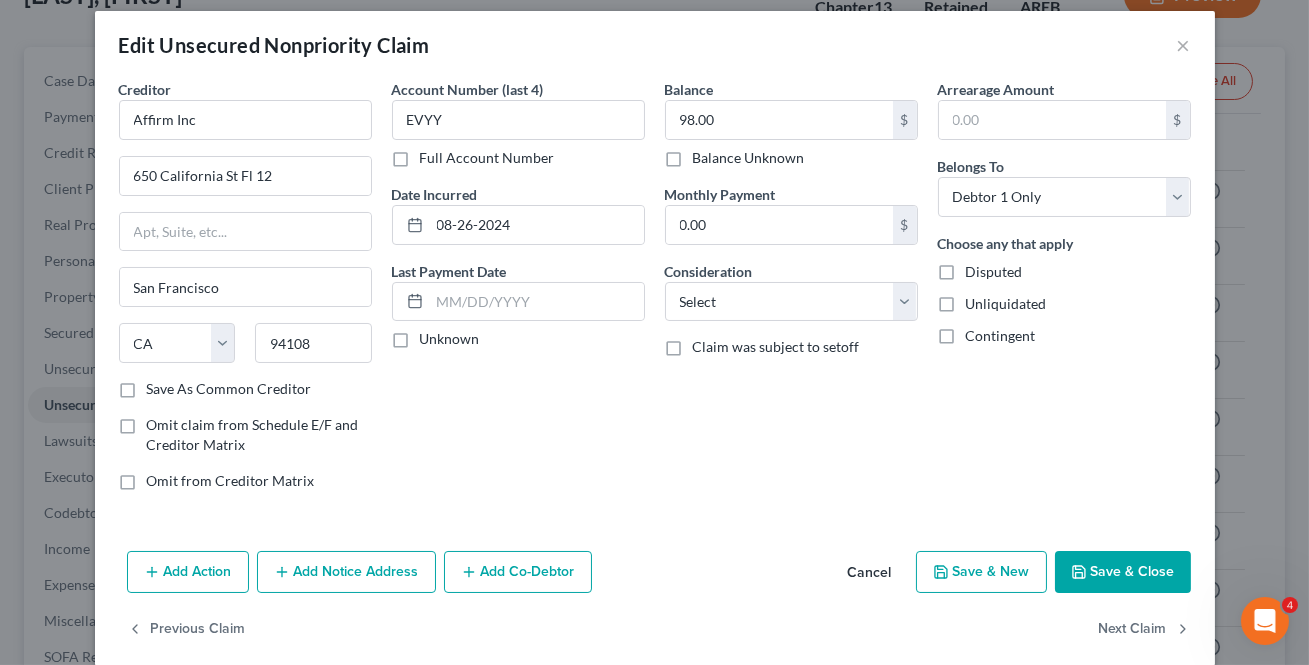 scroll, scrollTop: 37, scrollLeft: 0, axis: vertical 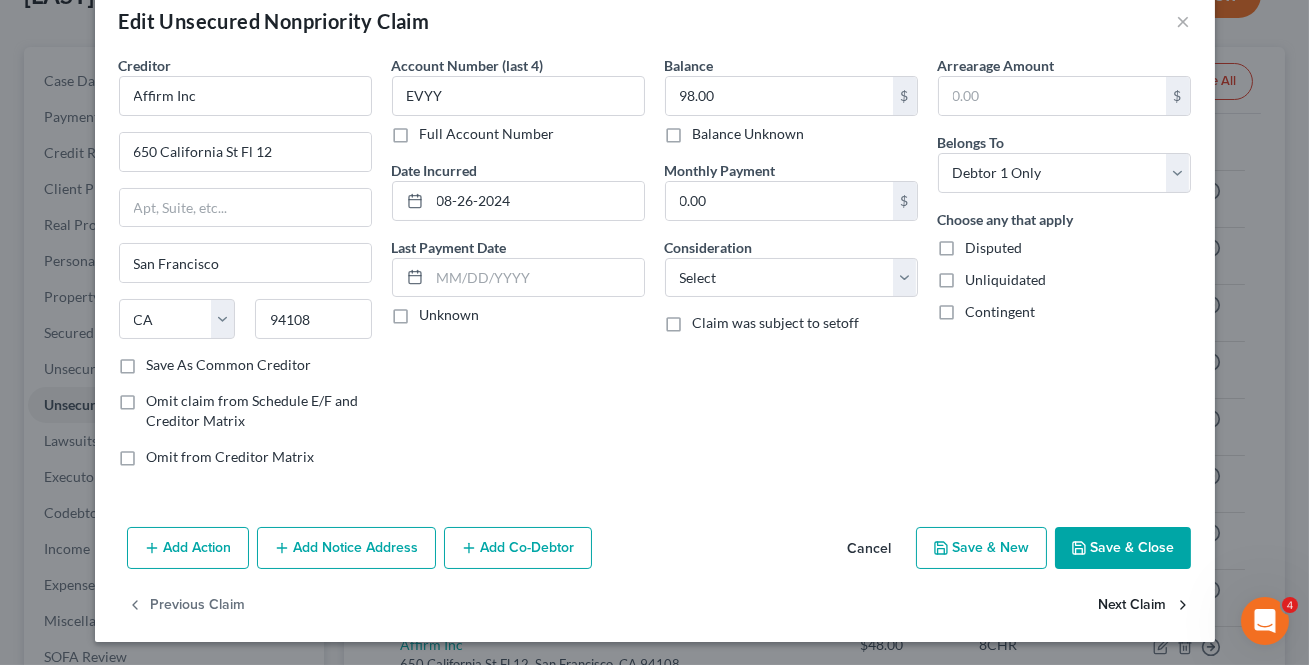 click on "Next Claim" at bounding box center [1145, 606] 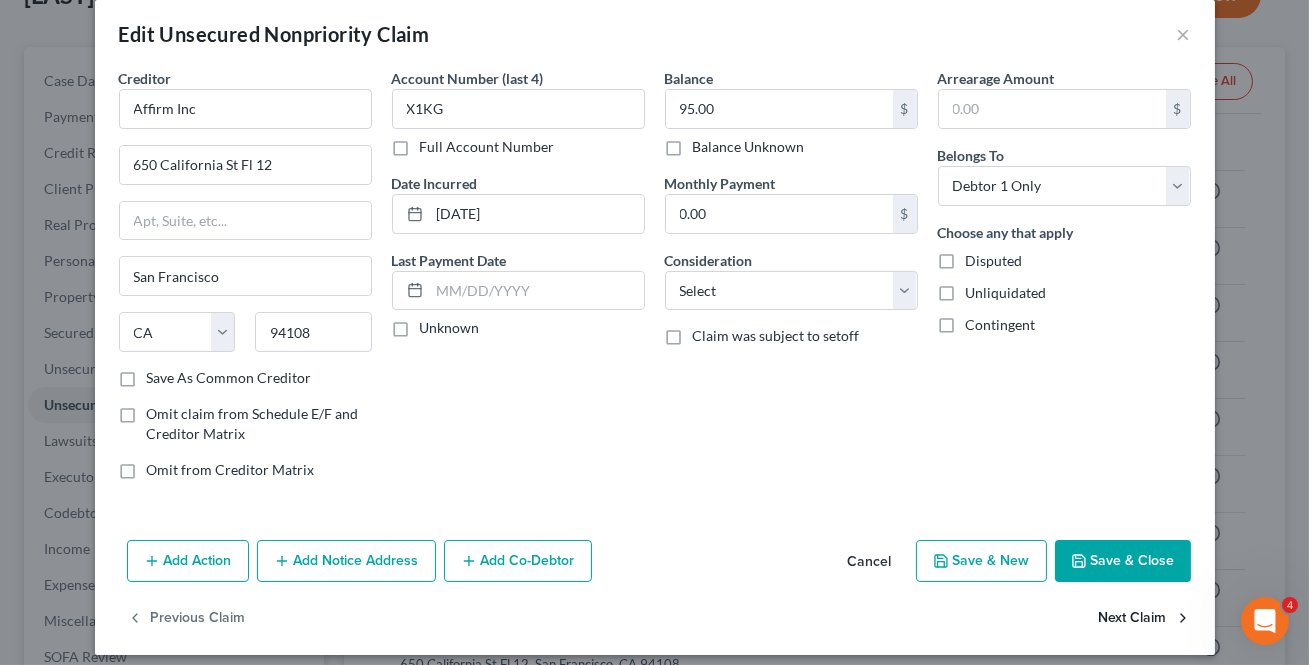 scroll, scrollTop: 37, scrollLeft: 0, axis: vertical 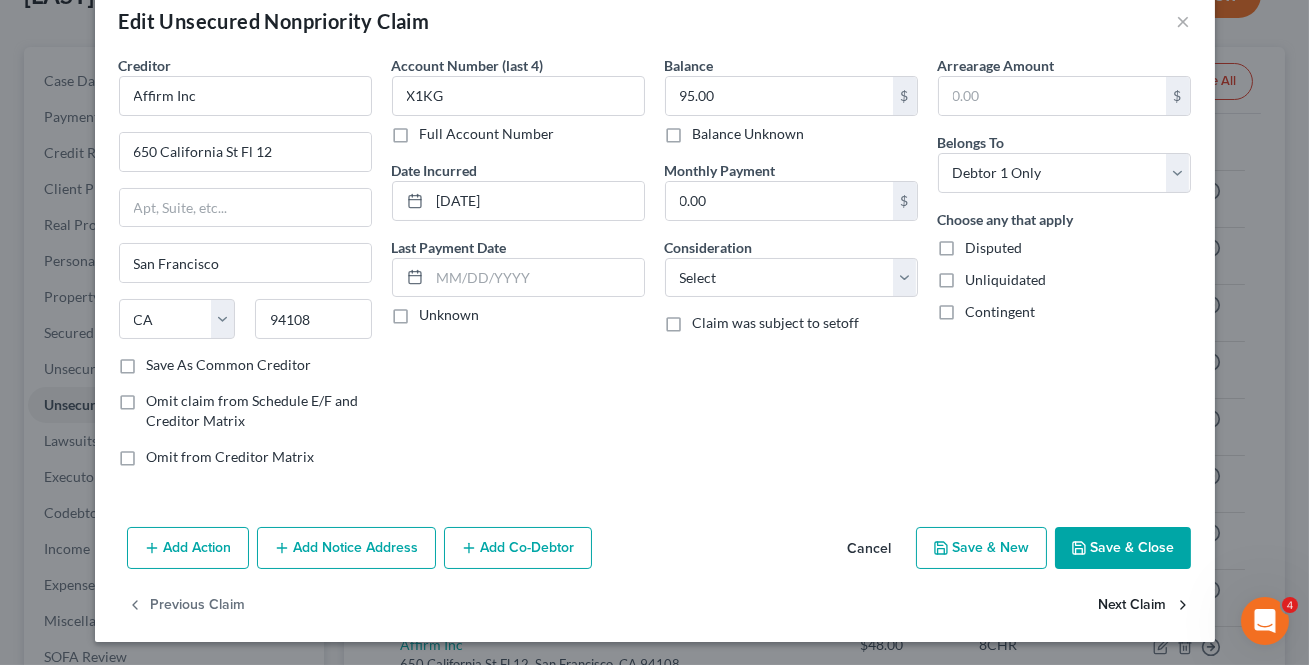 click on "Next Claim" at bounding box center [1145, 606] 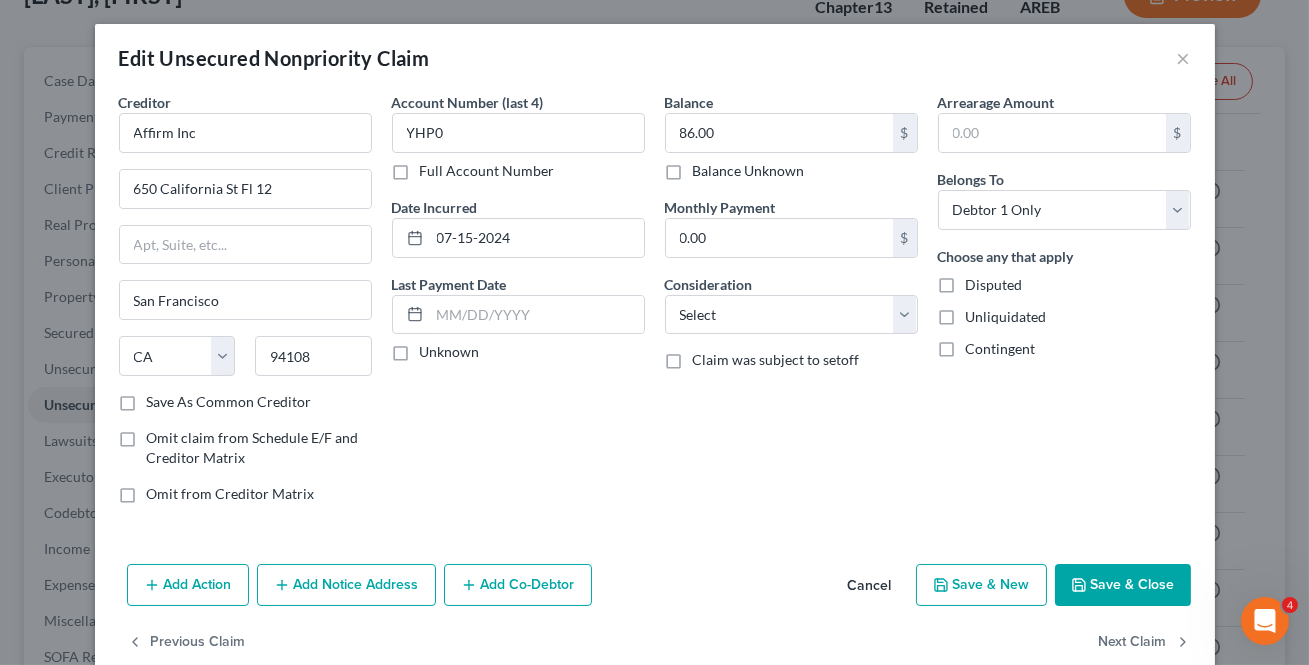 scroll, scrollTop: 37, scrollLeft: 0, axis: vertical 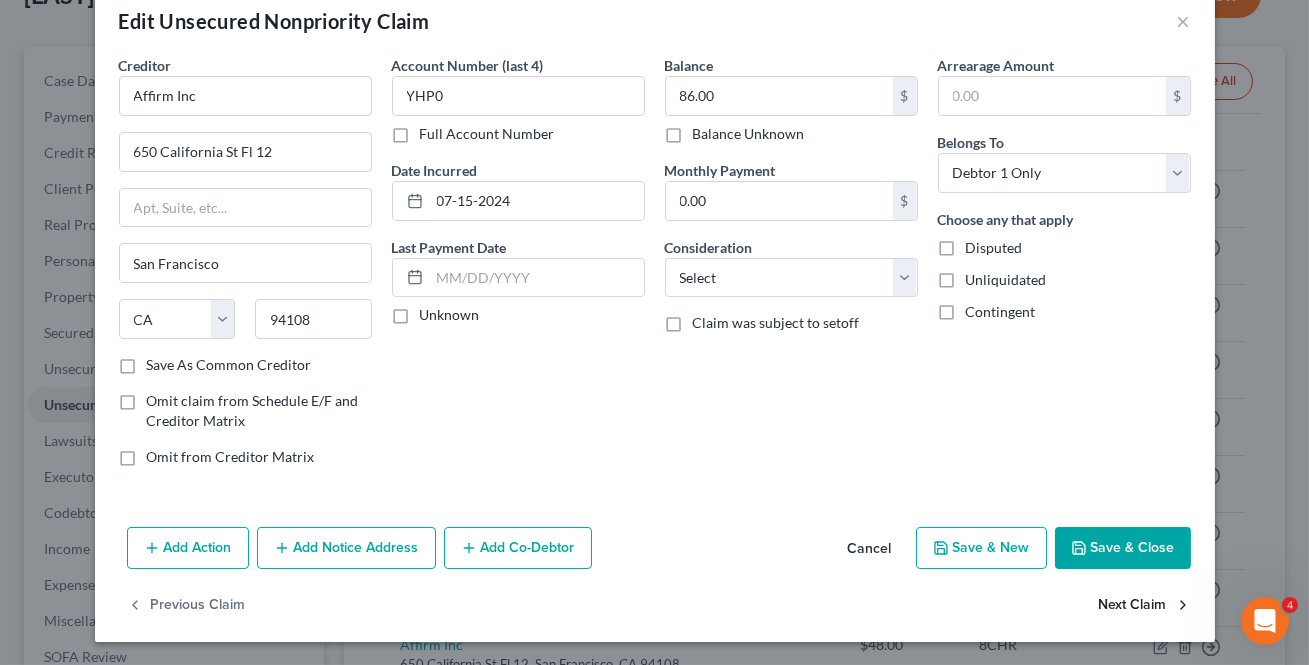 click on "Next Claim" at bounding box center [1145, 606] 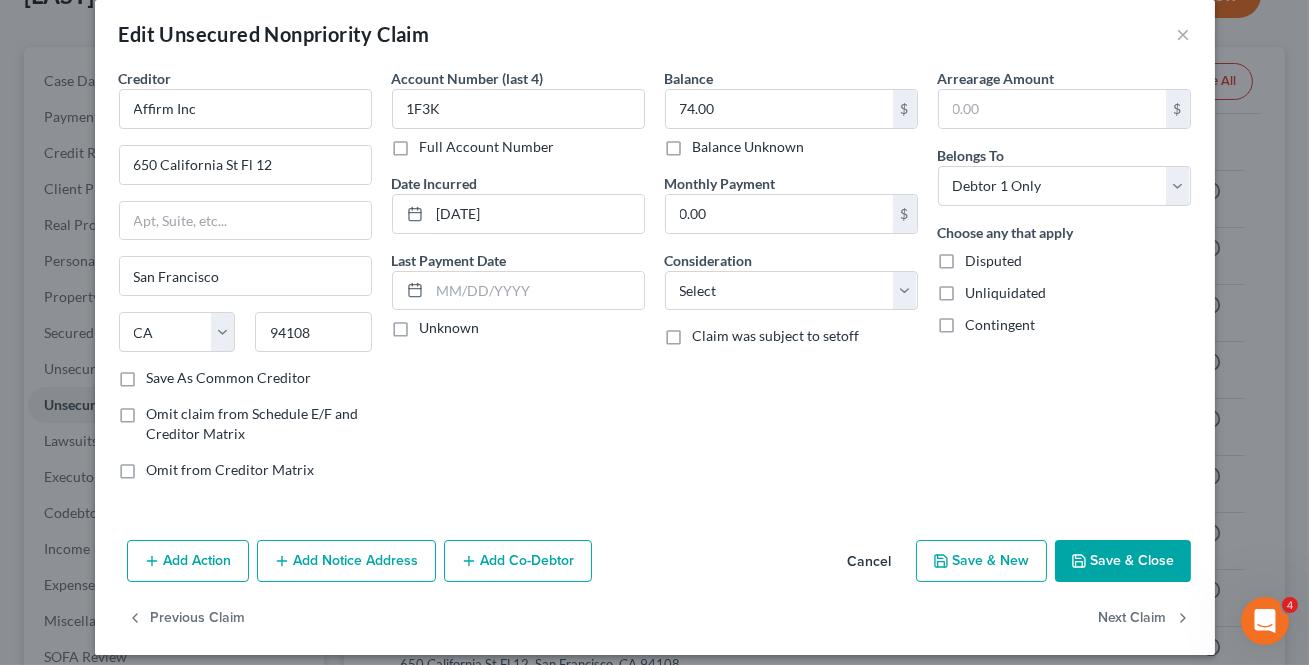 scroll, scrollTop: 37, scrollLeft: 0, axis: vertical 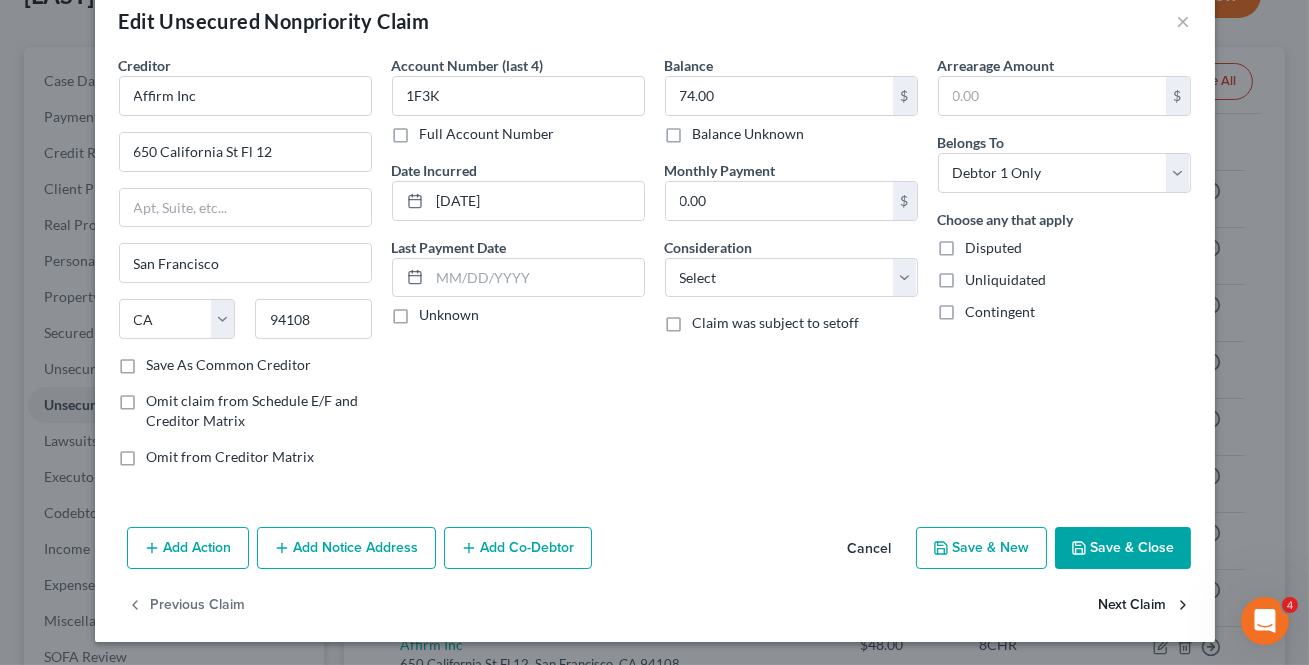click on "Next Claim" at bounding box center (1145, 606) 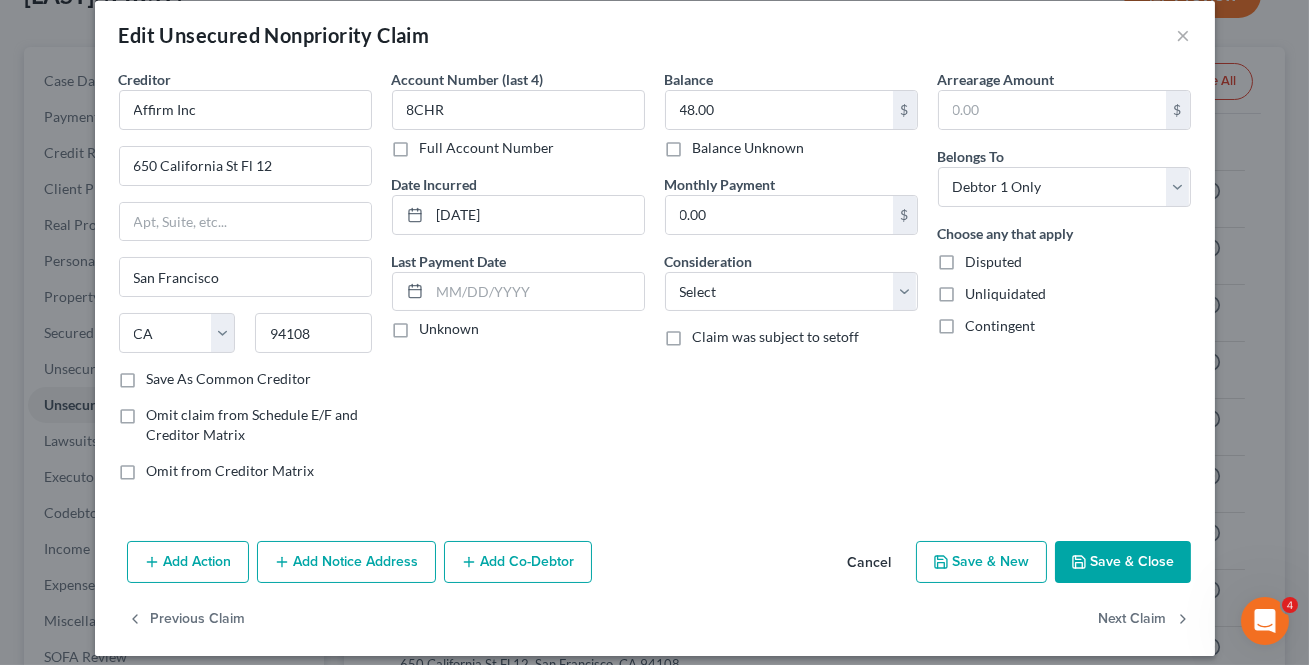 scroll, scrollTop: 37, scrollLeft: 0, axis: vertical 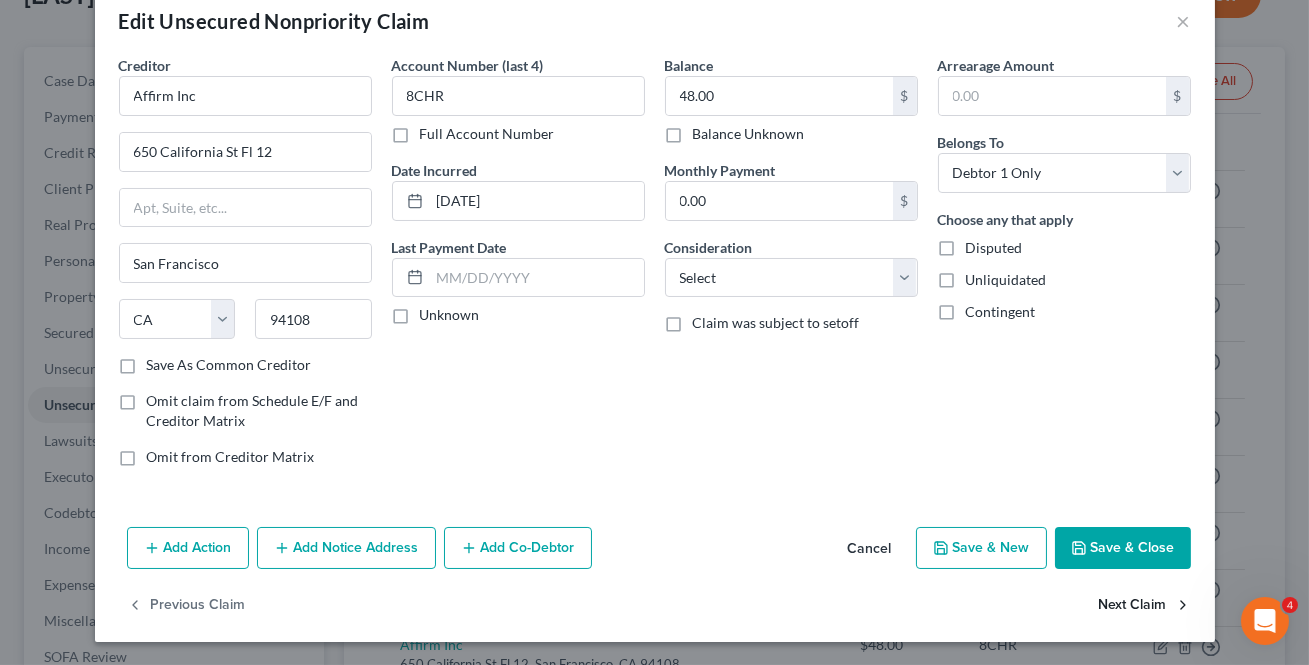click on "Next Claim" at bounding box center [1145, 606] 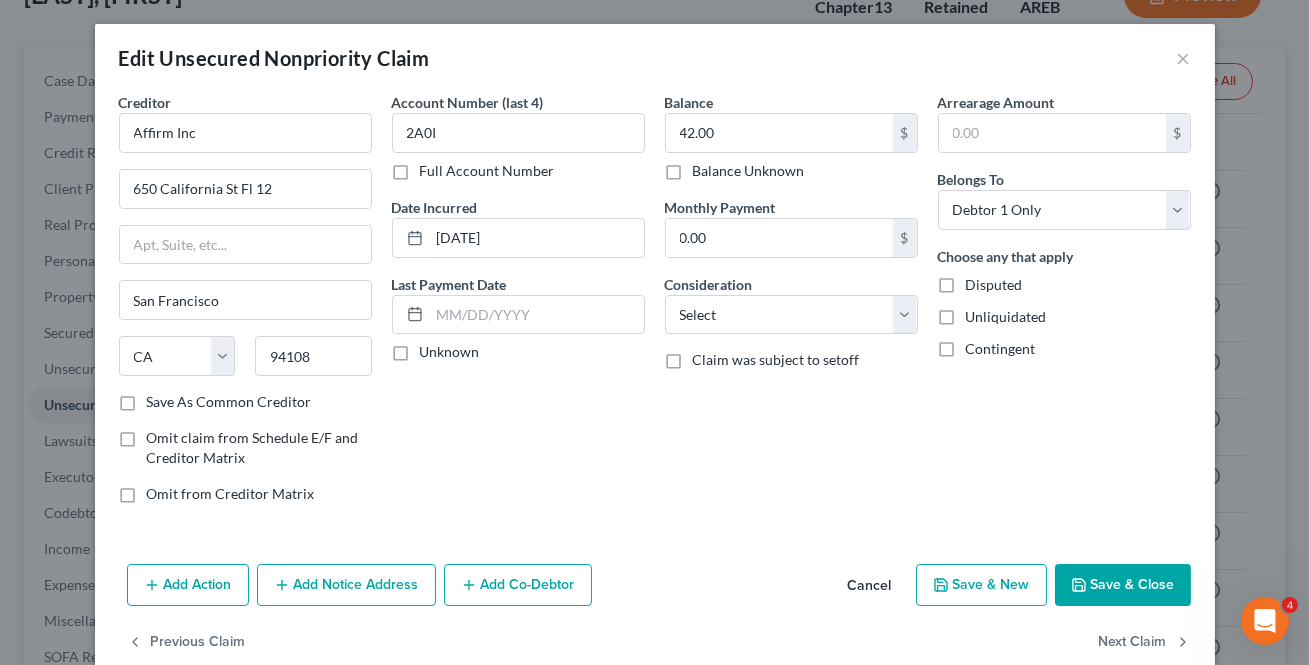 scroll, scrollTop: 37, scrollLeft: 0, axis: vertical 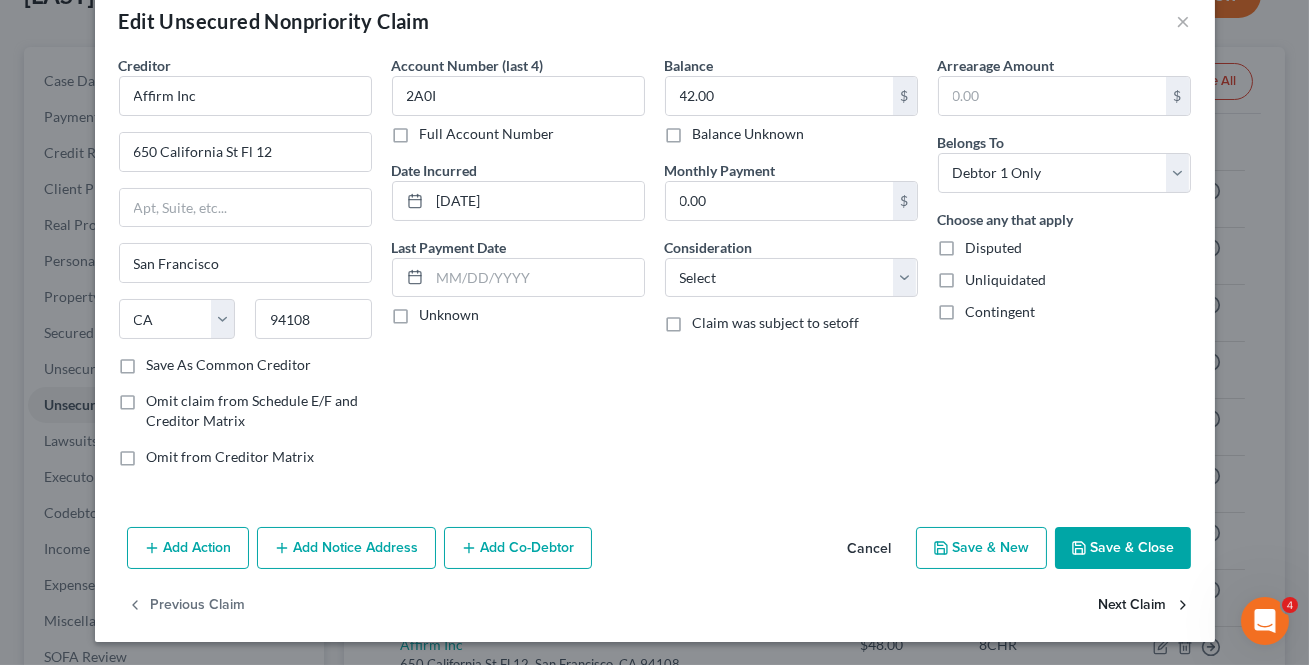 click on "Next Claim" at bounding box center (1145, 606) 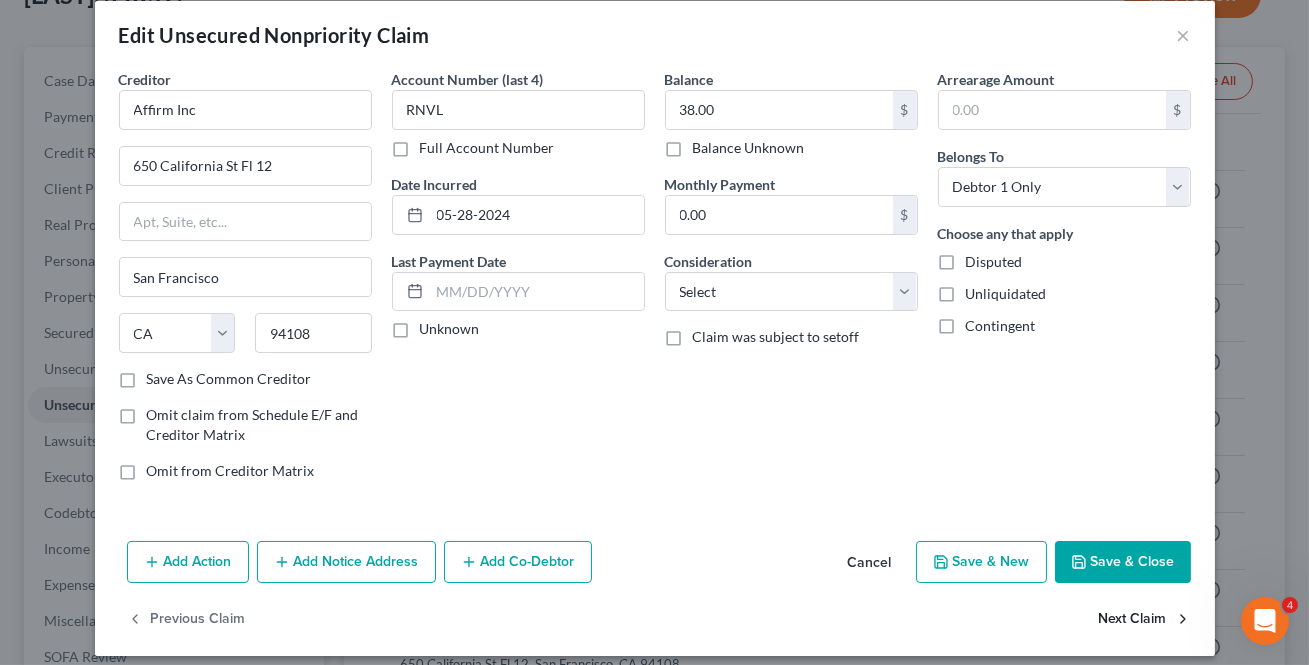 scroll, scrollTop: 37, scrollLeft: 0, axis: vertical 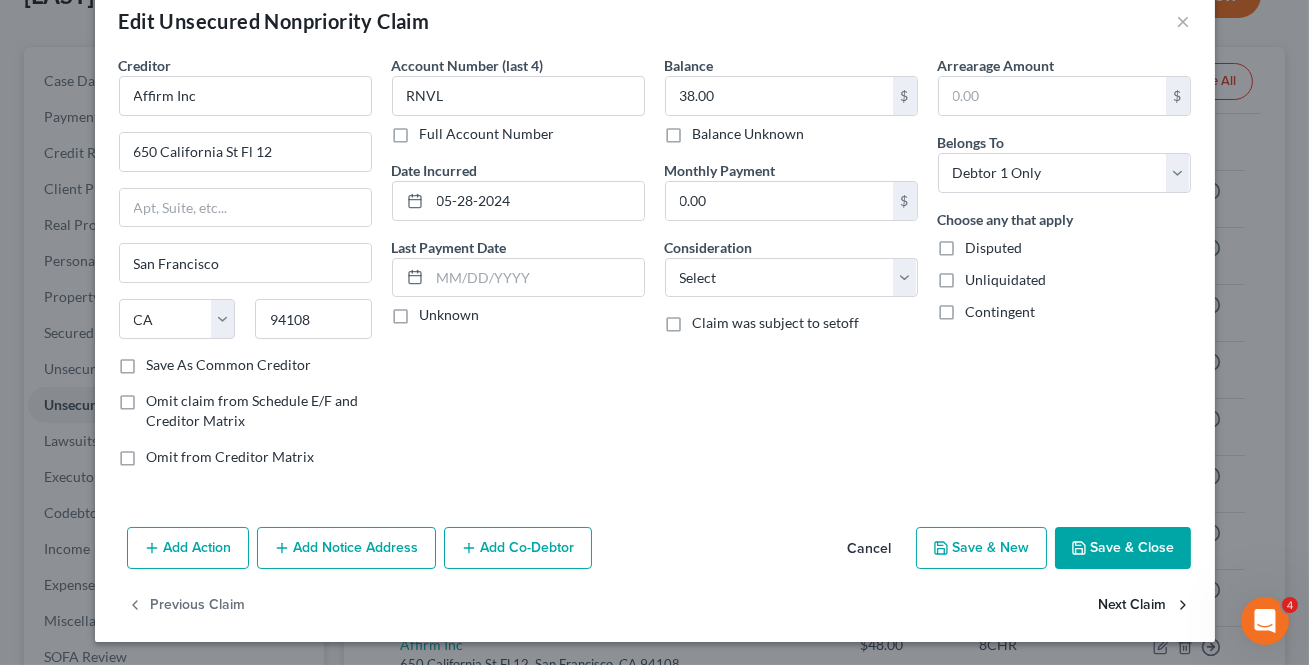 click on "Next Claim" at bounding box center [1145, 606] 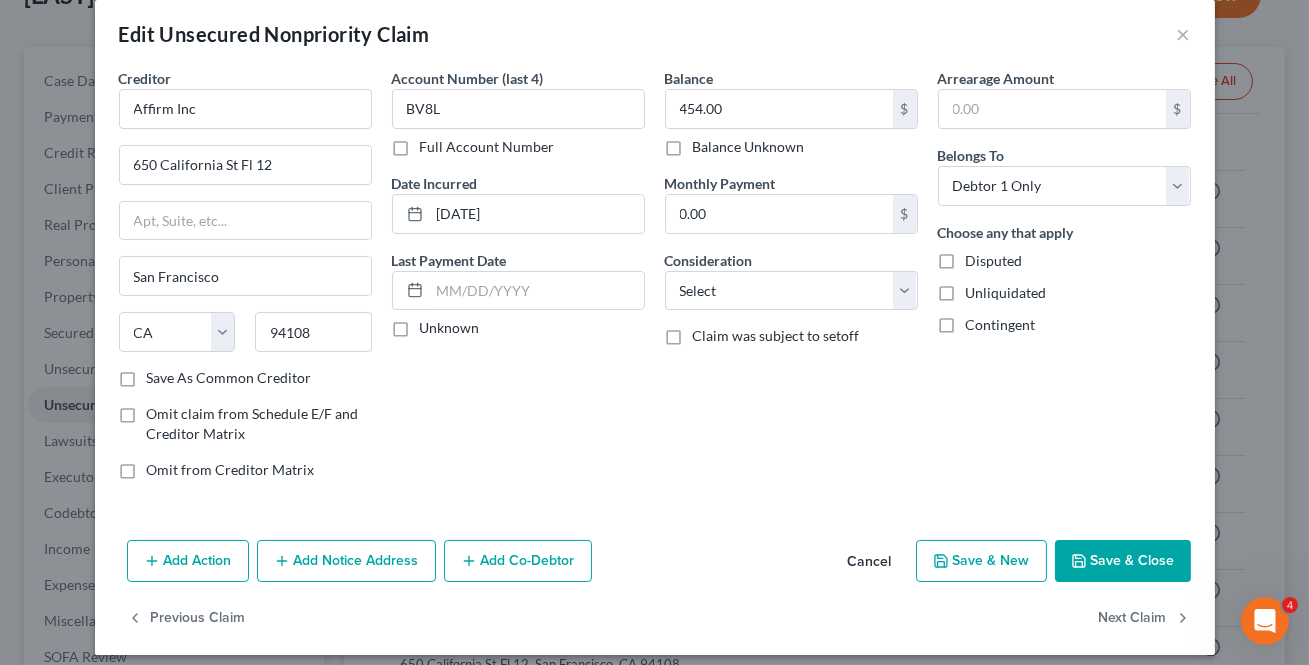 scroll, scrollTop: 37, scrollLeft: 0, axis: vertical 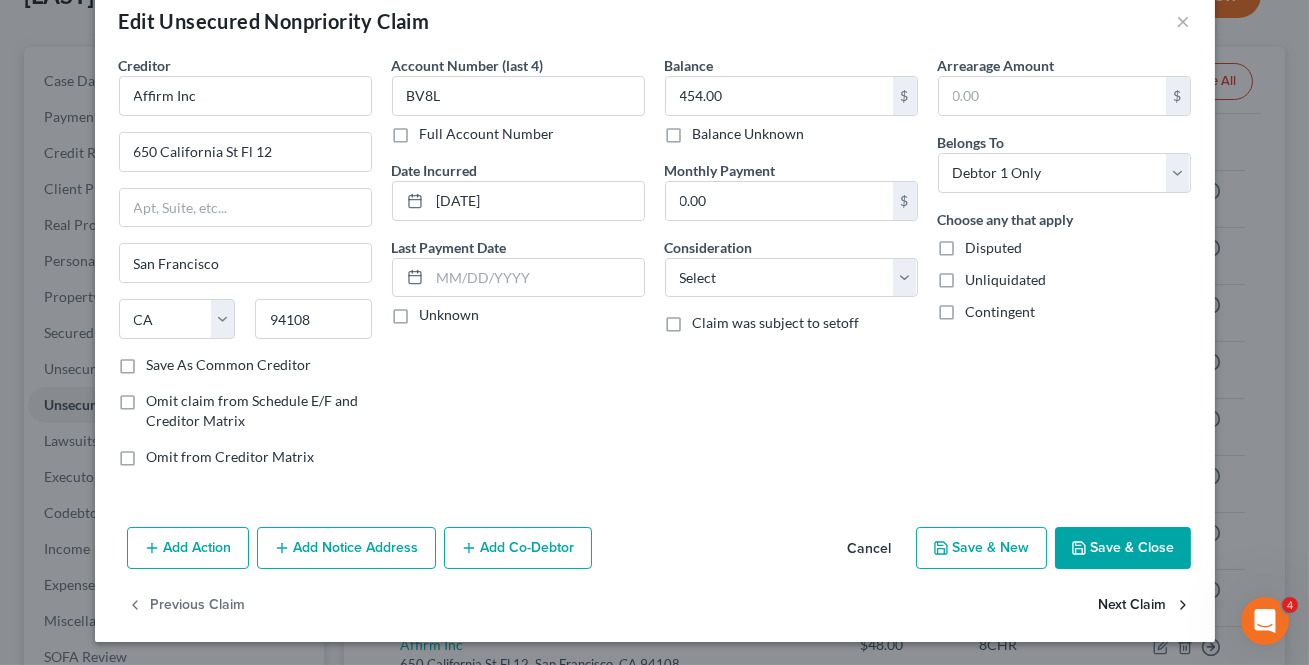 click on "Next Claim" at bounding box center (1145, 606) 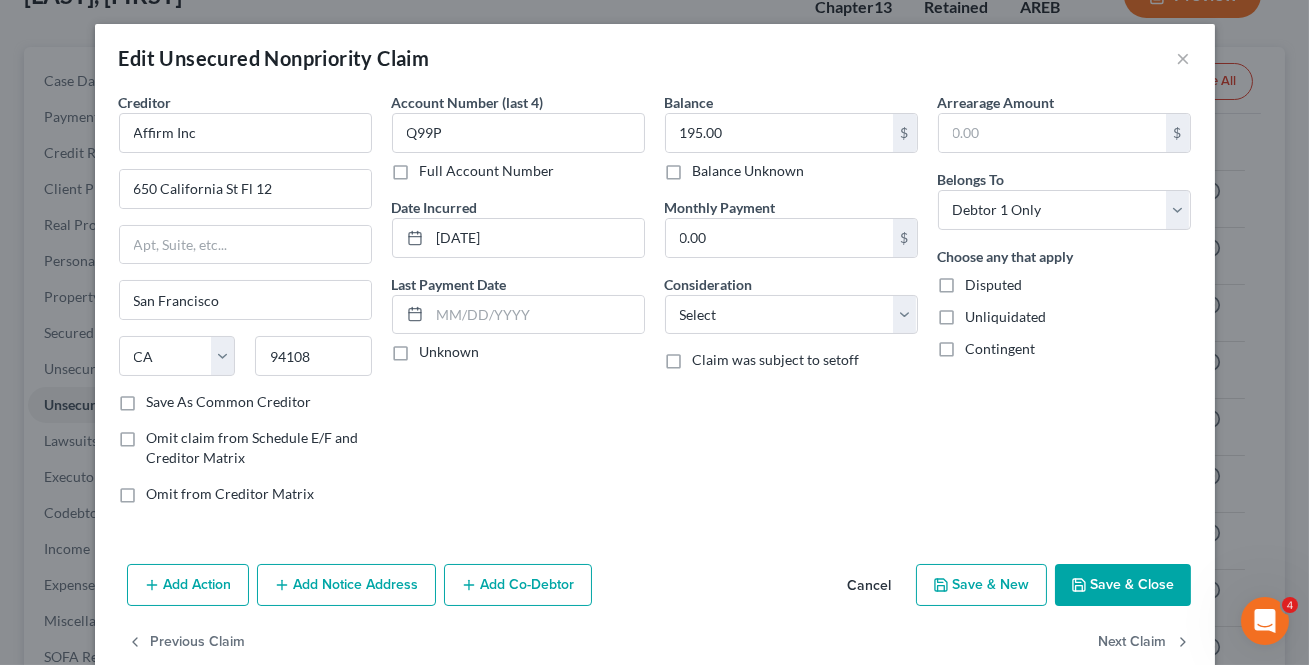 scroll, scrollTop: 37, scrollLeft: 0, axis: vertical 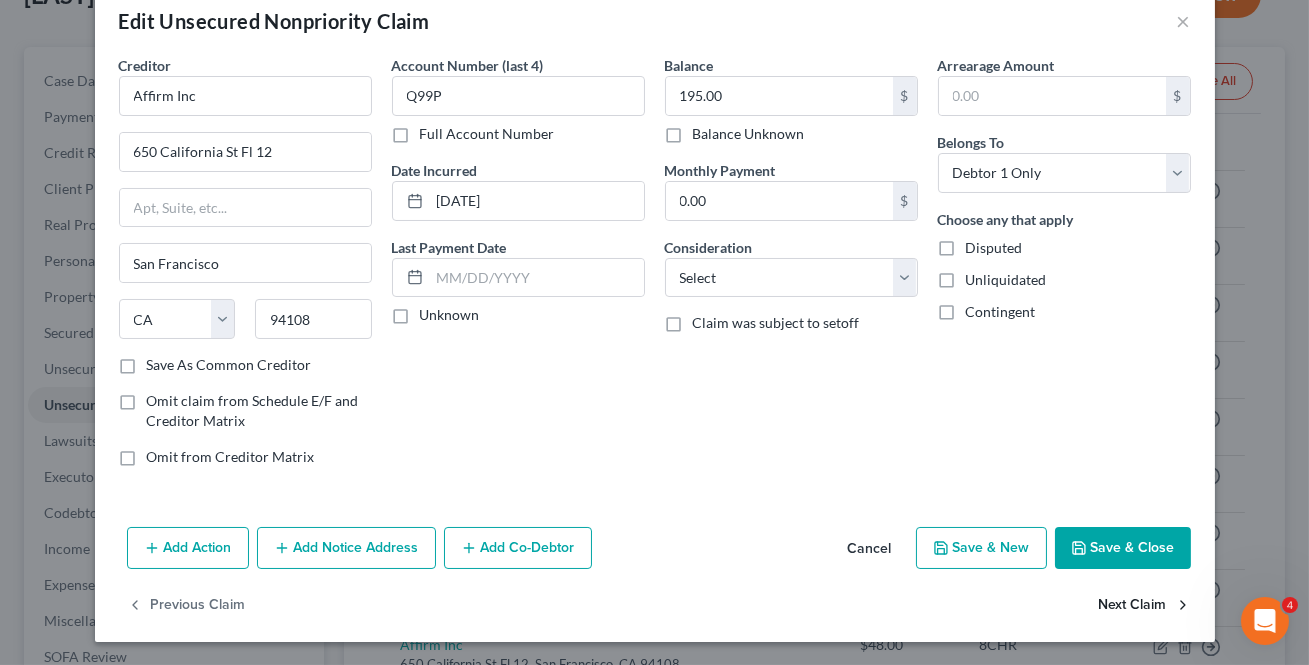 click on "Next Claim" at bounding box center (1145, 606) 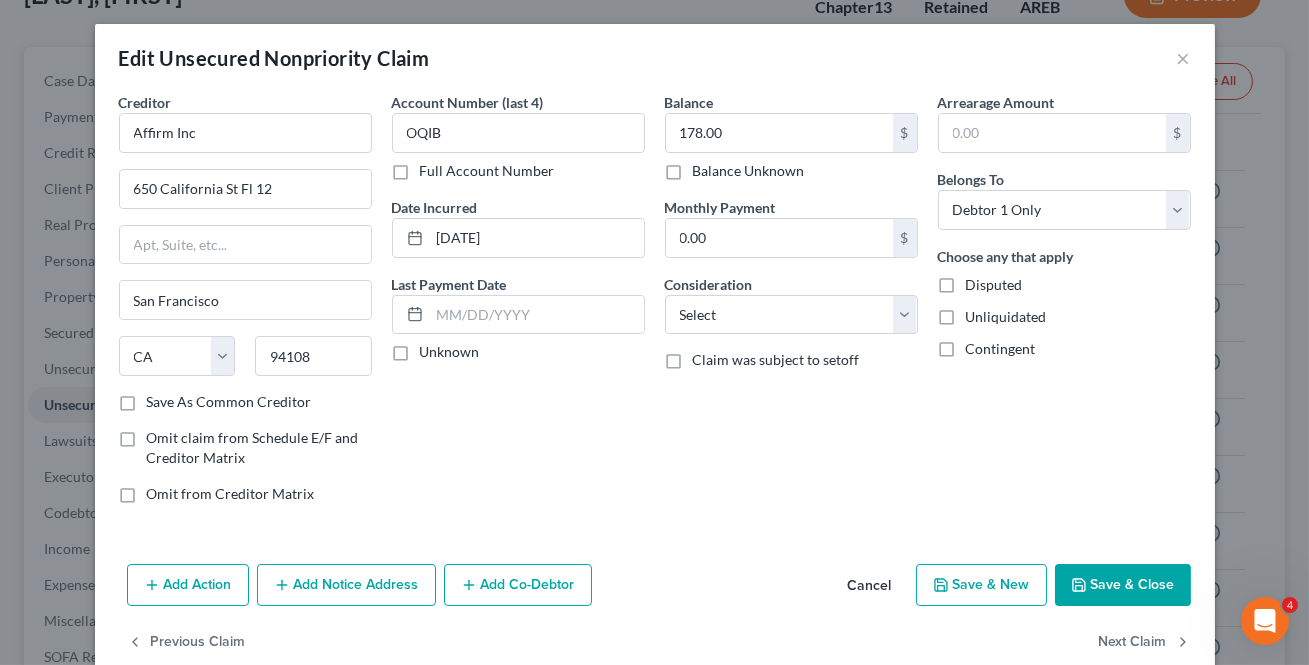 scroll, scrollTop: 37, scrollLeft: 0, axis: vertical 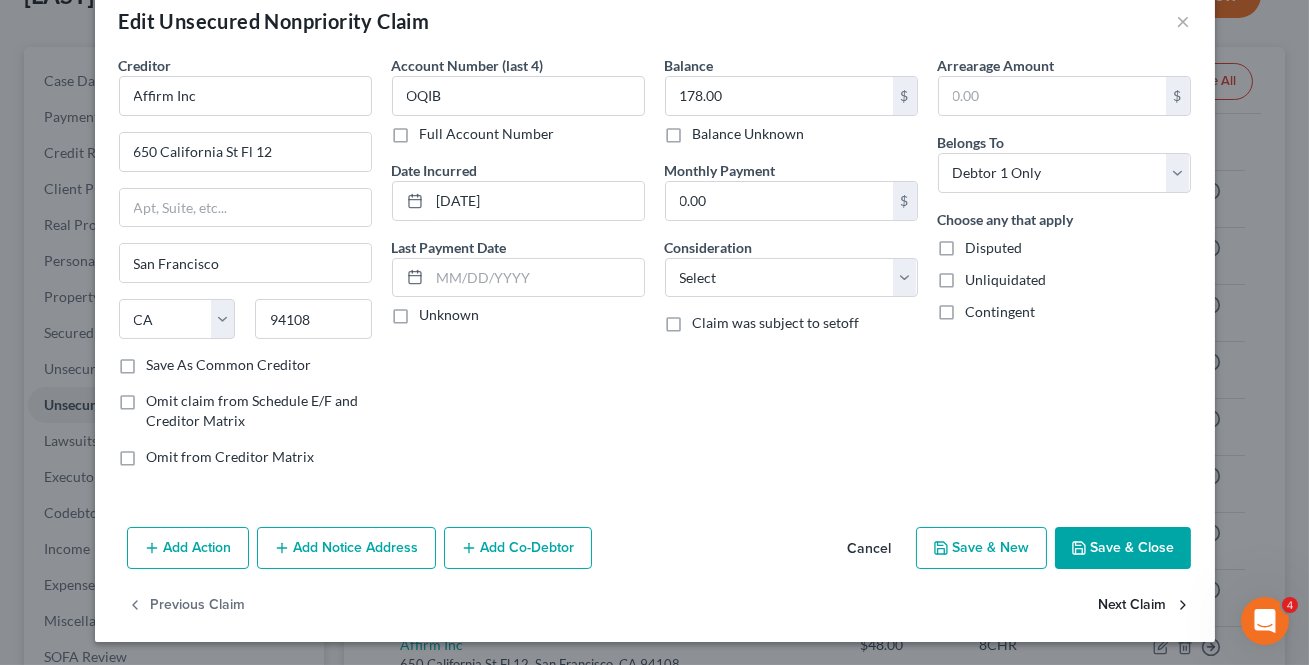 click on "Next Claim" at bounding box center [1145, 606] 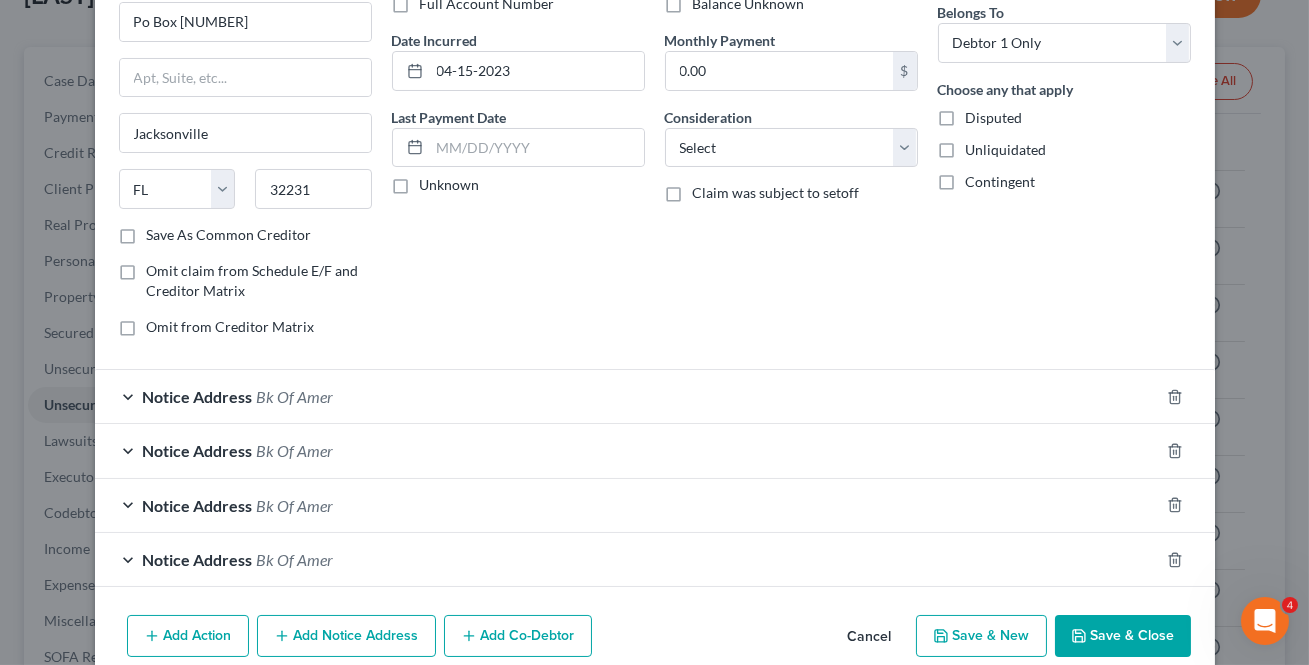 scroll, scrollTop: 181, scrollLeft: 0, axis: vertical 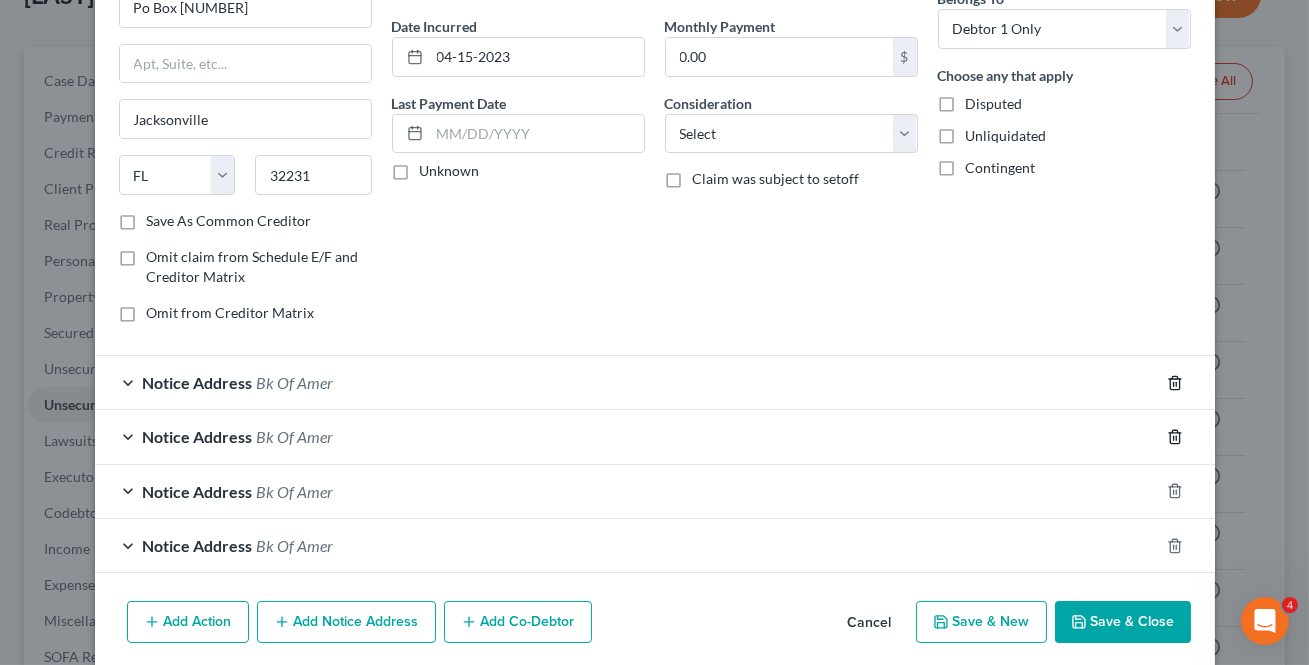 click 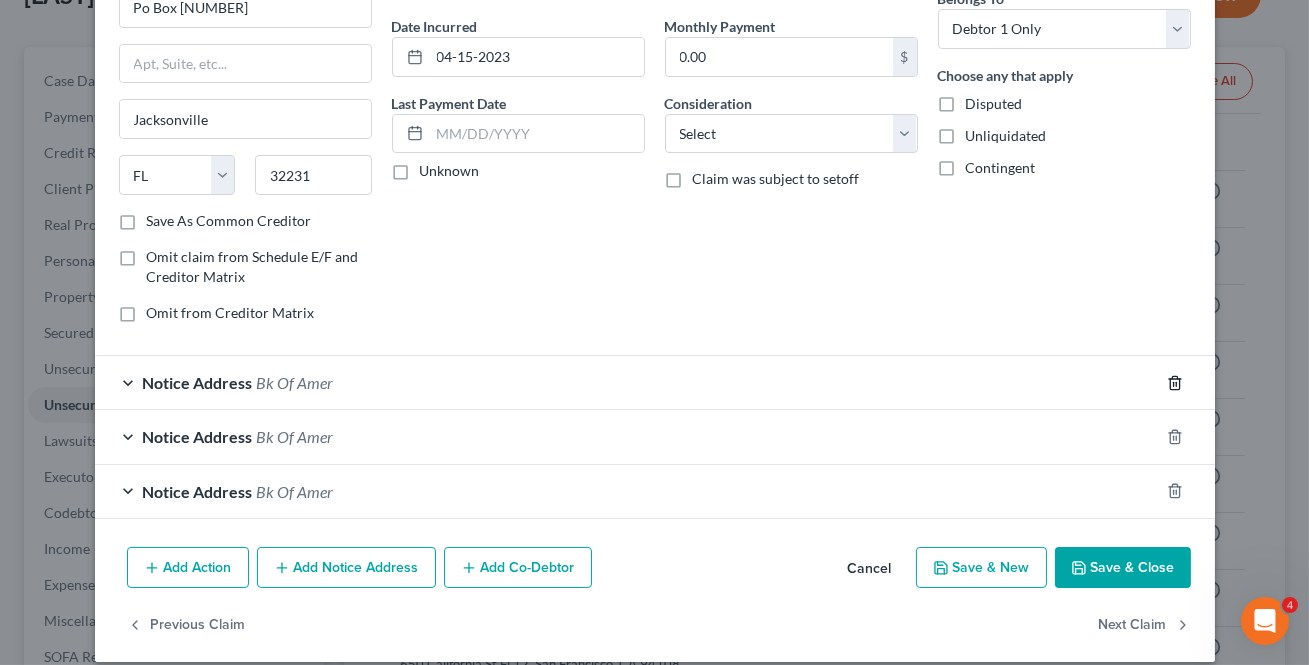 click 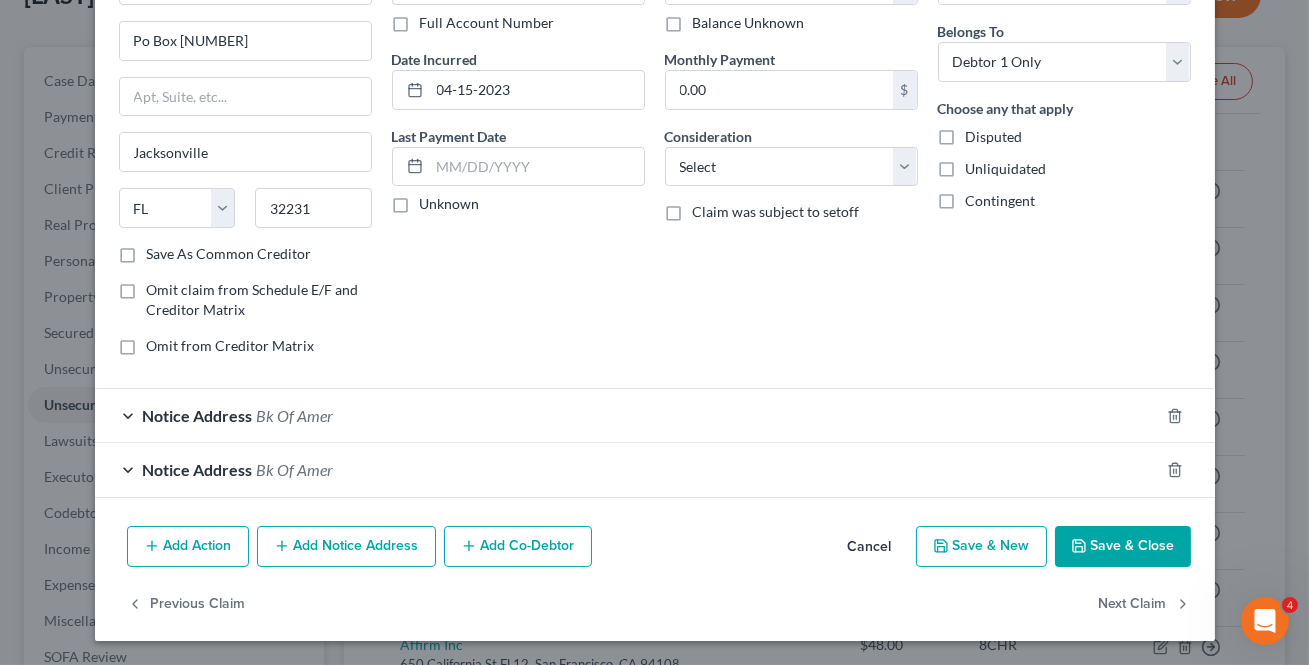 scroll, scrollTop: 147, scrollLeft: 0, axis: vertical 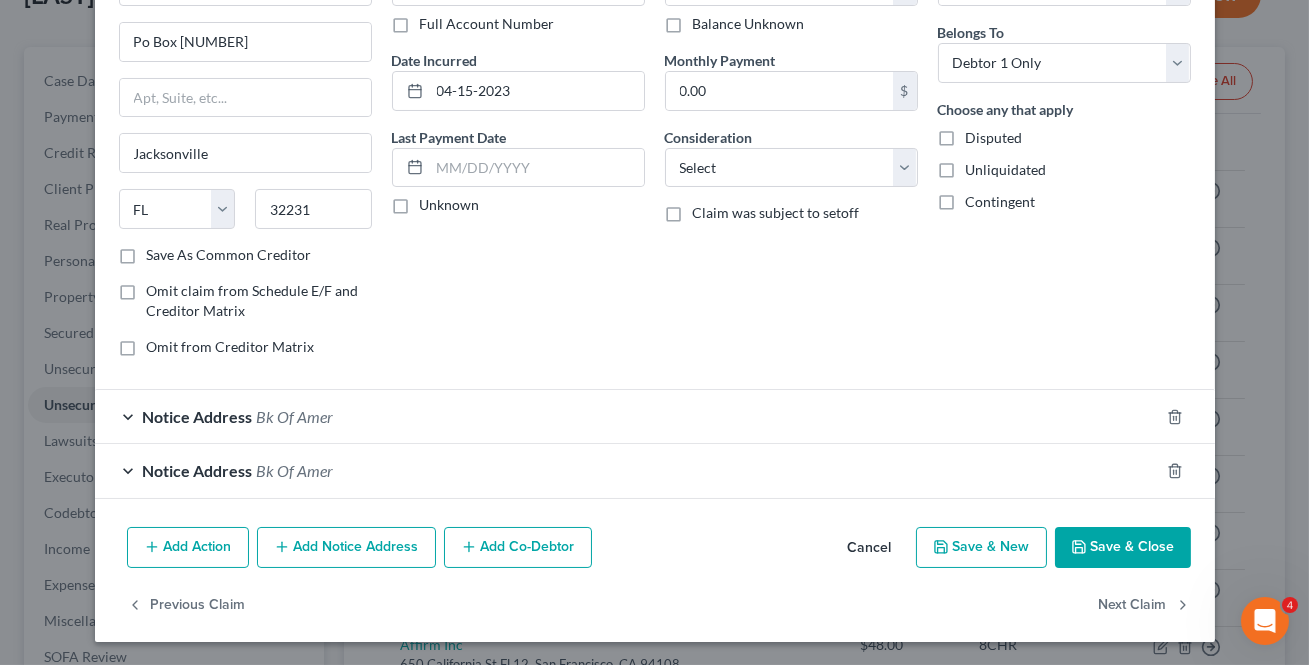 click on "Creditor *    Bk Of Amer                      Po Box 45144 Jacksonville State AL AK AR AZ CA CO CT DE DC FL GA GU HI ID IL IN IA KS KY LA ME MD MA MI MN MS MO MT NC ND NE NV NH NJ NM NY OH OK OR PA PR RI SC SD TN TX UT VI VA VT WA WV WI WY 32231 Save As Common Creditor Omit claim from Schedule E/F and Creditor Matrix Omit from Creditor Matrix
Account Number (last 4)
3157
Full Account Number
Date Incurred         04-15-2023 Last Payment Date         Unknown Balance
0.00 $
Balance Unknown
Balance Undetermined
0.00 $
Balance Unknown
Monthly Payment 0.00 $ Consideration Select Cable / Satellite Services Collection Agency Credit Card Debt Debt Counseling / Attorneys Deficiency Balance Domestic Support Obligations Home / Car Repairs Income Taxes Judgment Liens Medical Services Monies Loaned / Advanced Mortgage Obligation From Divorce Or Separation Obligation To Pensions $" at bounding box center (655, 222) 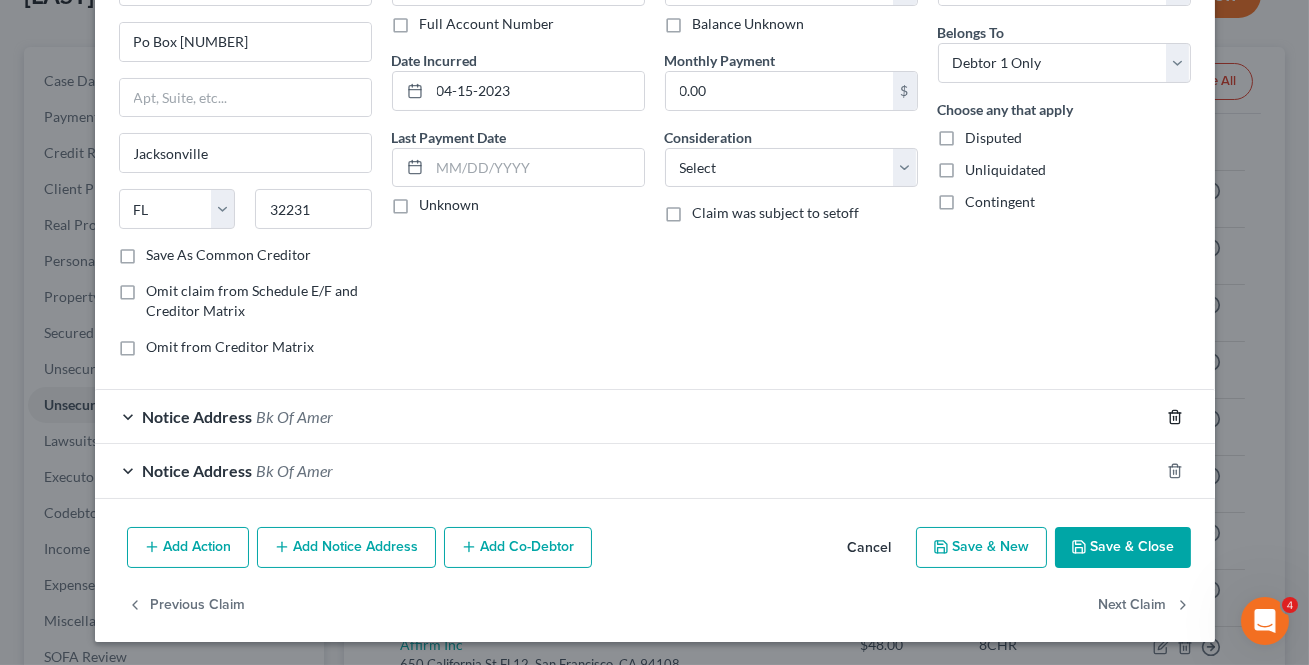 click 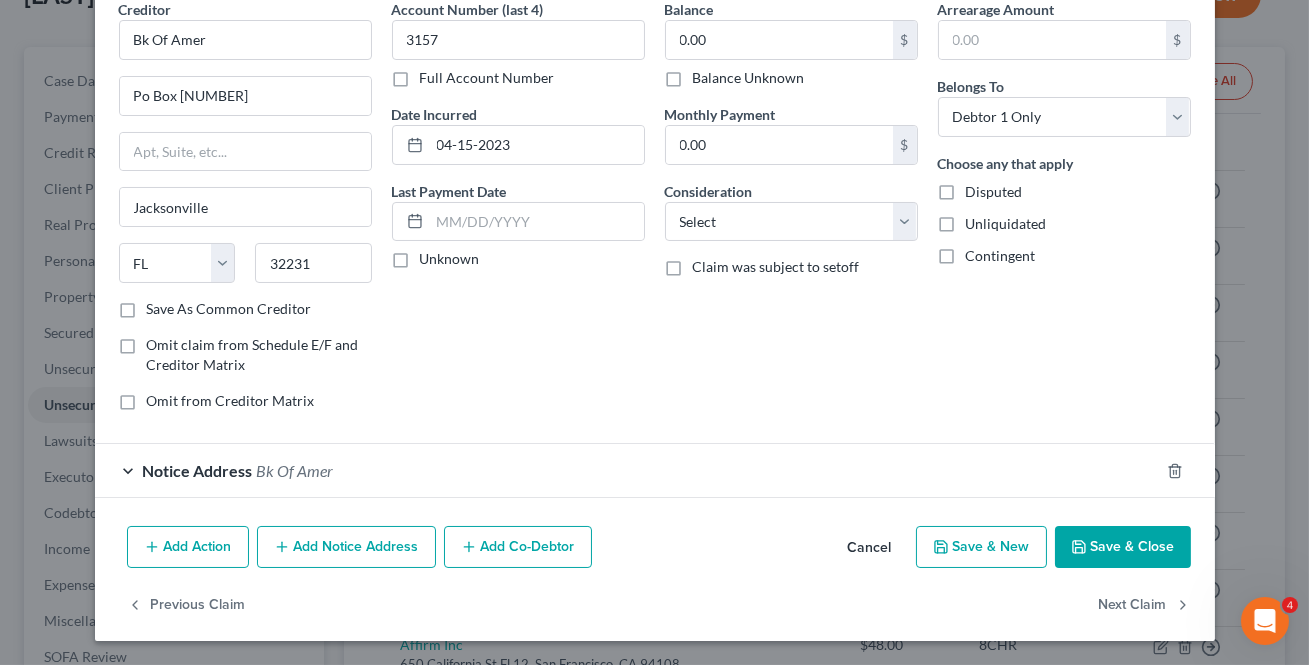 scroll, scrollTop: 92, scrollLeft: 0, axis: vertical 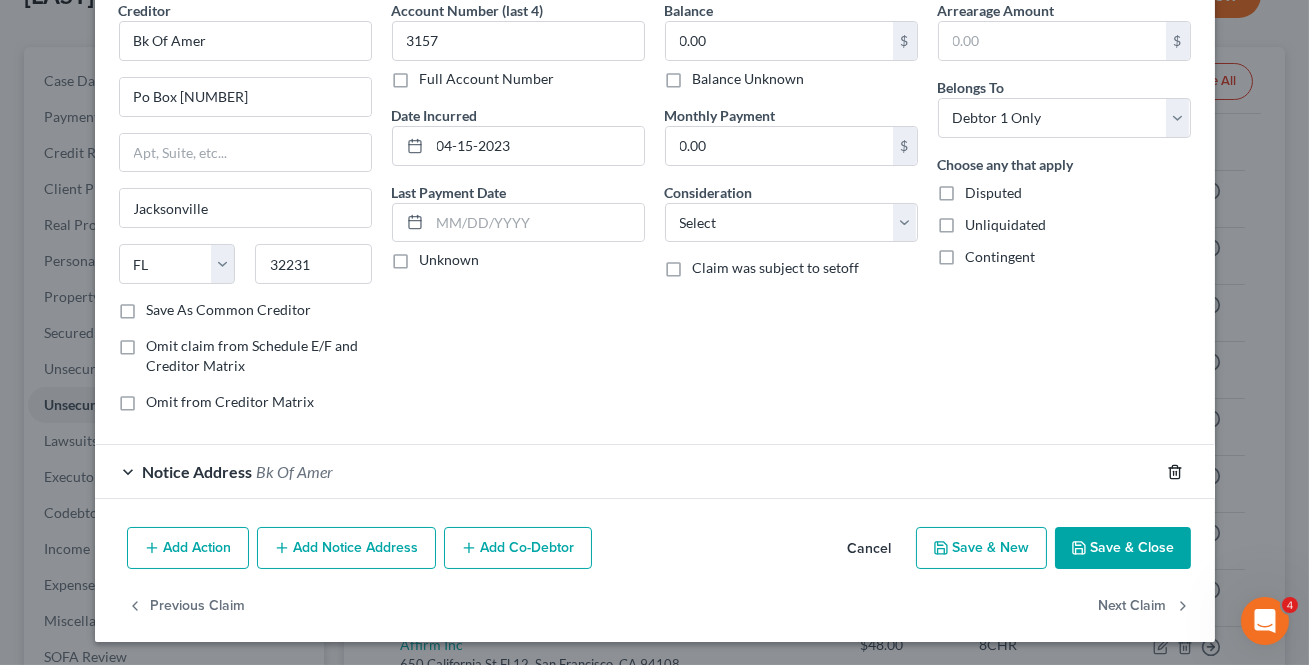 click 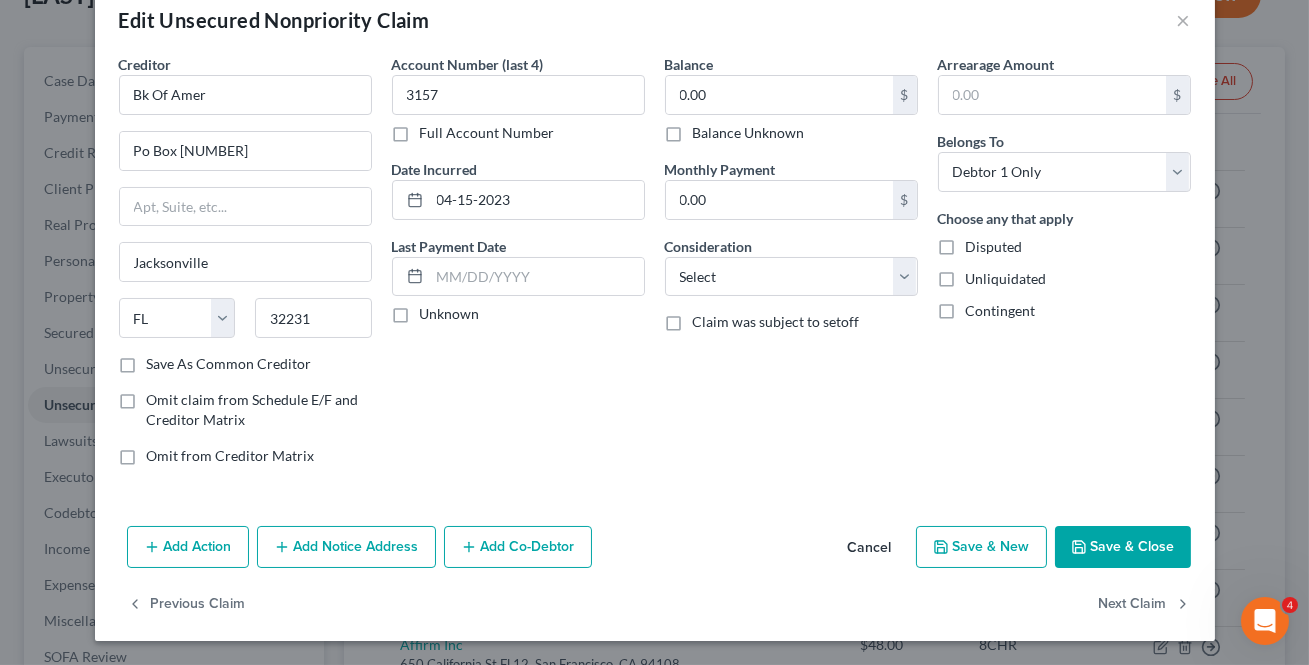 scroll, scrollTop: 37, scrollLeft: 0, axis: vertical 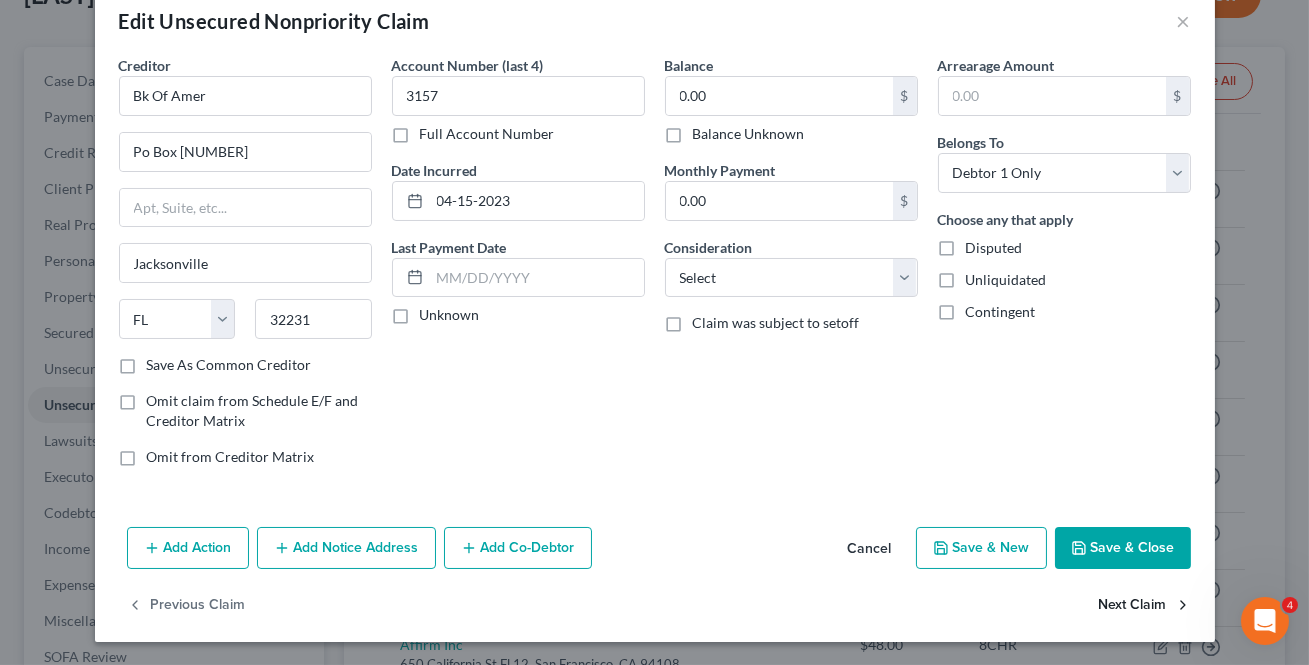 click on "Next Claim" at bounding box center [1145, 606] 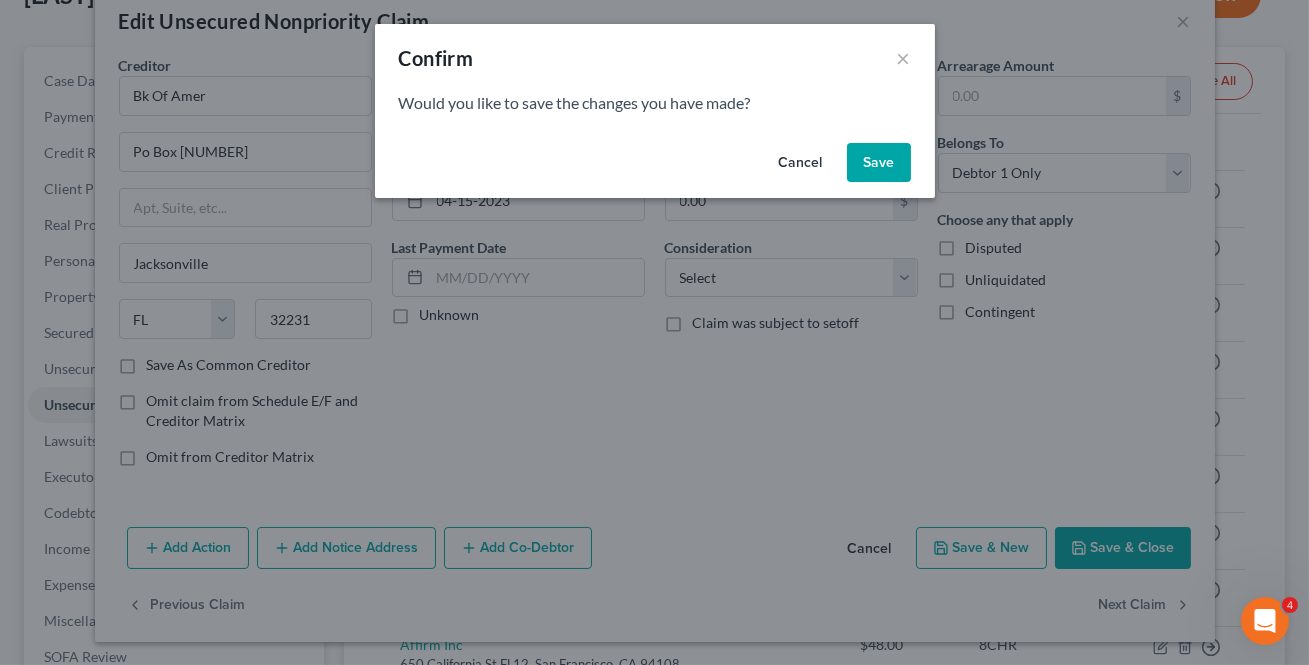 click on "Save" at bounding box center (879, 163) 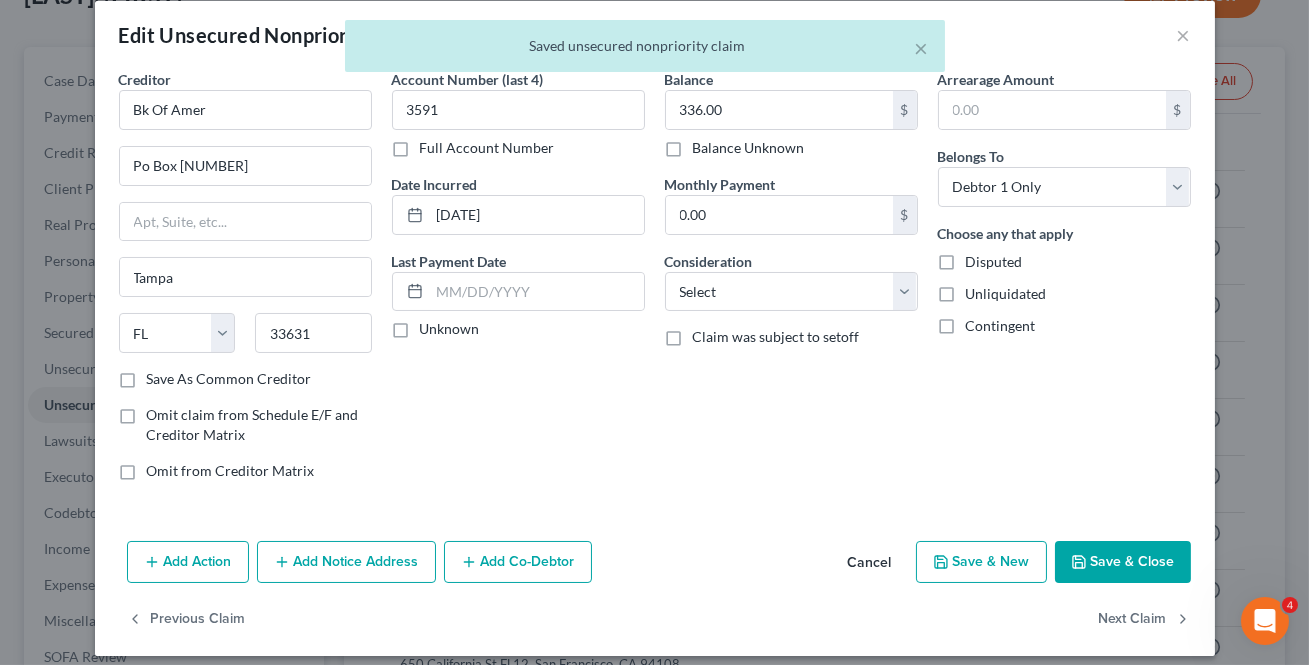 scroll, scrollTop: 37, scrollLeft: 0, axis: vertical 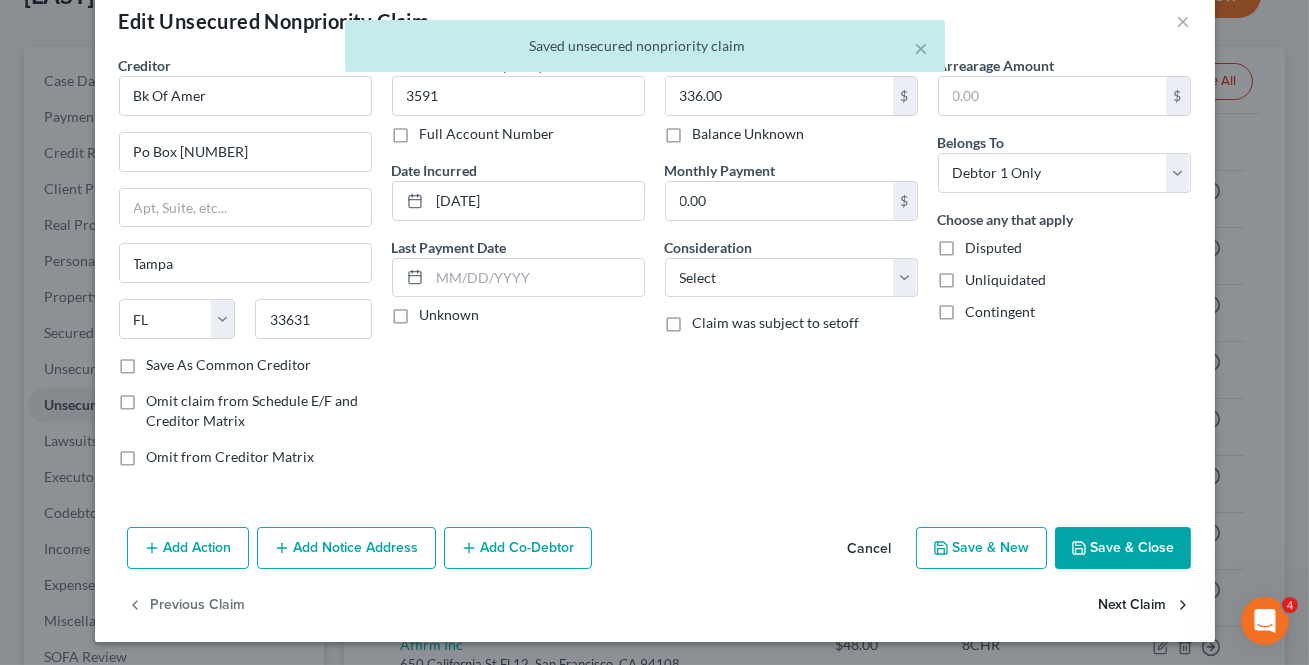 click on "Next Claim" at bounding box center [1145, 606] 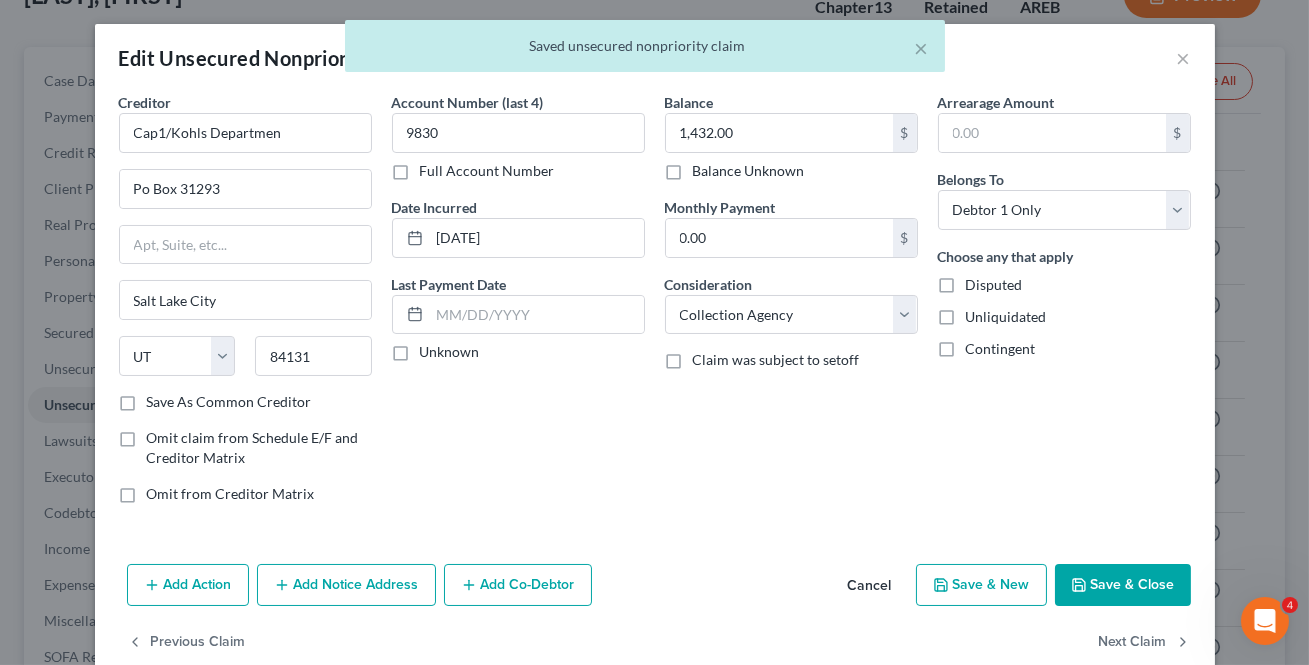 scroll, scrollTop: 37, scrollLeft: 0, axis: vertical 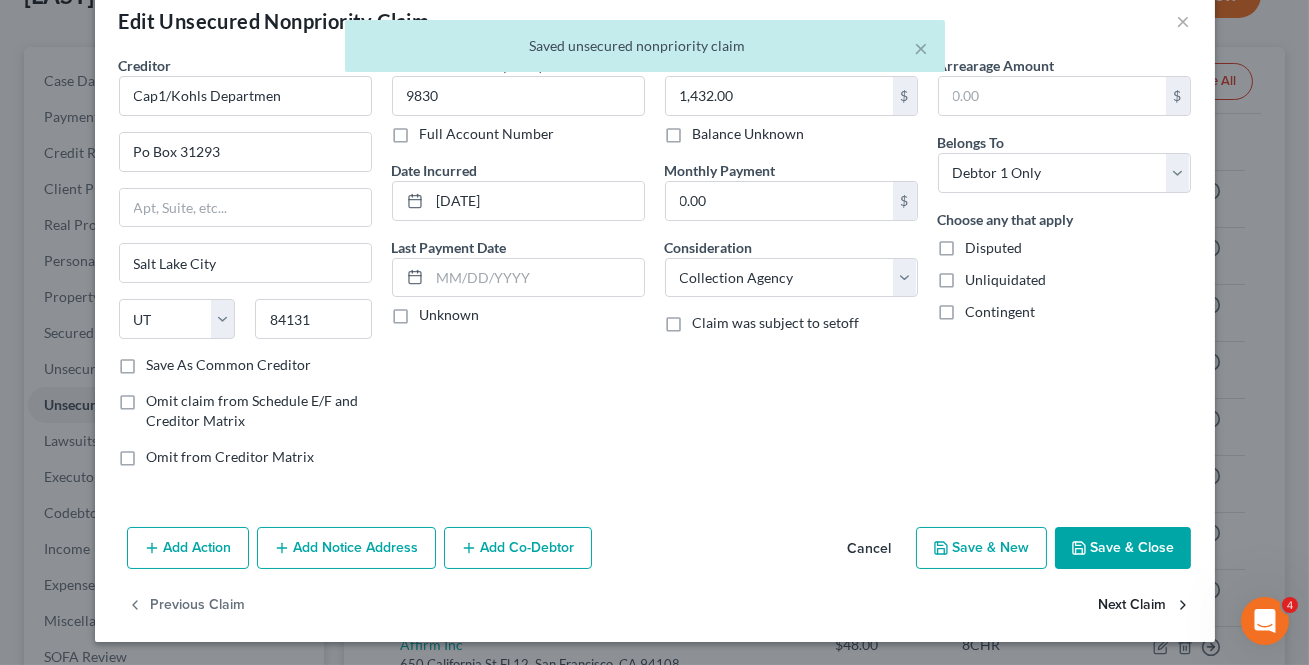 click on "Next Claim" at bounding box center (1145, 606) 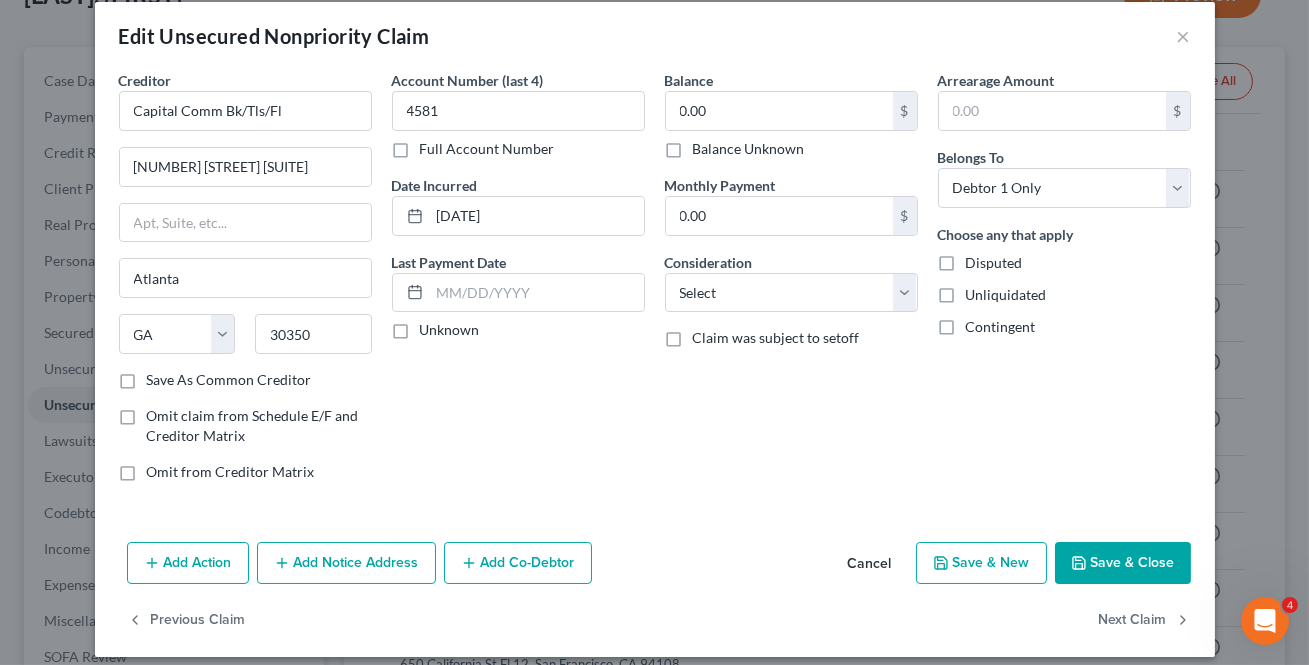 scroll, scrollTop: 37, scrollLeft: 0, axis: vertical 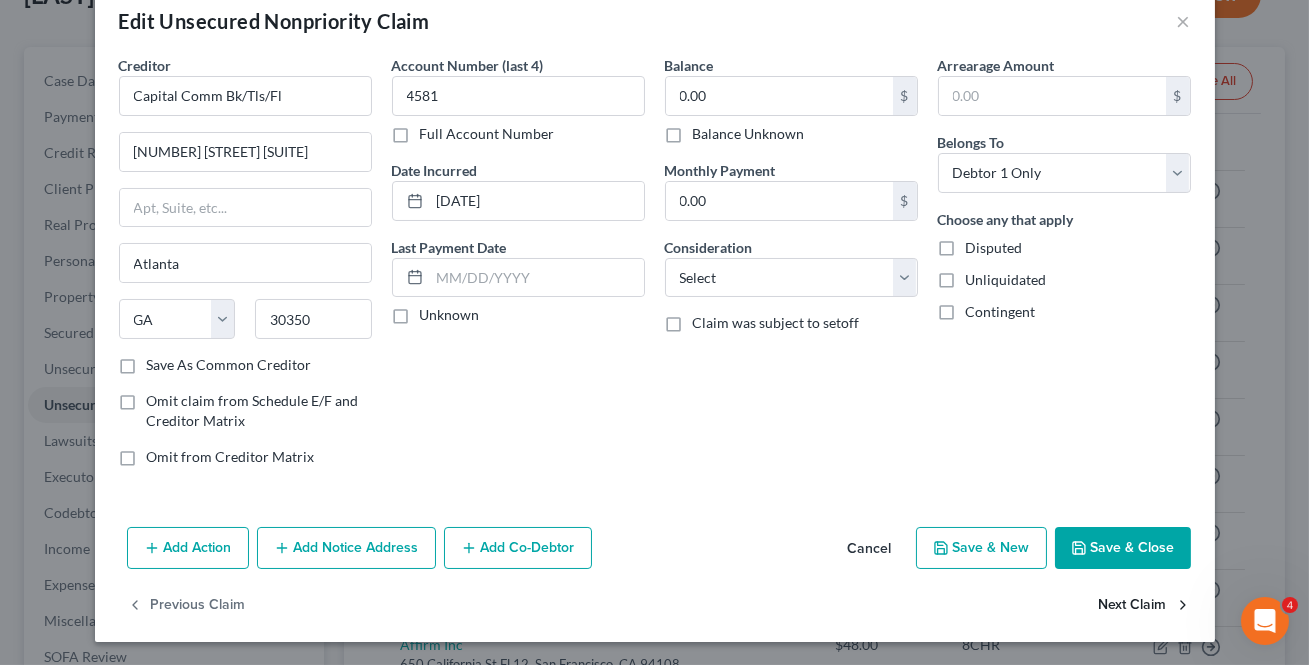 click on "Next Claim" at bounding box center [1145, 606] 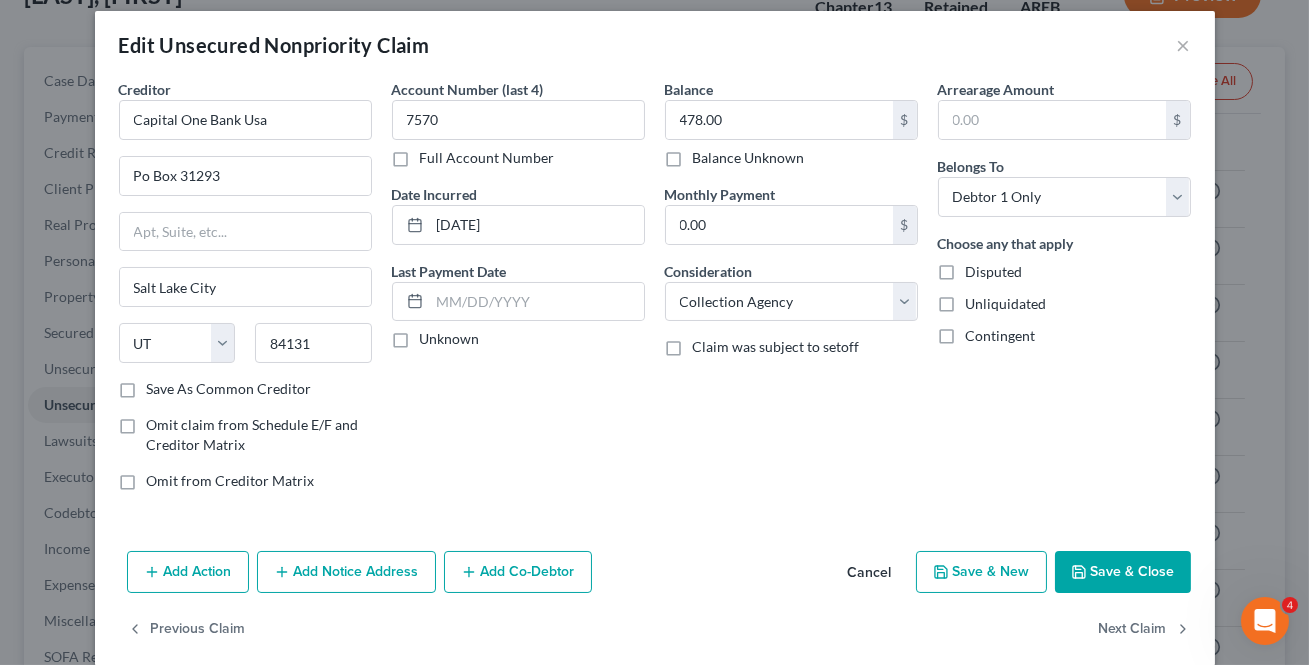 scroll, scrollTop: 37, scrollLeft: 0, axis: vertical 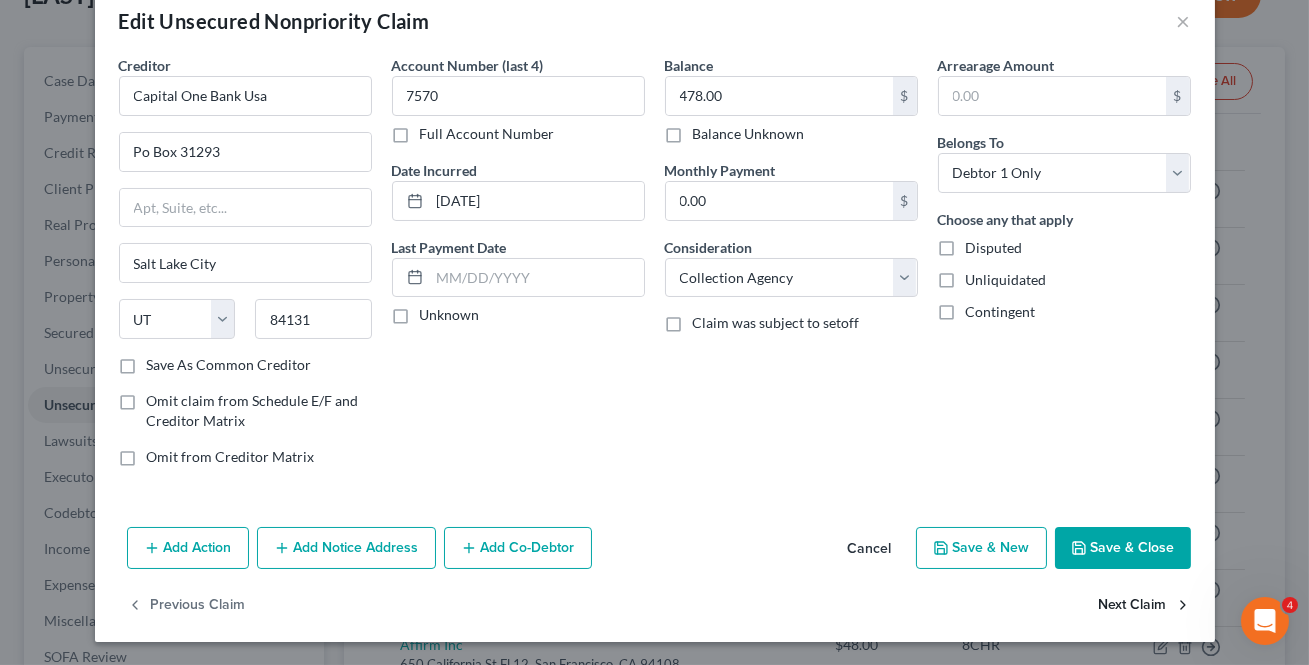 click on "Next Claim" at bounding box center (1145, 606) 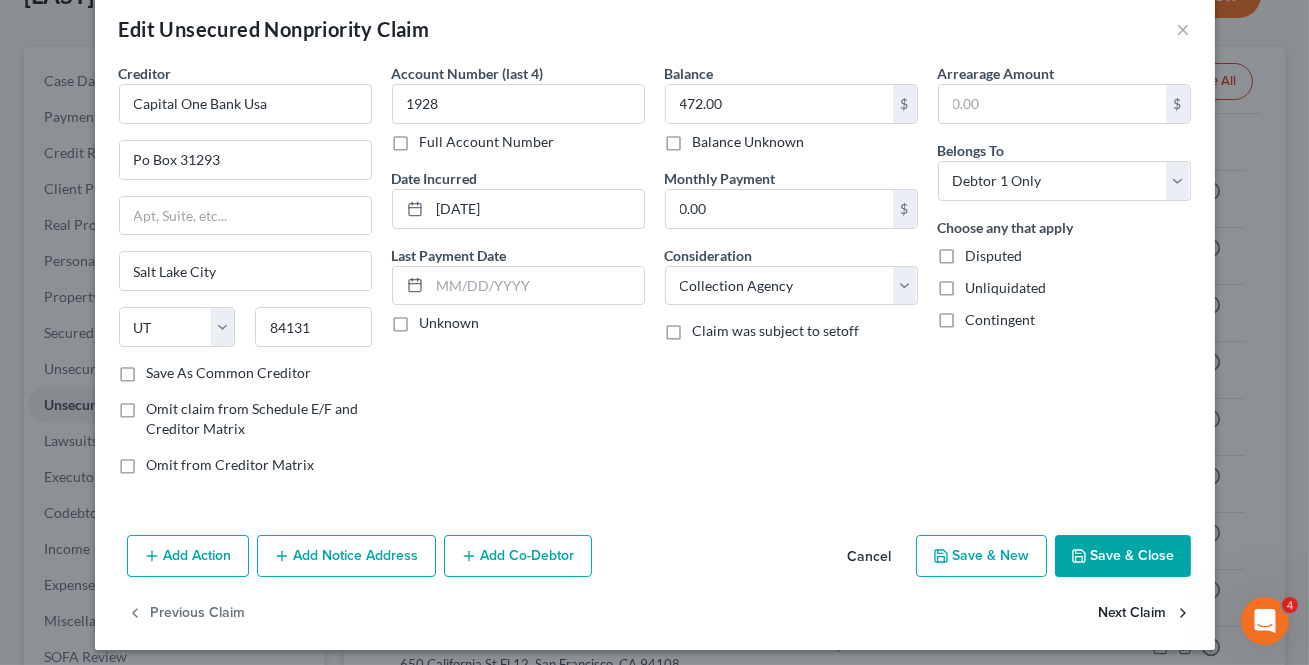 scroll, scrollTop: 37, scrollLeft: 0, axis: vertical 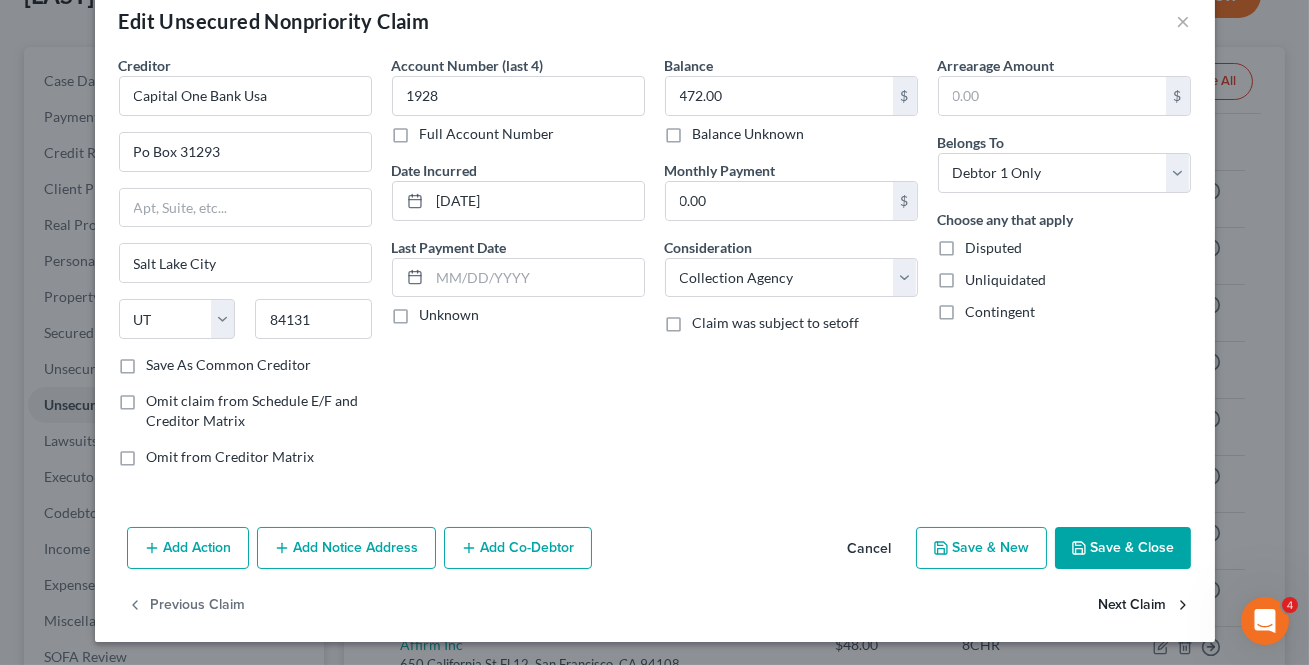 click on "Next Claim" at bounding box center (1145, 606) 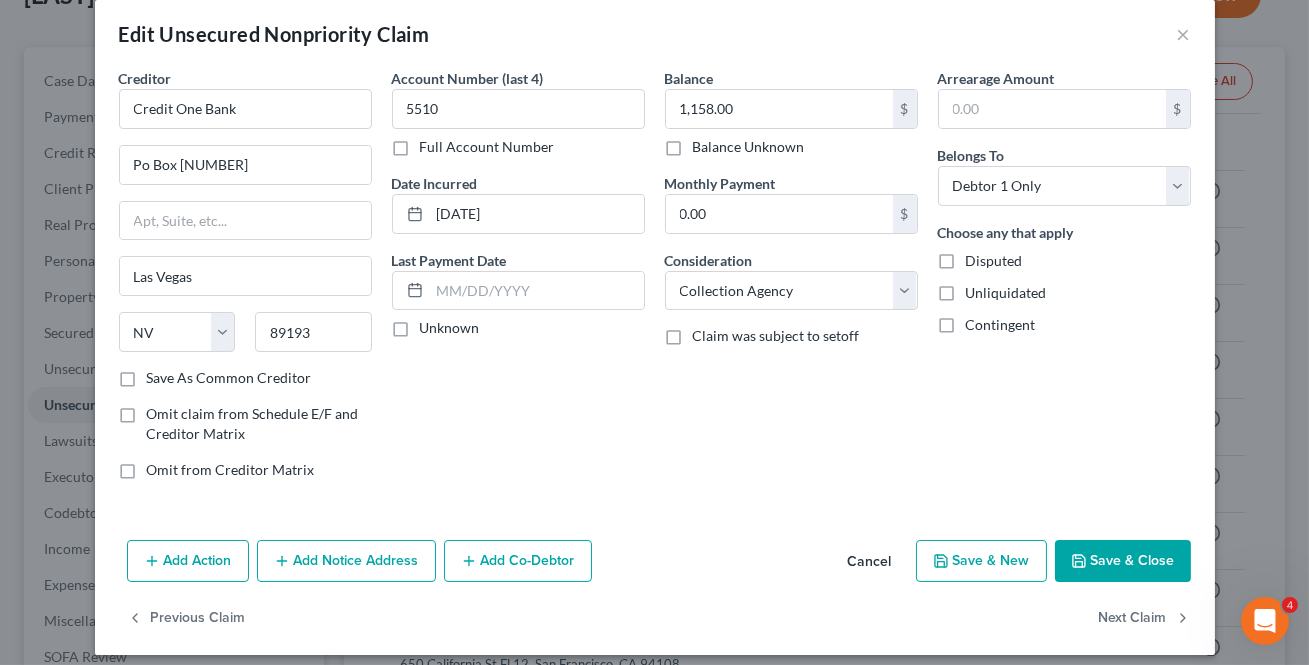 scroll, scrollTop: 37, scrollLeft: 0, axis: vertical 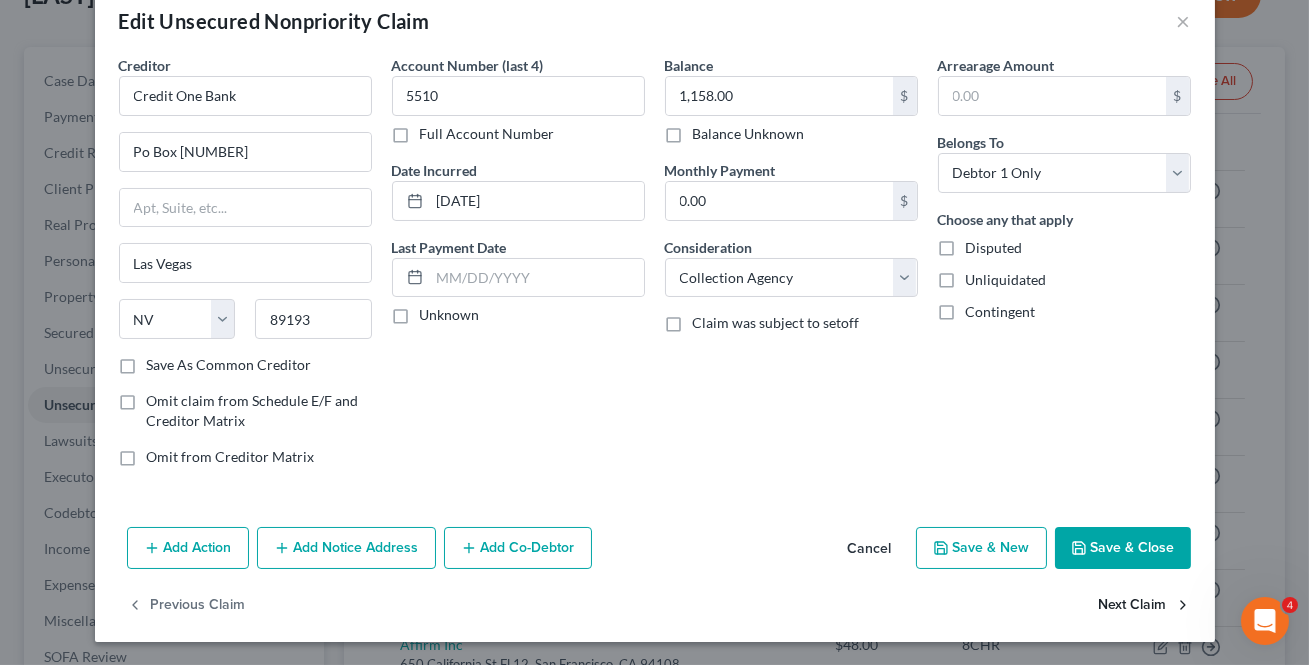 click on "Next Claim" at bounding box center [1145, 606] 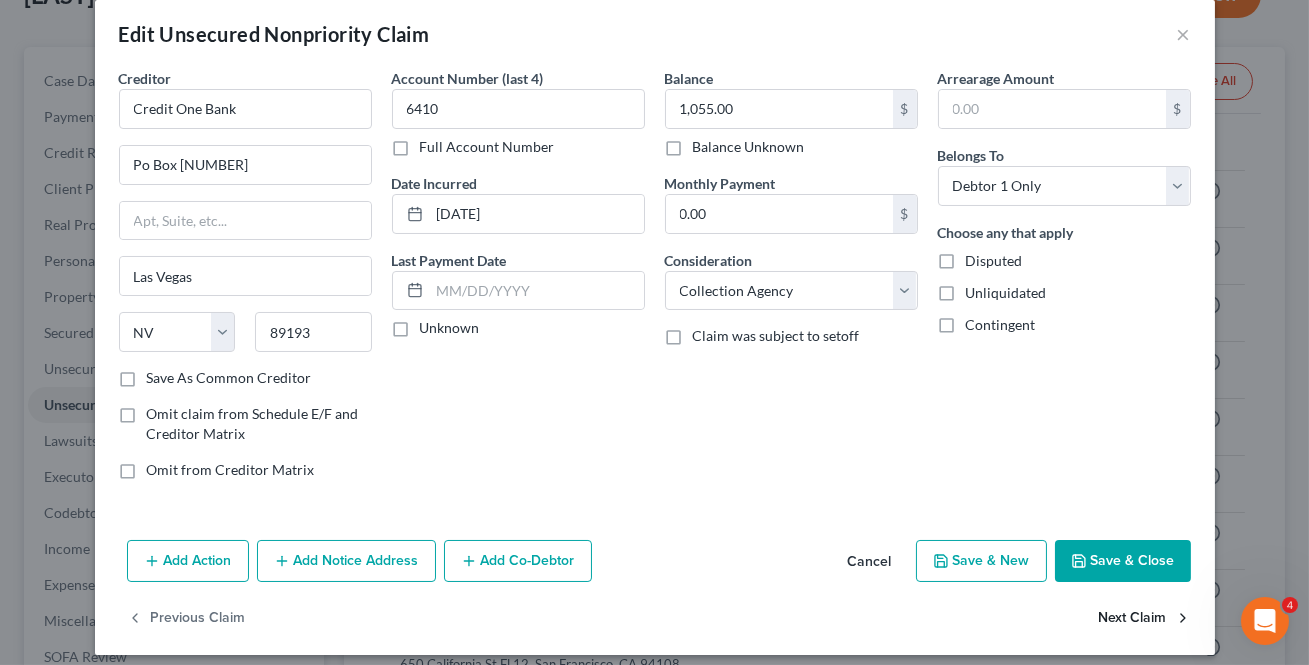 scroll, scrollTop: 37, scrollLeft: 0, axis: vertical 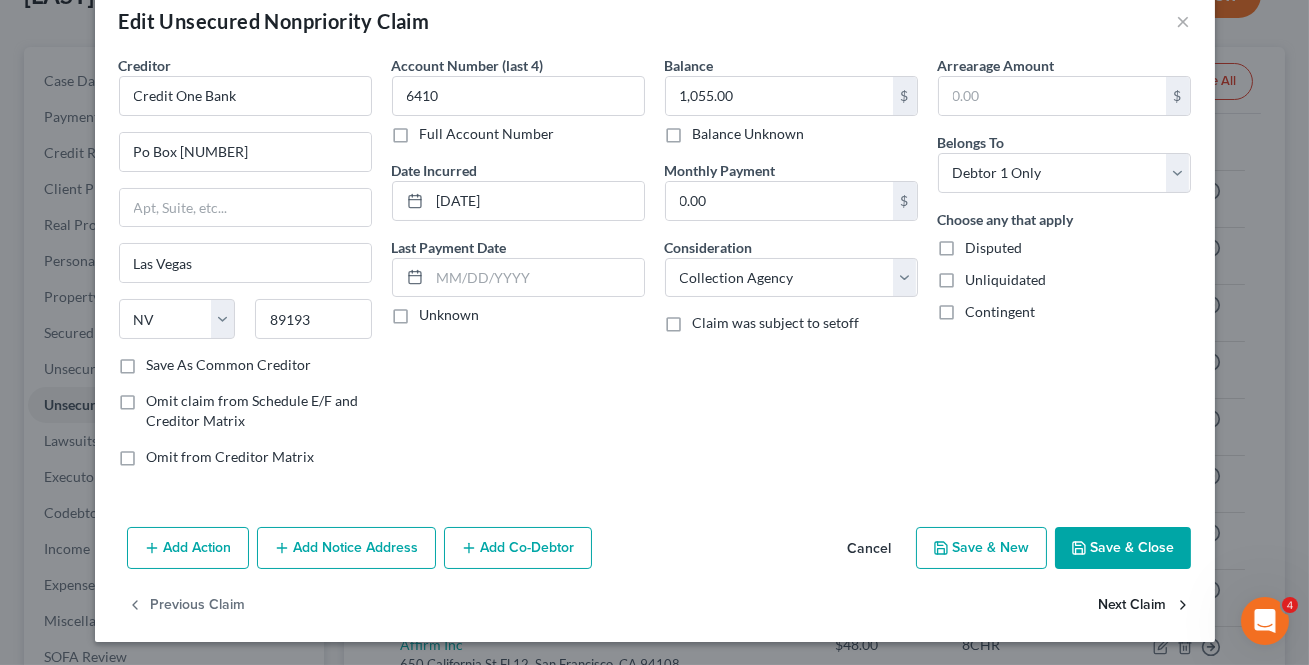 click on "Next Claim" at bounding box center (1145, 606) 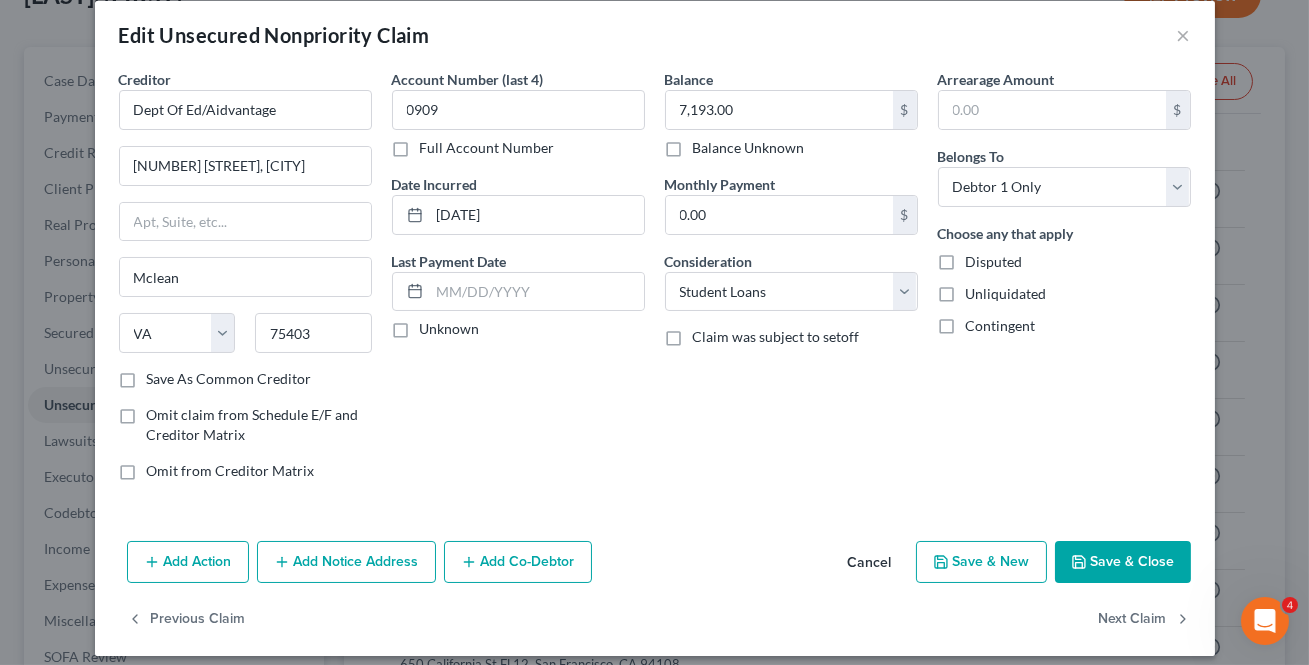 scroll, scrollTop: 37, scrollLeft: 0, axis: vertical 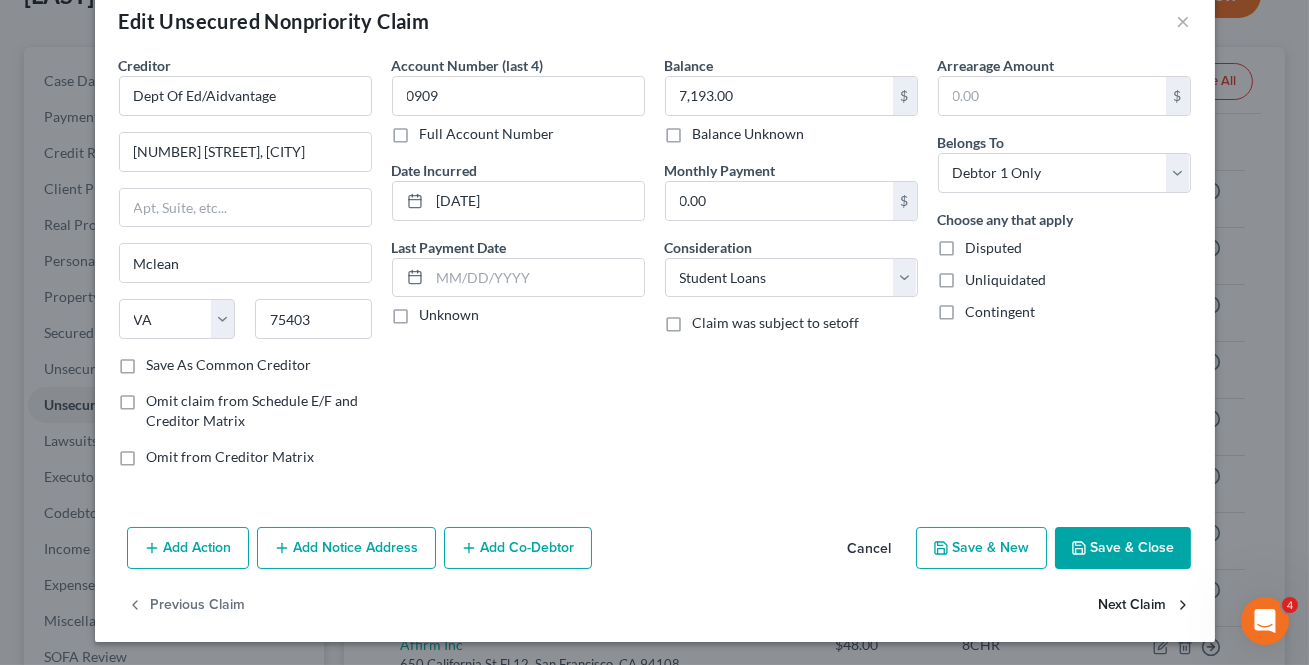 click on "Next Claim" at bounding box center [1145, 606] 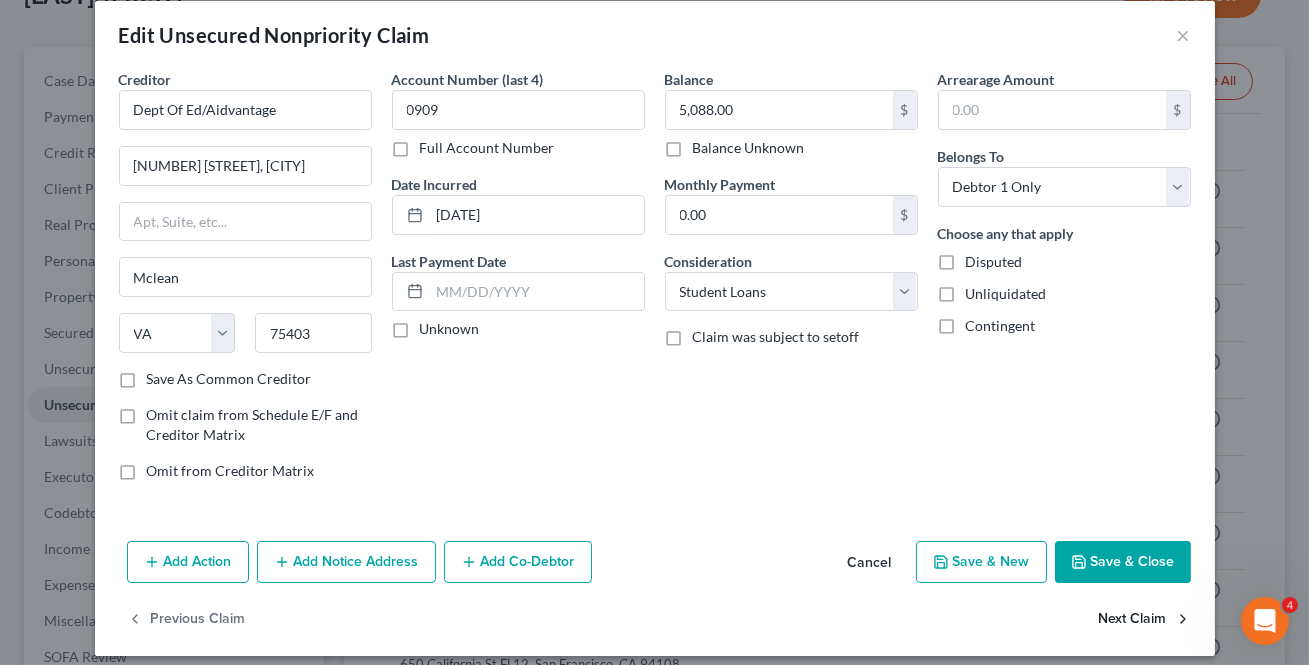 scroll, scrollTop: 37, scrollLeft: 0, axis: vertical 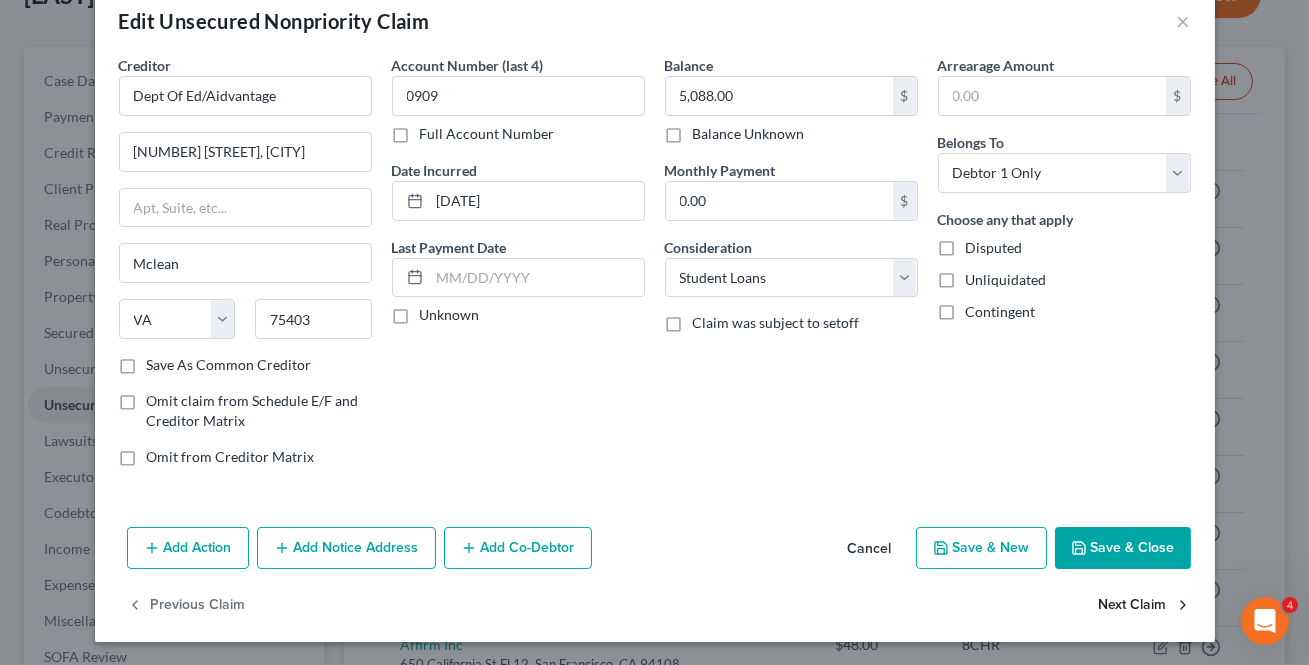 click on "Next Claim" at bounding box center (1145, 606) 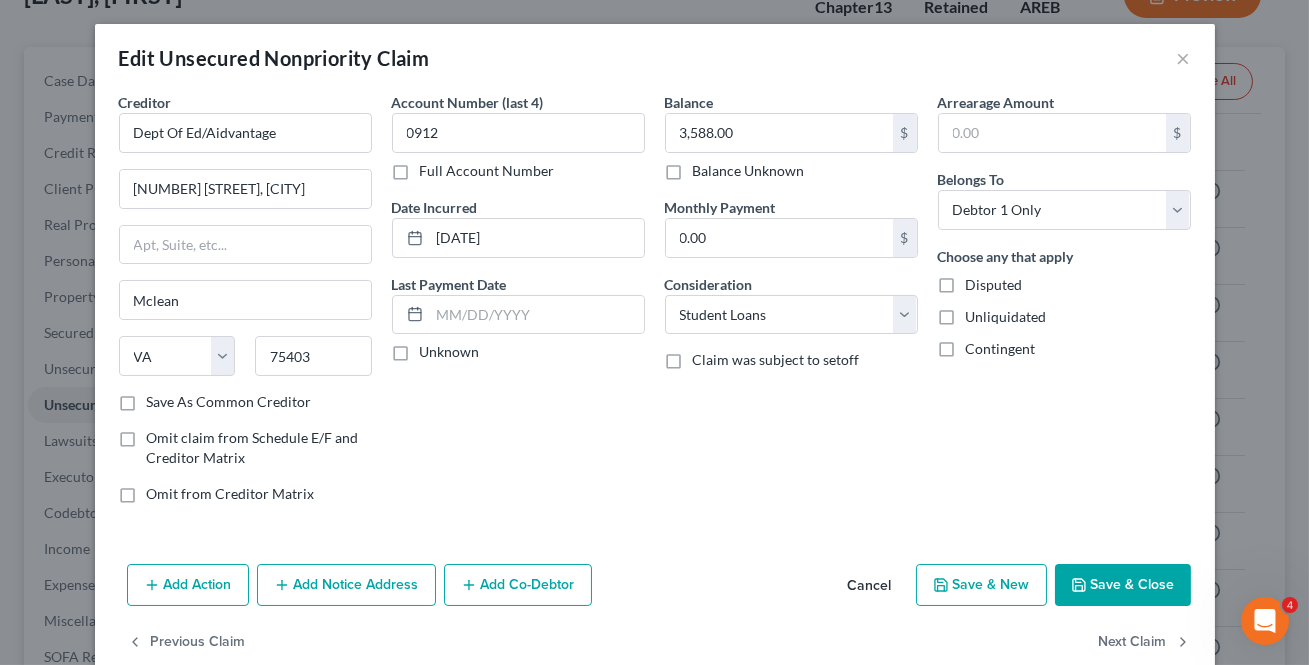 scroll, scrollTop: 37, scrollLeft: 0, axis: vertical 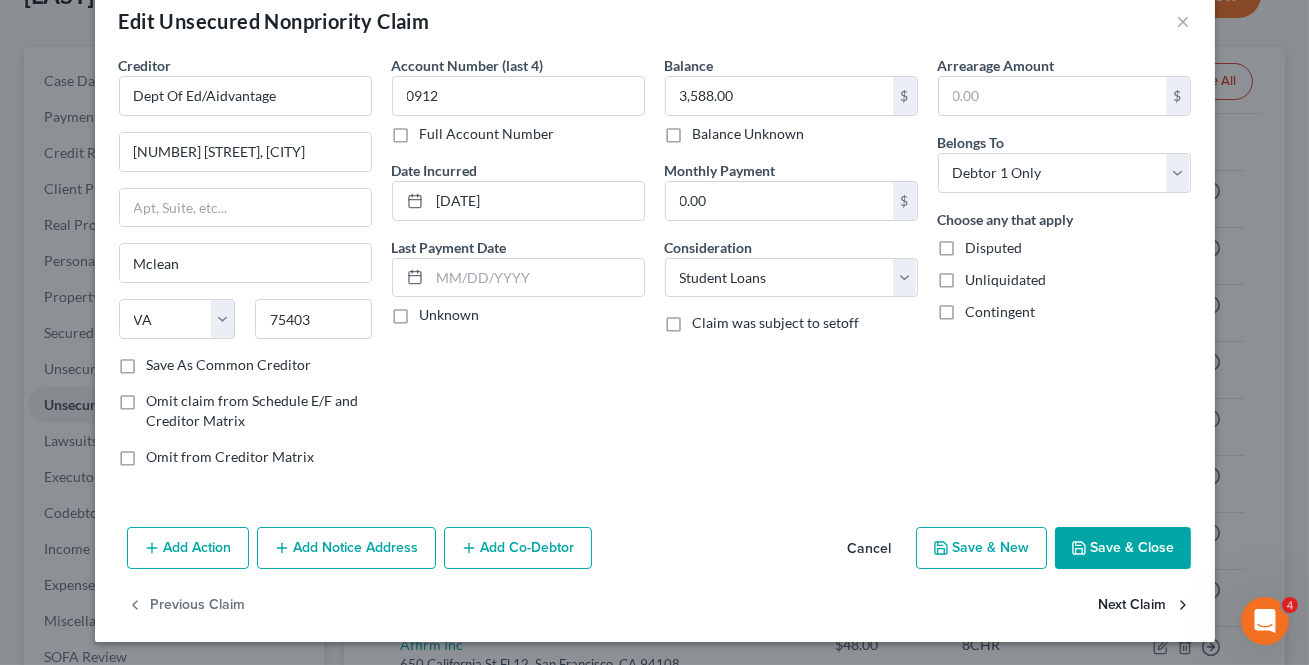 click on "Next Claim" at bounding box center (1145, 606) 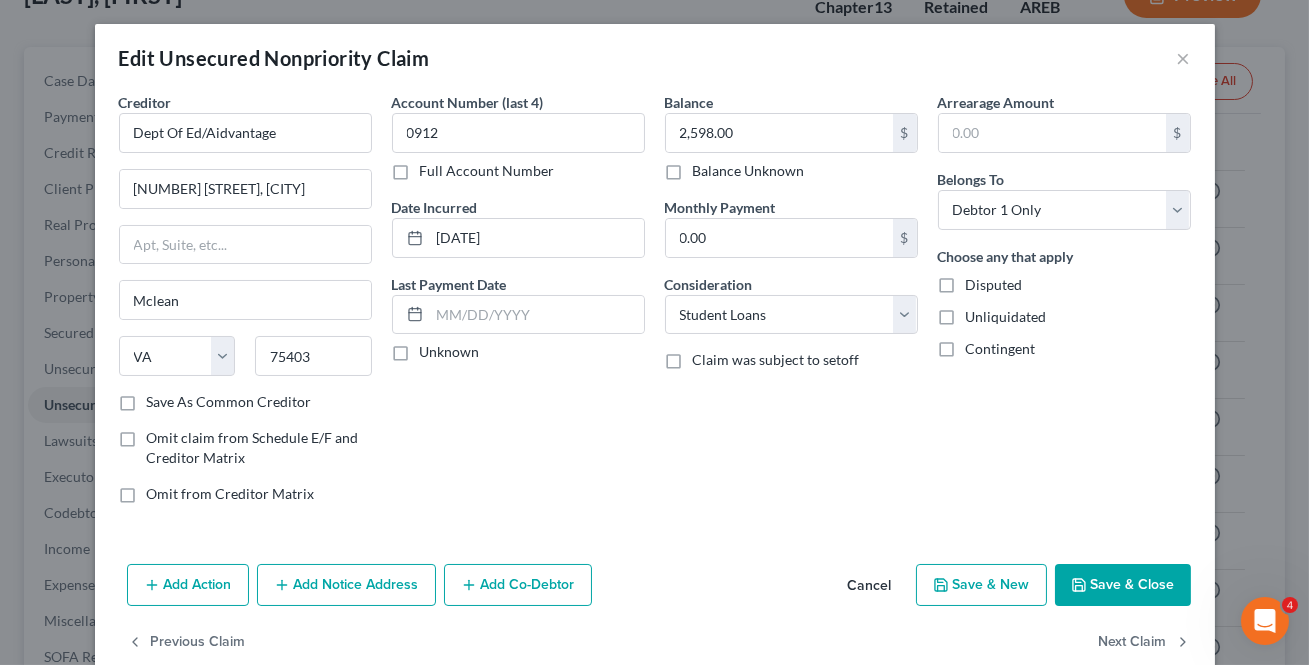 scroll, scrollTop: 37, scrollLeft: 0, axis: vertical 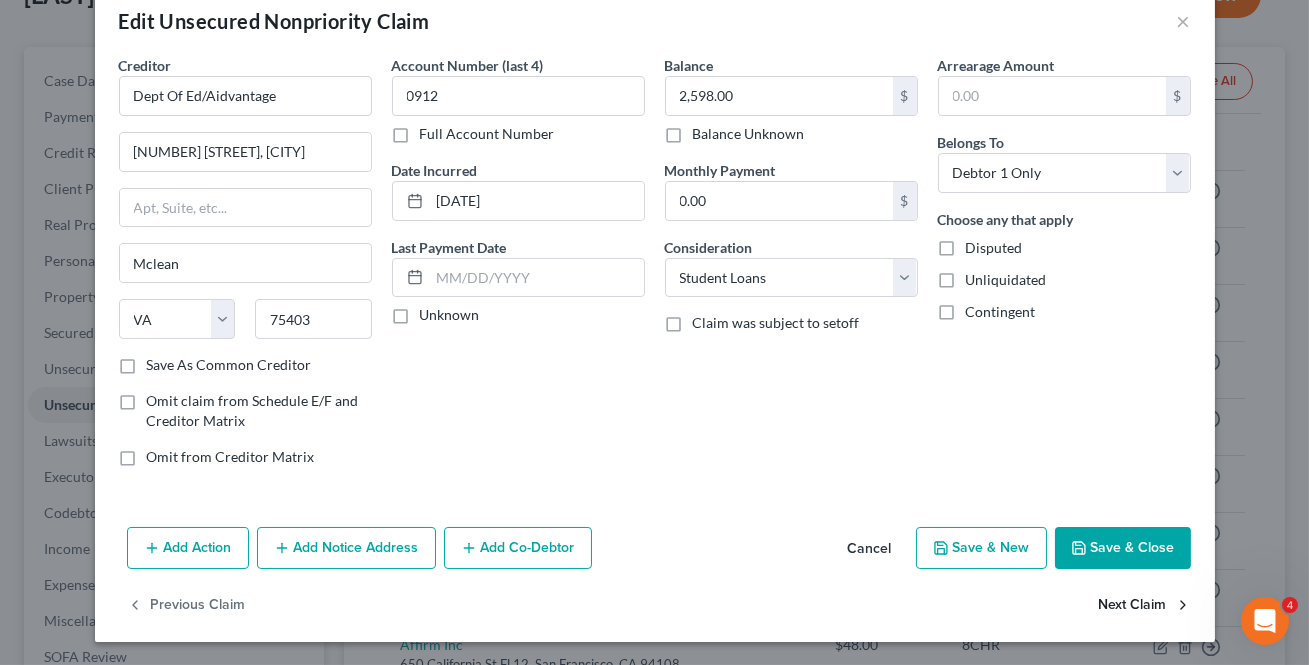 click on "Next Claim" at bounding box center (1145, 606) 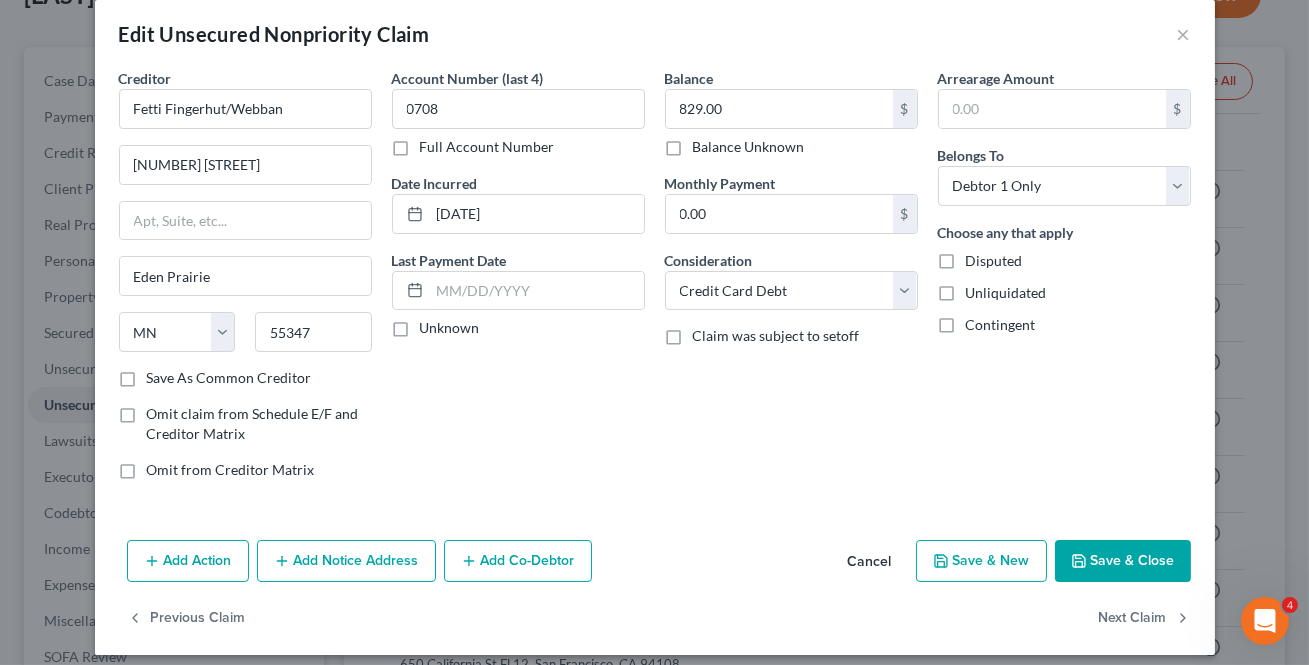 scroll, scrollTop: 37, scrollLeft: 0, axis: vertical 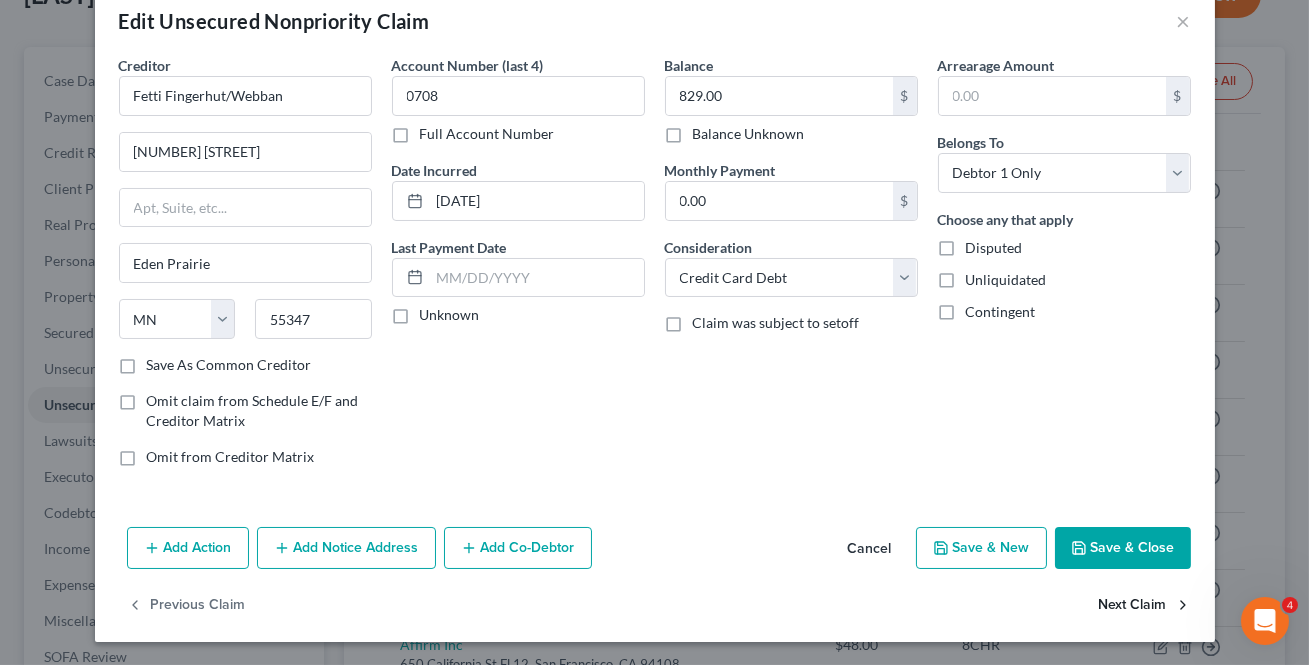 click on "Next Claim" at bounding box center [1145, 606] 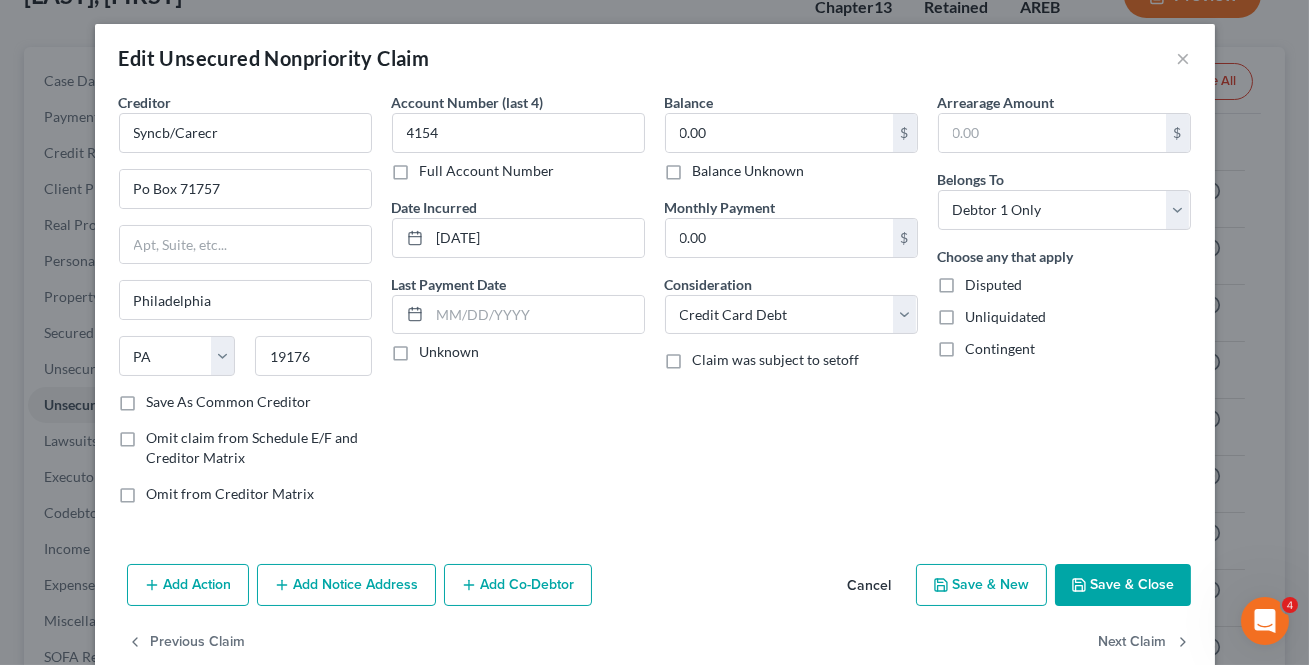 scroll, scrollTop: 37, scrollLeft: 0, axis: vertical 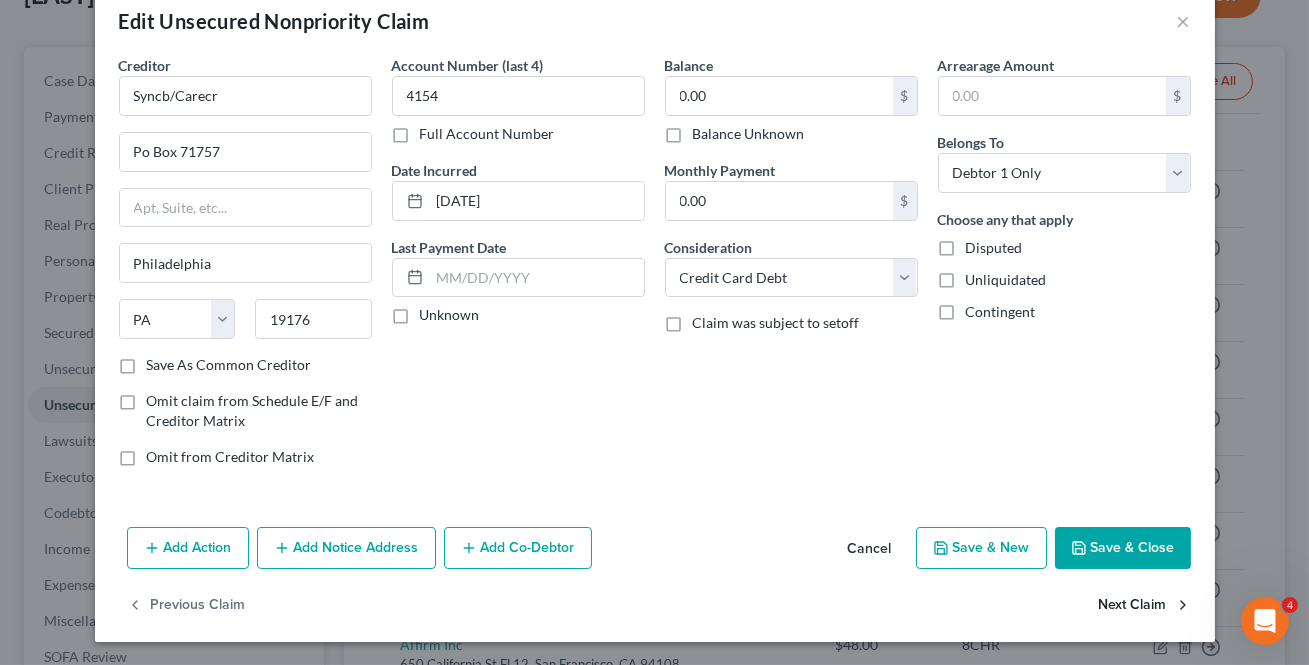 click on "Next Claim" at bounding box center [1145, 606] 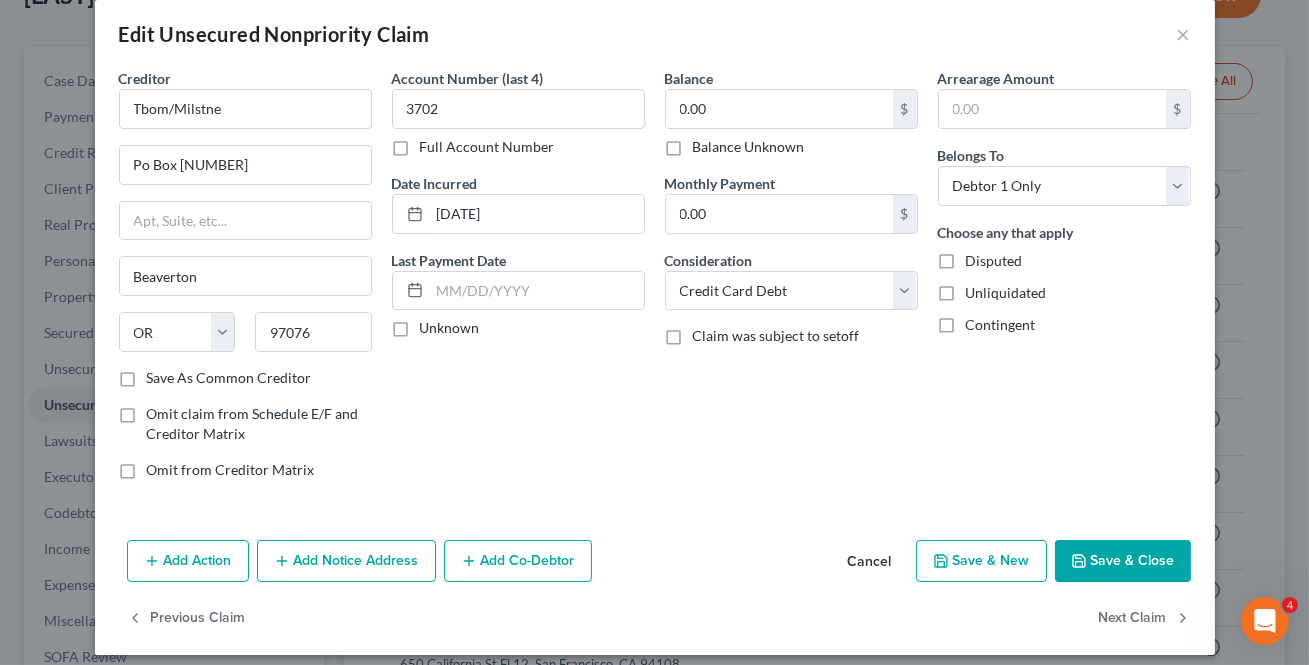 scroll, scrollTop: 37, scrollLeft: 0, axis: vertical 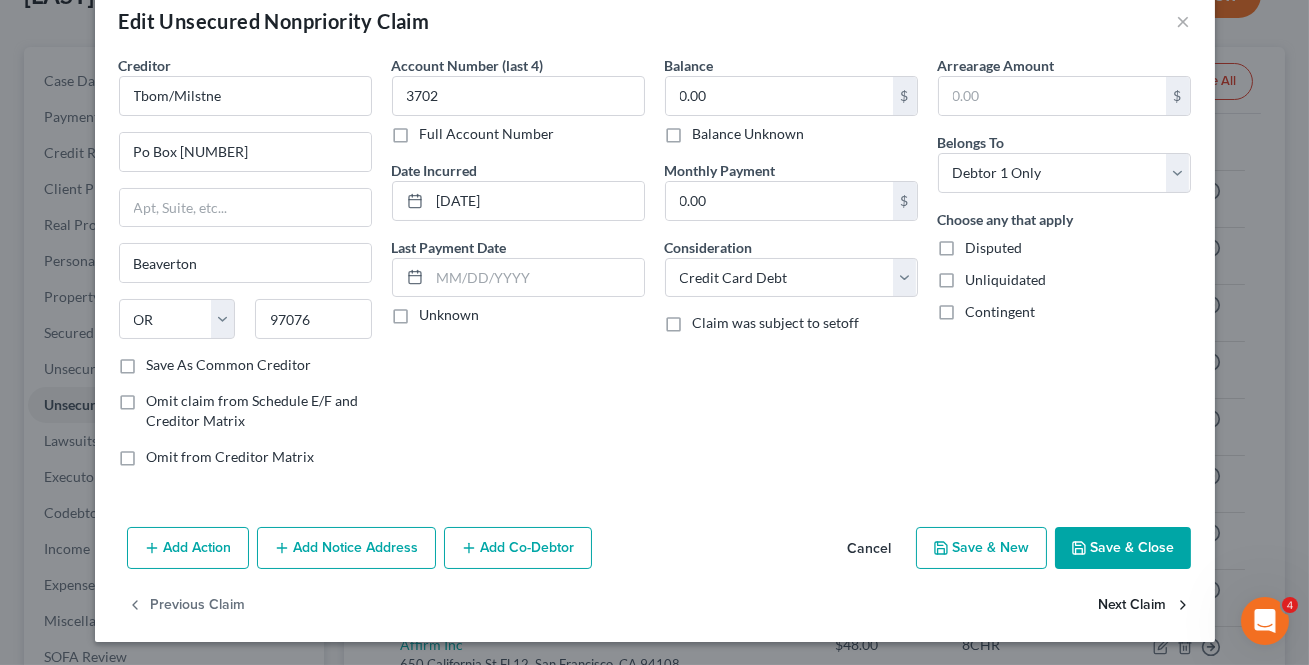 click on "Next Claim" at bounding box center [1145, 606] 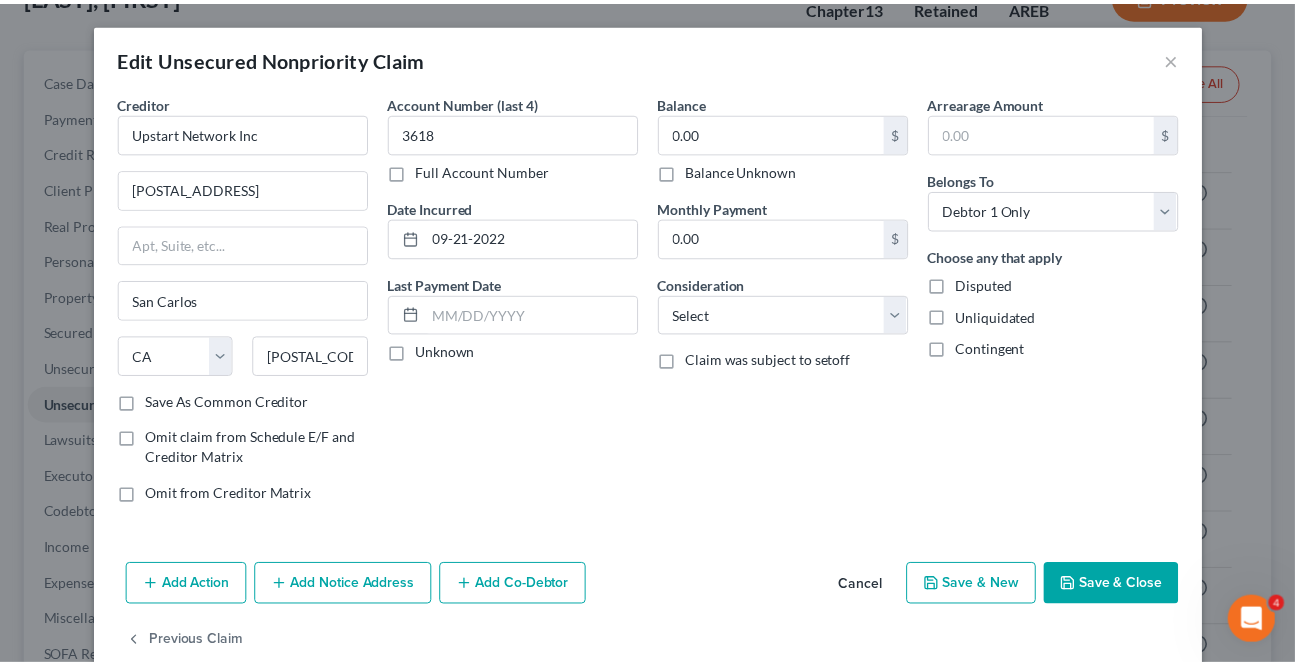 scroll, scrollTop: 37, scrollLeft: 0, axis: vertical 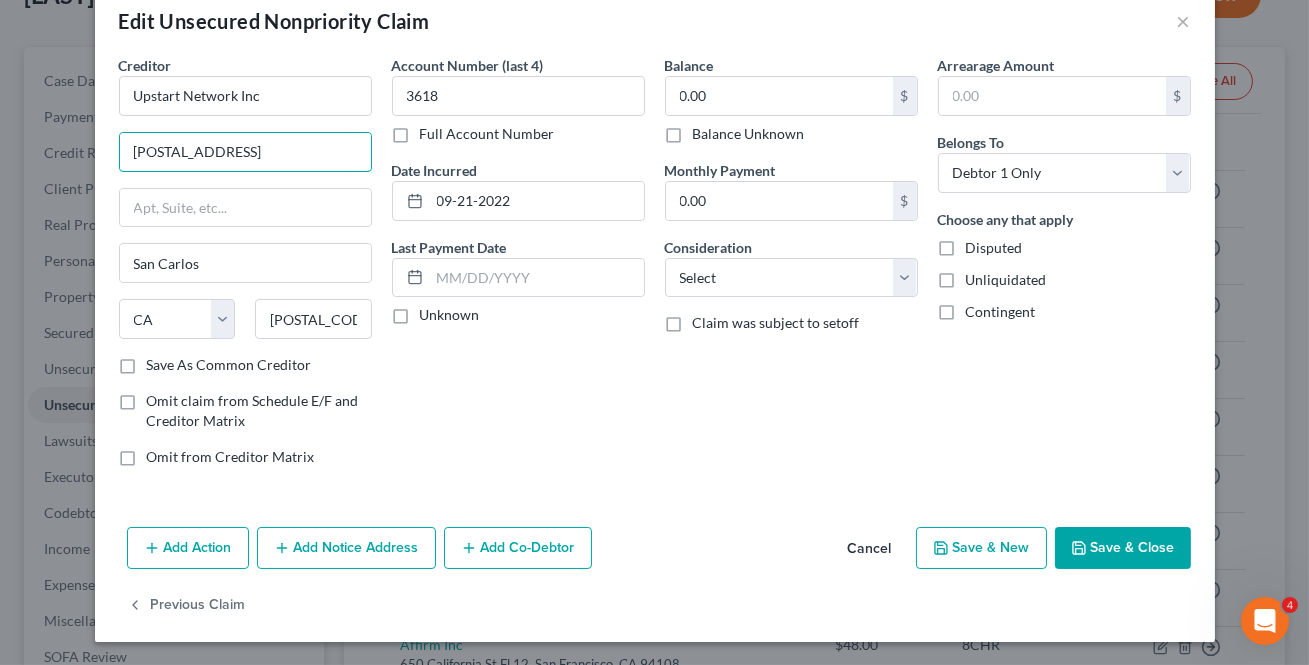 drag, startPoint x: 139, startPoint y: 153, endPoint x: 145, endPoint y: 177, distance: 24.738634 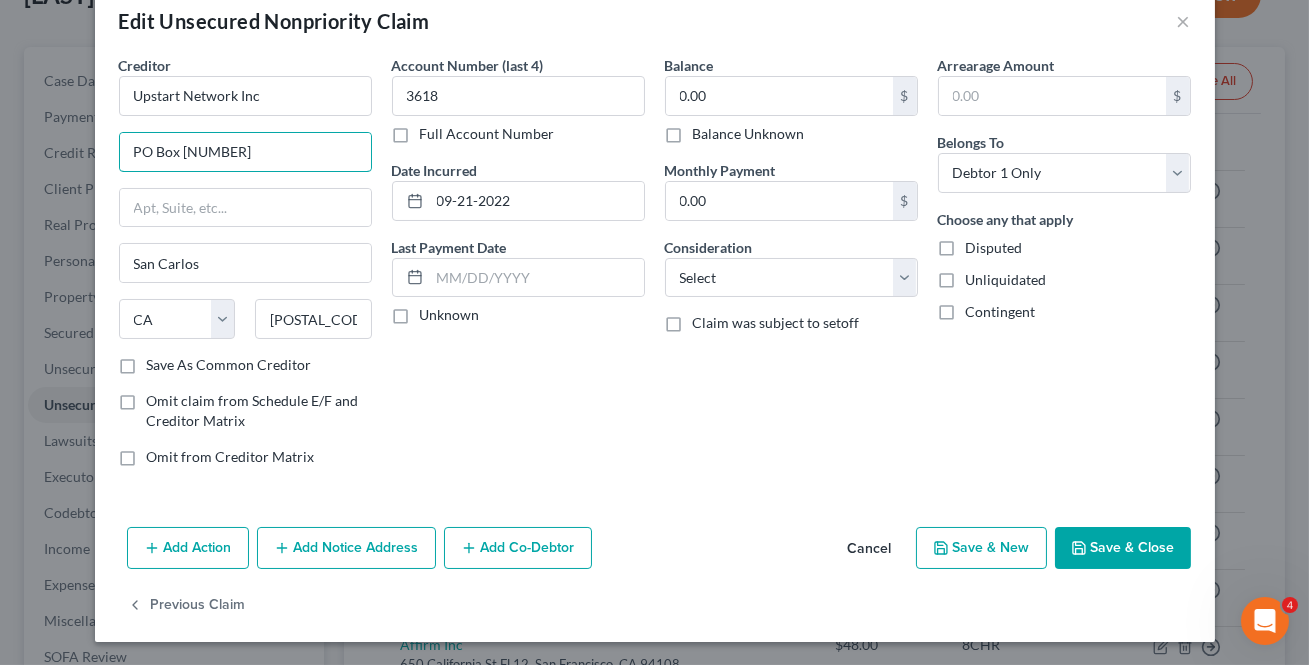 type on "PO Box 1503" 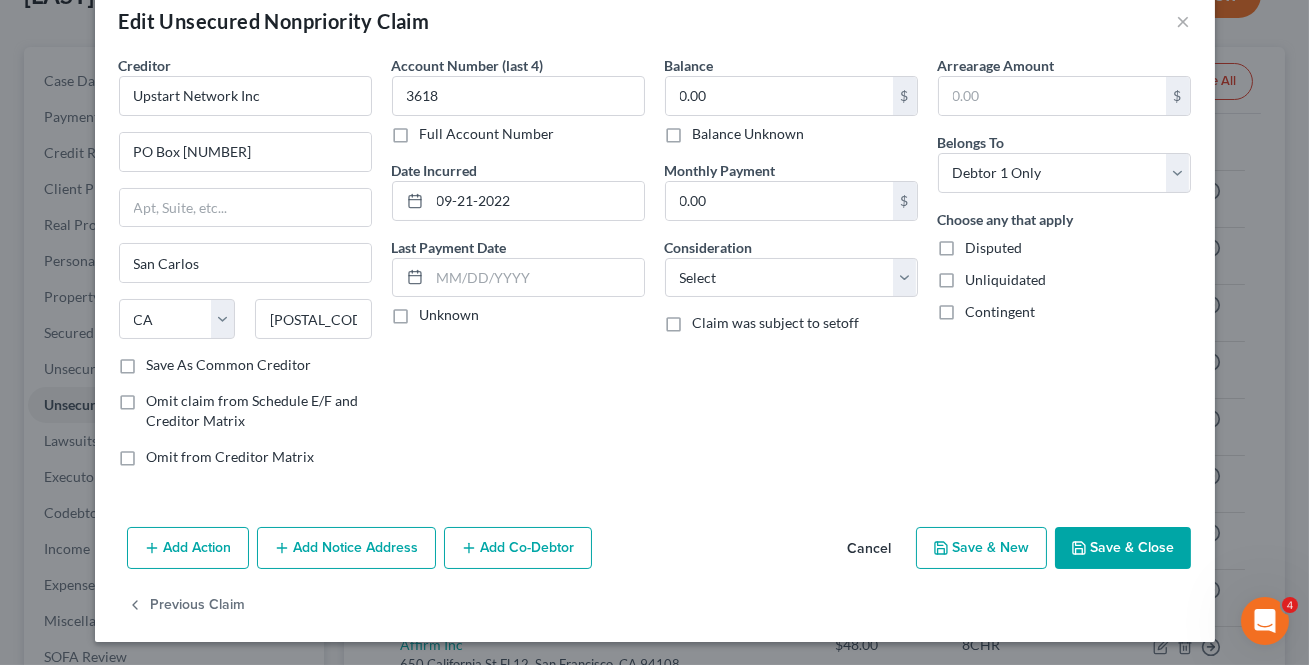 click on "Save & New" at bounding box center (981, 548) 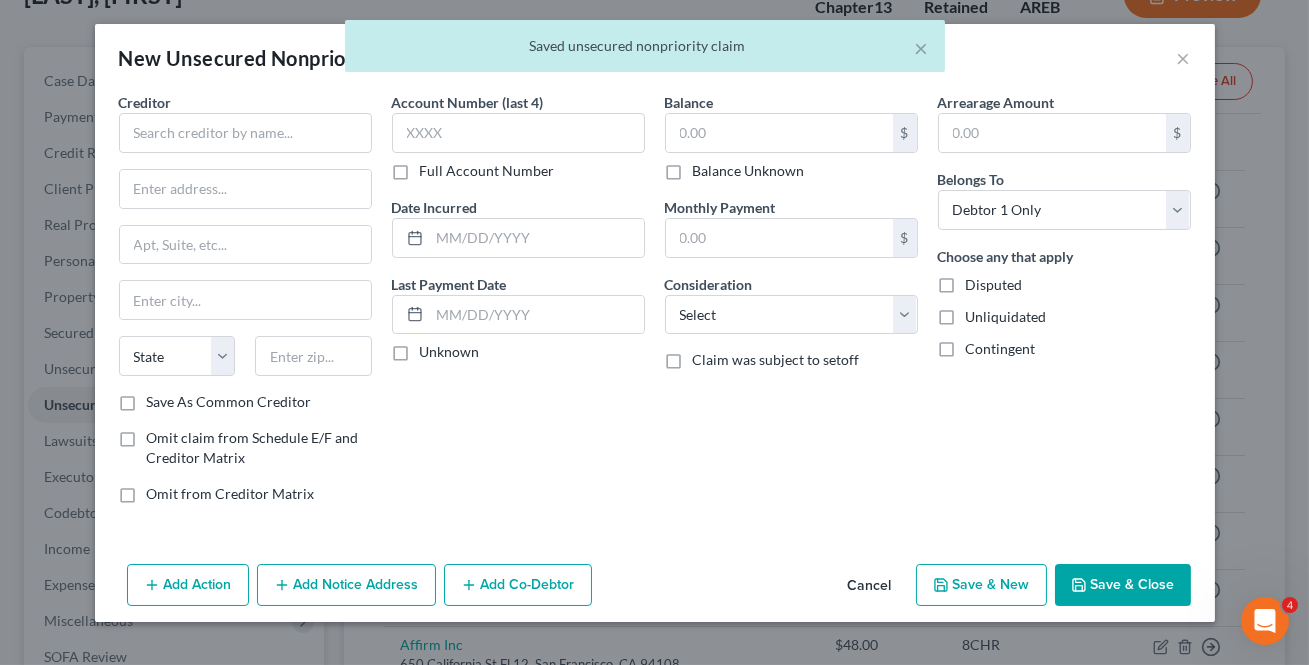 click on "Cancel" at bounding box center (870, 586) 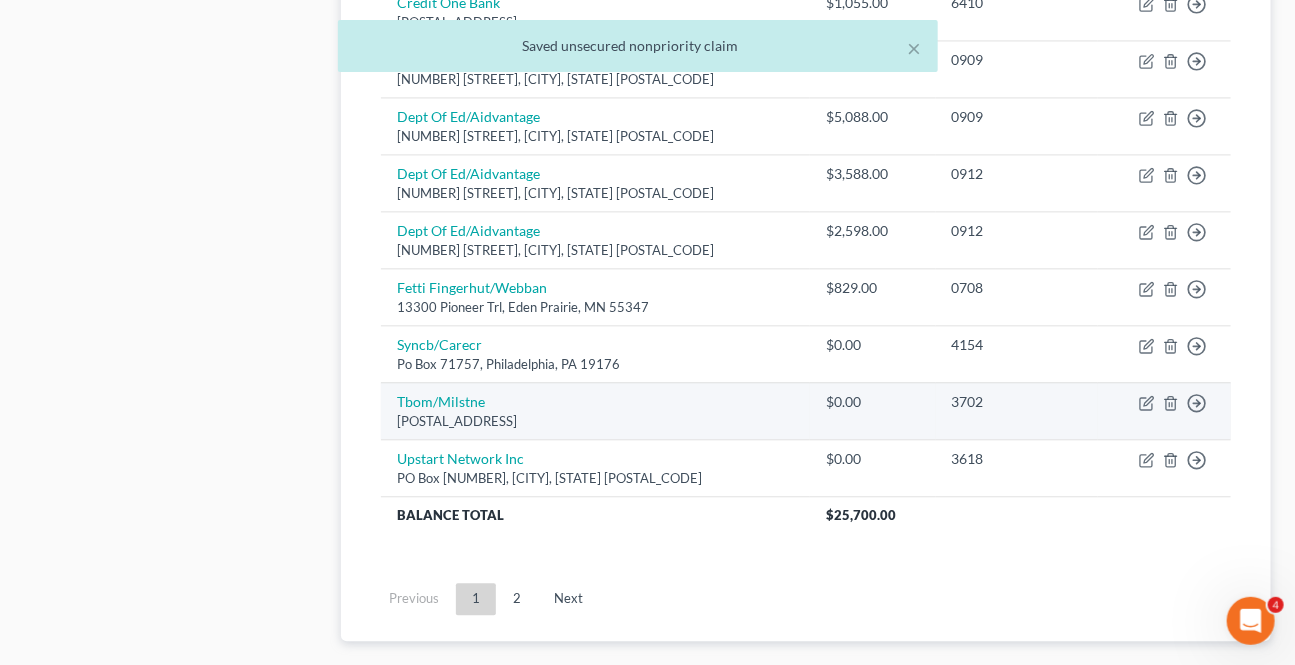 scroll, scrollTop: 1675, scrollLeft: 0, axis: vertical 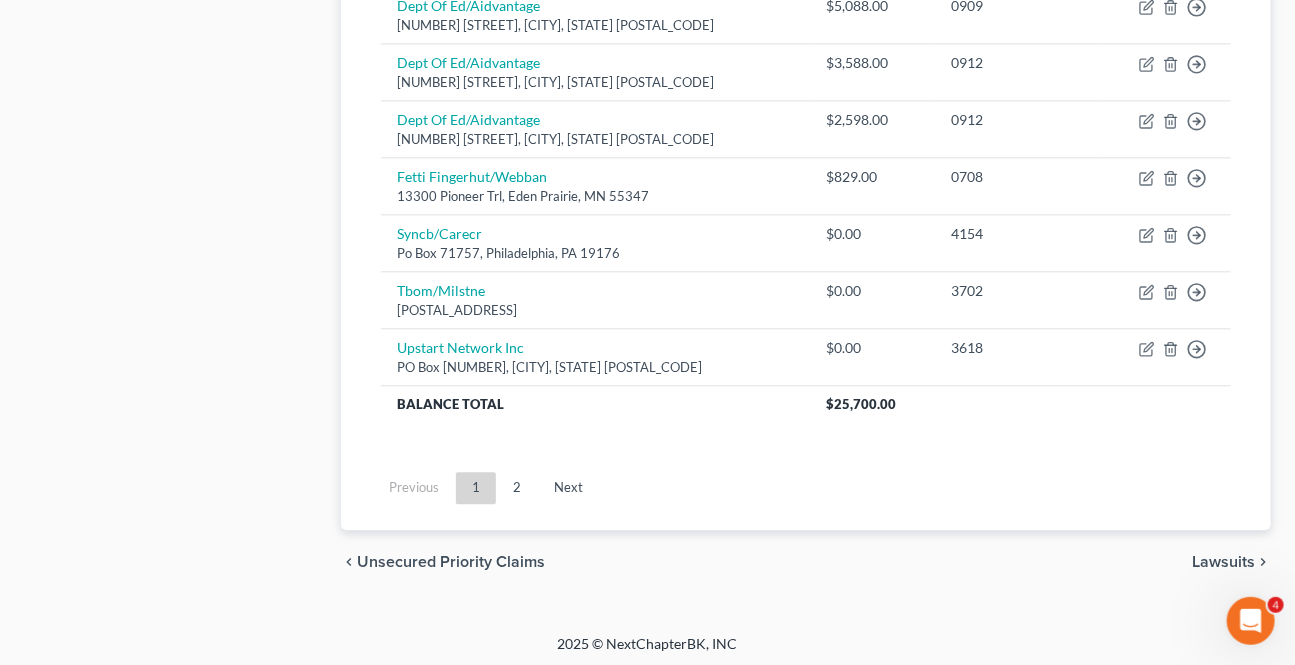 click on "2" at bounding box center (517, 488) 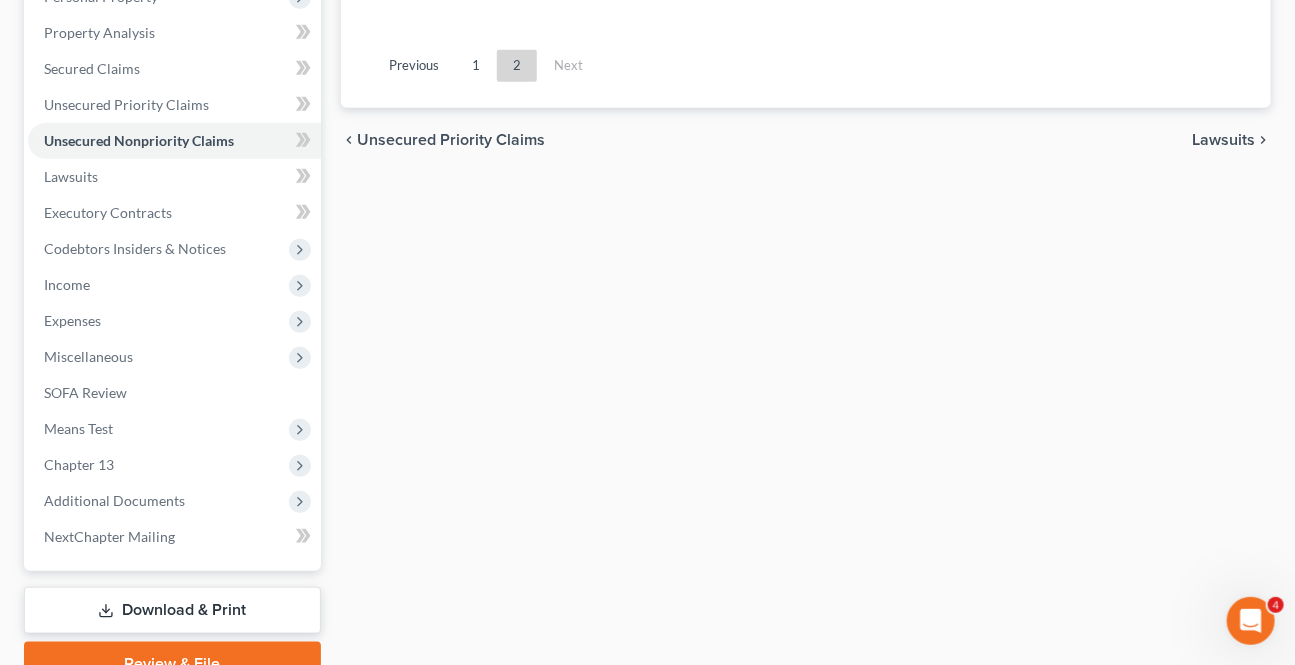 scroll, scrollTop: 0, scrollLeft: 0, axis: both 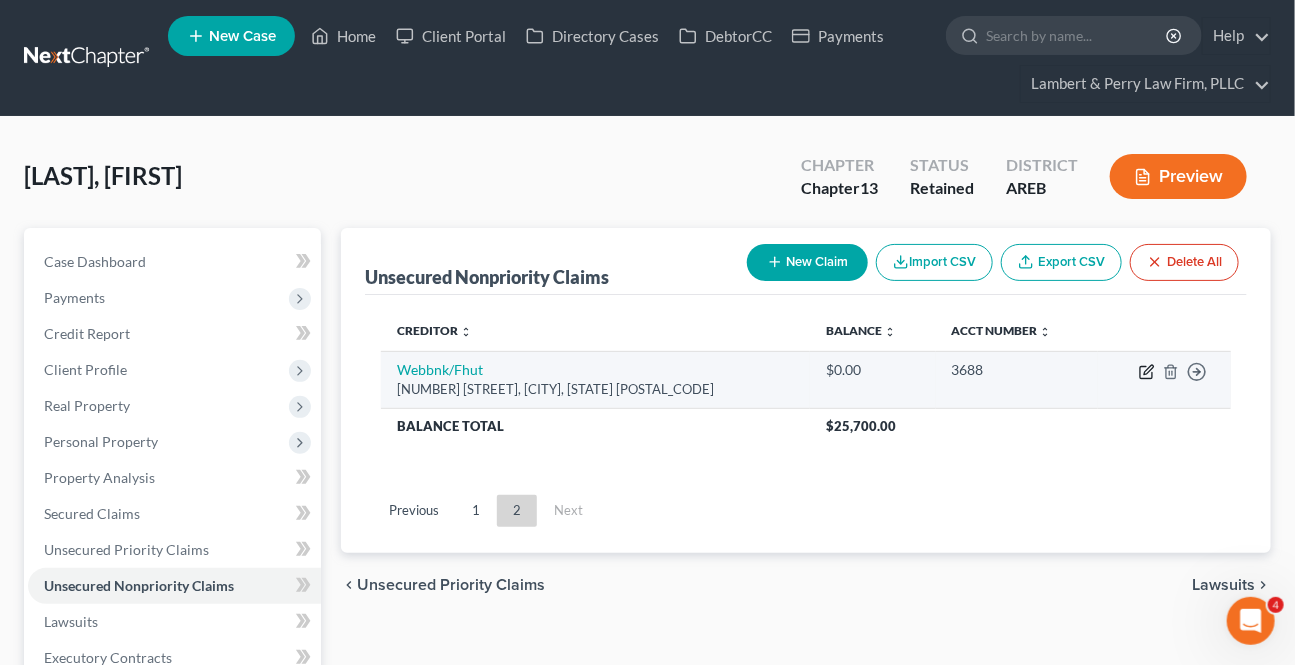click 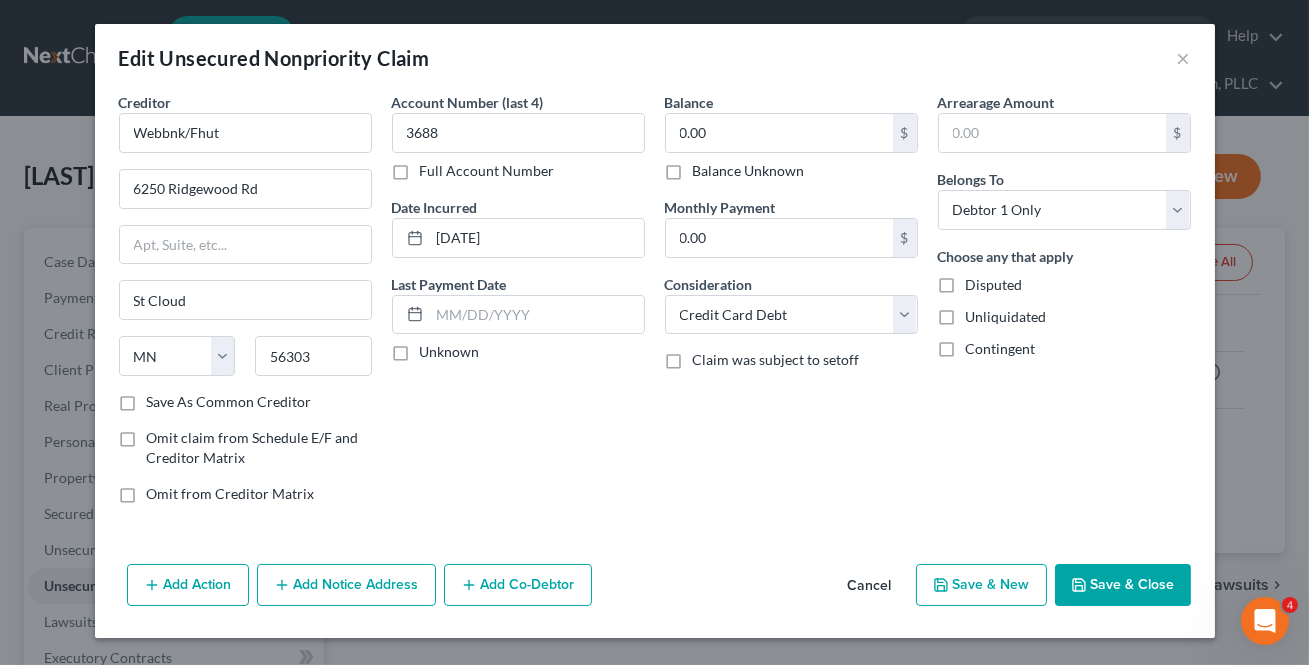 click on "Save & Close" at bounding box center (1123, 585) 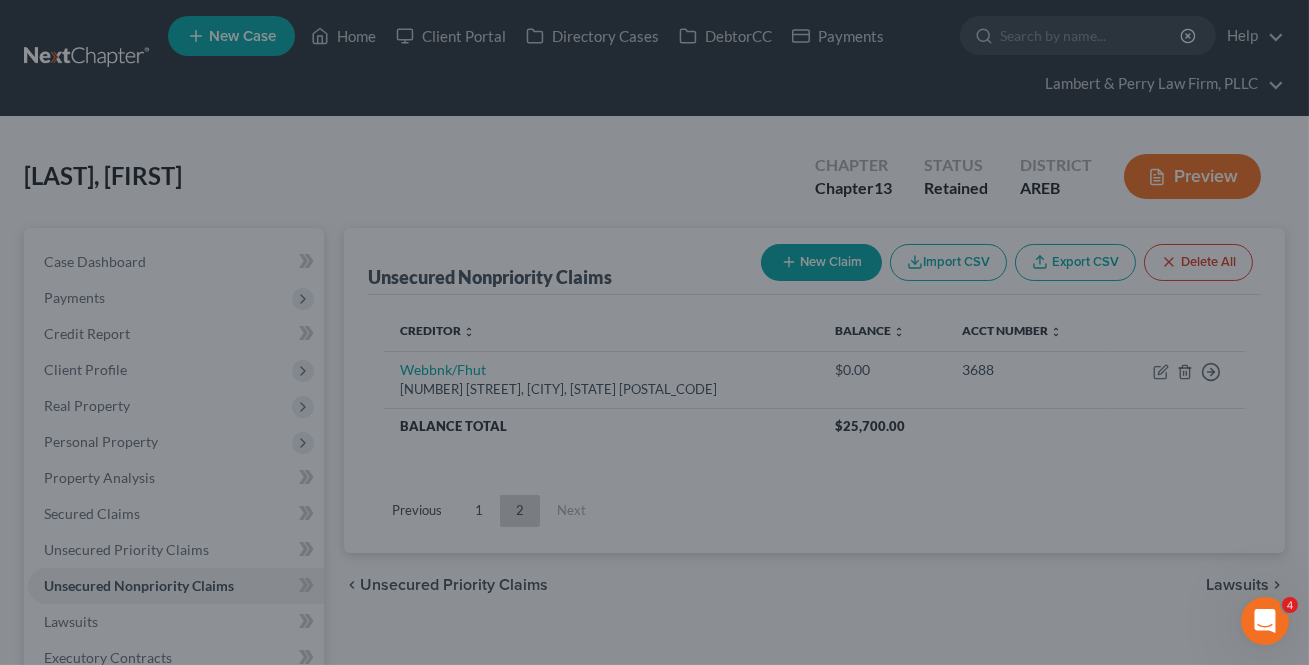 type on "0" 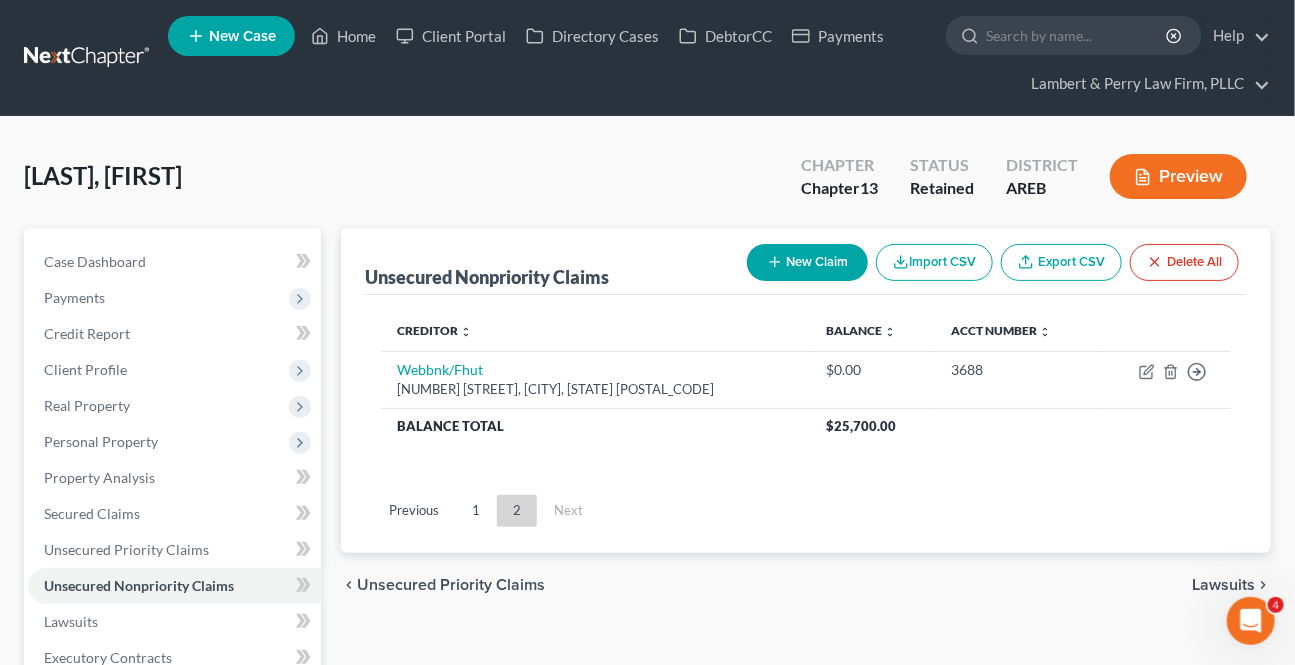 click on "Lawsuits" at bounding box center [1223, 585] 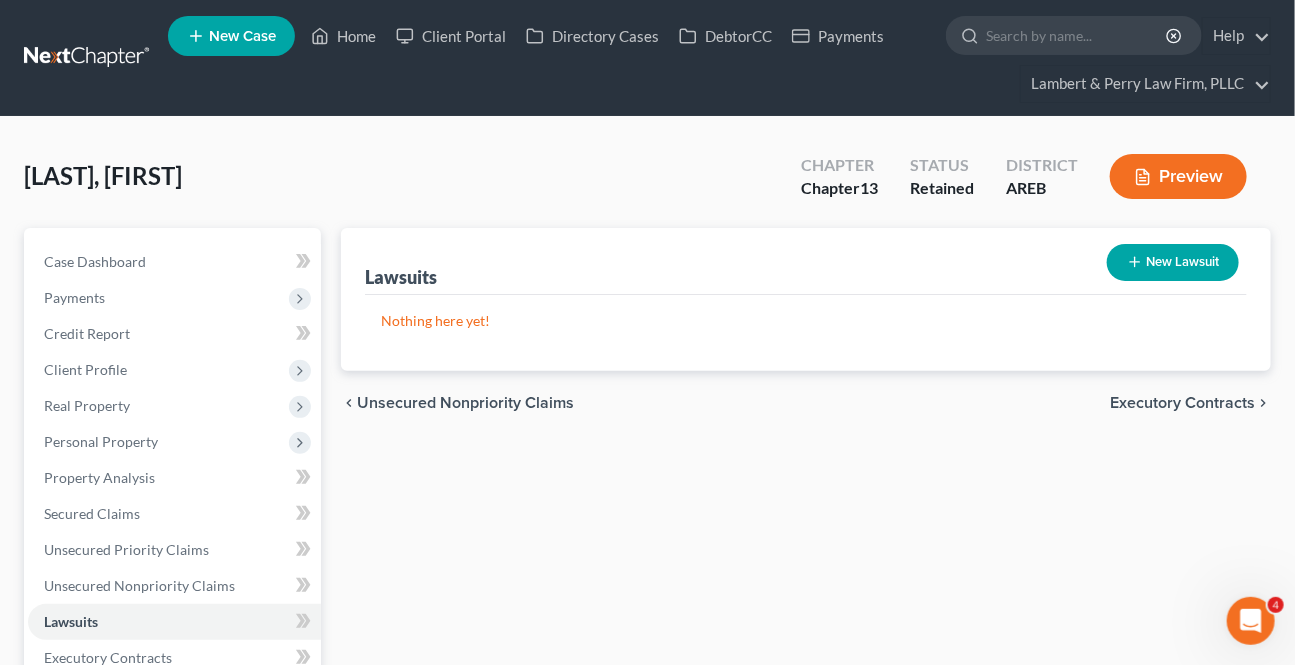 click on "chevron_left
Unsecured Nonpriority Claims
Executory Contracts
chevron_right" at bounding box center [806, 403] 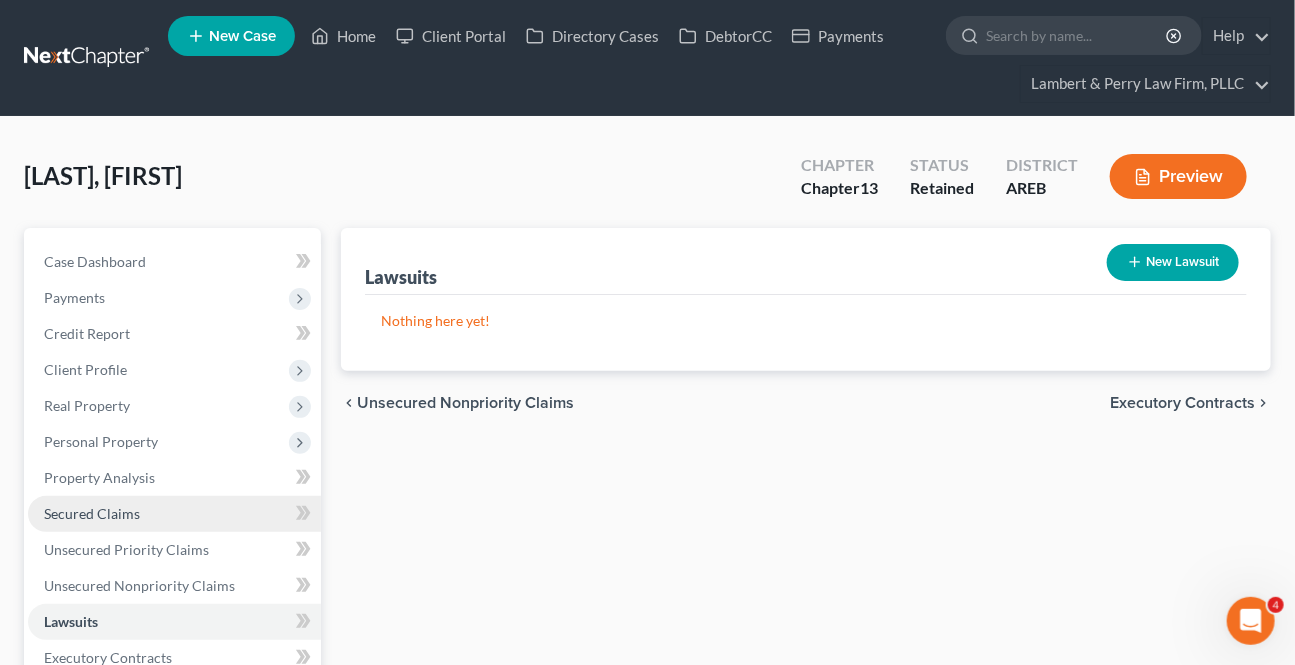 click on "Secured Claims" at bounding box center (92, 513) 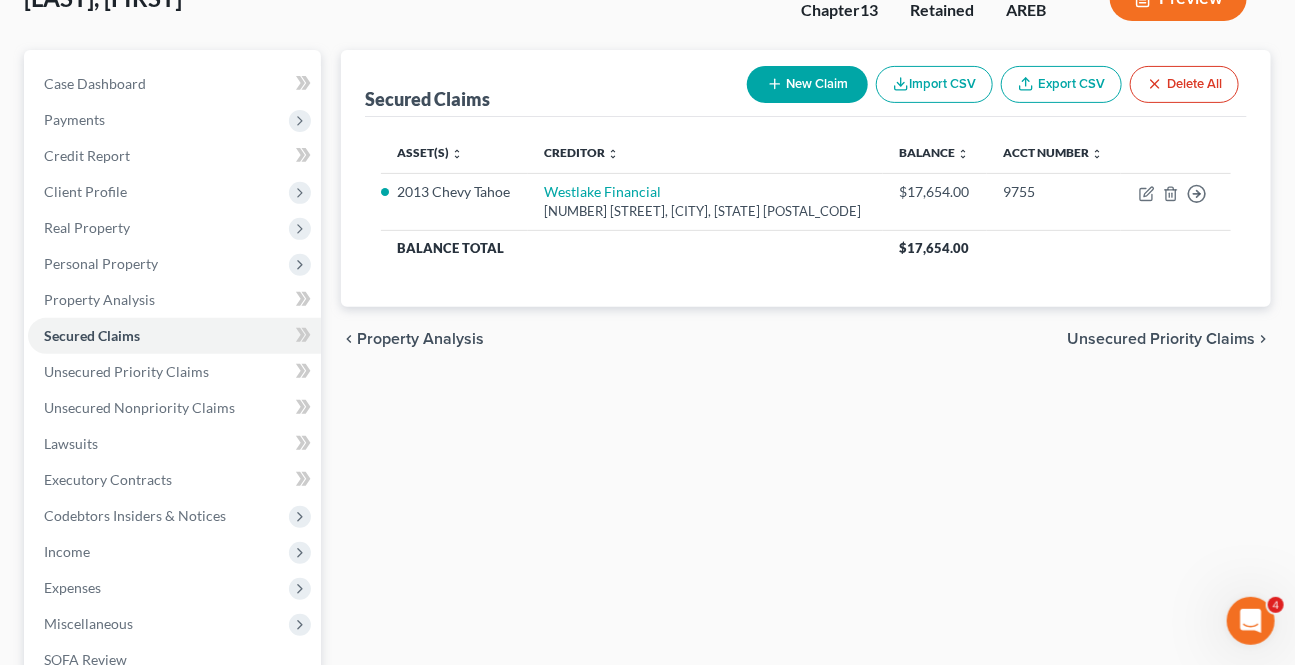 scroll, scrollTop: 181, scrollLeft: 0, axis: vertical 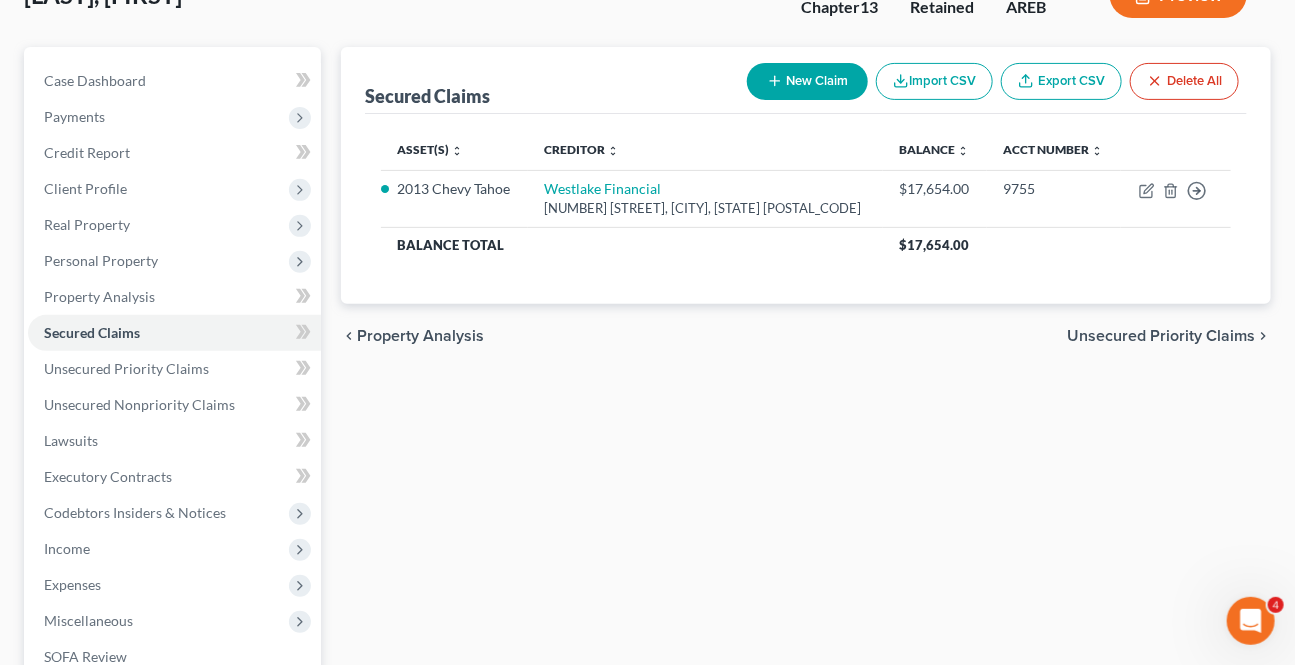 click on "Unsecured Priority Claims" at bounding box center (1161, 336) 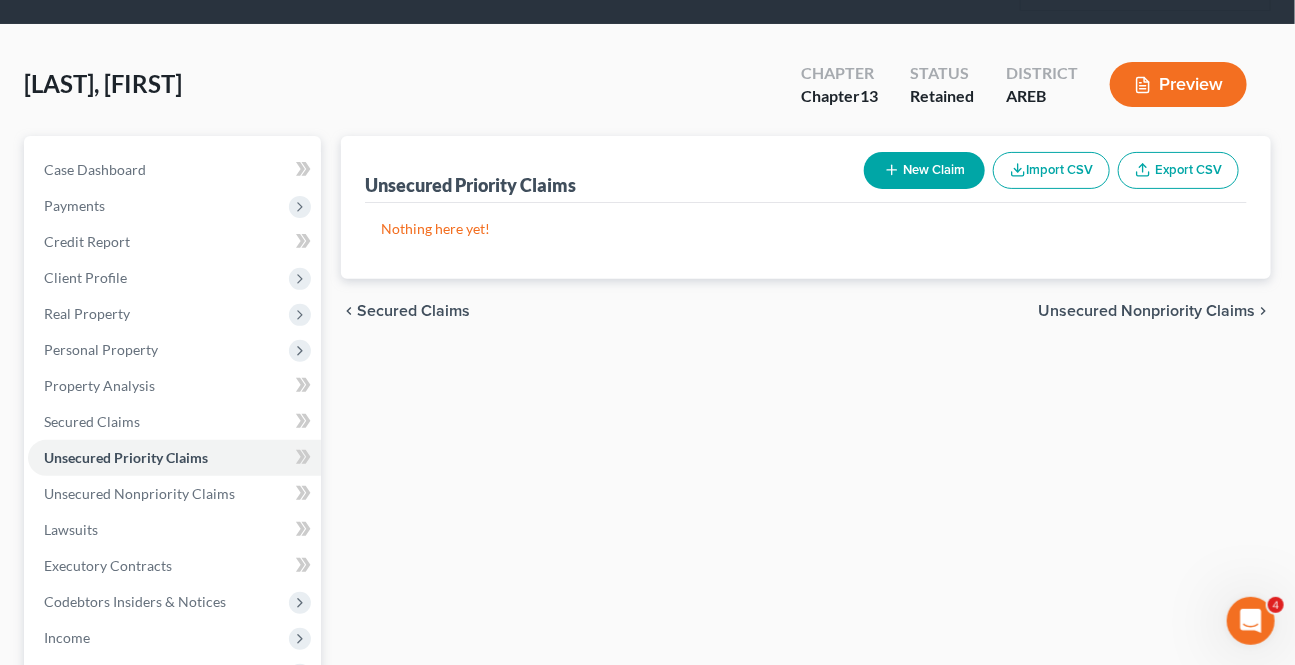 scroll, scrollTop: 0, scrollLeft: 0, axis: both 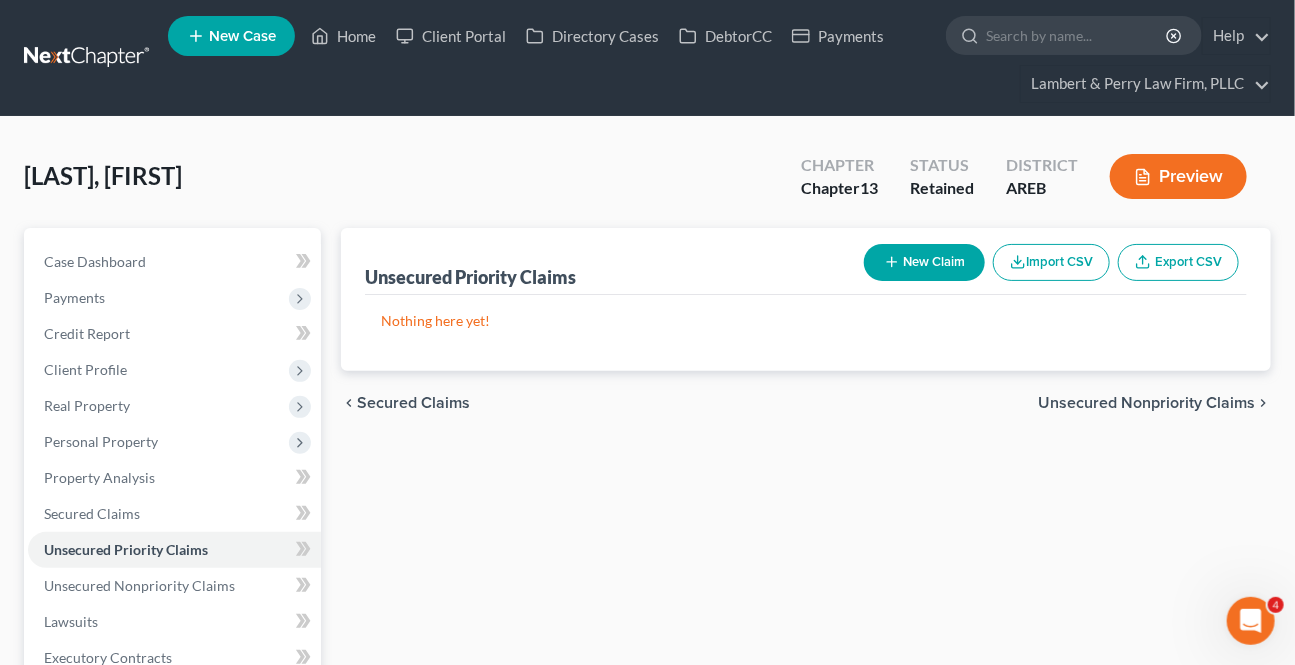 click on "Unsecured Nonpriority Claims" at bounding box center [1146, 403] 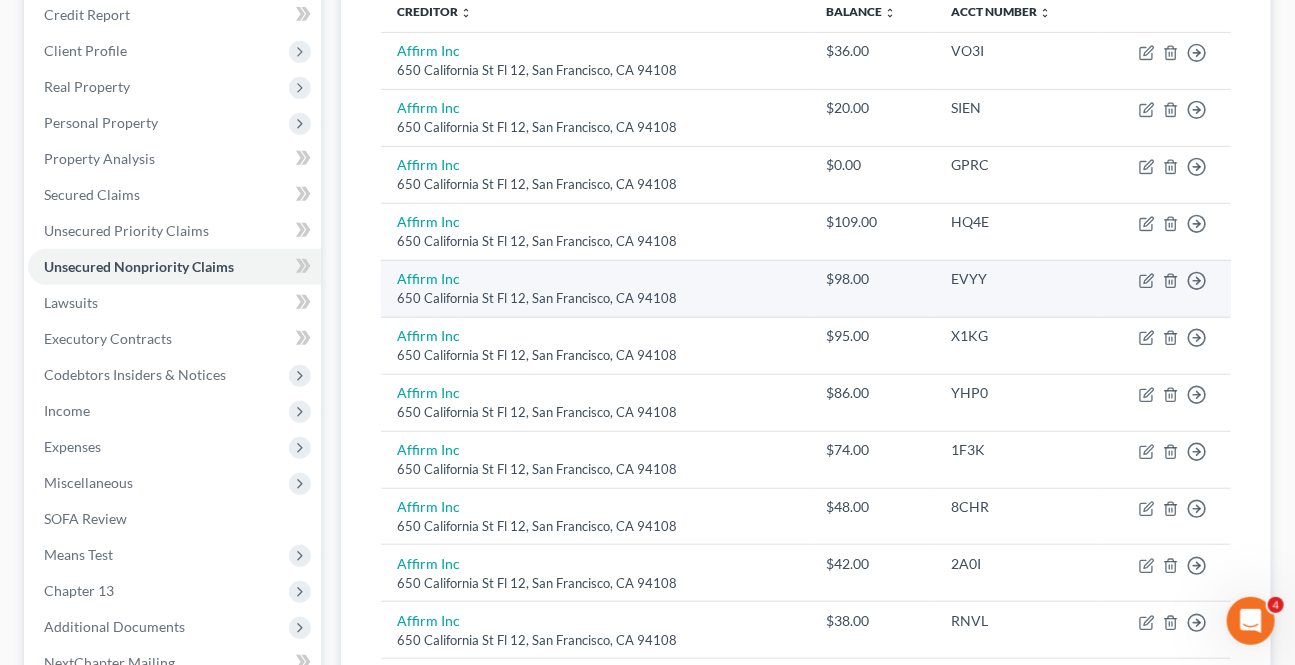 scroll, scrollTop: 363, scrollLeft: 0, axis: vertical 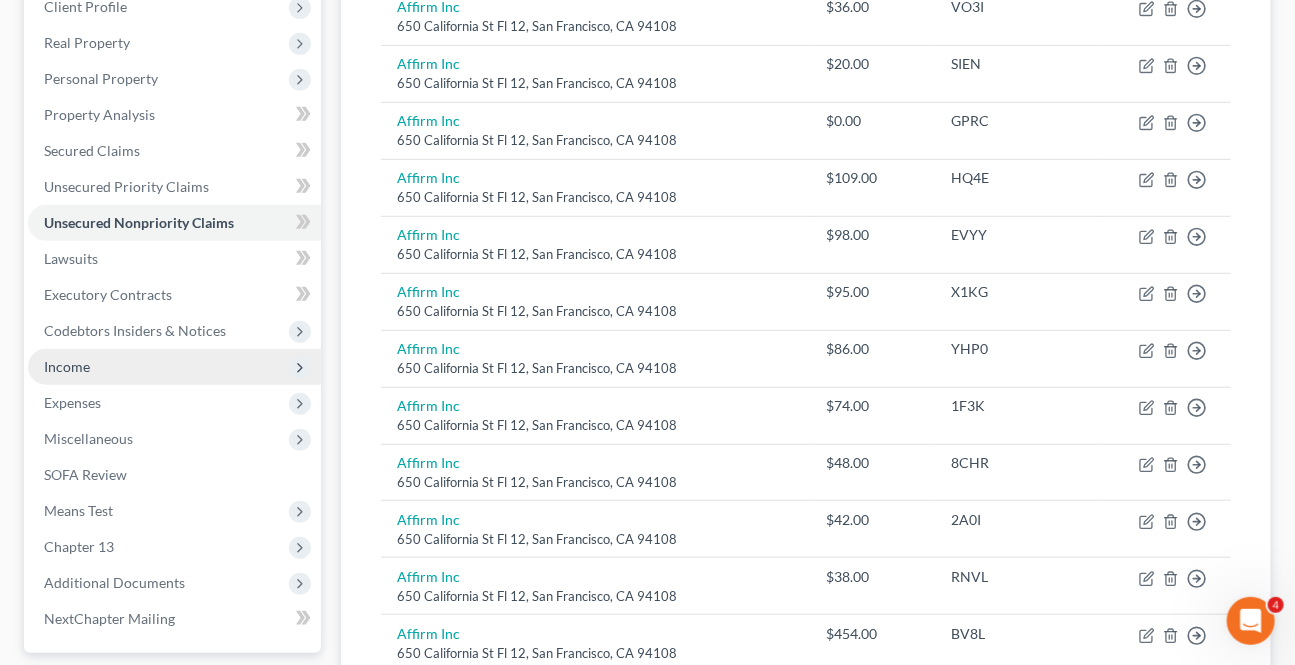 click on "Income" at bounding box center (67, 366) 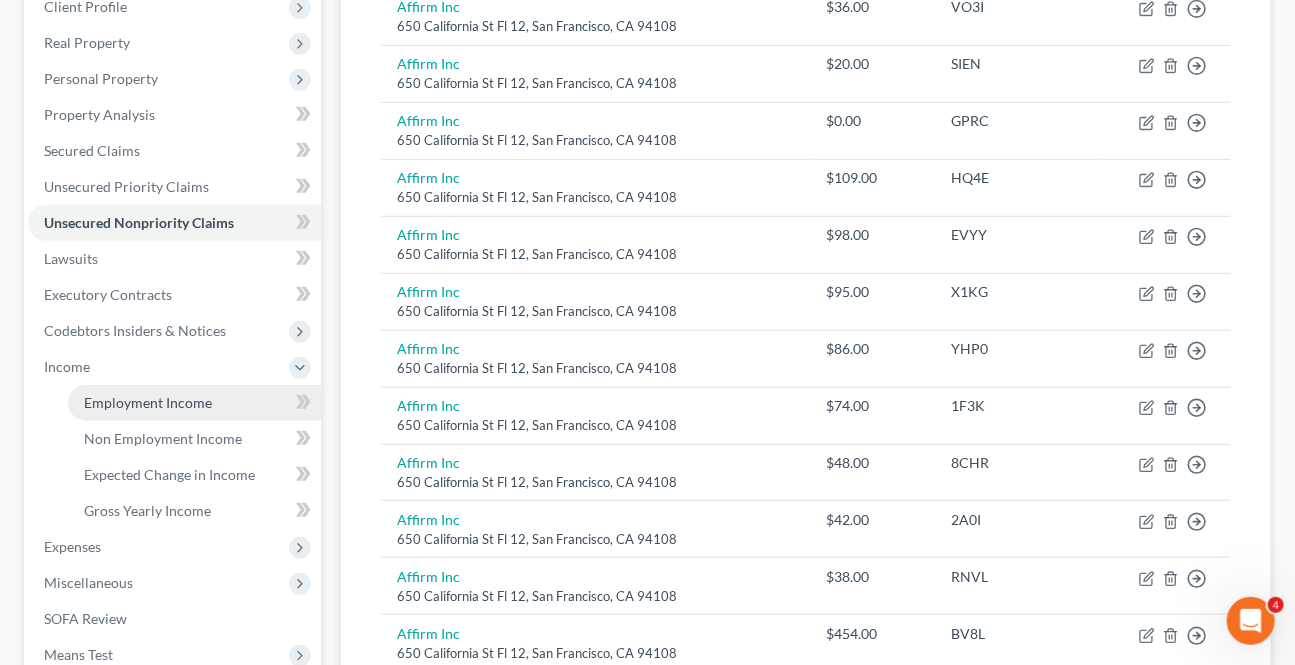 click on "Employment Income" at bounding box center [148, 402] 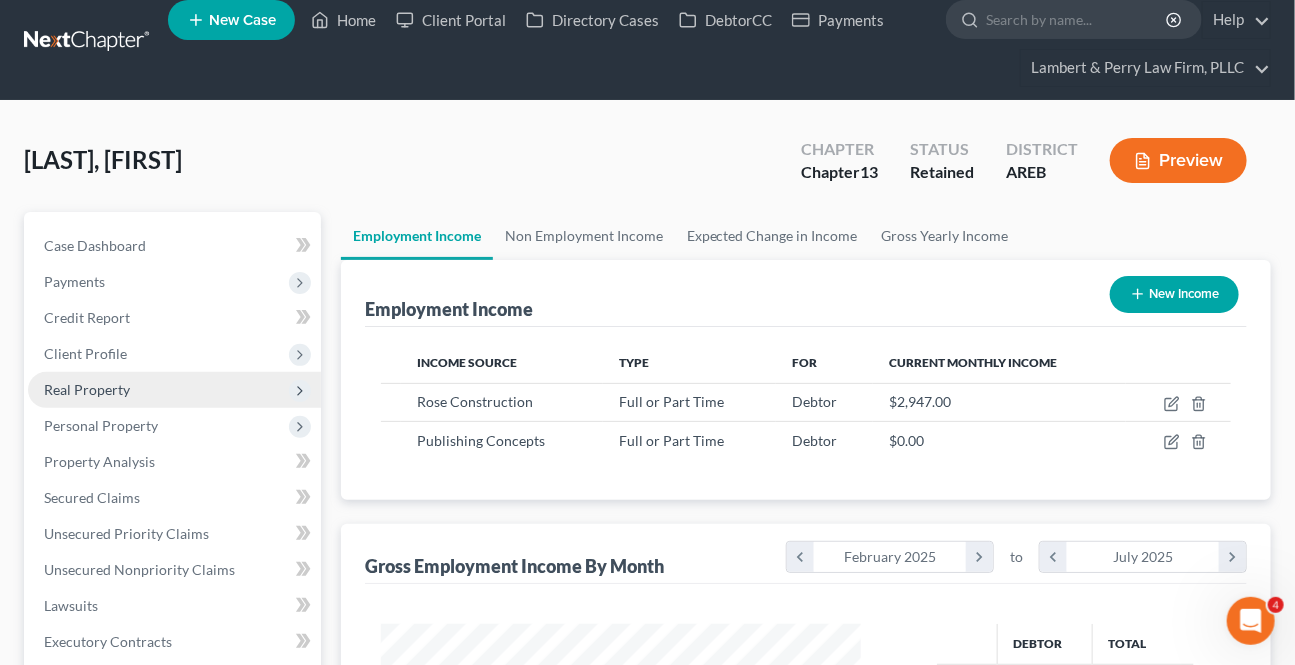 scroll, scrollTop: 0, scrollLeft: 0, axis: both 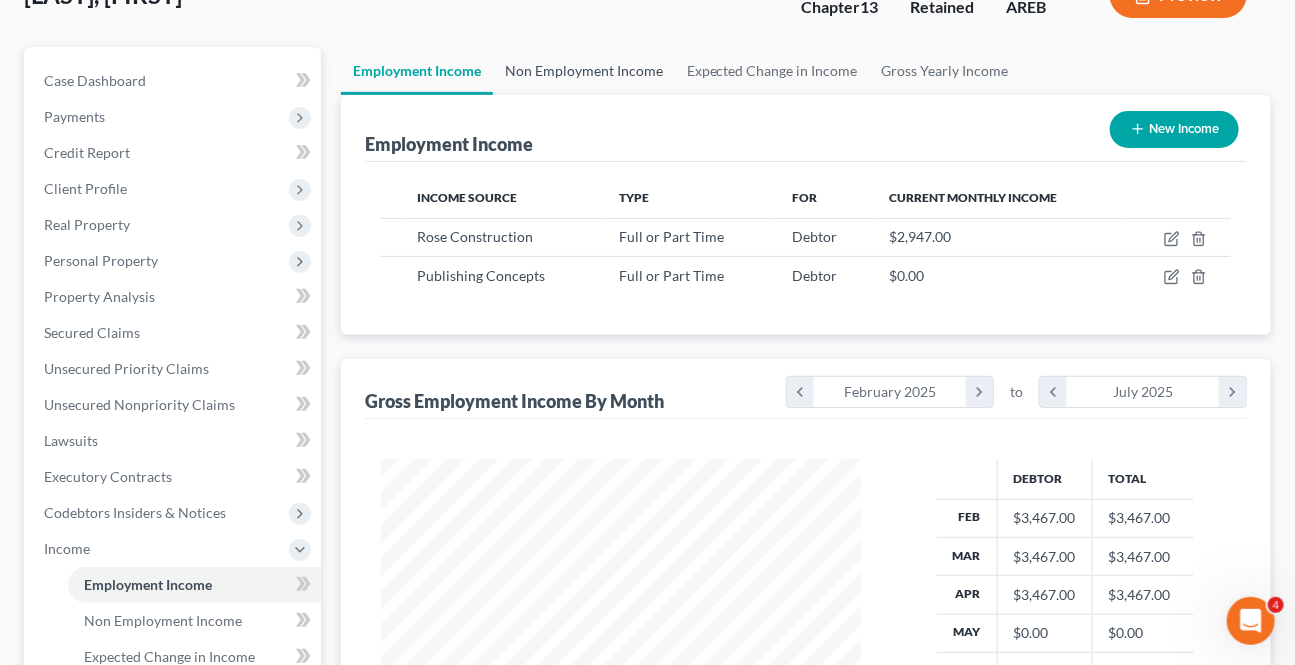click on "Non Employment Income" at bounding box center [584, 71] 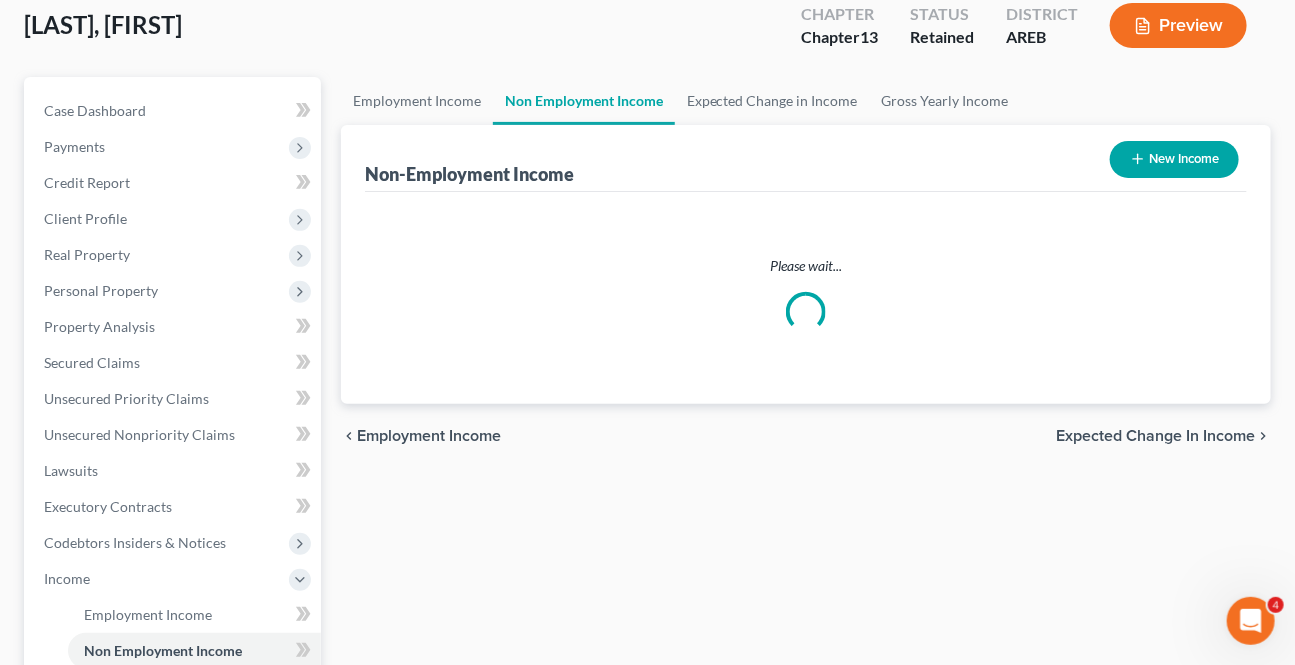 scroll, scrollTop: 0, scrollLeft: 0, axis: both 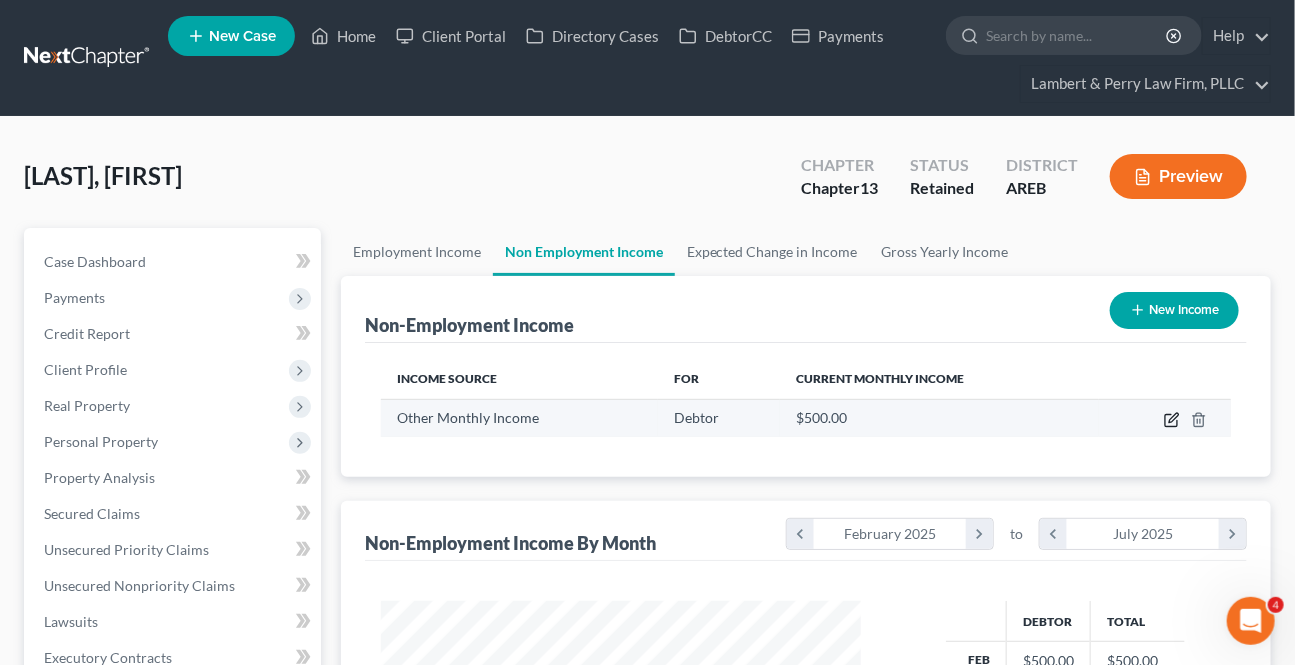 click 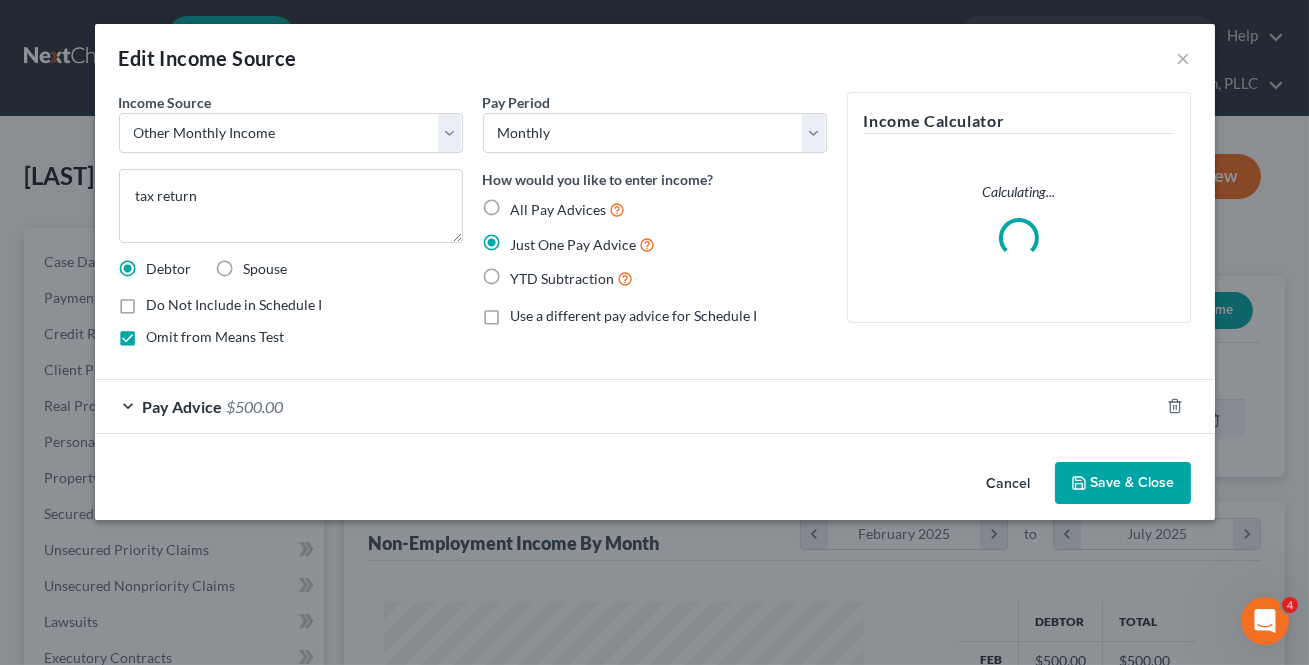 scroll, scrollTop: 999642, scrollLeft: 999474, axis: both 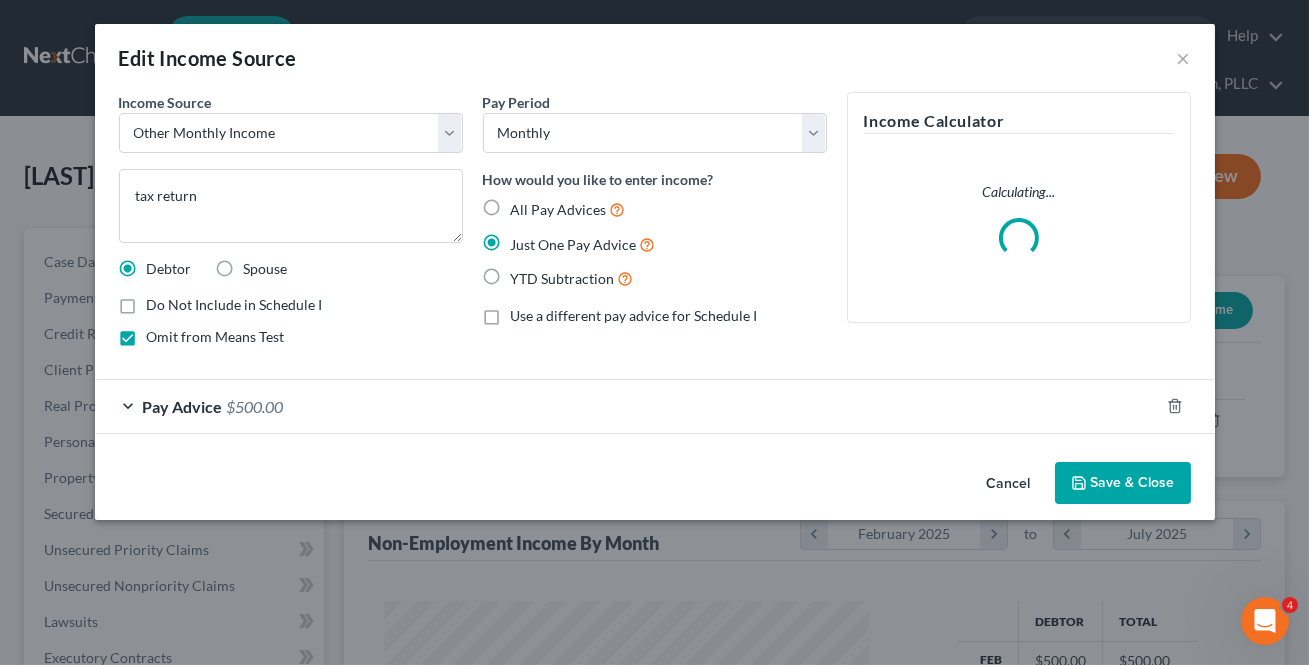 click on "Cancel" at bounding box center [1009, 484] 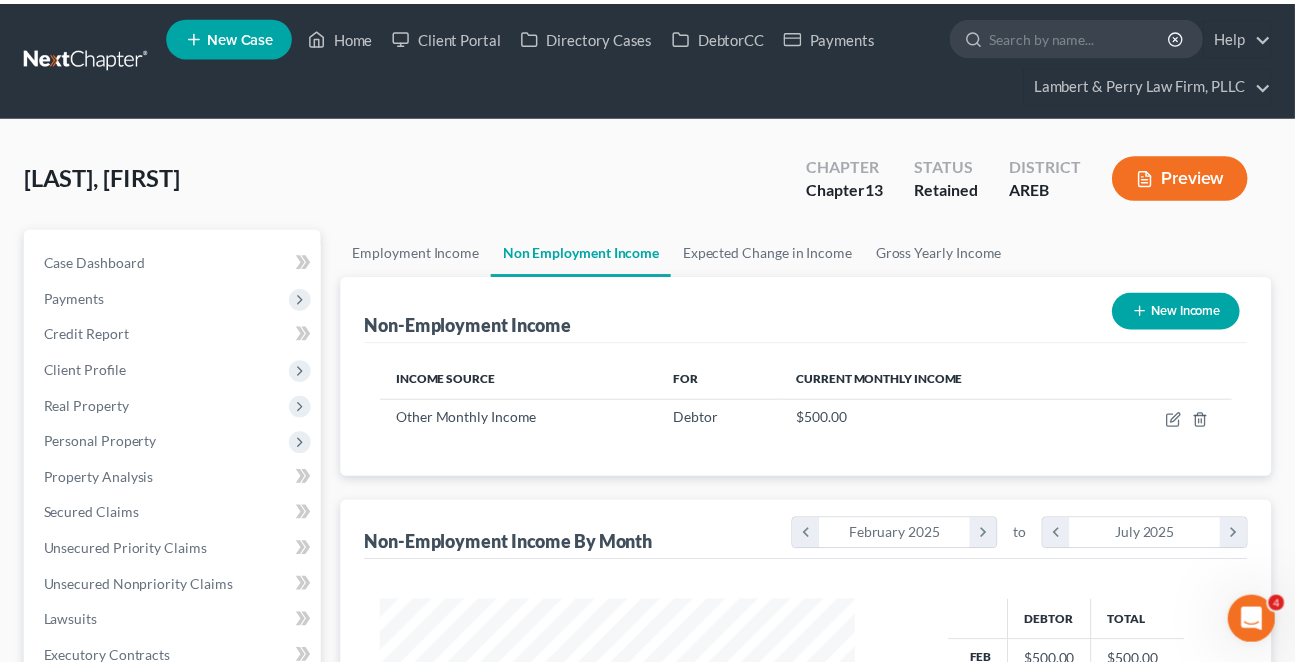 scroll, scrollTop: 358, scrollLeft: 520, axis: both 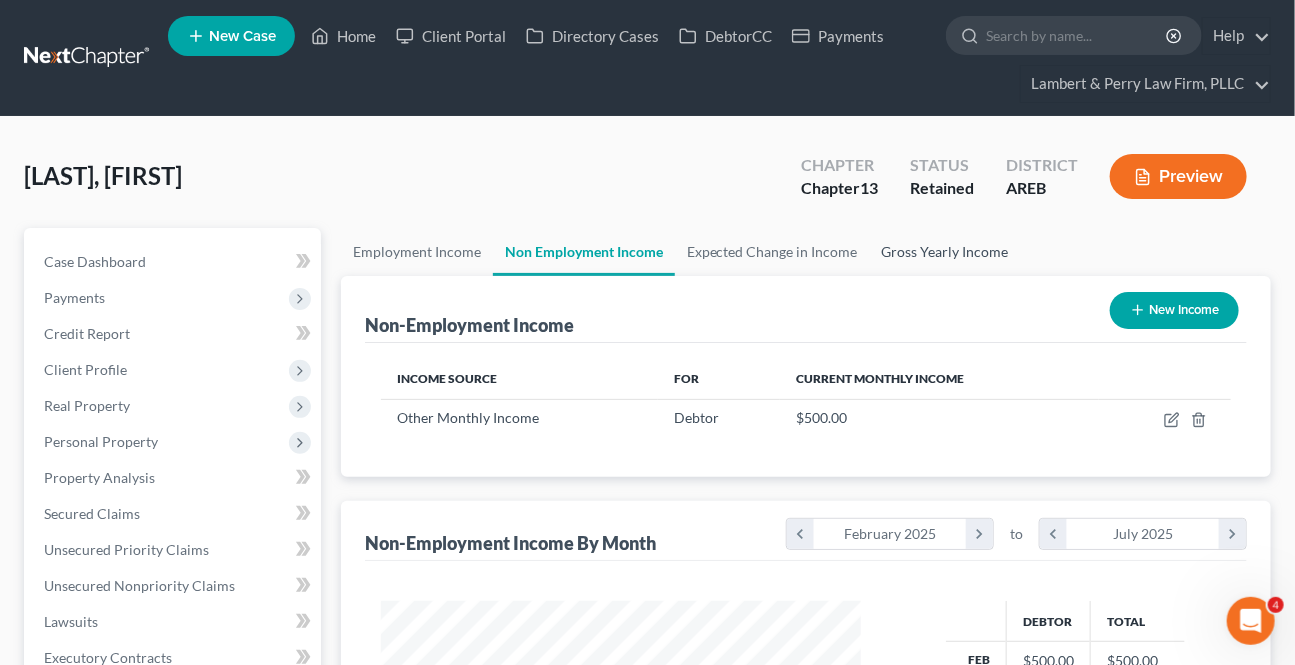 click on "Gross Yearly Income" at bounding box center (945, 252) 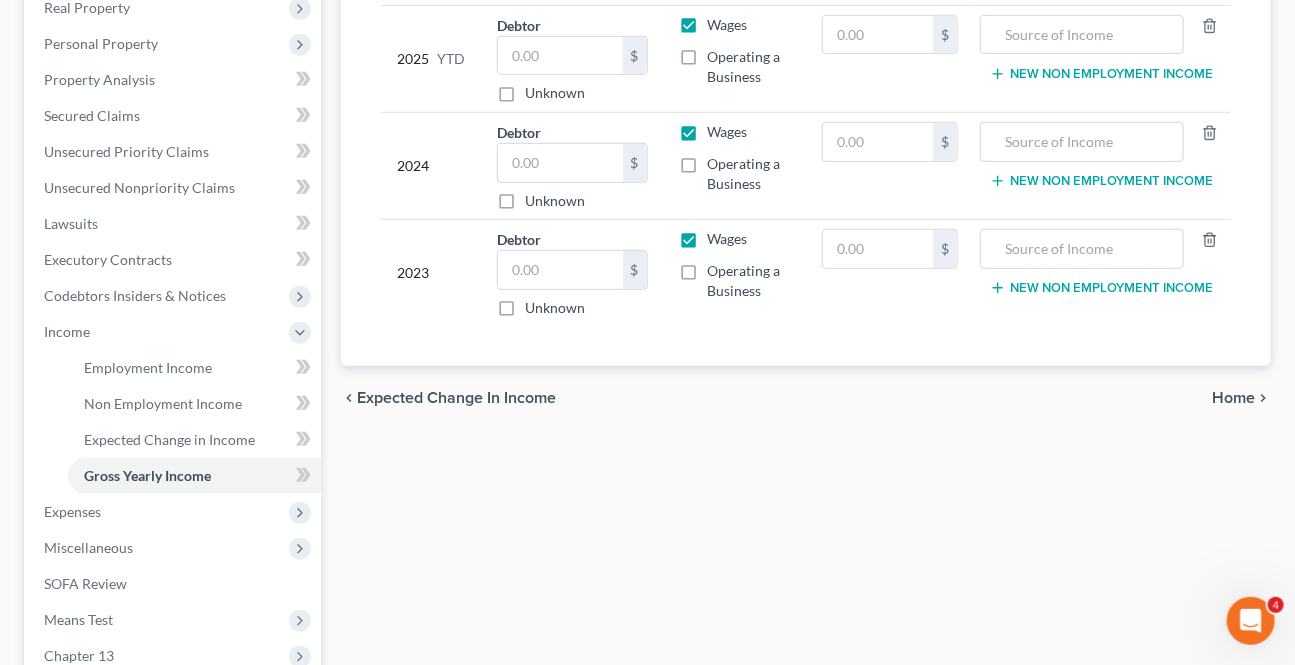 scroll, scrollTop: 545, scrollLeft: 0, axis: vertical 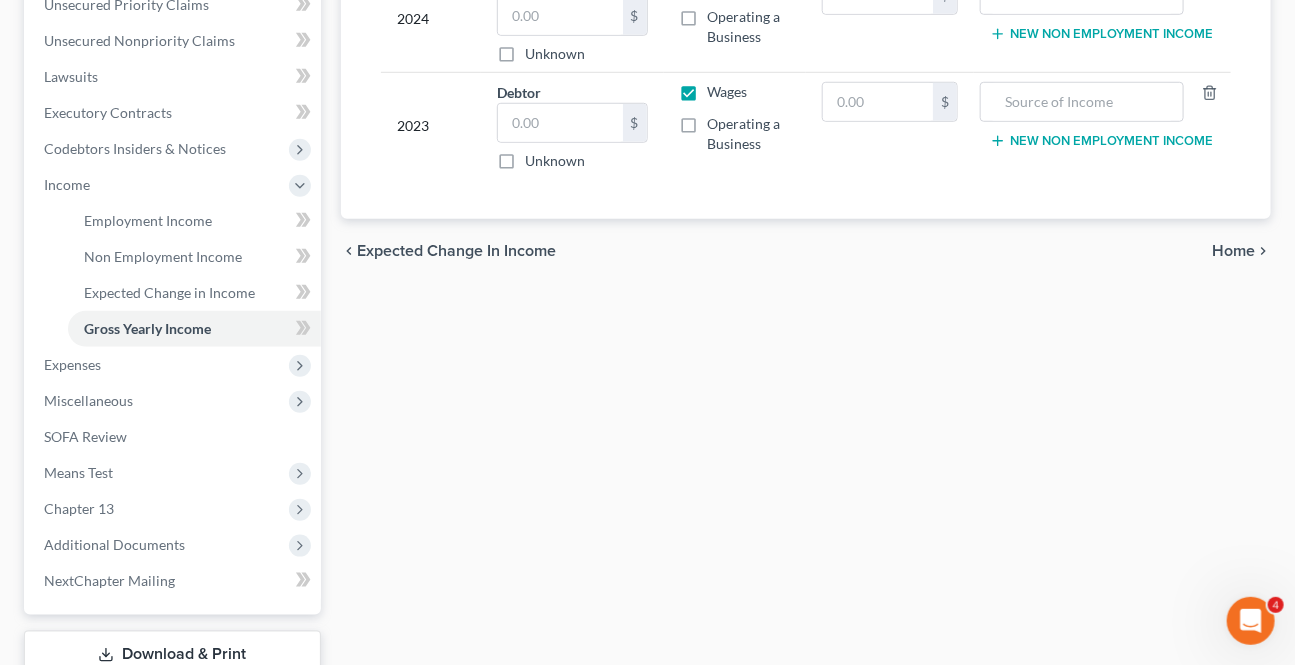 click on "Home" at bounding box center (1233, 251) 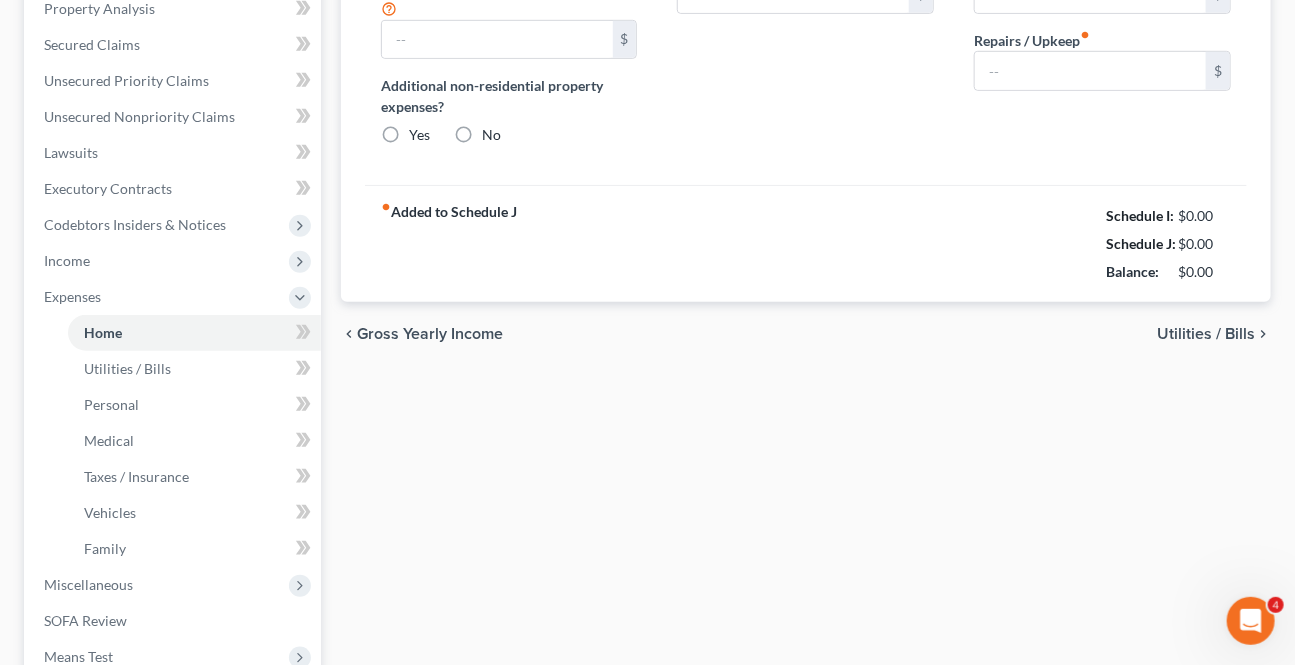 type on "800.00" 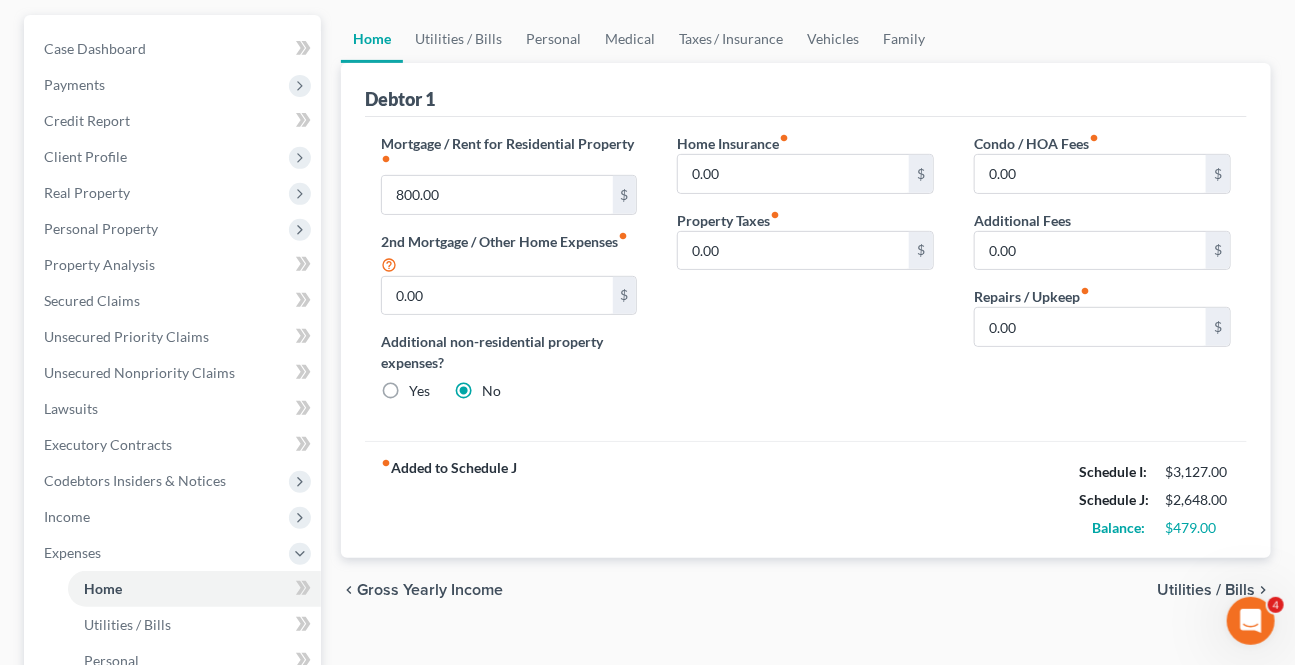 scroll, scrollTop: 181, scrollLeft: 0, axis: vertical 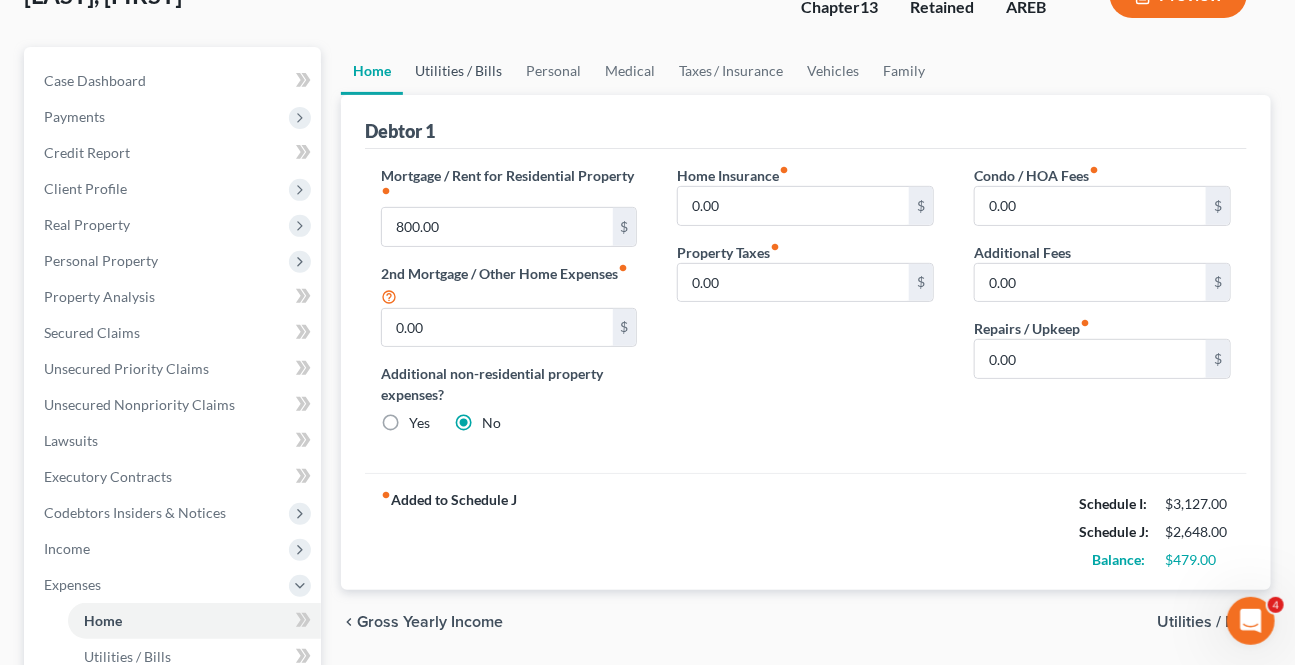 click on "Utilities / Bills" at bounding box center [458, 71] 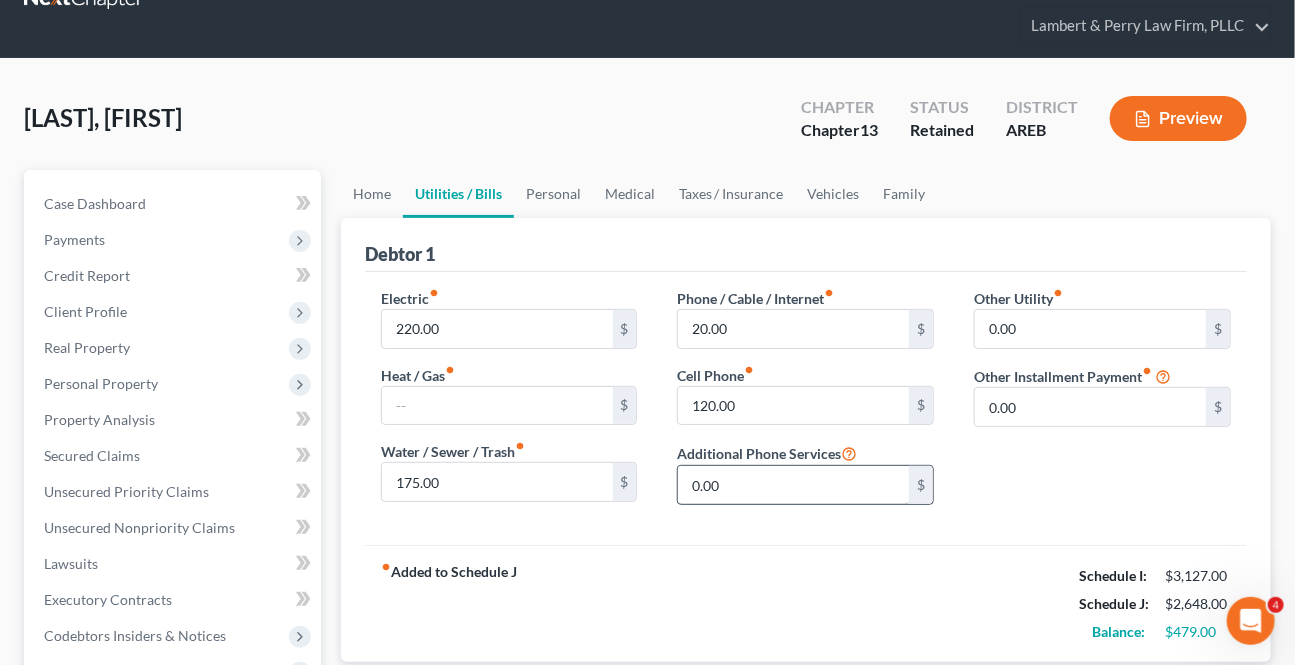 scroll, scrollTop: 90, scrollLeft: 0, axis: vertical 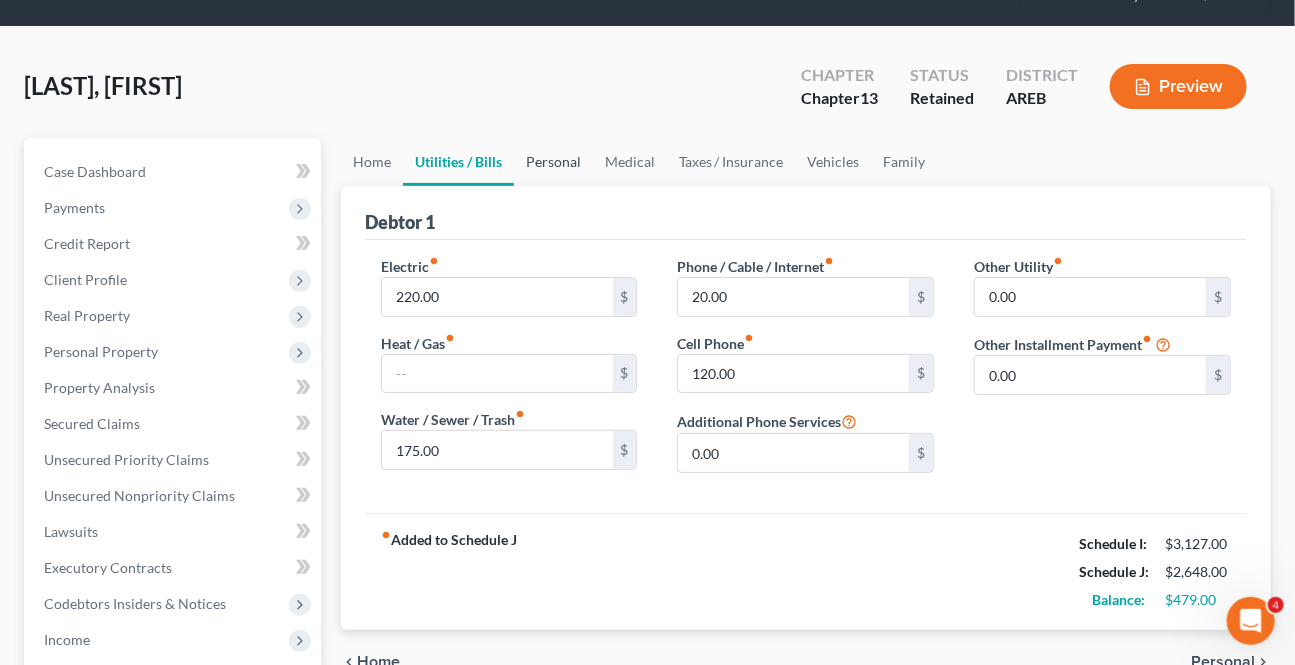 click on "Personal" at bounding box center (553, 162) 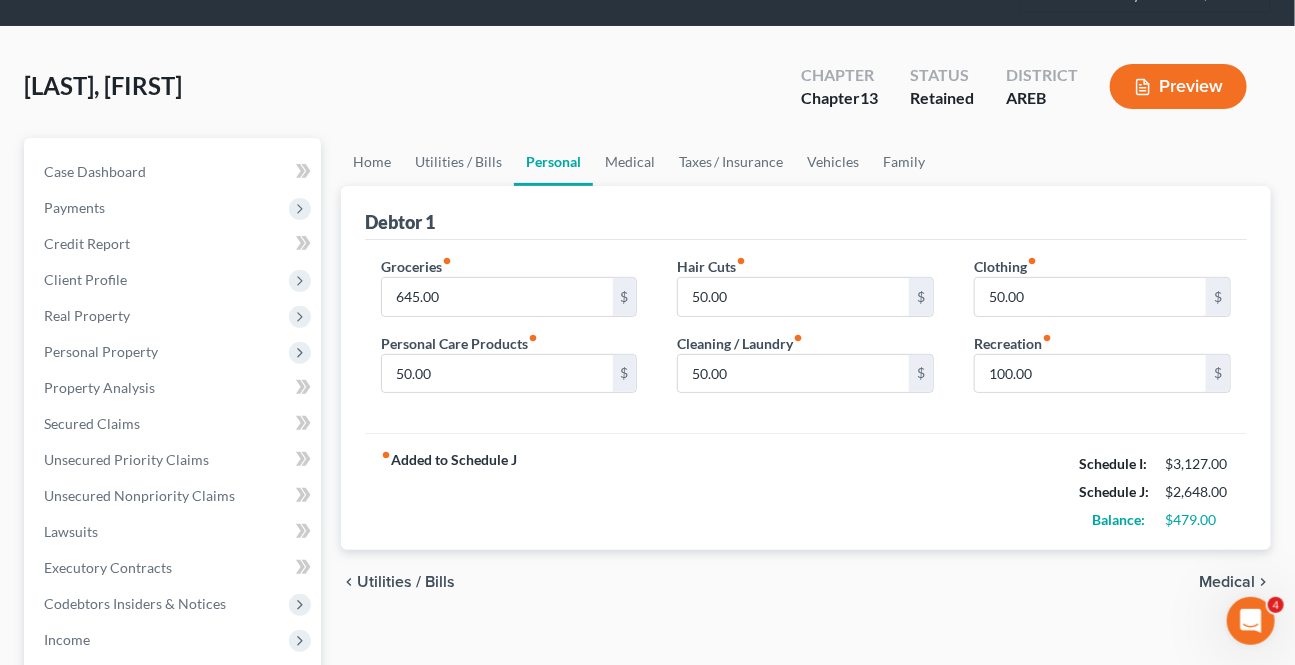 scroll, scrollTop: 0, scrollLeft: 0, axis: both 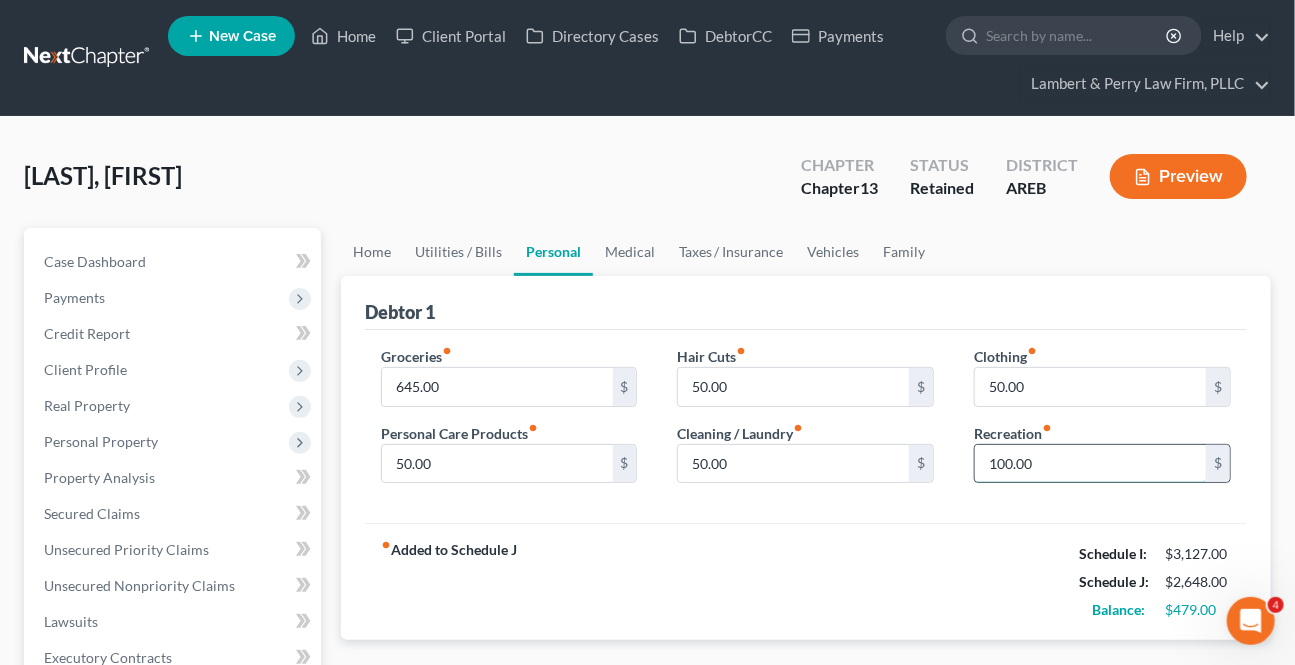 type 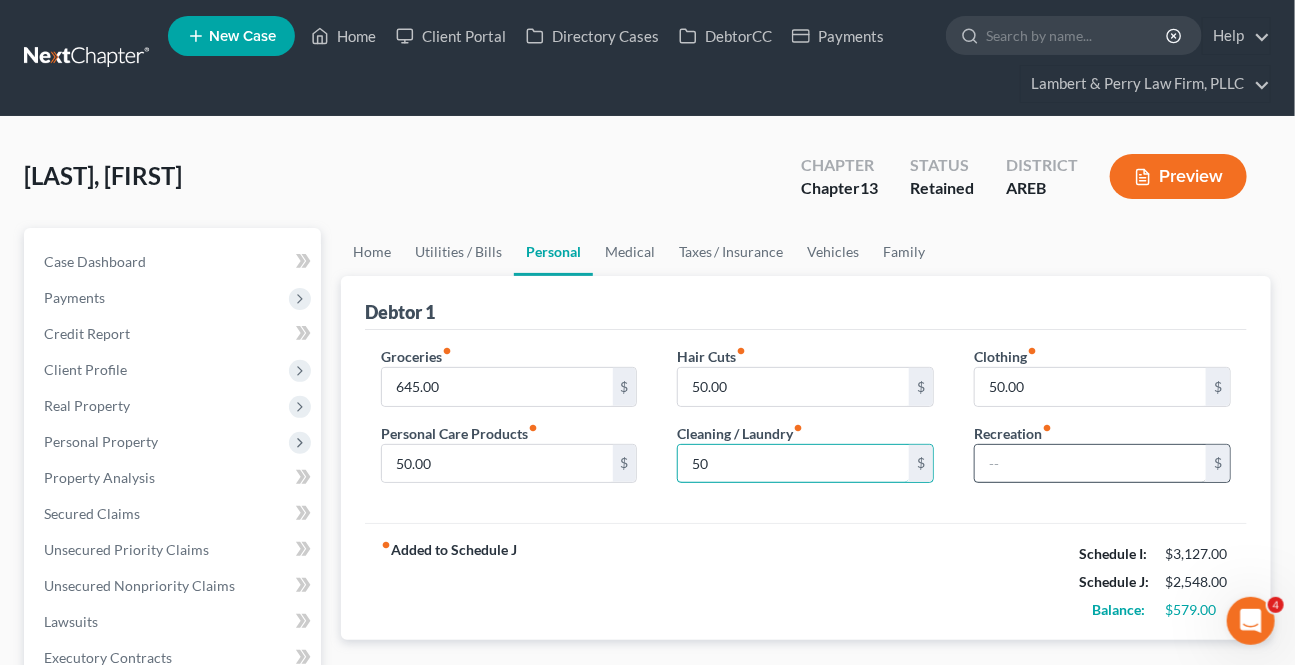type on "50" 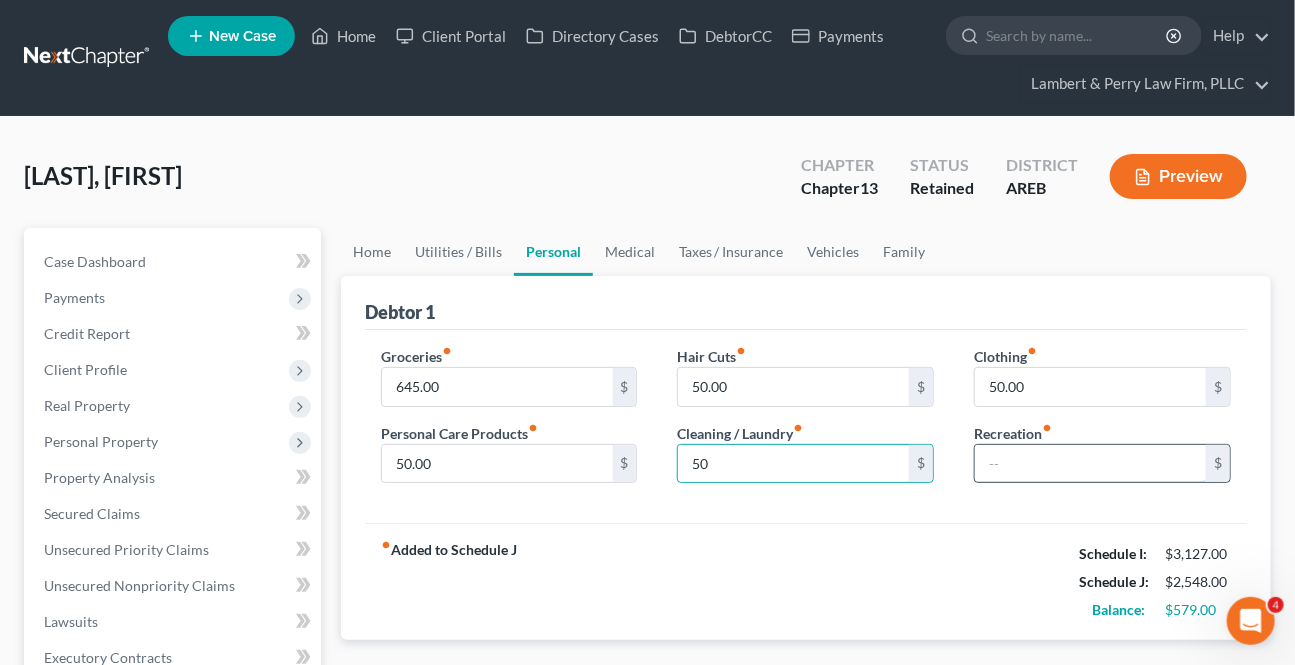 click at bounding box center [1090, 464] 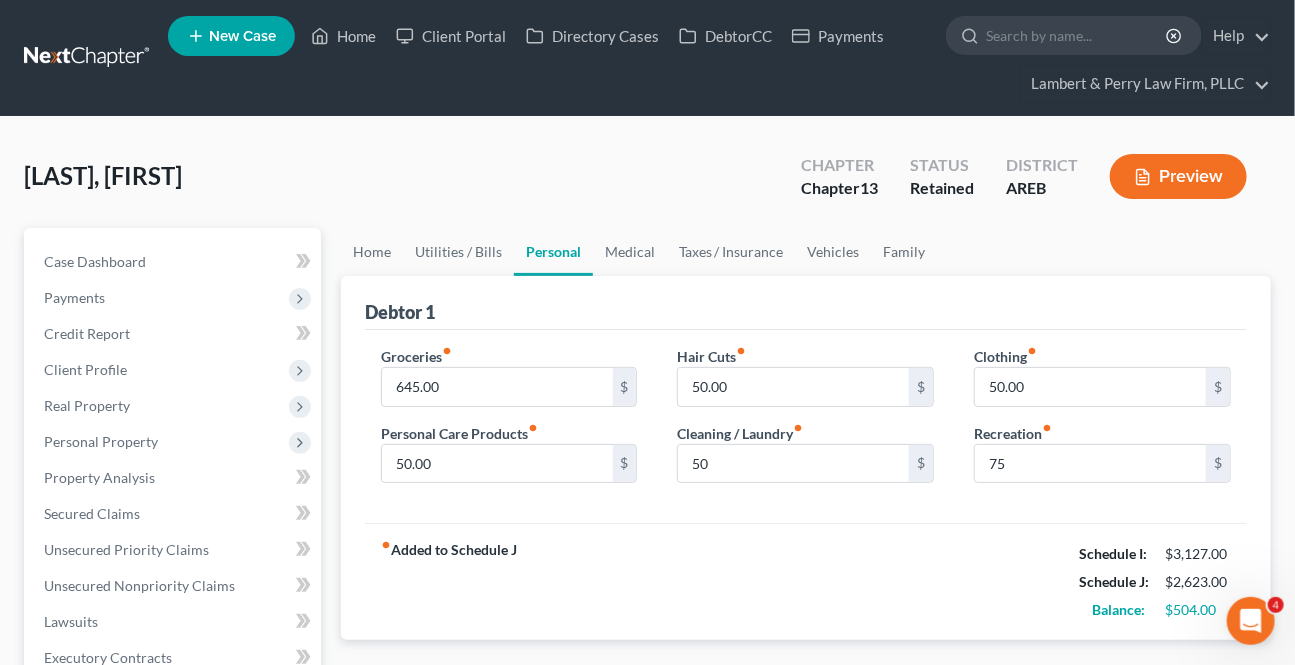 click on "Clothing  fiber_manual_record 50.00 $ Recreation  fiber_manual_record 75 $" at bounding box center (1102, 423) 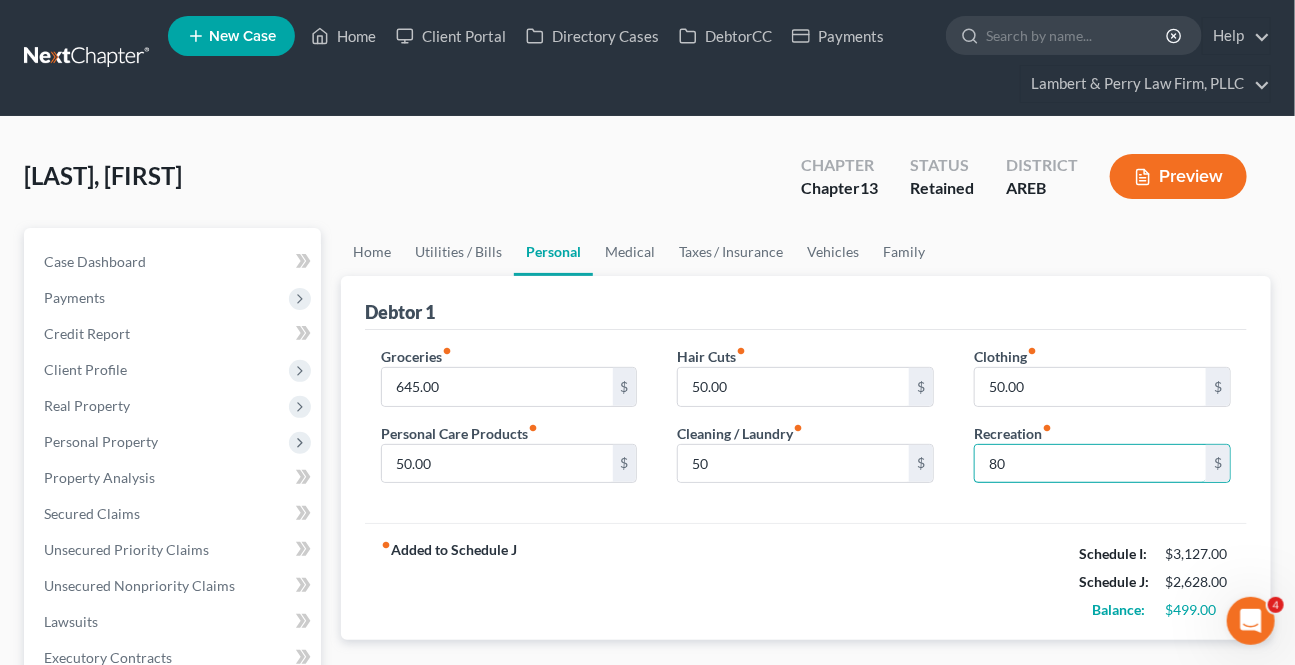 type on "80" 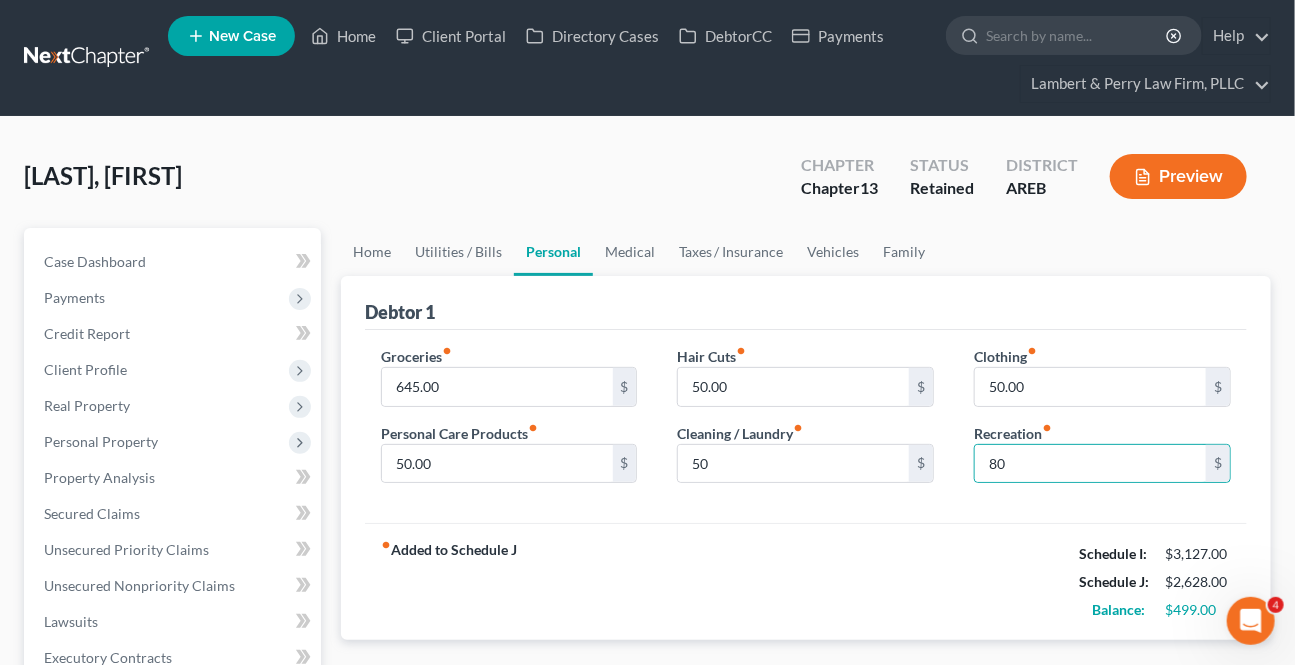 click on "Clothing  fiber_manual_record 50.00 $ Recreation  fiber_manual_record 80 $" at bounding box center (1102, 423) 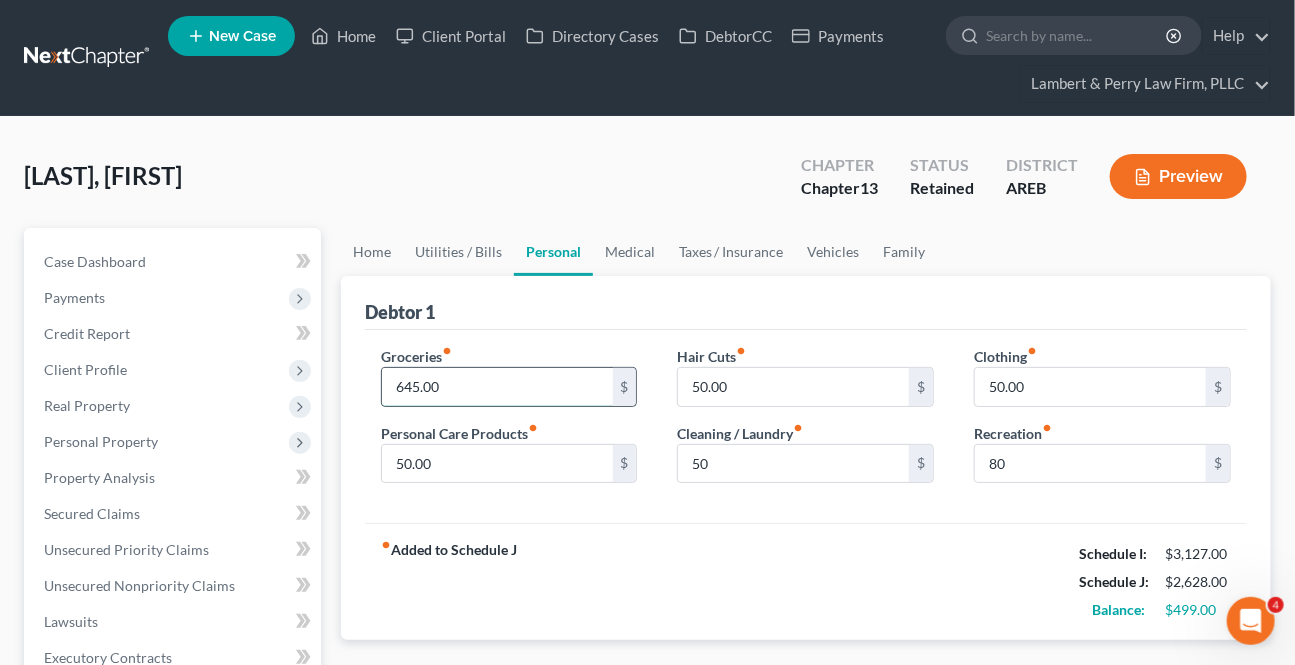 click on "645.00" at bounding box center [497, 387] 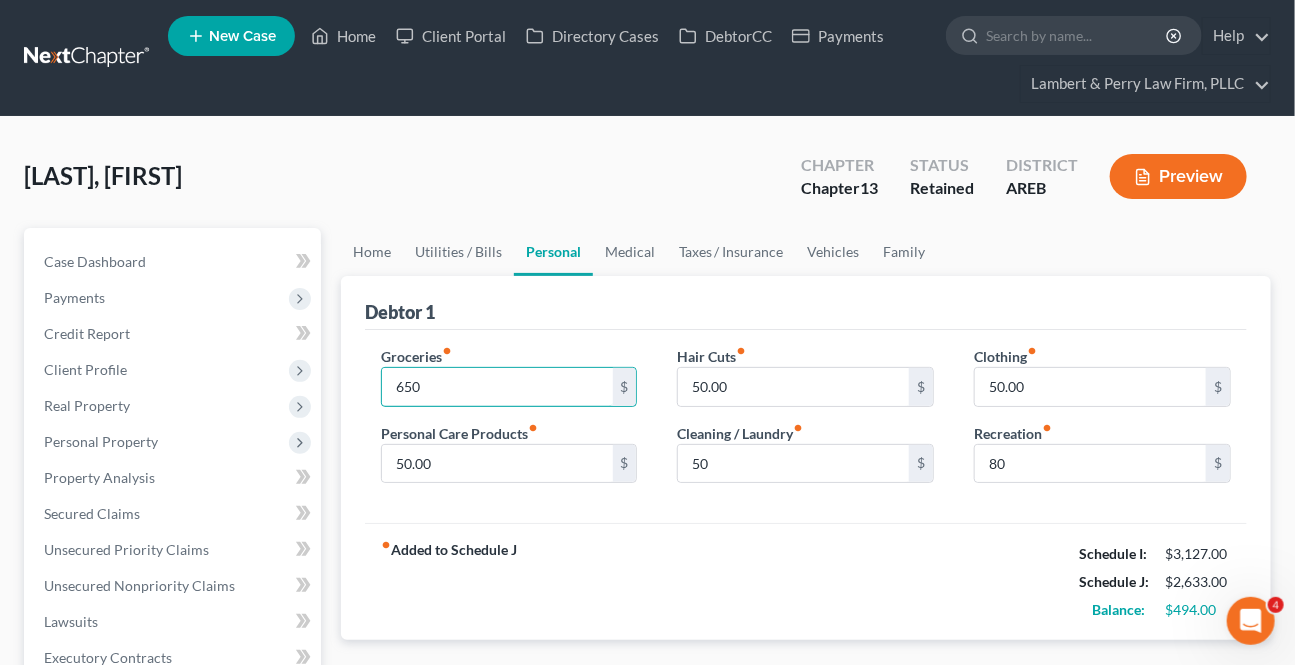 type on "650" 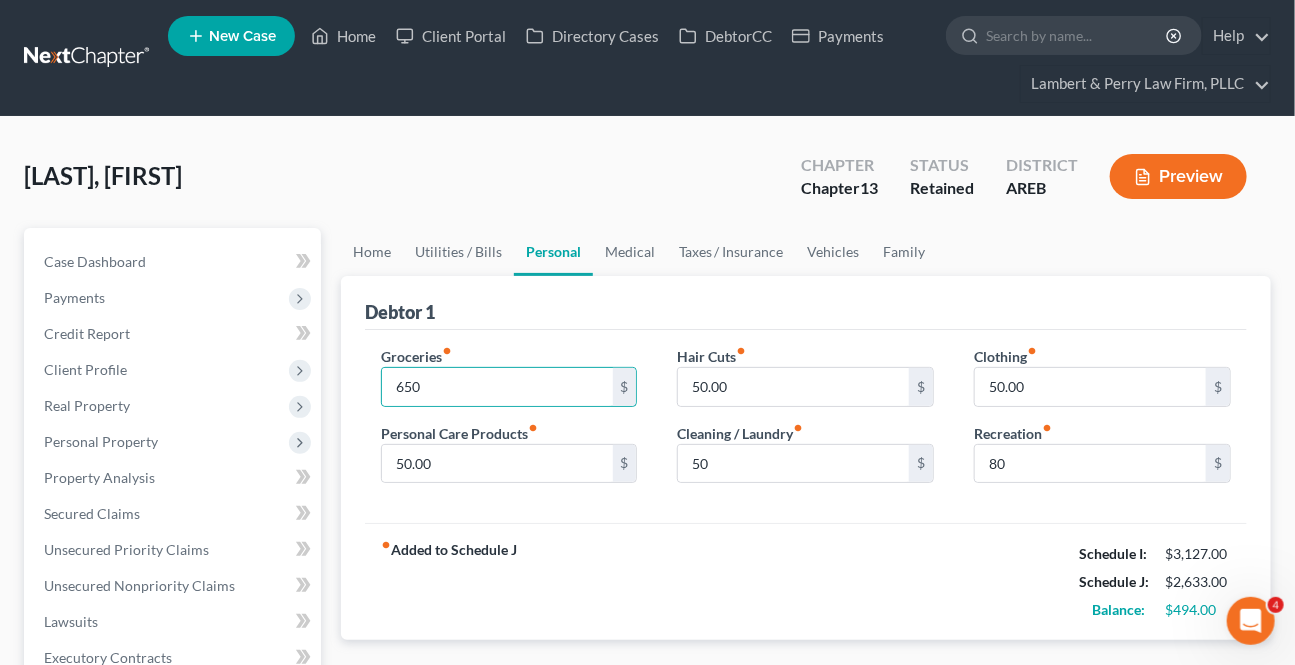 click on "Groceries  fiber_manual_record 650 $ Personal Care Products  fiber_manual_record 50.00 $ Hair Cuts  fiber_manual_record 50.00 $ Cleaning / Laundry  fiber_manual_record 50 $ Clothing  fiber_manual_record 50.00 $ Recreation  fiber_manual_record 80 $" at bounding box center (806, 427) 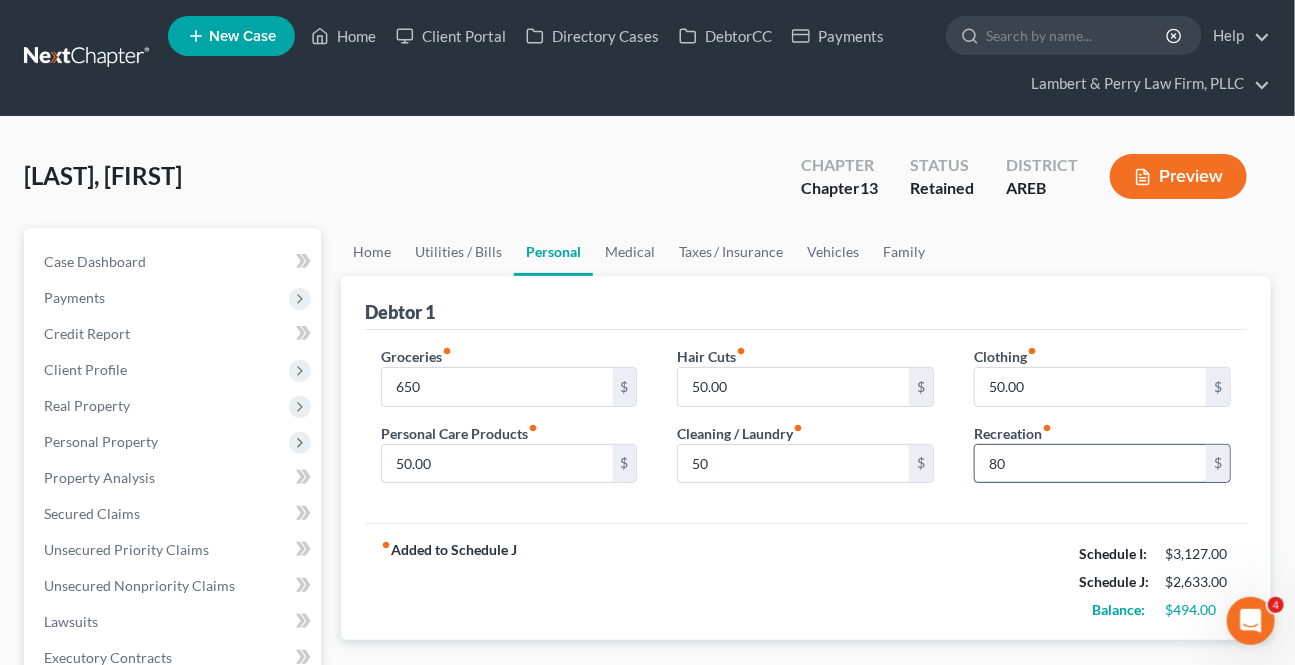 click on "80" at bounding box center (1090, 464) 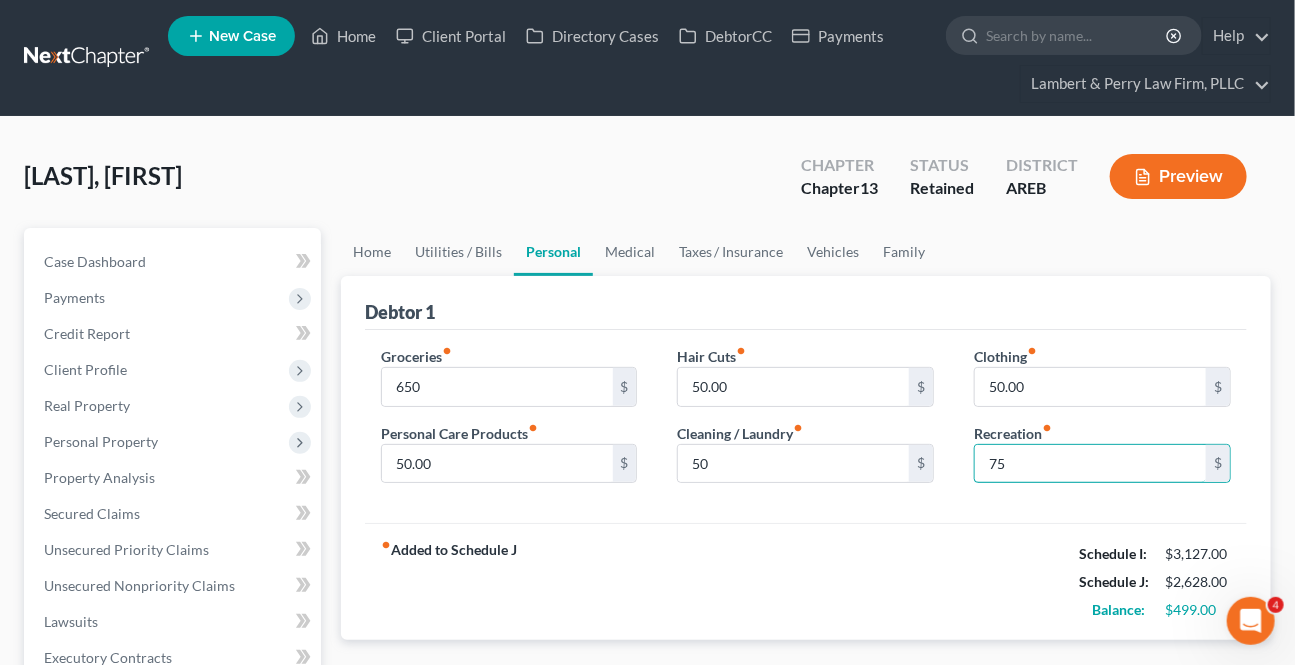 type on "75" 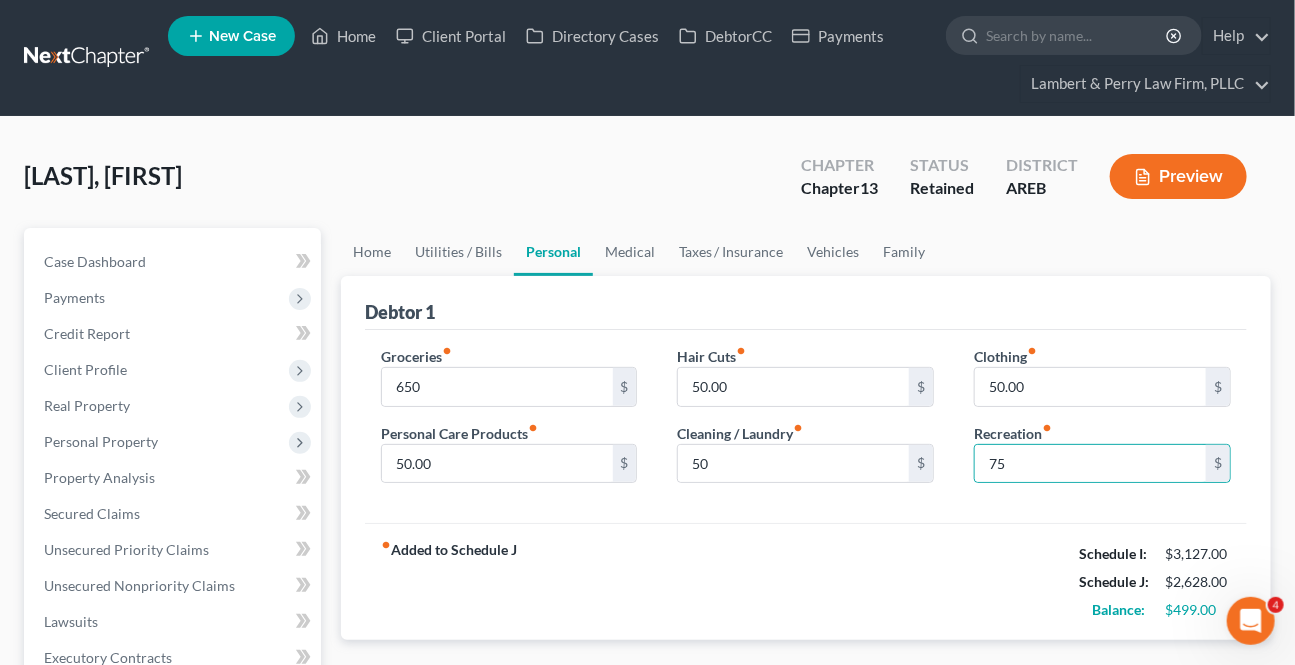 click on "fiber_manual_record  Added to Schedule J Schedule I: $3,127.00 Schedule J: $2,628.00 Balance: $499.00" at bounding box center (806, 581) 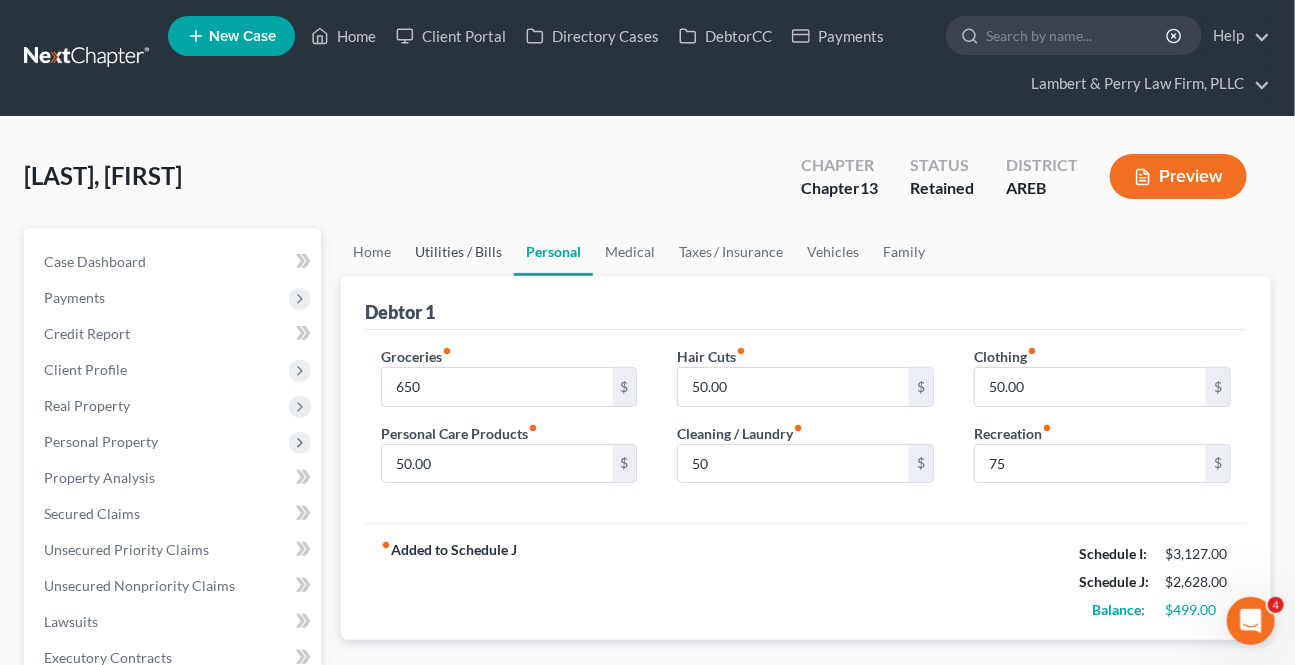 click on "Utilities / Bills" at bounding box center (458, 252) 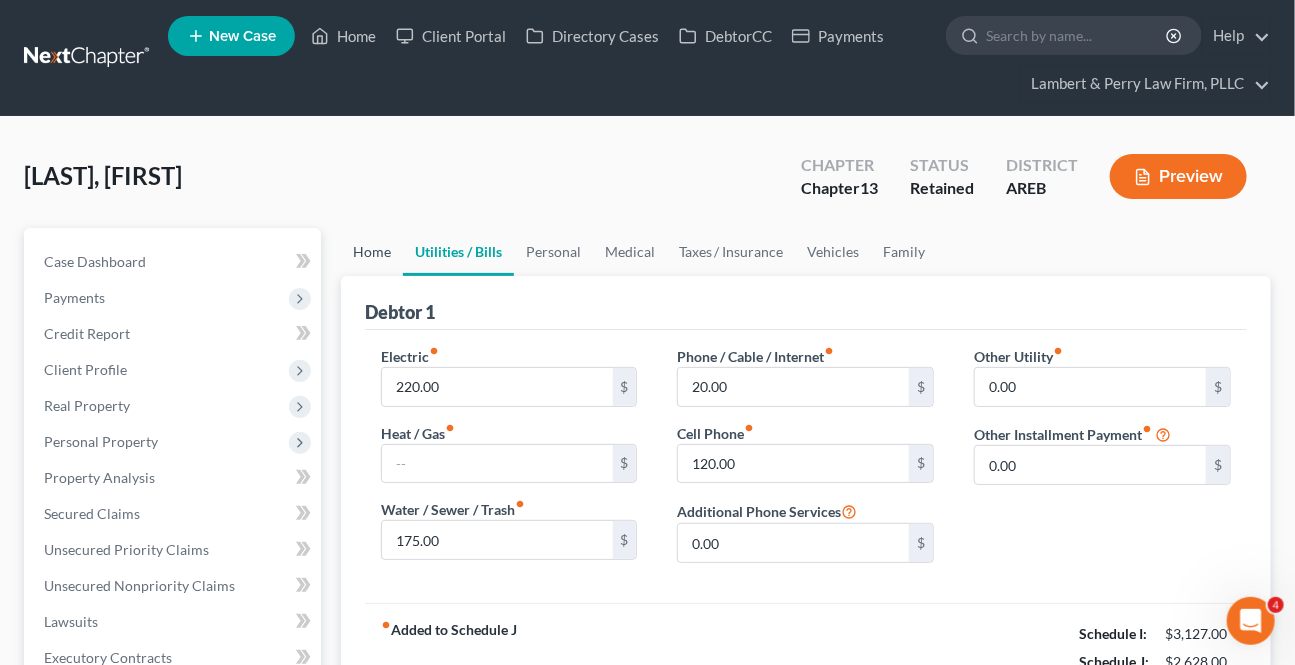 click on "Home" at bounding box center [372, 252] 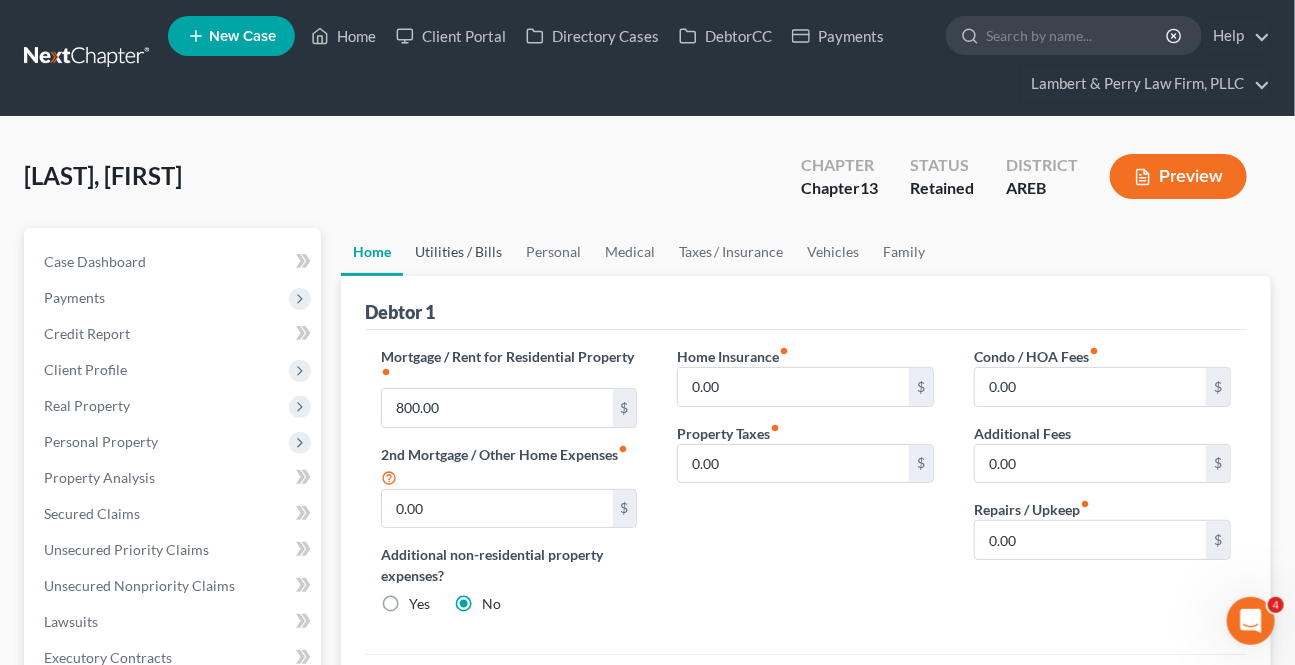 click on "Utilities / Bills" at bounding box center [458, 252] 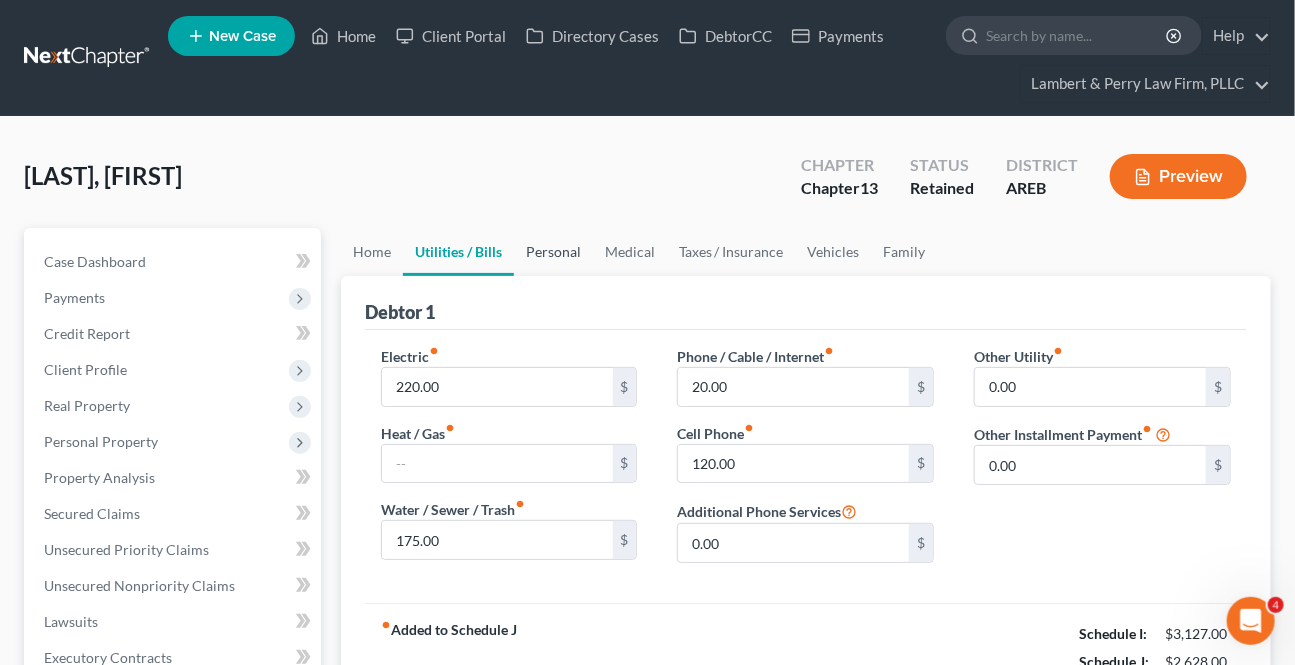 click on "Personal" at bounding box center (553, 252) 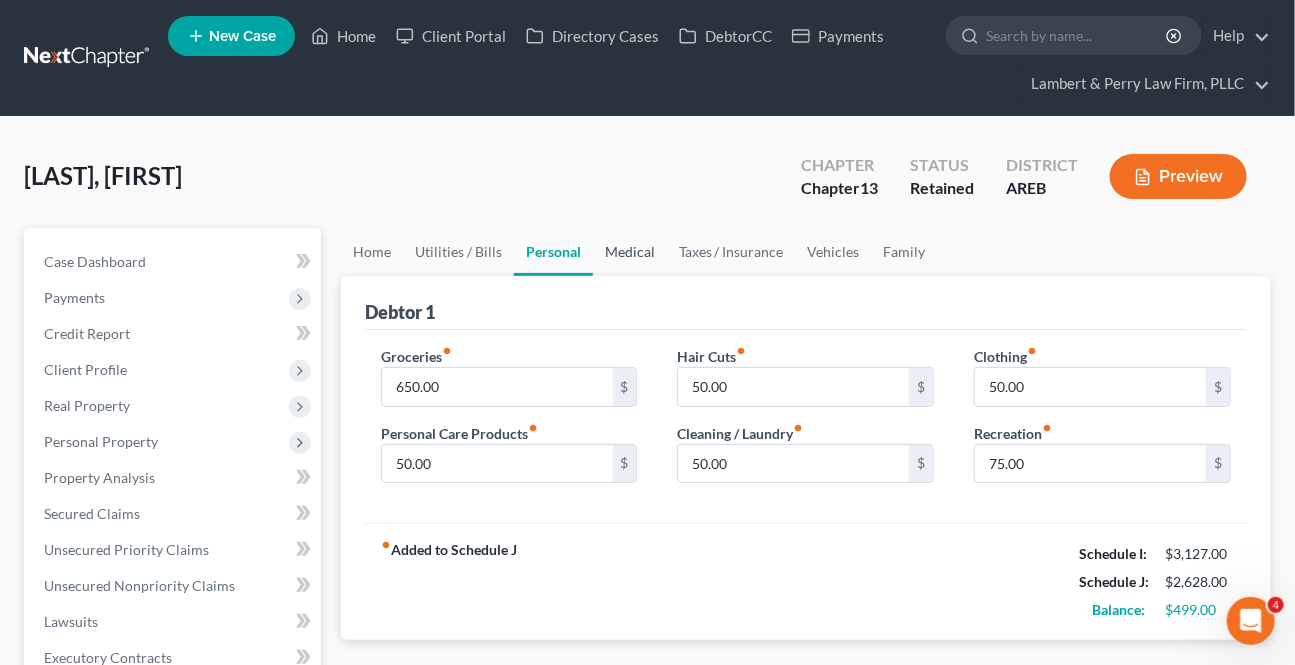 click on "Medical" at bounding box center [630, 252] 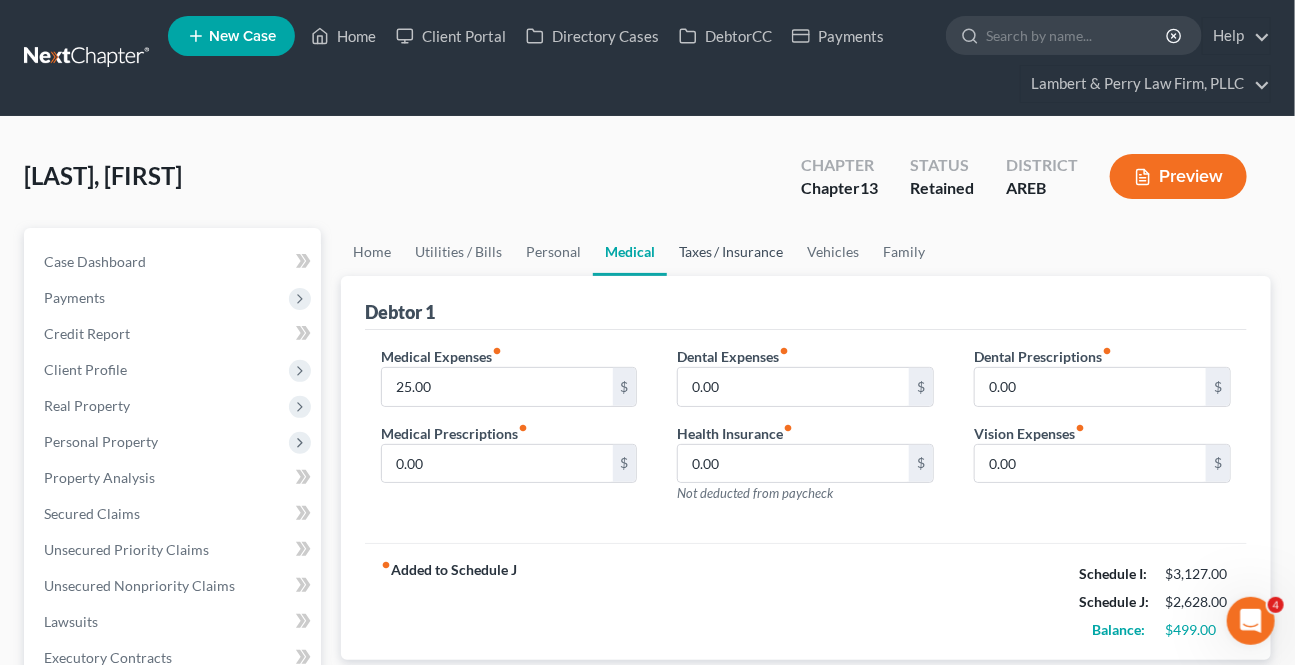 click on "Taxes / Insurance" at bounding box center (731, 252) 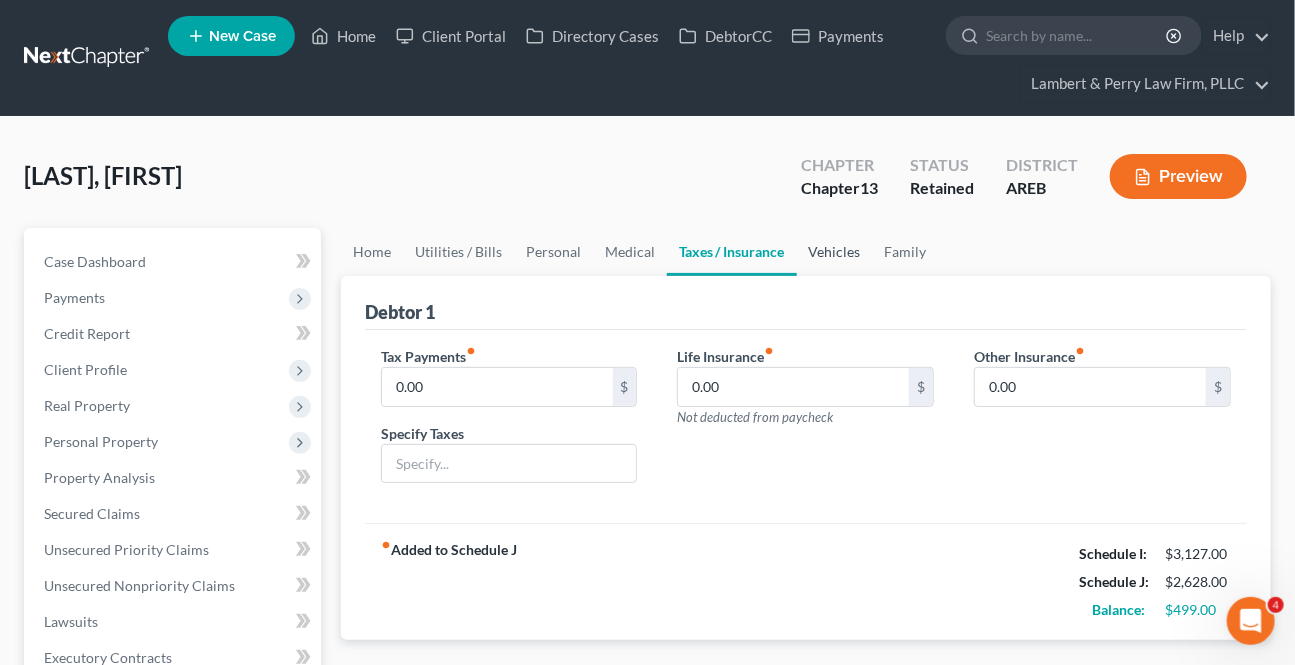 click on "Vehicles" at bounding box center (835, 252) 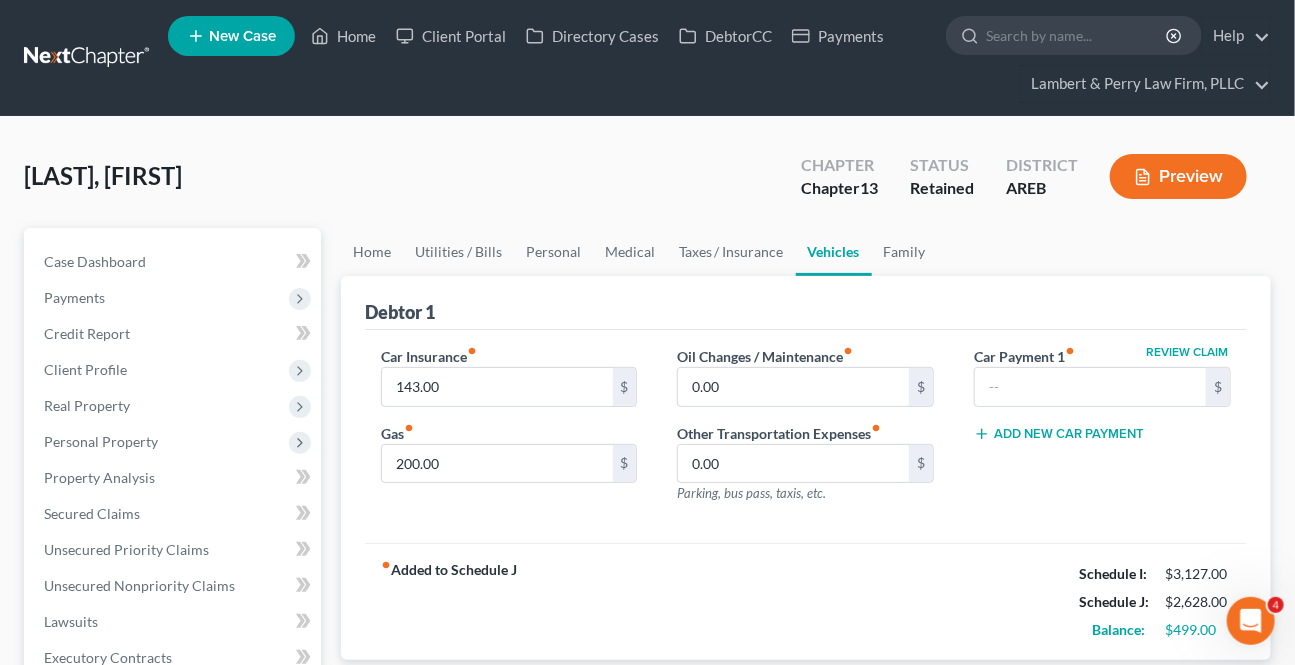 click on "Vehicles" at bounding box center [834, 252] 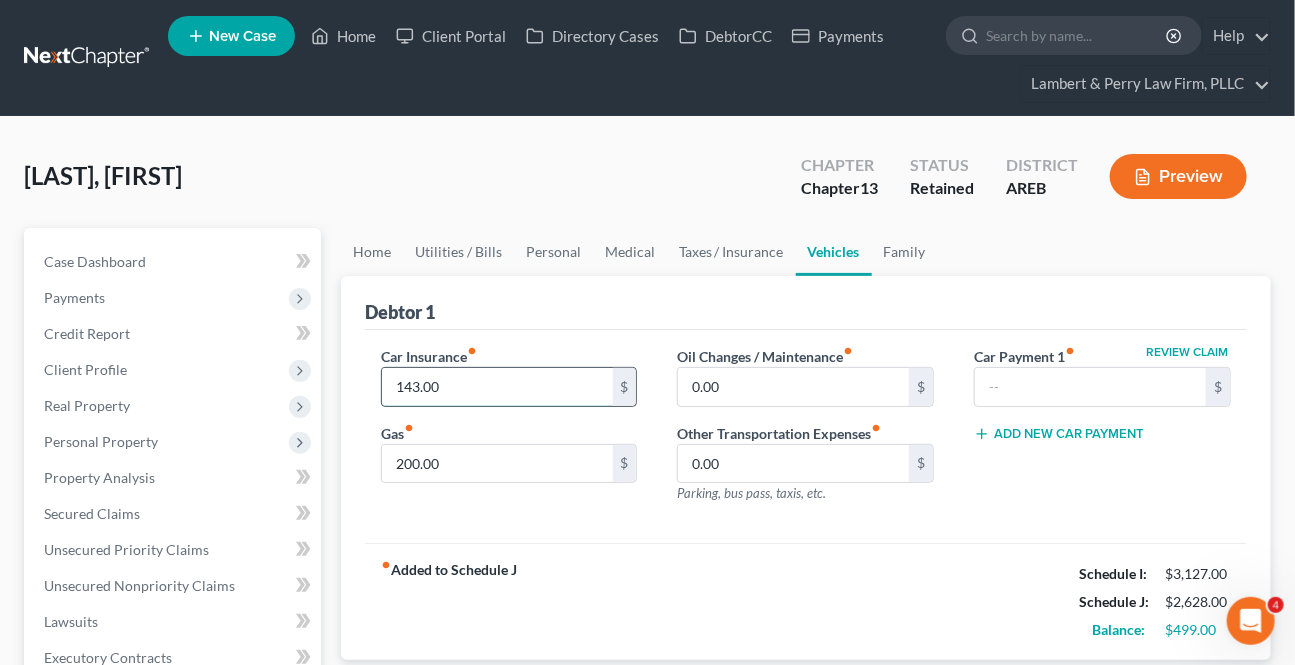 click on "143.00" at bounding box center (497, 387) 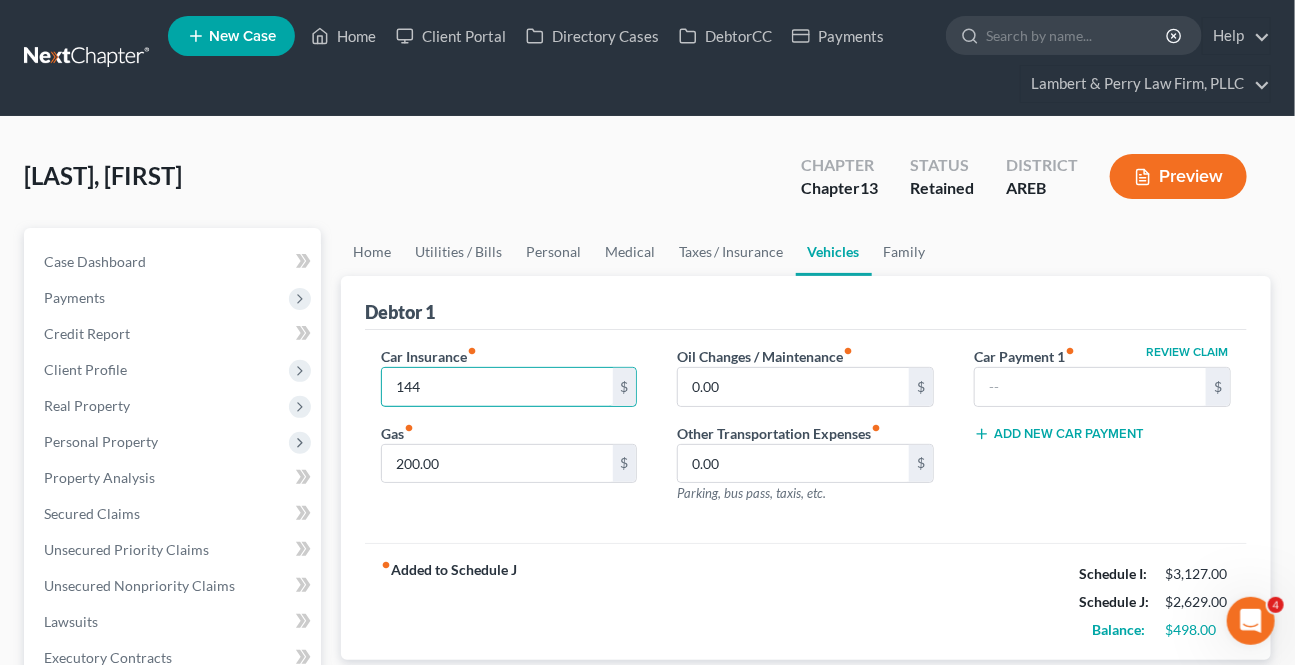 type on "144" 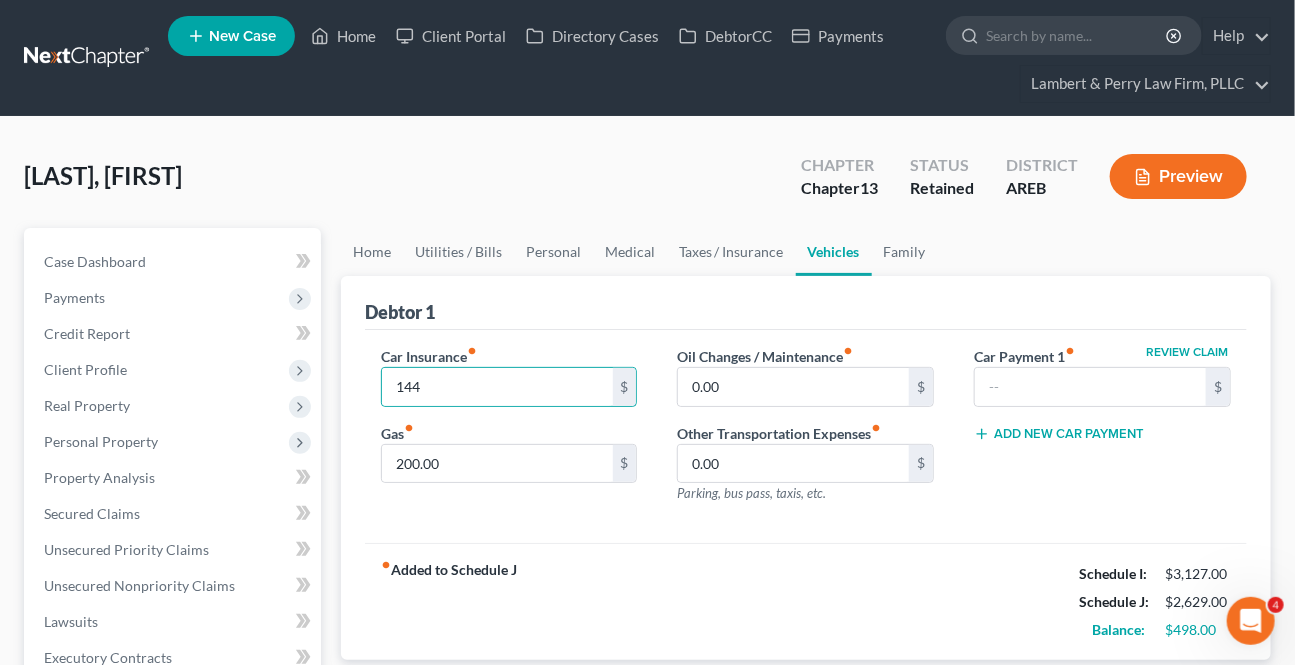 click on "Debtor 1" at bounding box center [806, 303] 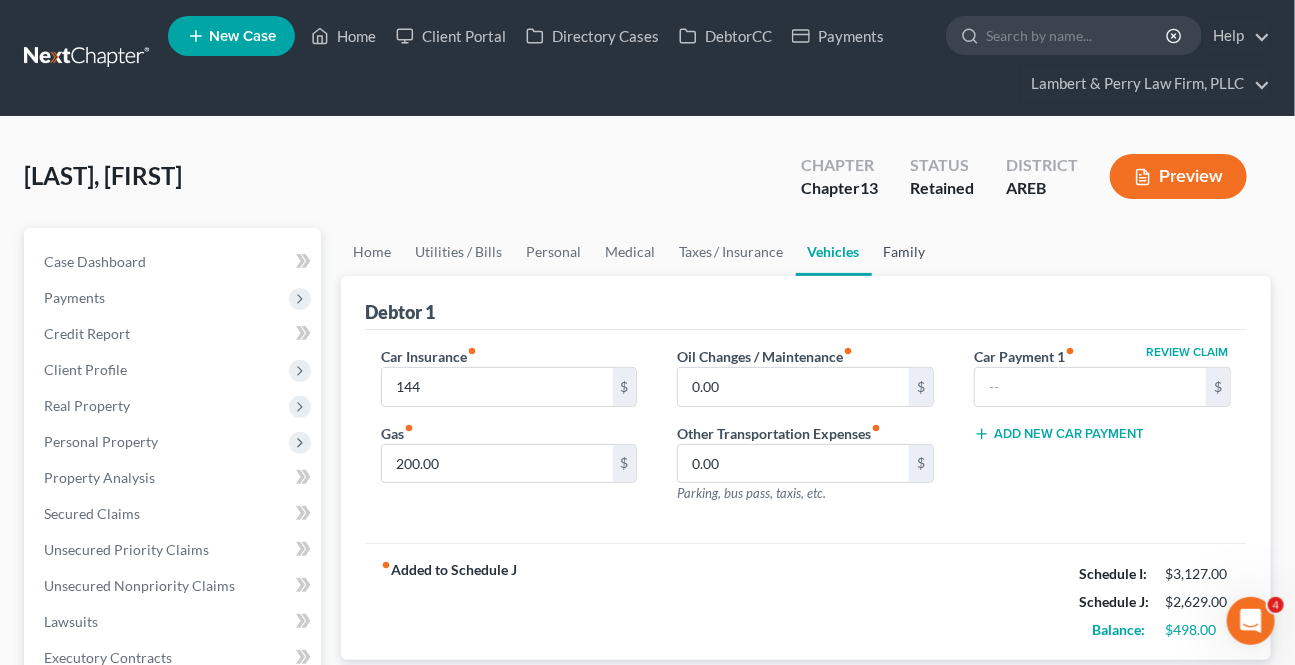 click on "Family" at bounding box center [905, 252] 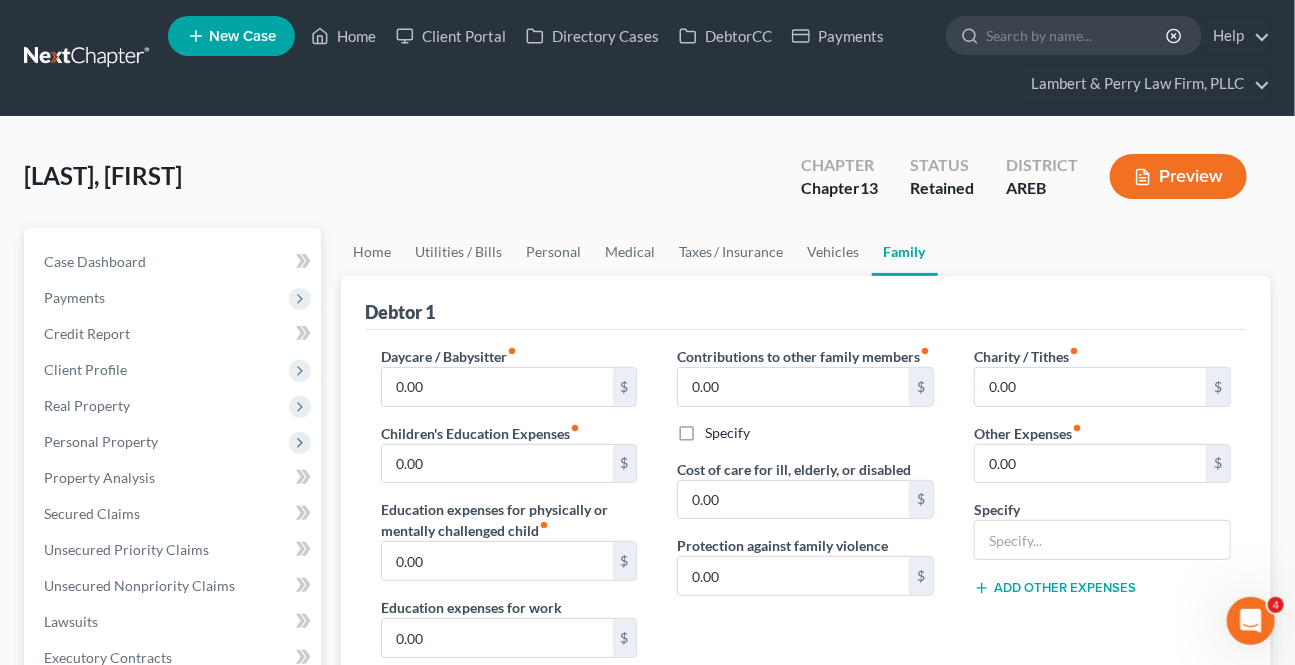 click on "Debtor 1" at bounding box center [806, 303] 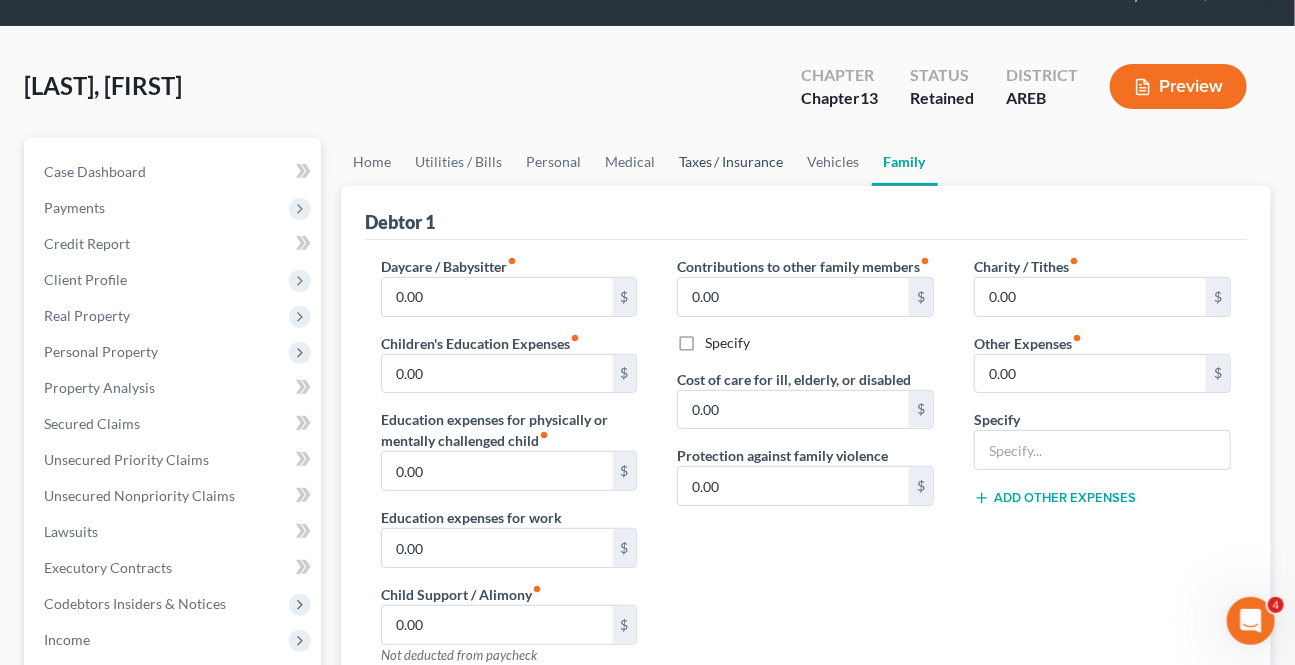 click on "Taxes / Insurance" at bounding box center [731, 162] 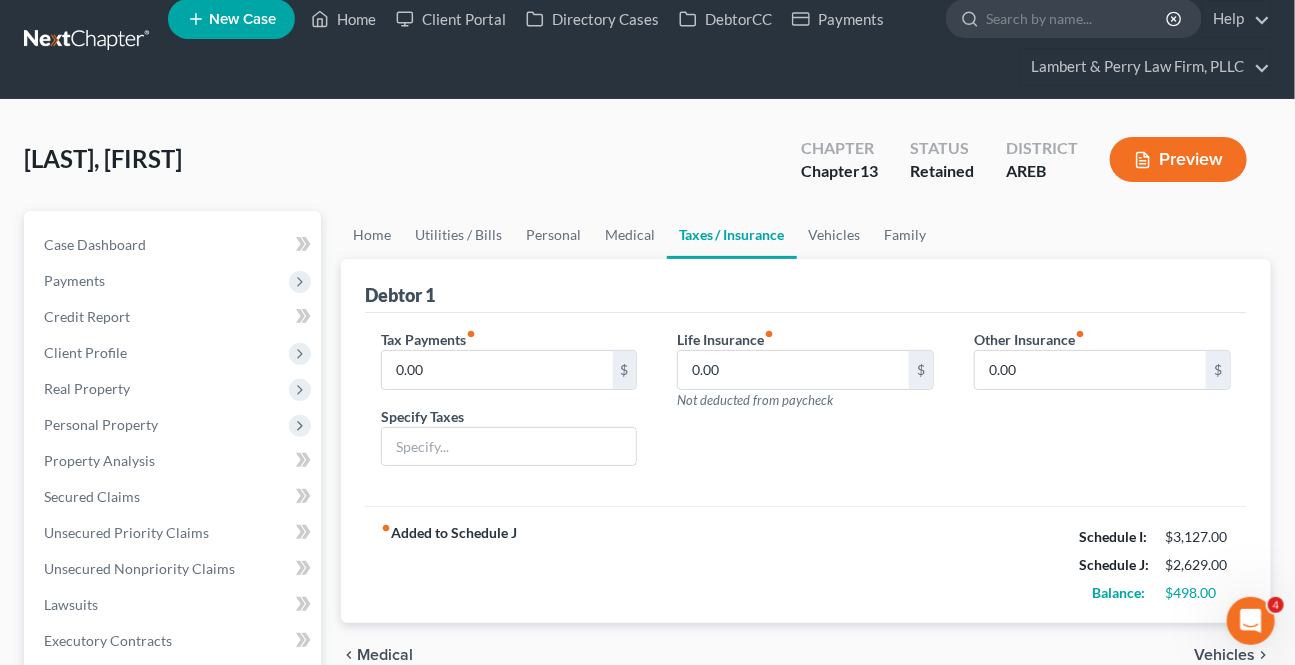 scroll, scrollTop: 0, scrollLeft: 0, axis: both 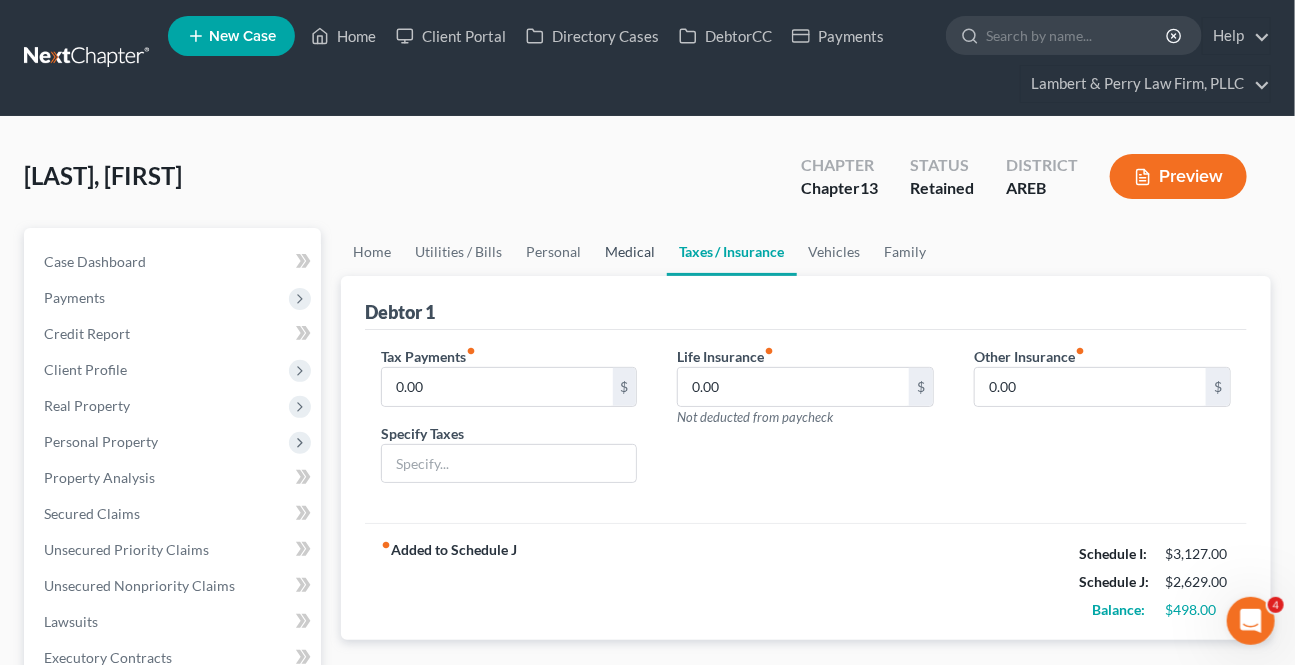 click on "Medical" at bounding box center (630, 252) 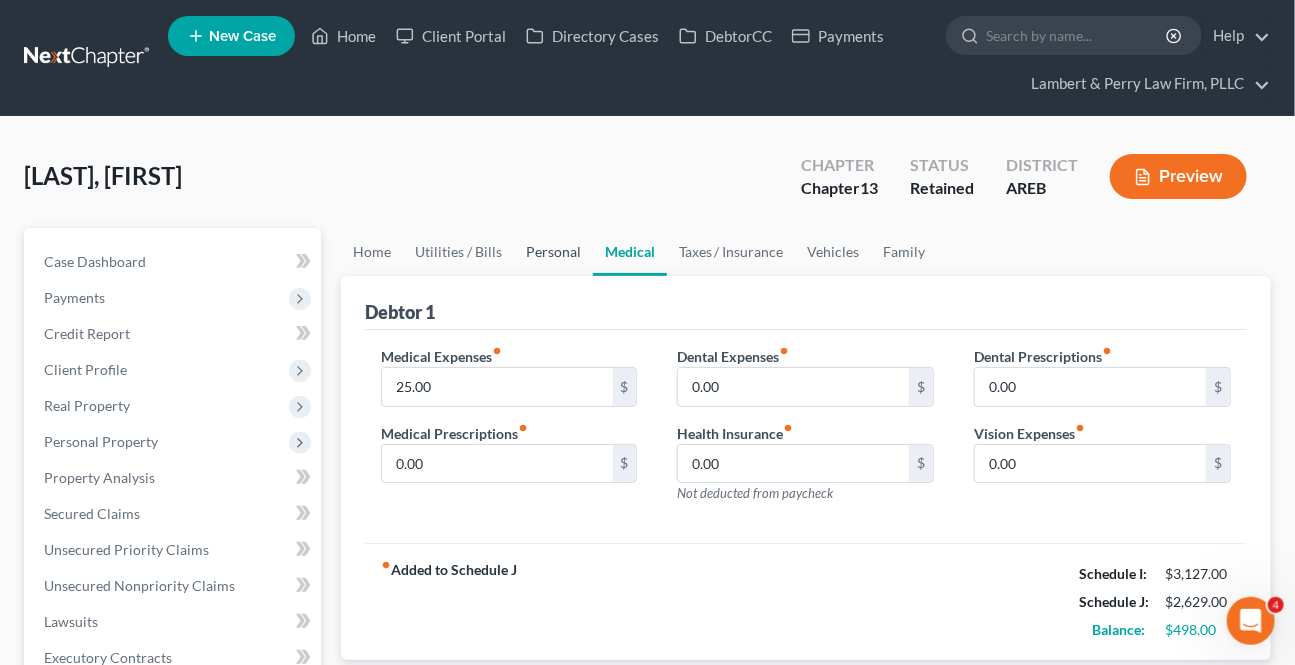 click on "Personal" at bounding box center [553, 252] 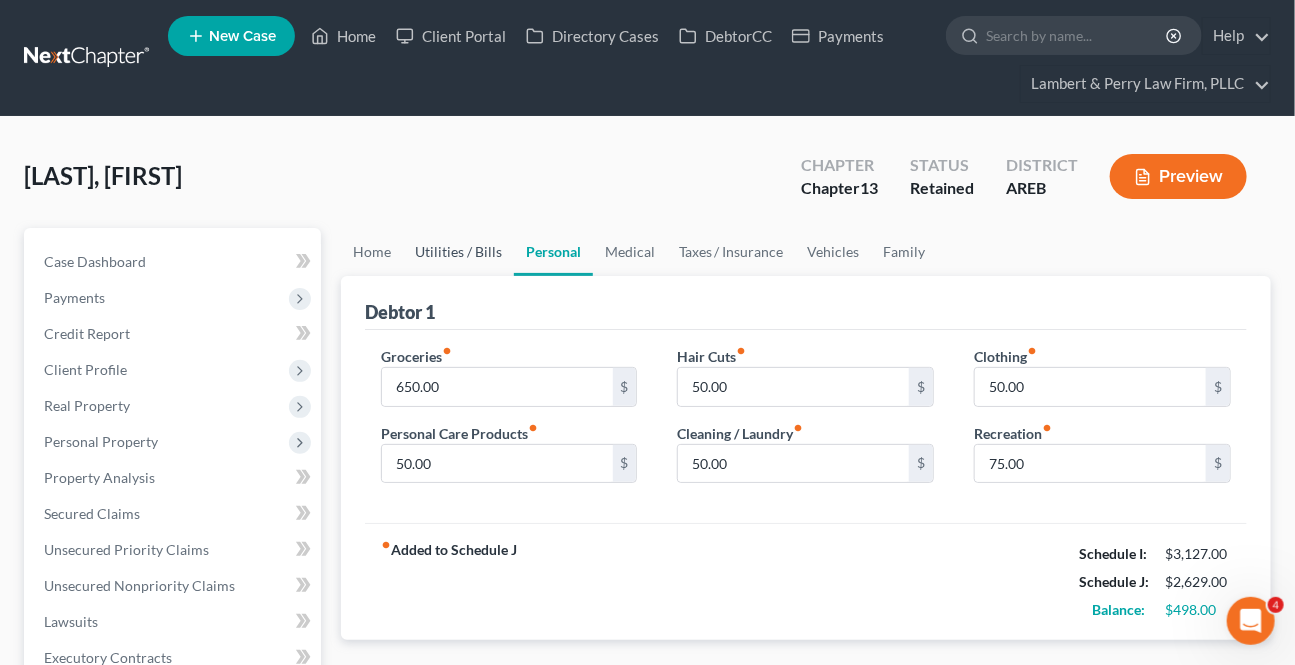 click on "Utilities / Bills" at bounding box center (458, 252) 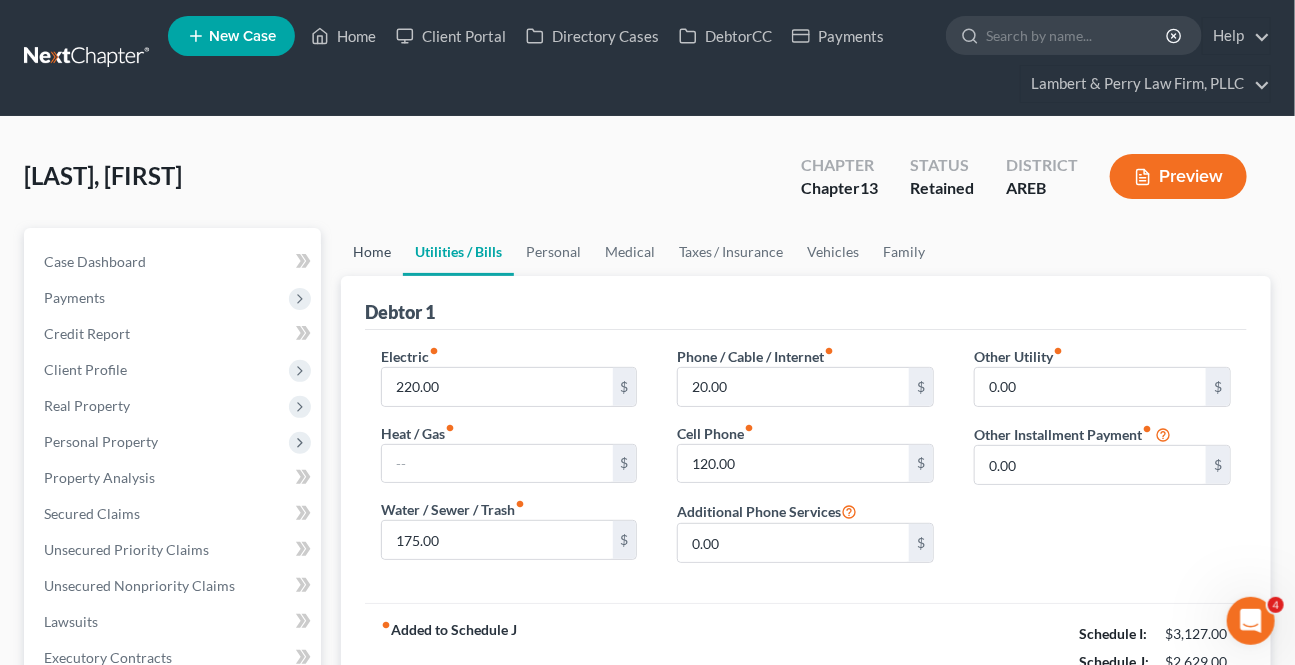 click on "Home" at bounding box center [372, 252] 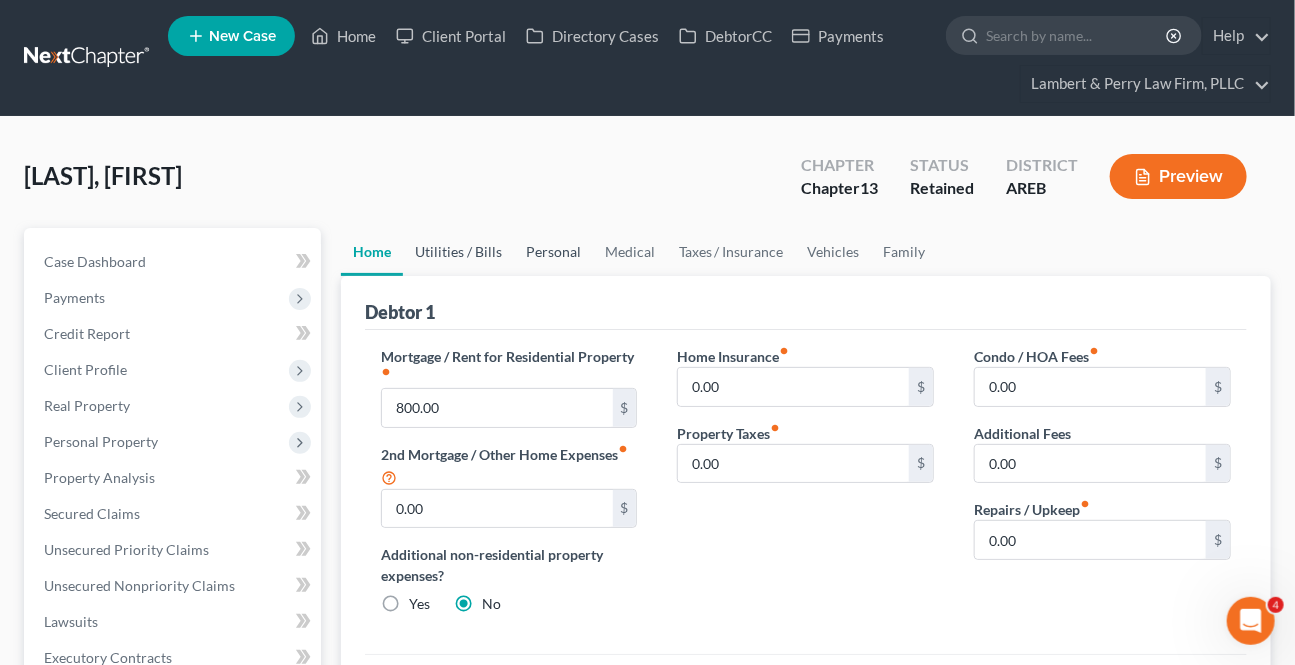 drag, startPoint x: 491, startPoint y: 254, endPoint x: 569, endPoint y: 242, distance: 78.91768 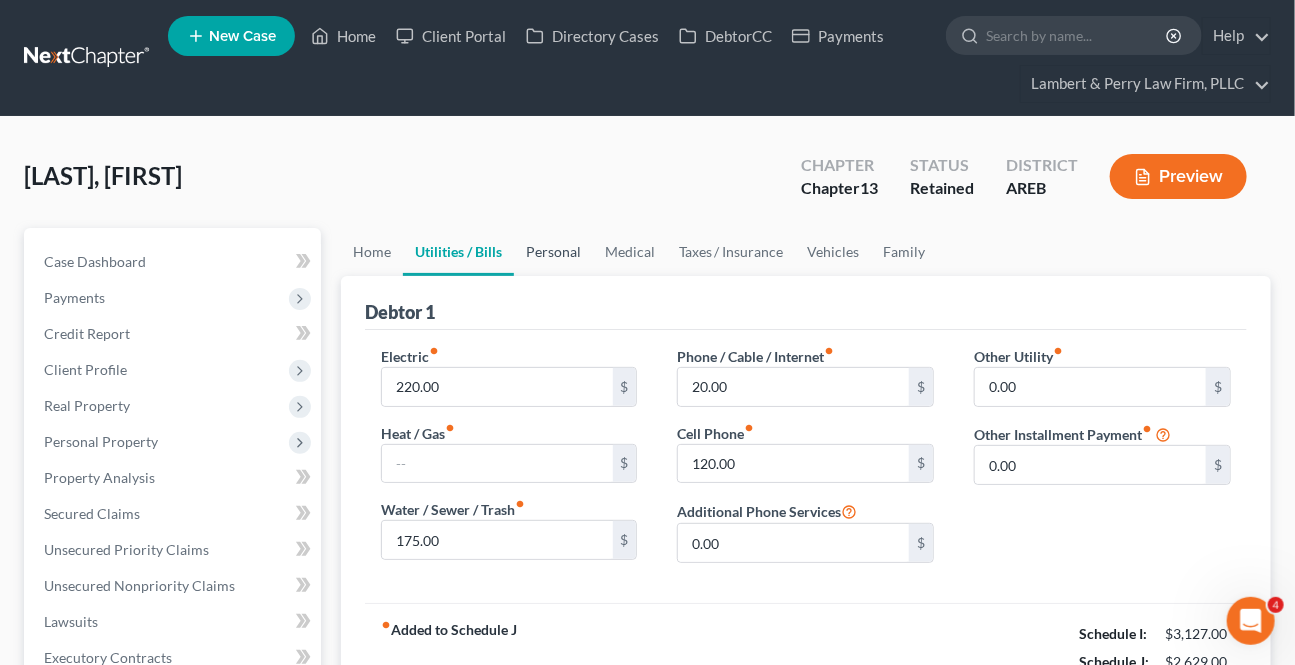 click on "Personal" at bounding box center (553, 252) 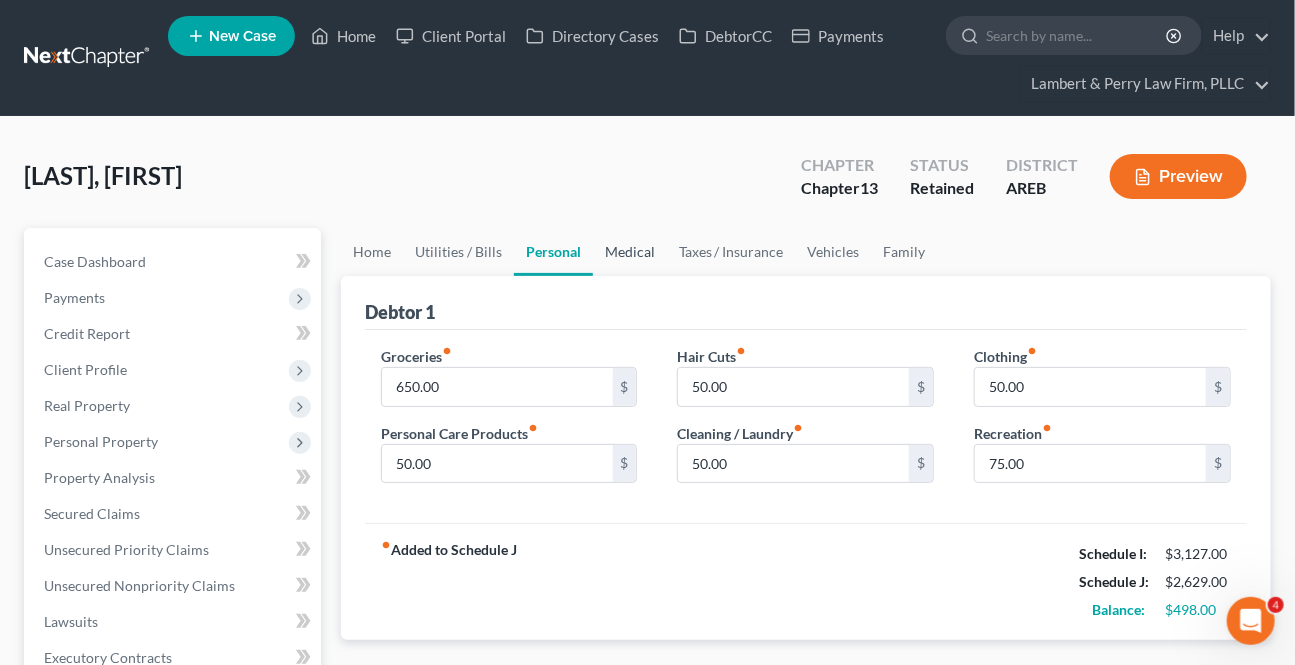 click on "Medical" at bounding box center [630, 252] 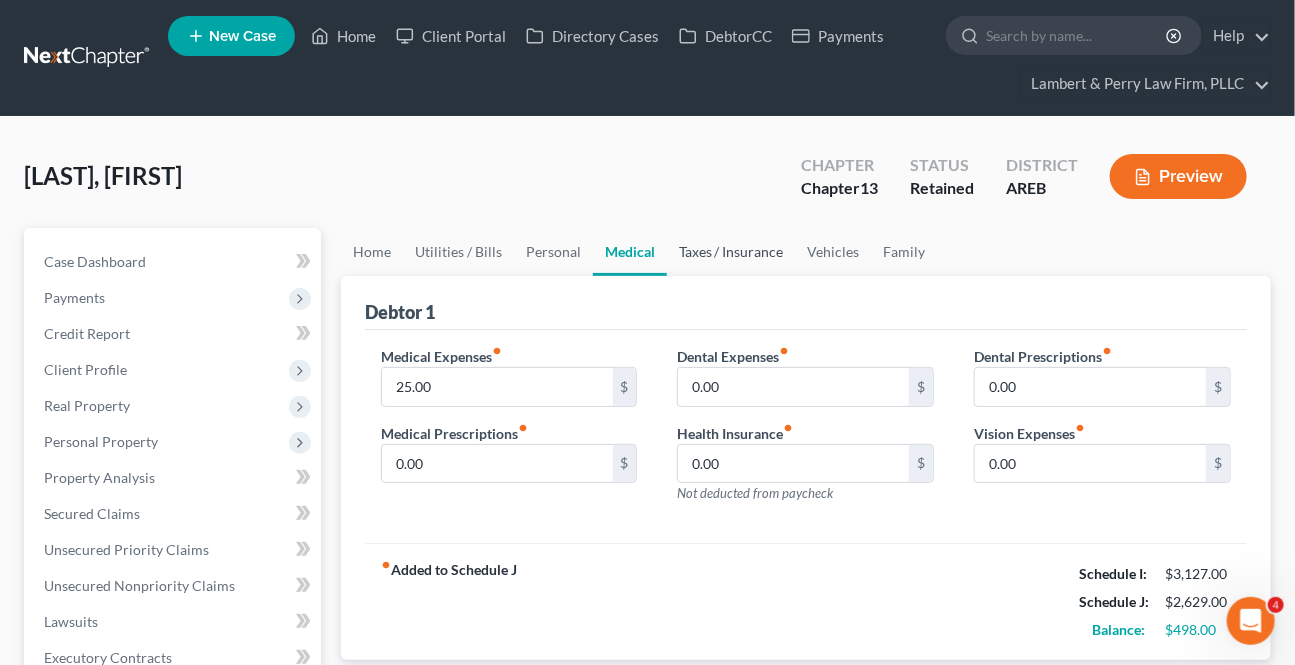 drag, startPoint x: 715, startPoint y: 250, endPoint x: 704, endPoint y: 263, distance: 17.029387 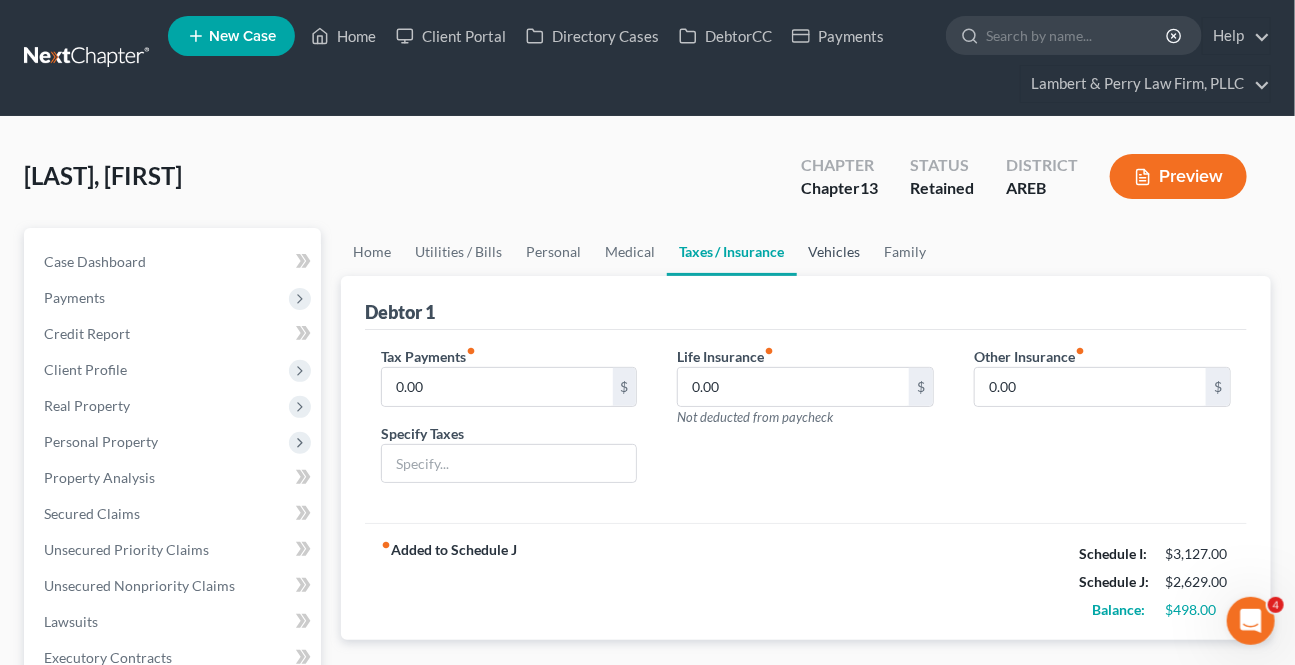 click on "Vehicles" at bounding box center (835, 252) 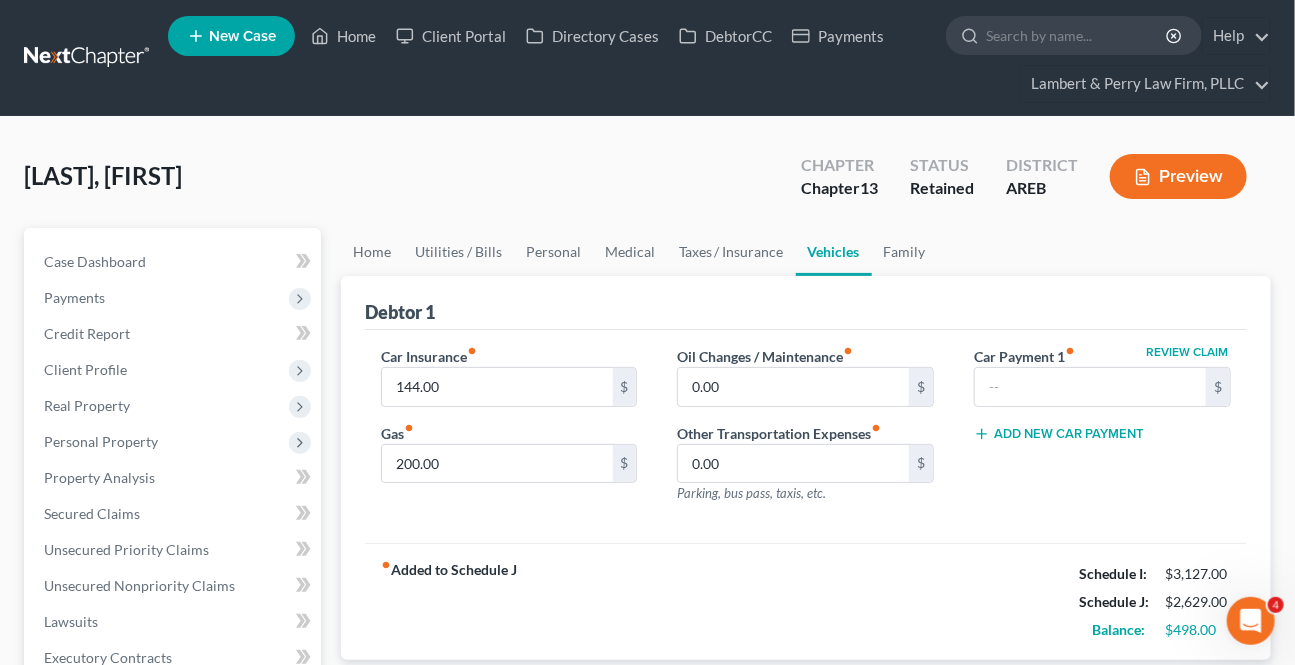 click on "Debtor 1" at bounding box center [806, 303] 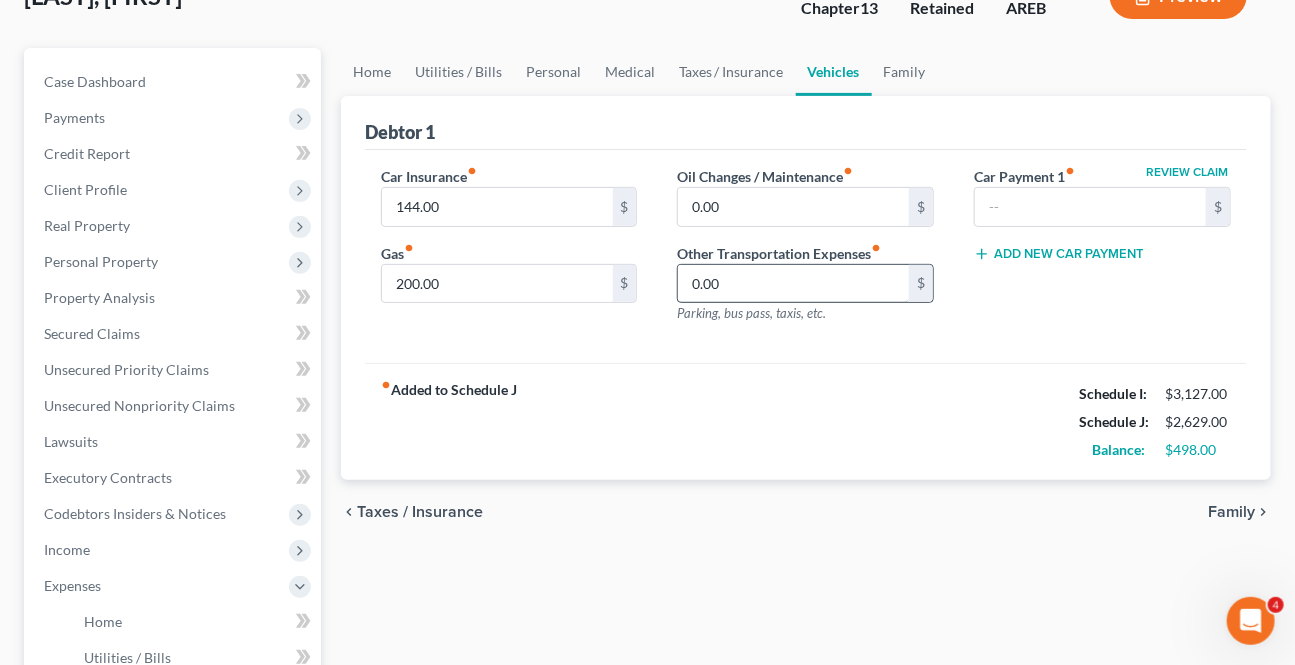 scroll, scrollTop: 181, scrollLeft: 0, axis: vertical 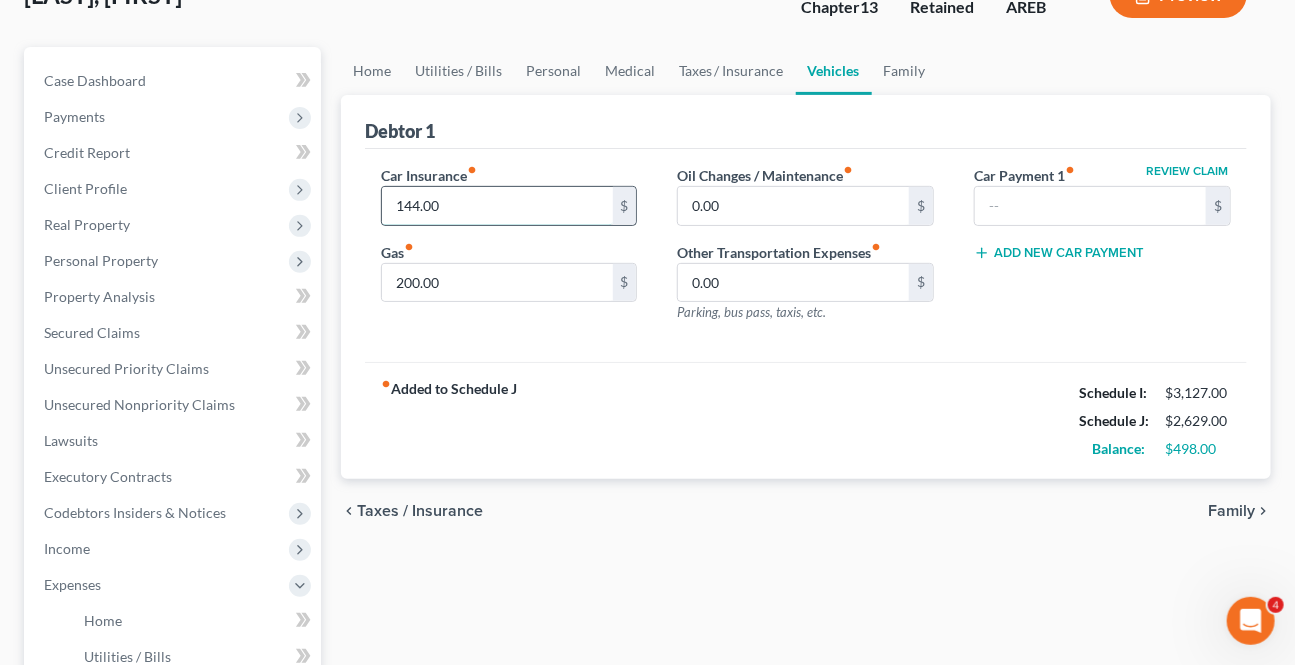 click on "144.00" at bounding box center (497, 206) 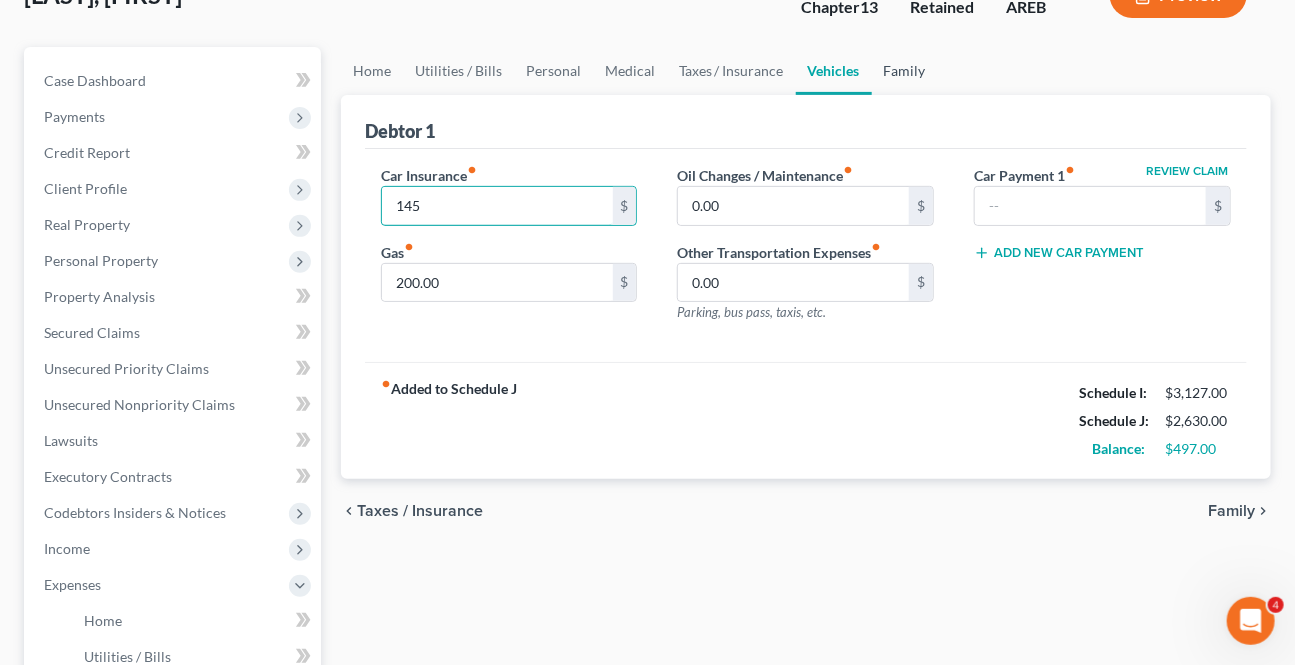type on "145" 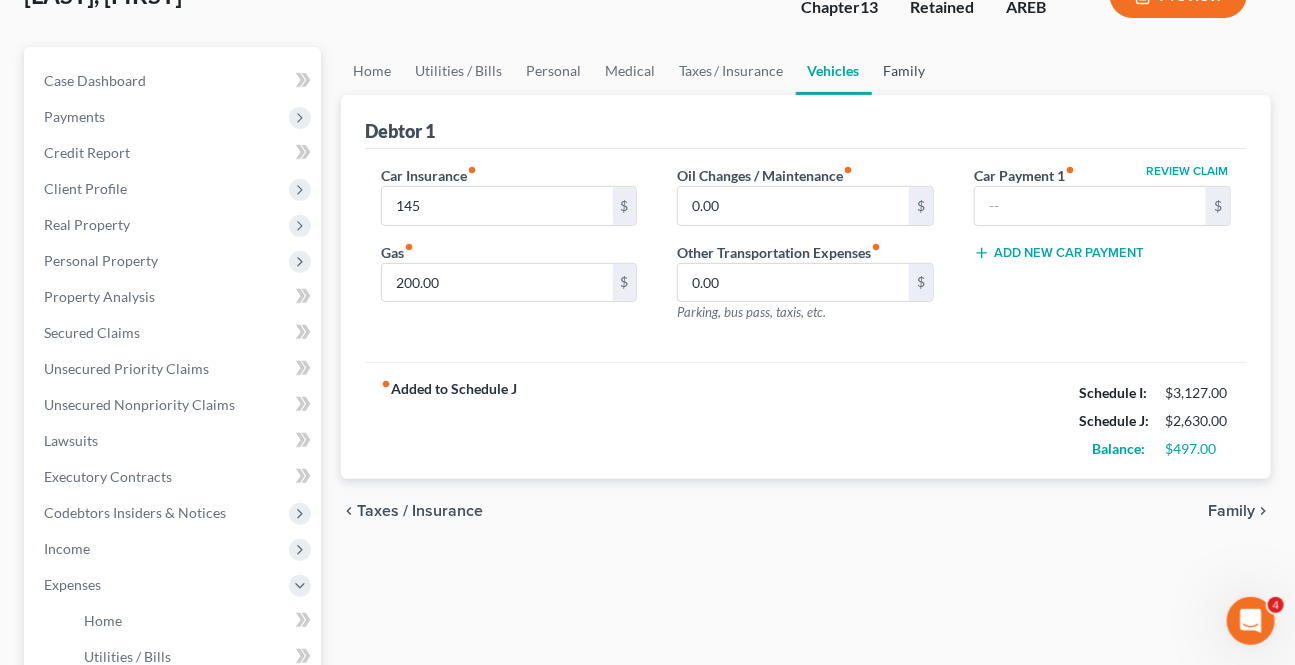 click on "Family" at bounding box center (905, 71) 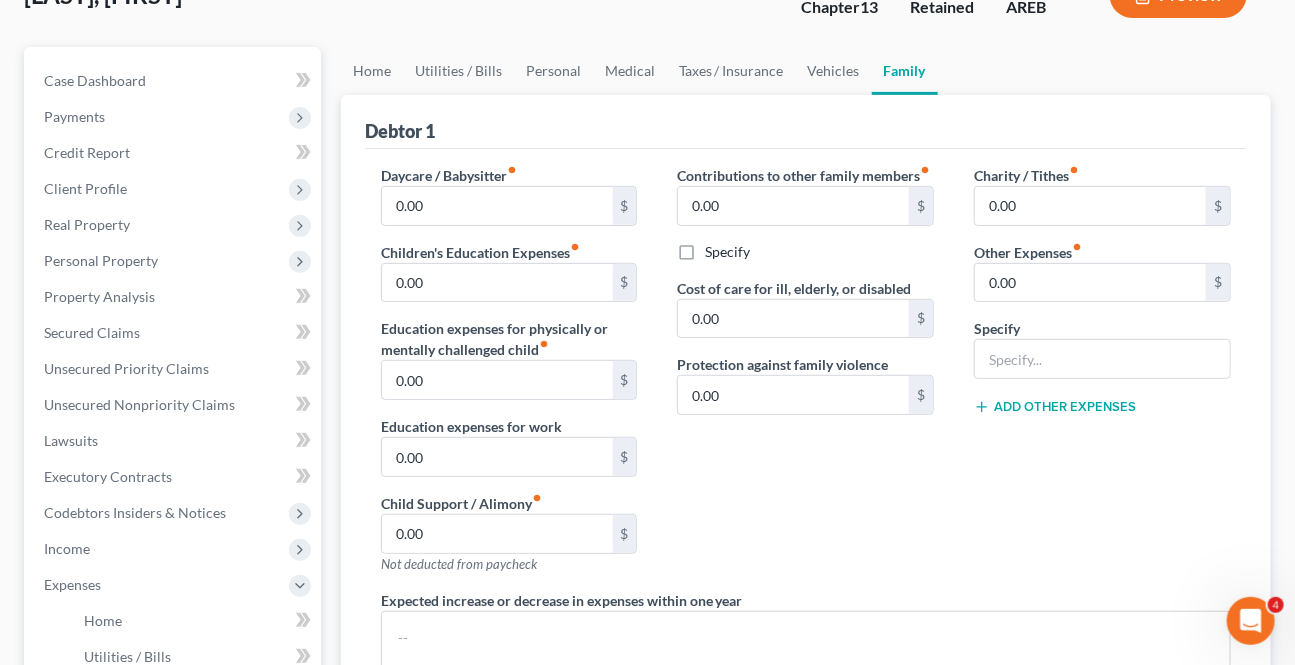 scroll, scrollTop: 92, scrollLeft: 0, axis: vertical 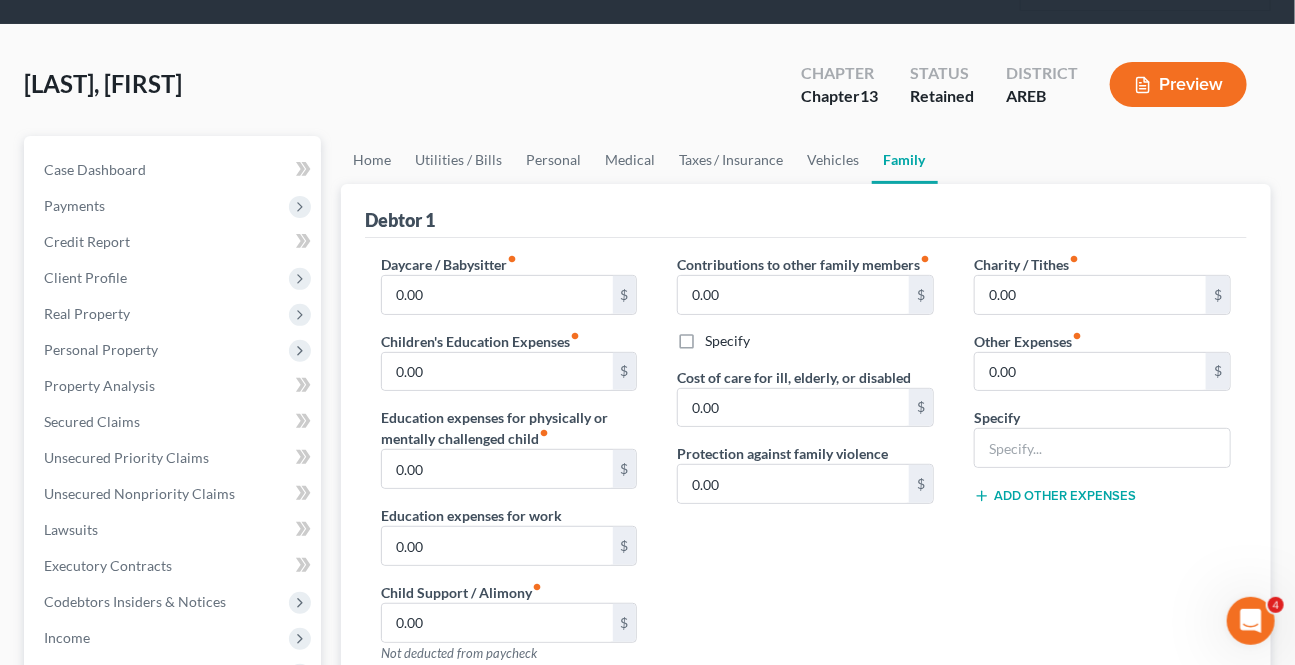 click on "West, Brittney Upgraded Chapter Chapter  13 Status Retained District AREB Preview Petition Navigation
Case Dashboard
Payments
Invoices
Payments
Payments
Credit Report" at bounding box center [647, 678] 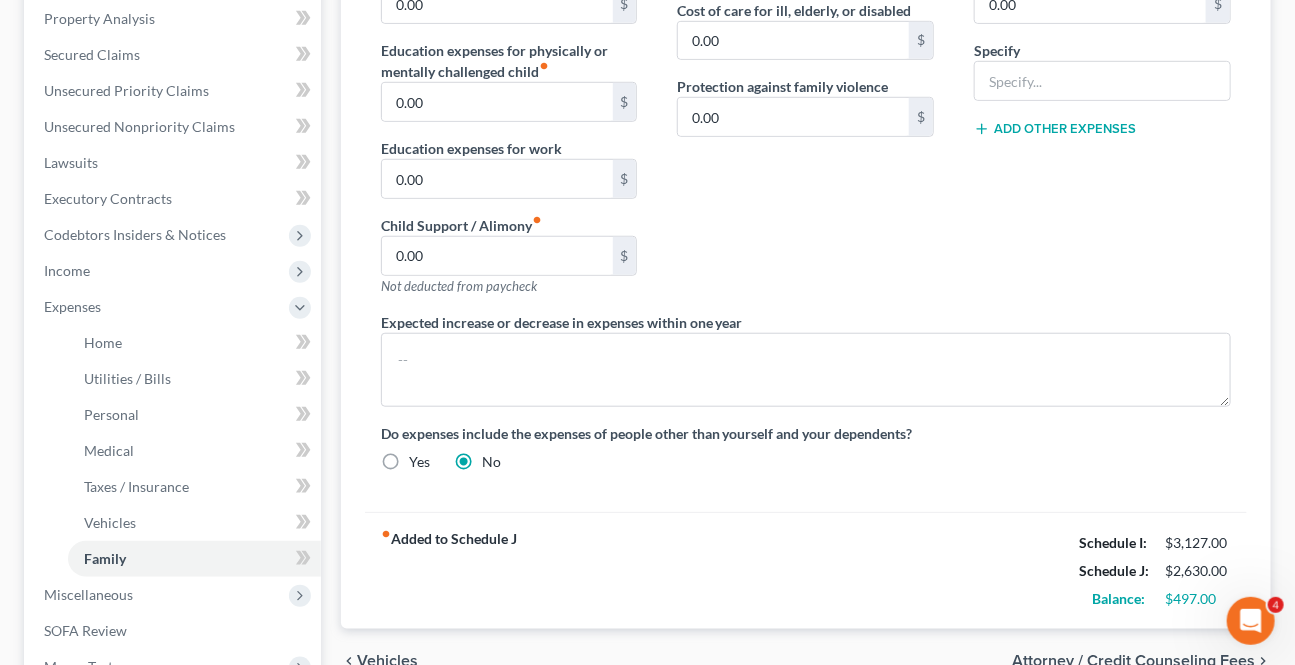 scroll, scrollTop: 545, scrollLeft: 0, axis: vertical 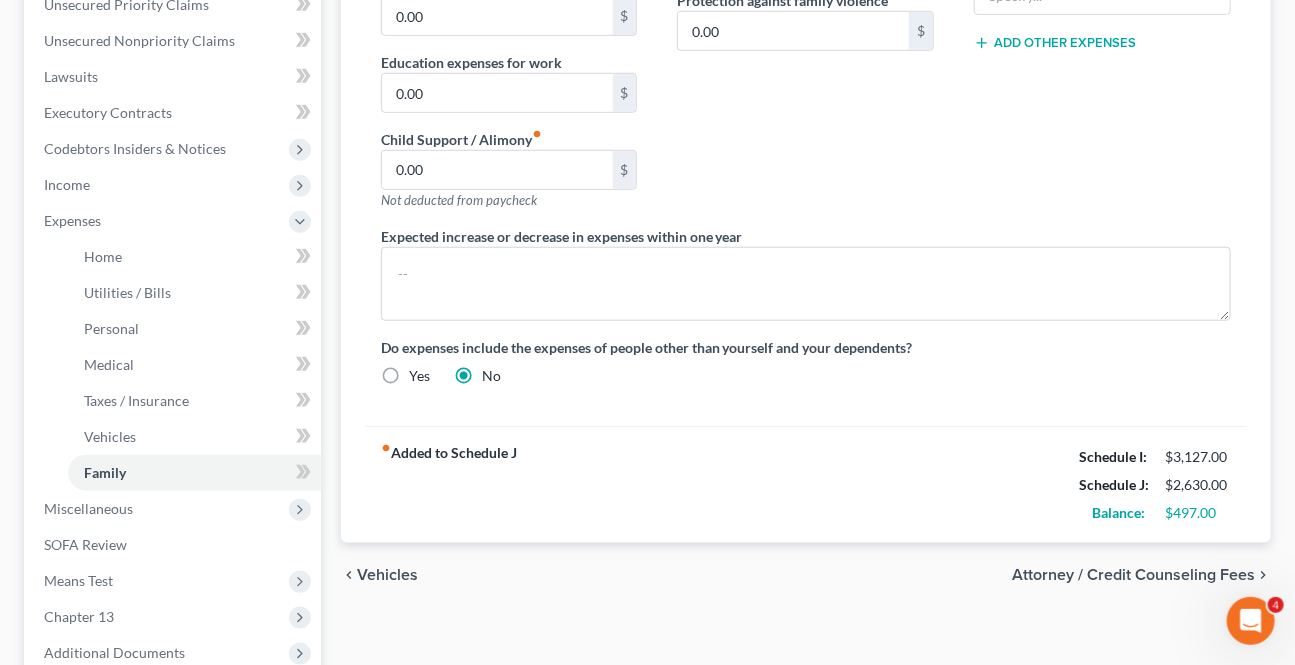 click on "Attorney / Credit Counseling Fees" at bounding box center (1133, 575) 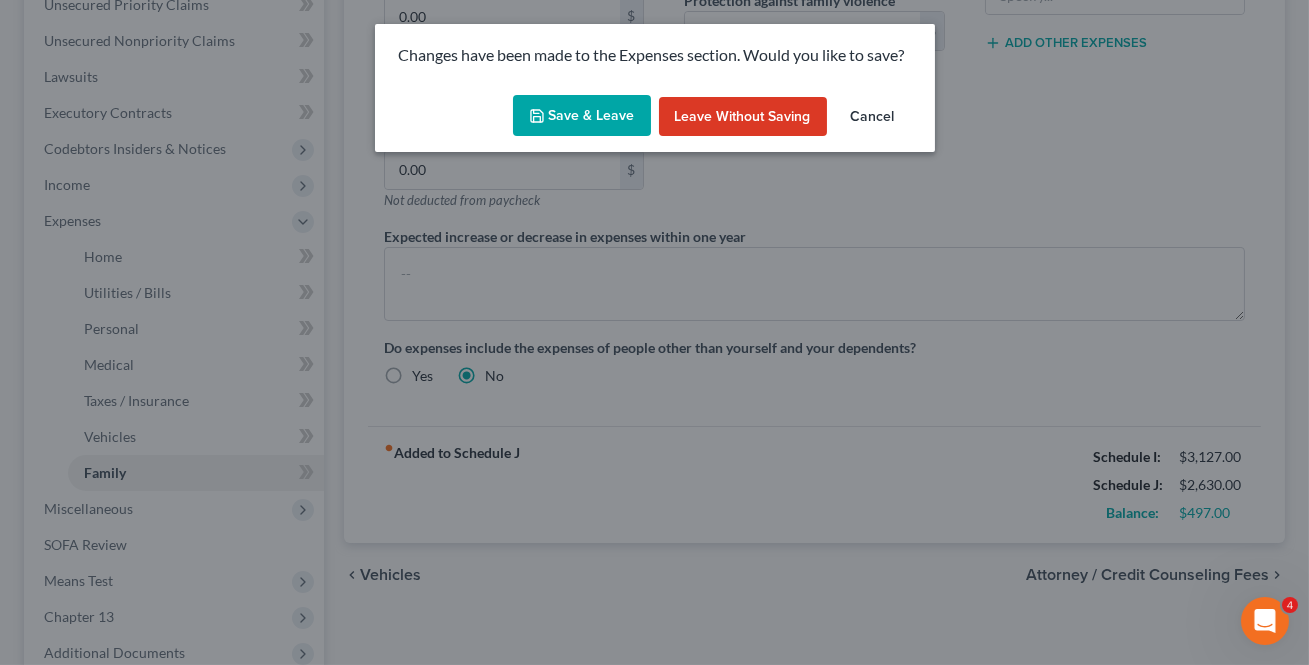 click on "Save & Leave" at bounding box center (582, 116) 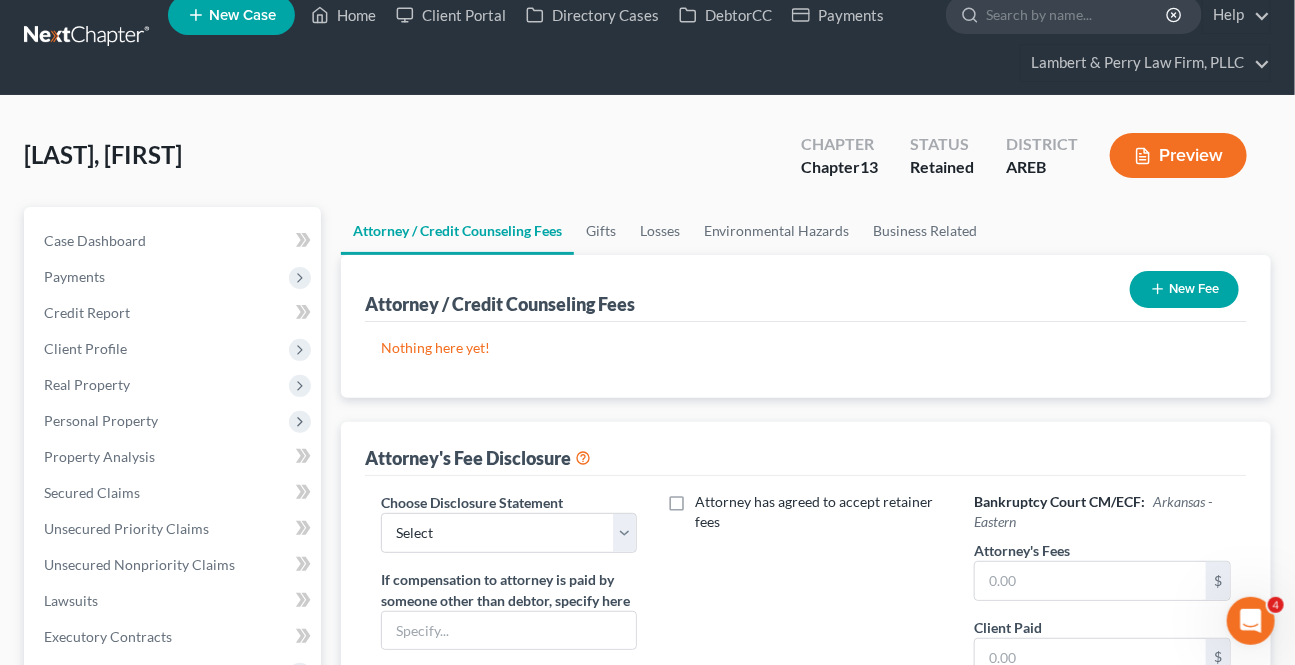 scroll, scrollTop: 0, scrollLeft: 0, axis: both 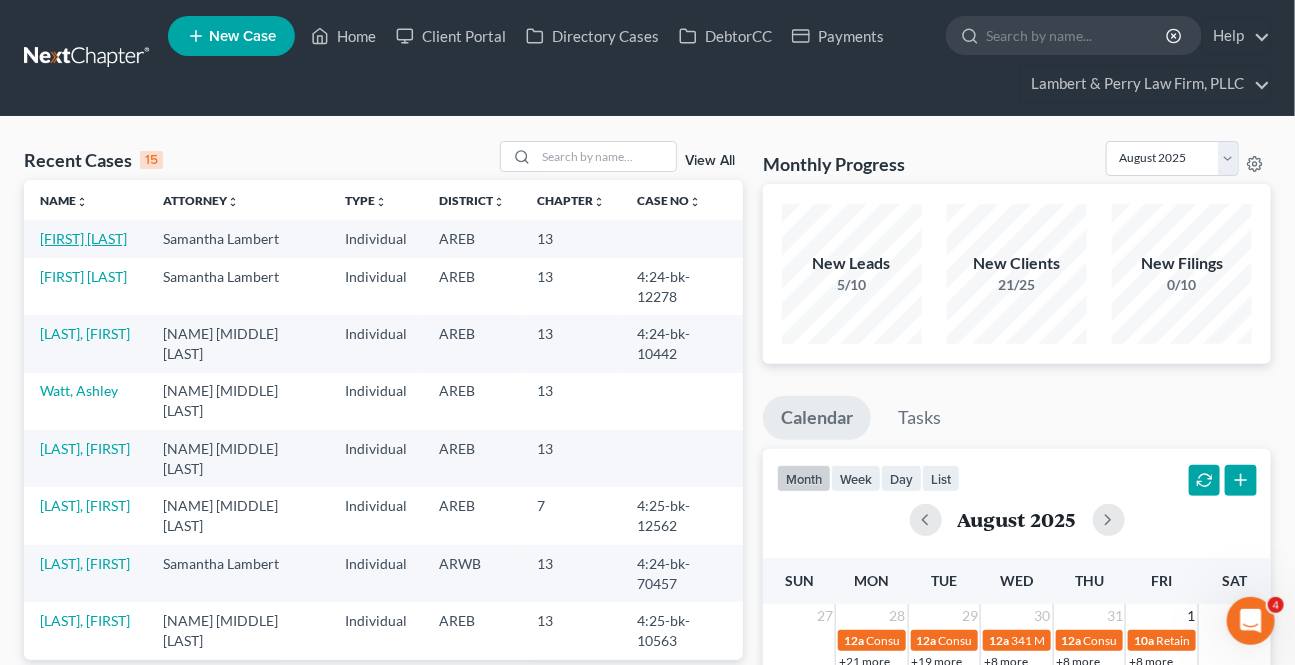click on "[FIRST] [LAST]" at bounding box center (83, 238) 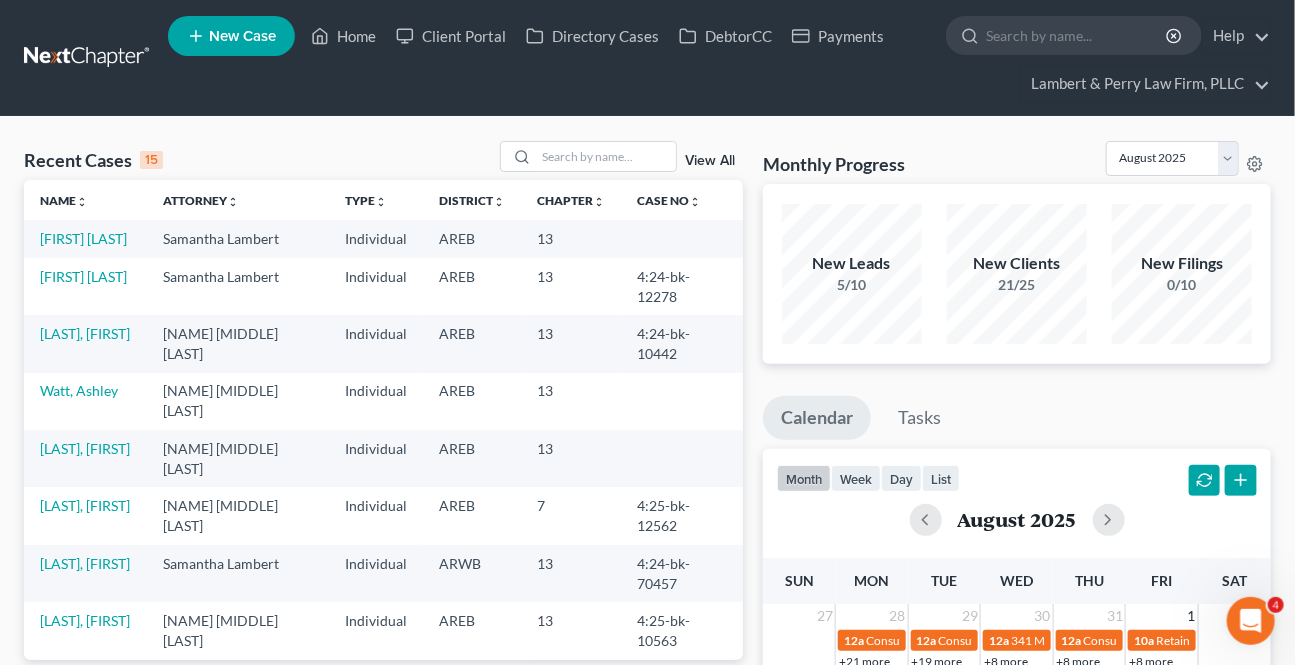 select on "4" 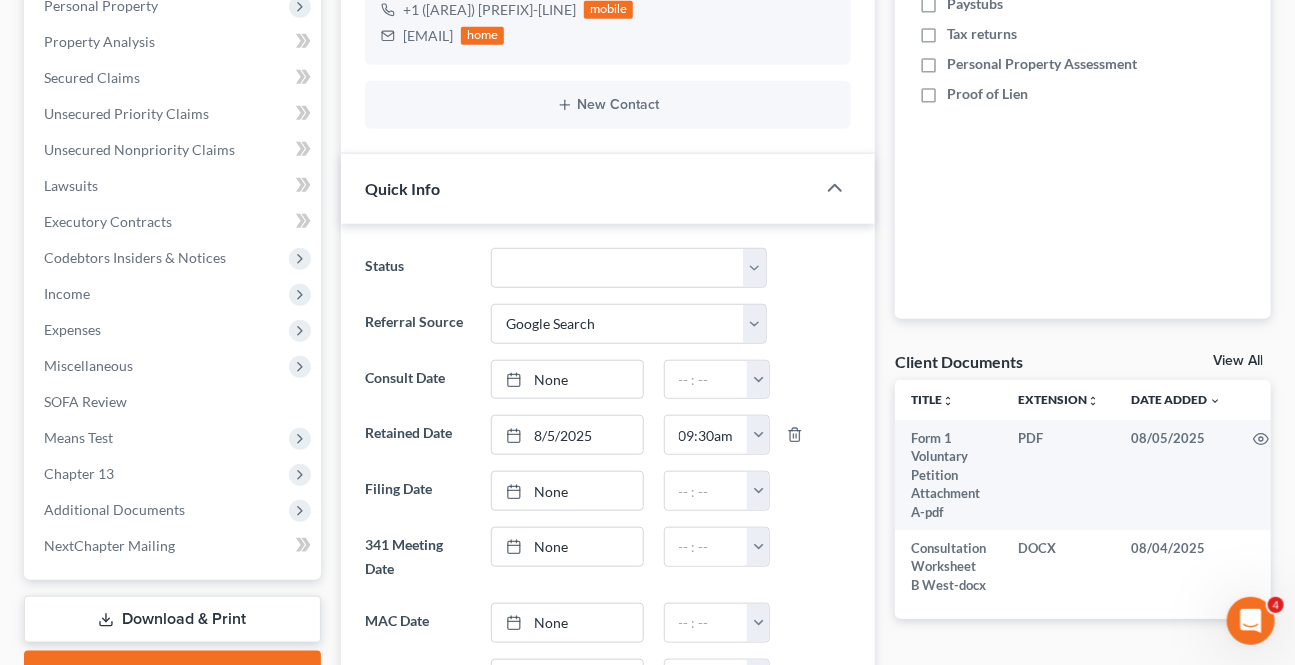 scroll, scrollTop: 545, scrollLeft: 0, axis: vertical 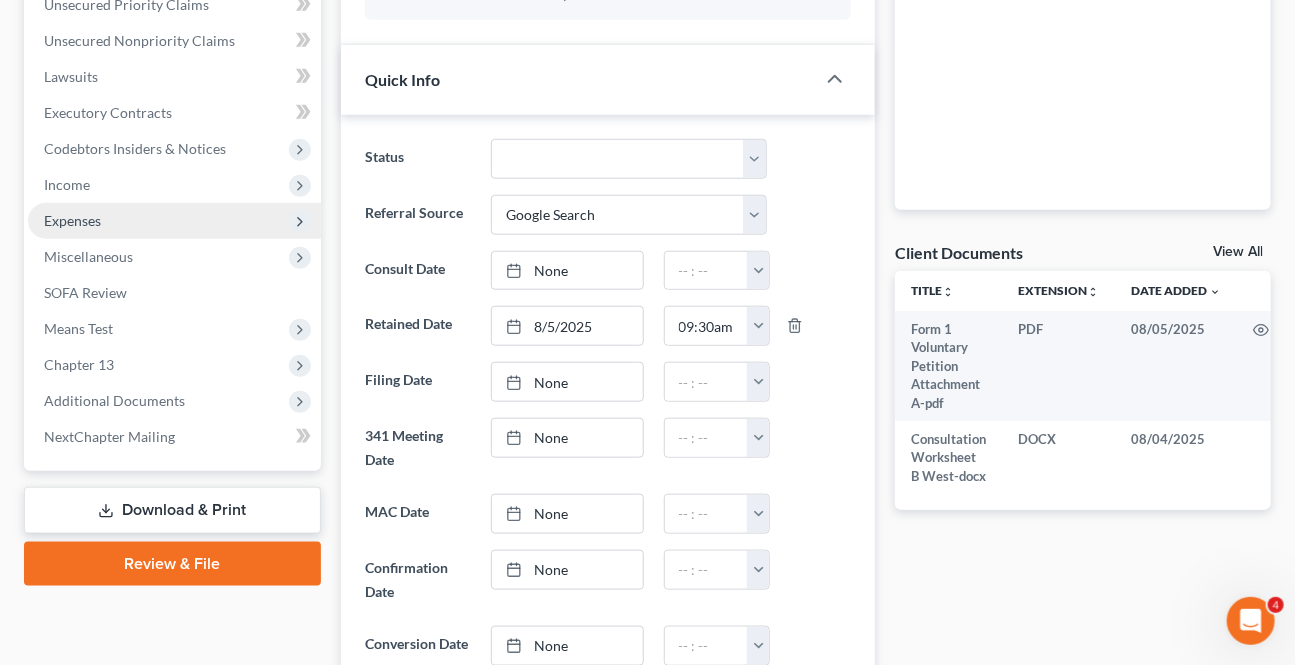 click on "Expenses" at bounding box center [72, 220] 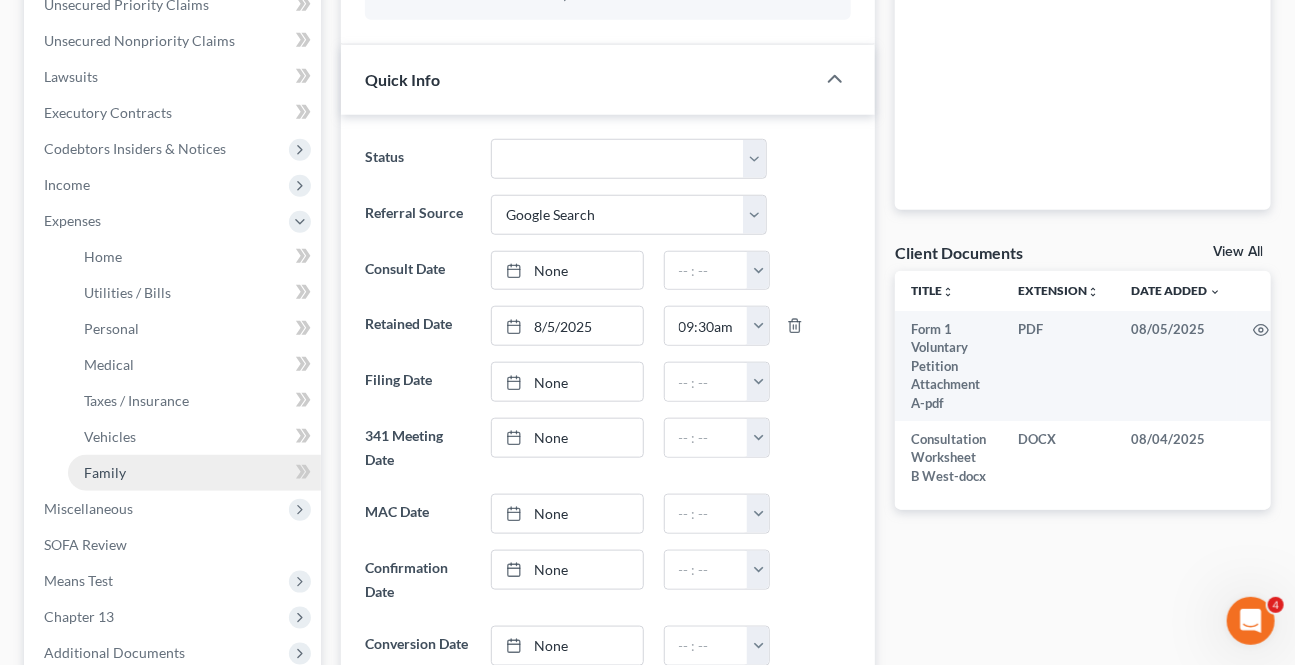 click on "Family" at bounding box center (105, 472) 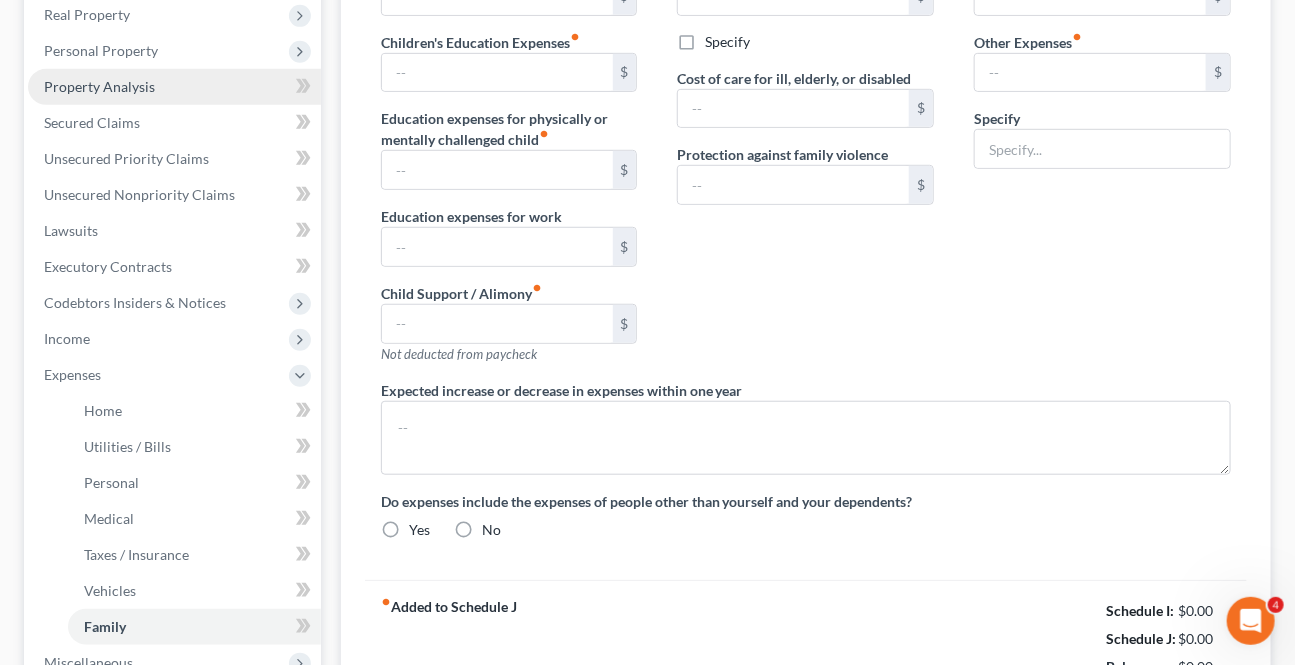type on "0.00" 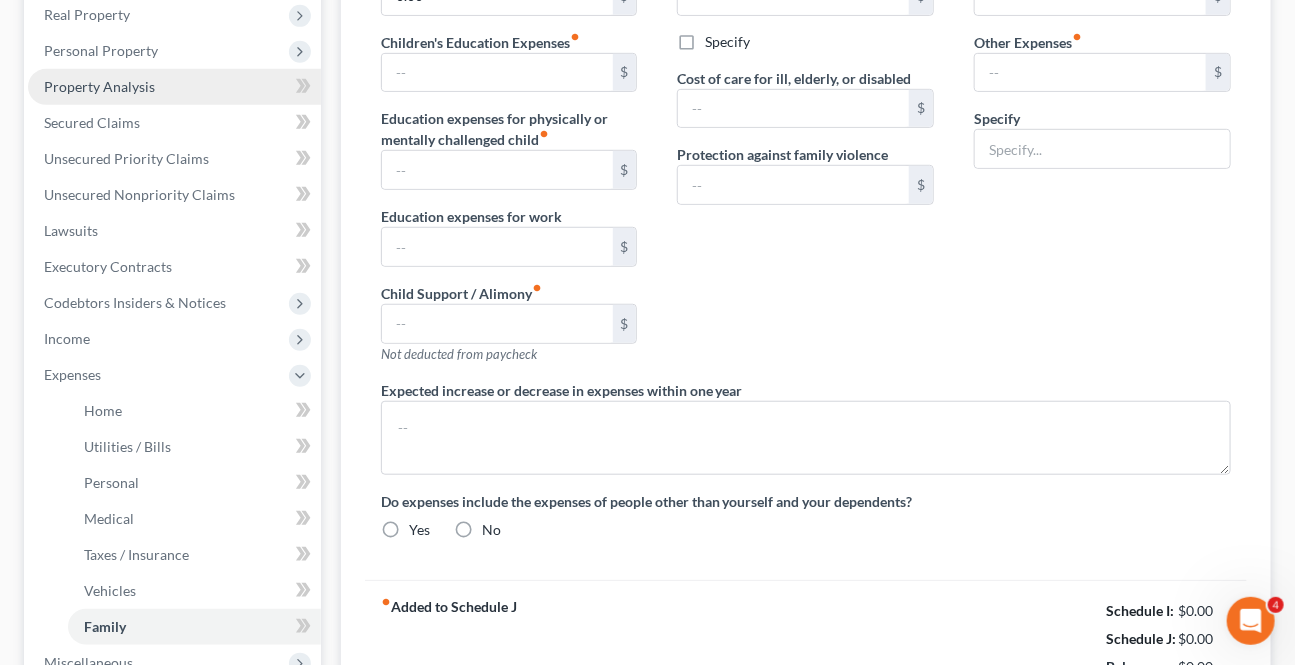 type on "0.00" 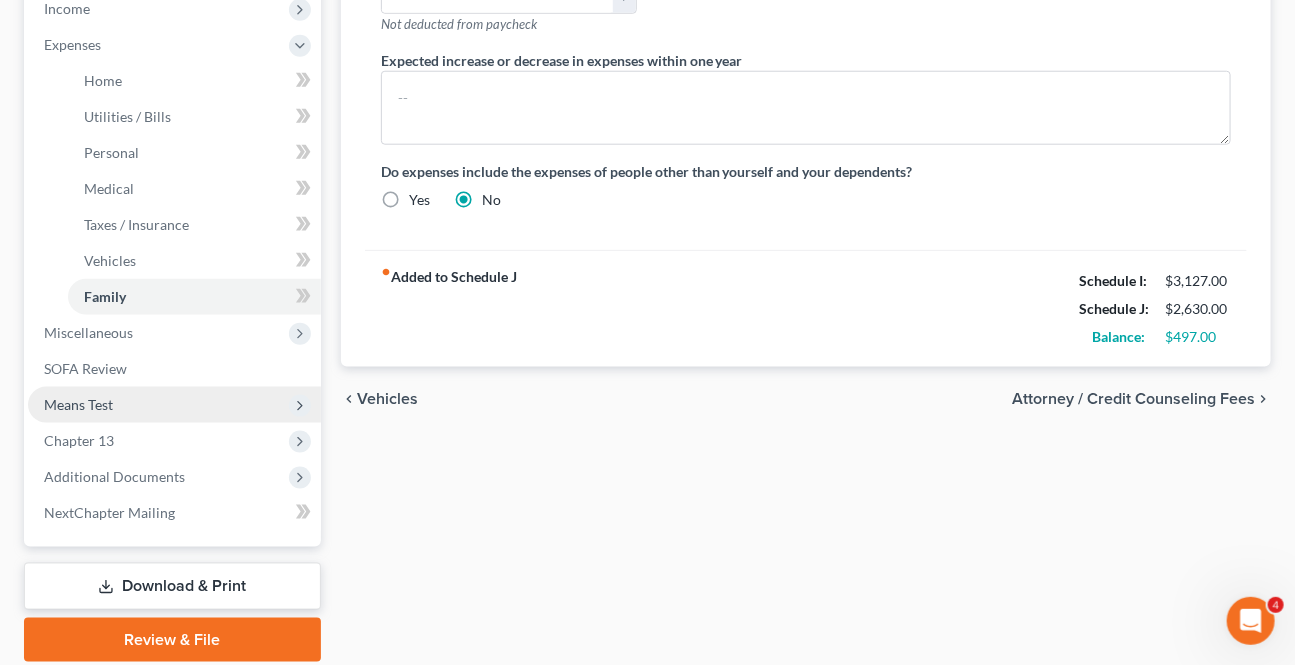scroll, scrollTop: 727, scrollLeft: 0, axis: vertical 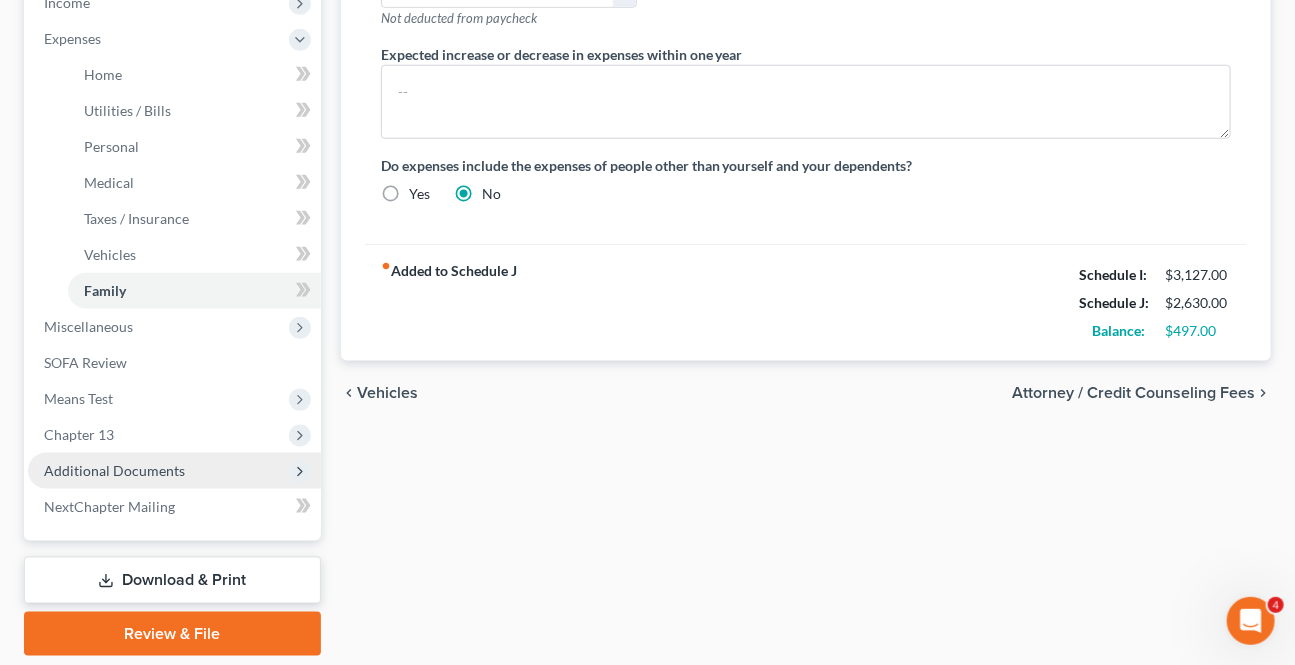 click on "Additional Documents" at bounding box center [114, 470] 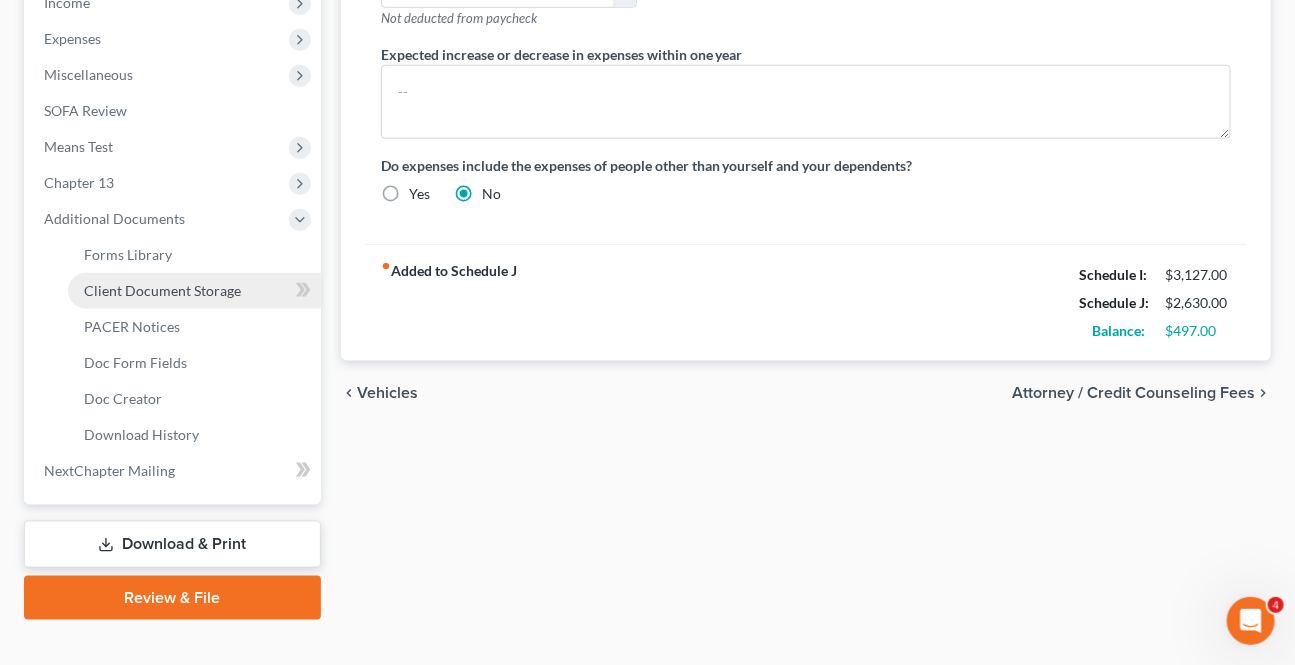 click on "Client Document Storage" at bounding box center [162, 290] 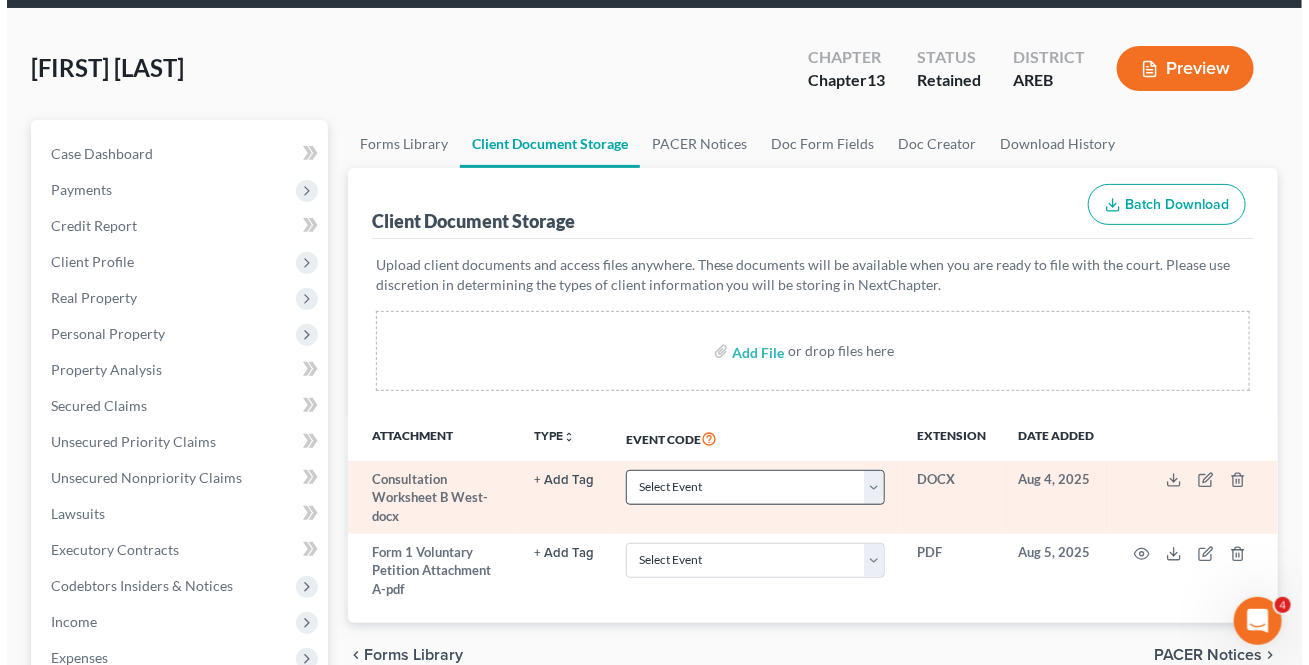 scroll, scrollTop: 0, scrollLeft: 0, axis: both 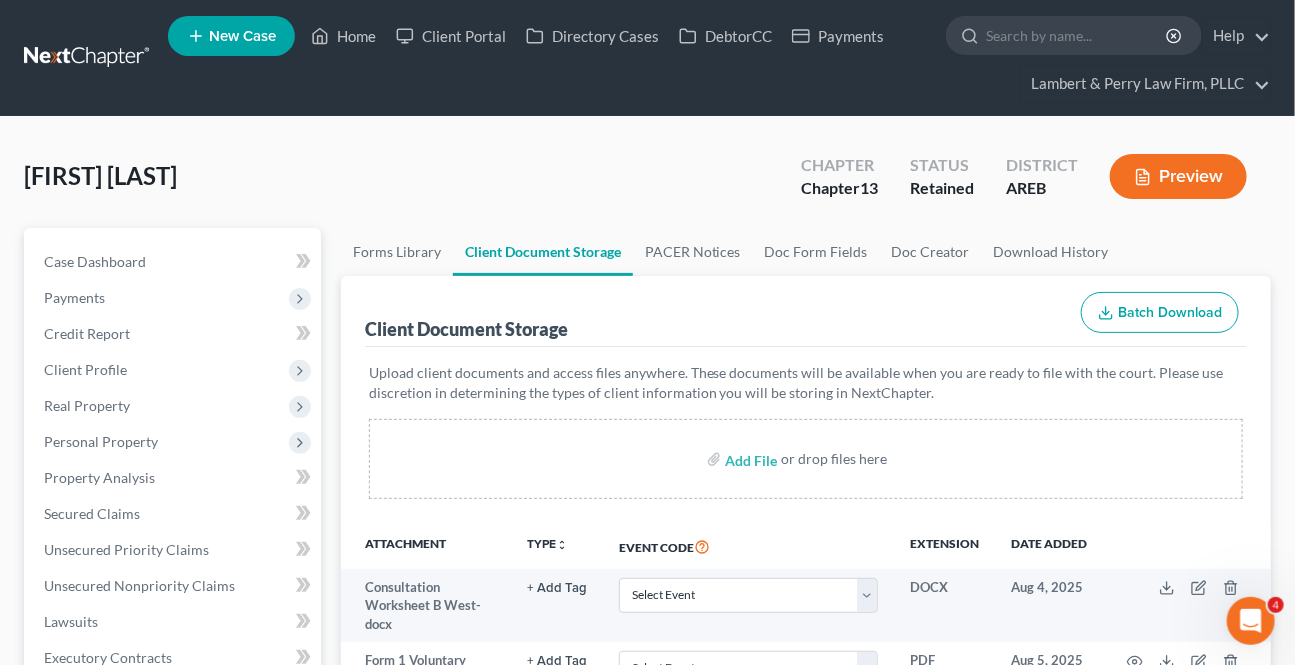 click on "Preview" at bounding box center [1178, 176] 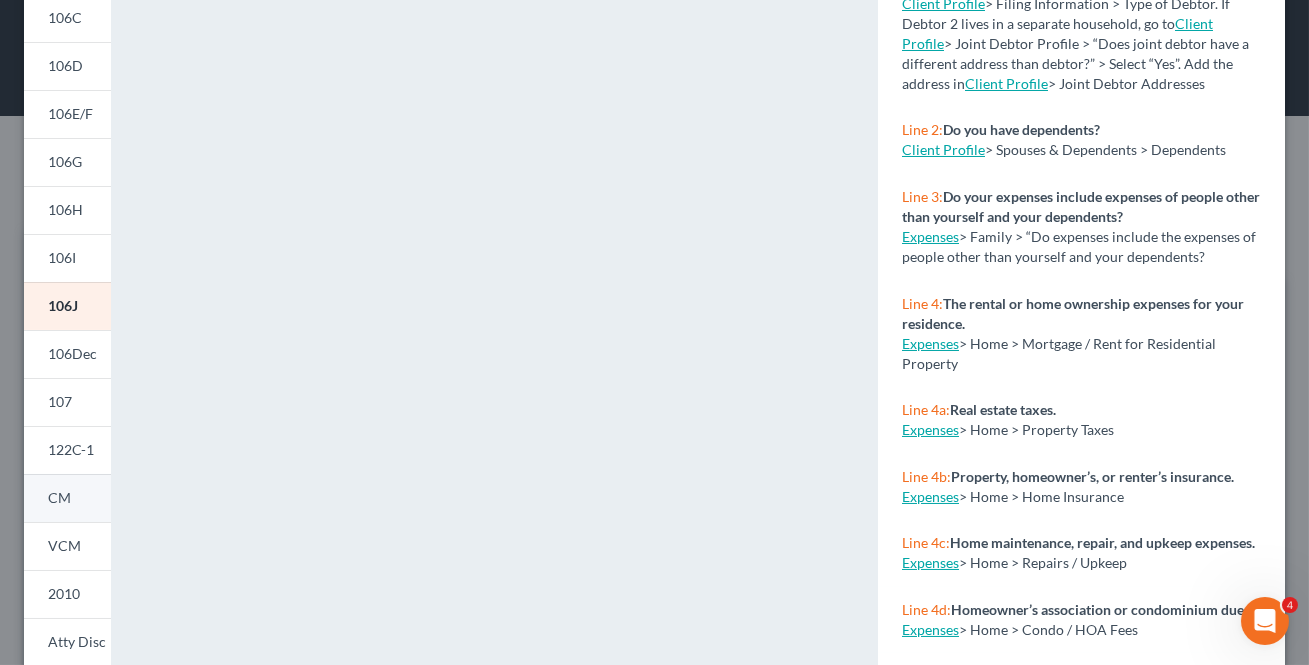 scroll, scrollTop: 272, scrollLeft: 0, axis: vertical 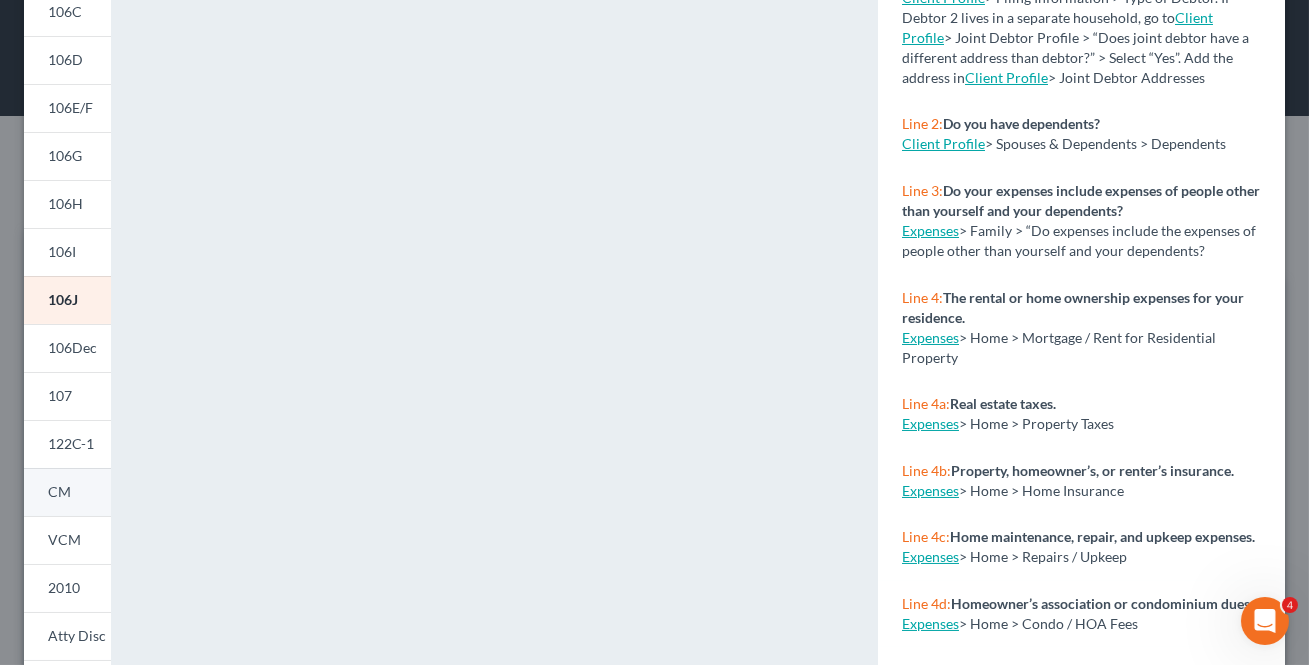 click on "CM" at bounding box center (59, 491) 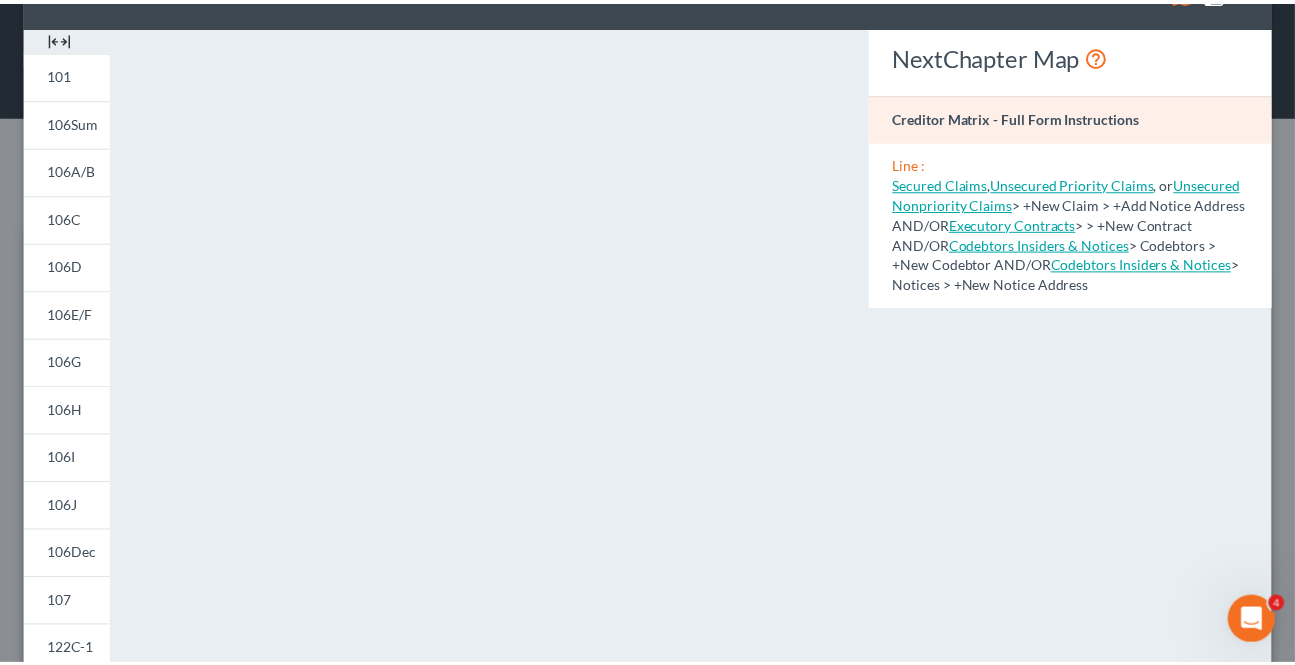 scroll, scrollTop: 0, scrollLeft: 0, axis: both 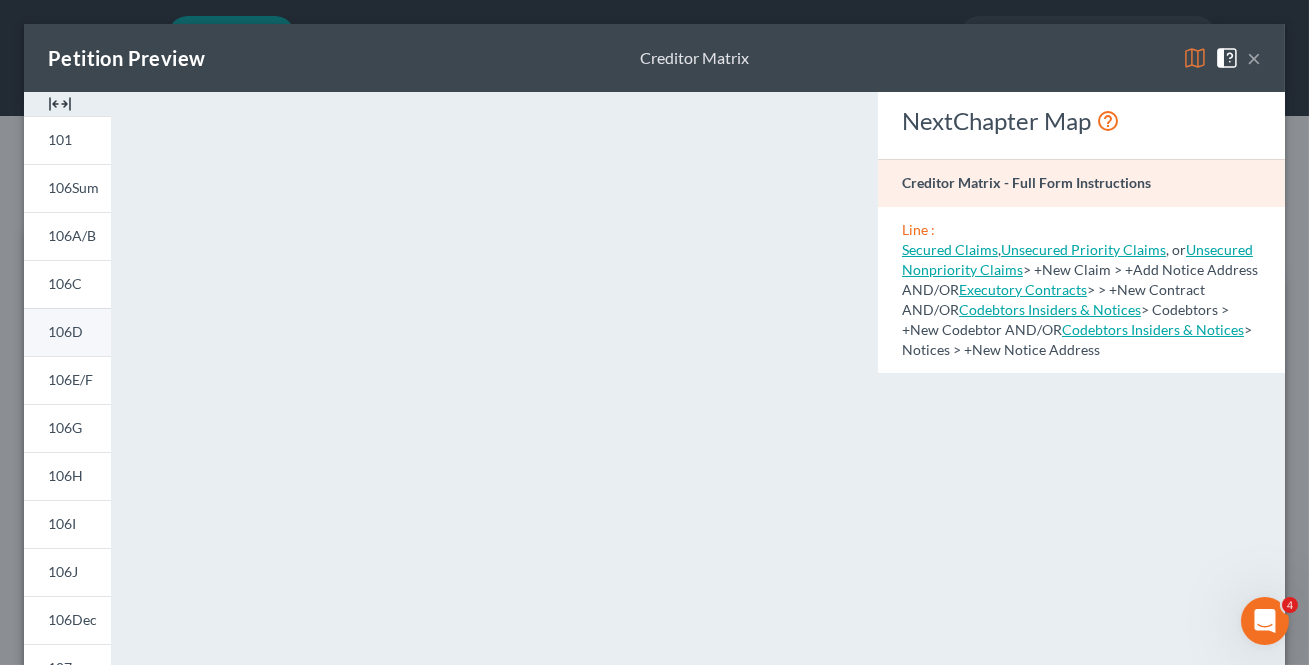 click on "106D" at bounding box center [67, 332] 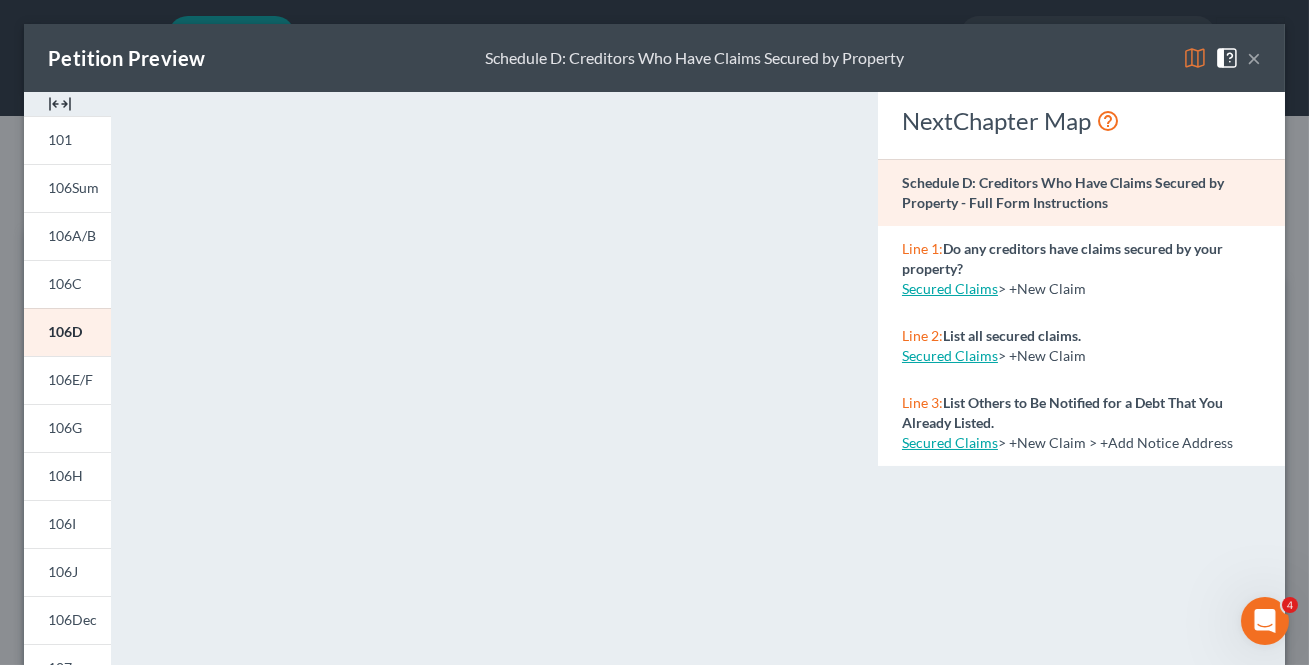 click on "×" at bounding box center (1254, 58) 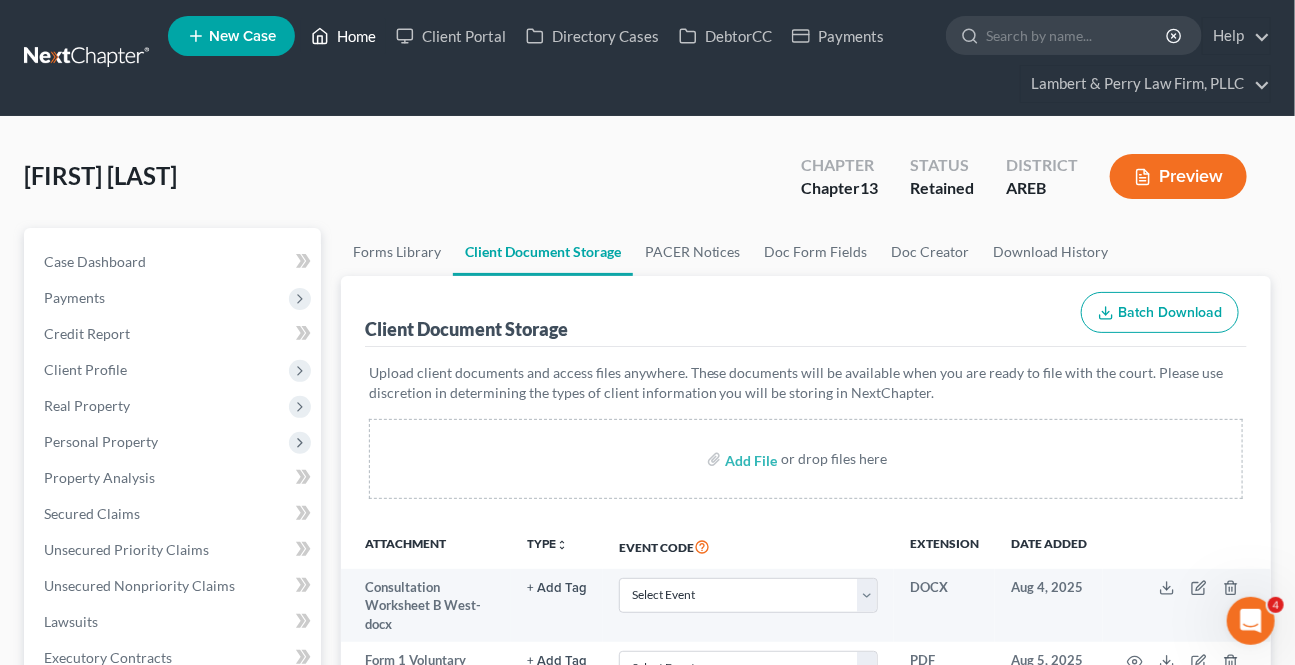click 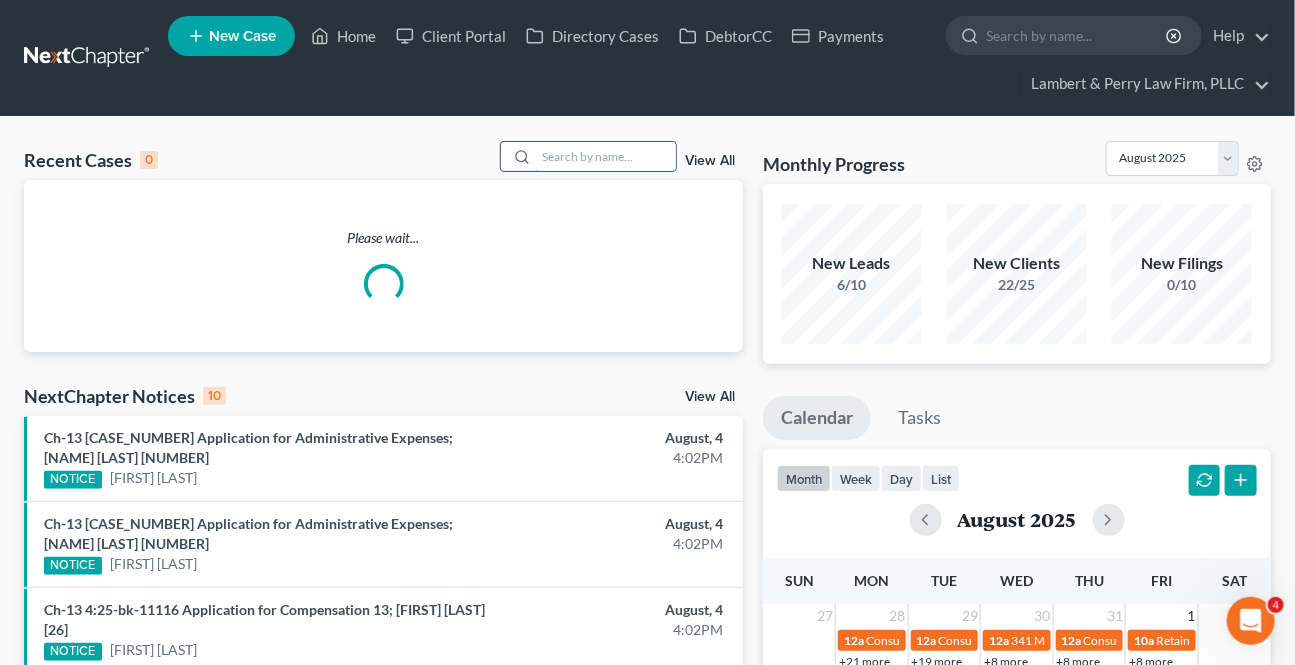 click at bounding box center [606, 156] 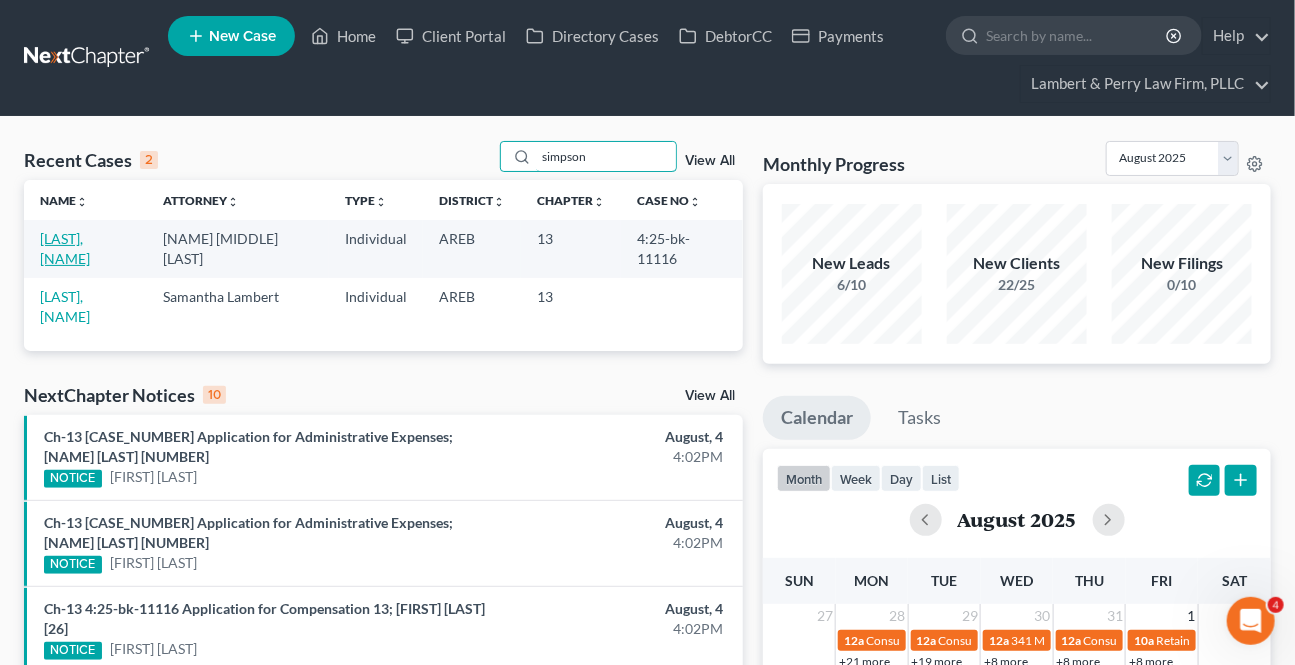type on "simpson" 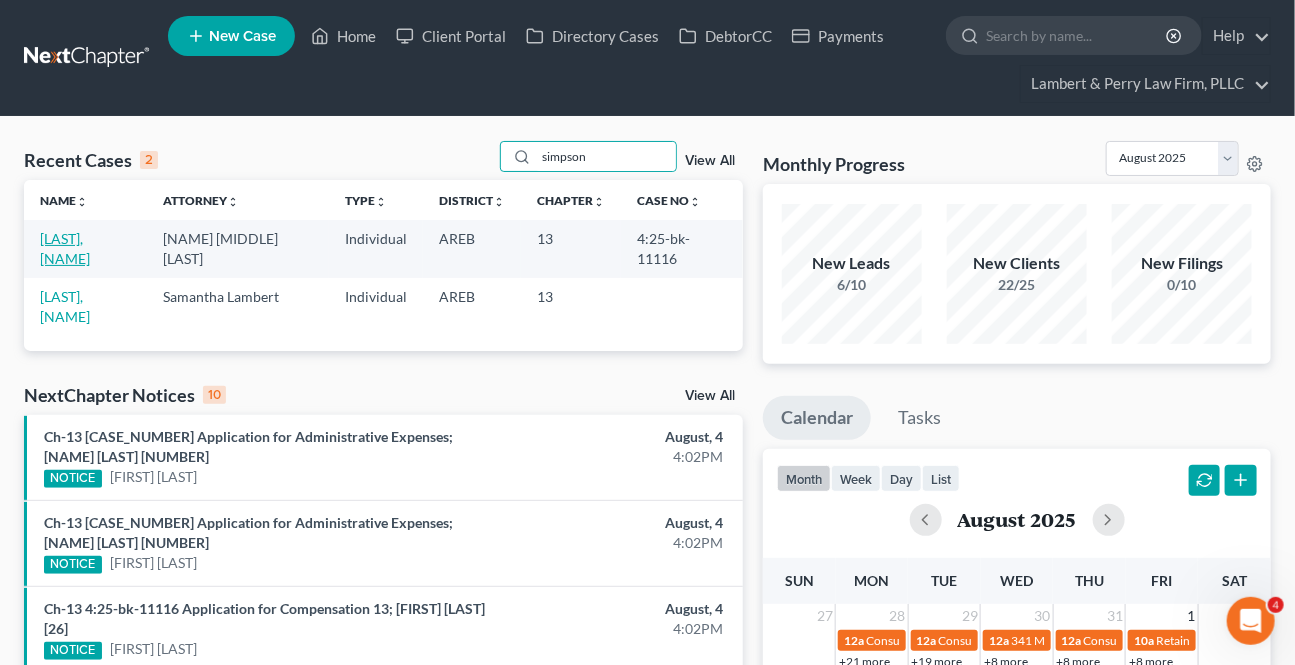 click on "Simpson, Brandy" at bounding box center [65, 248] 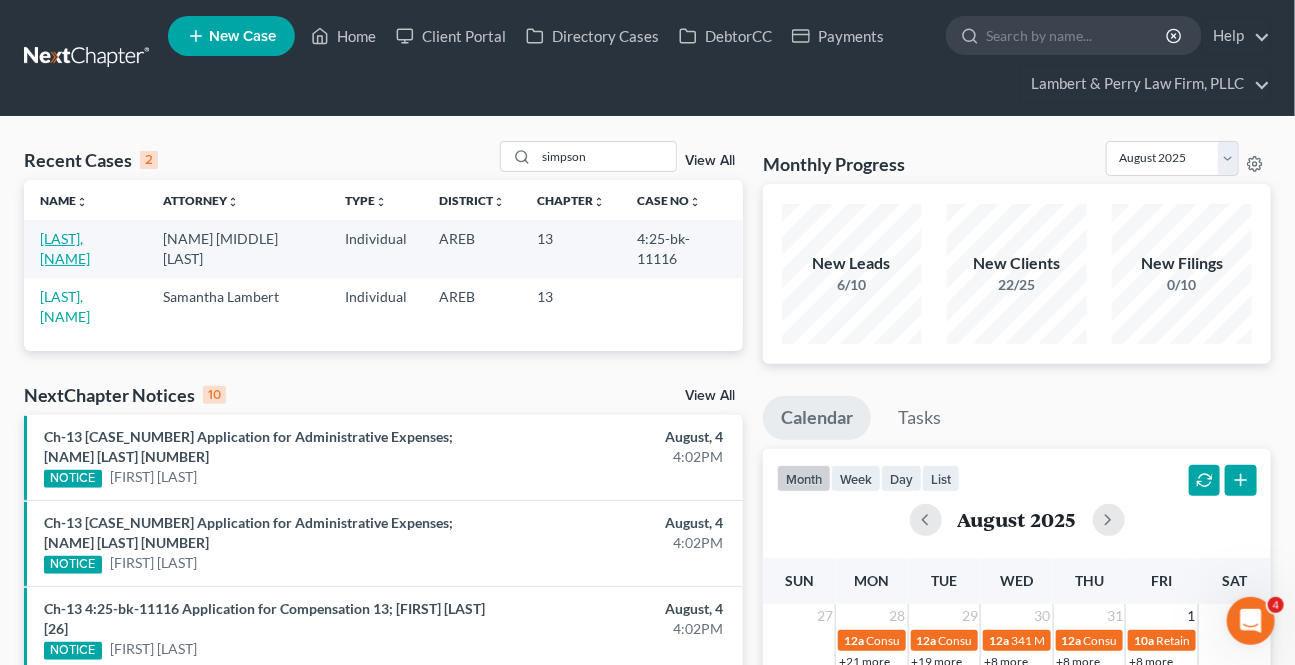 select on "4" 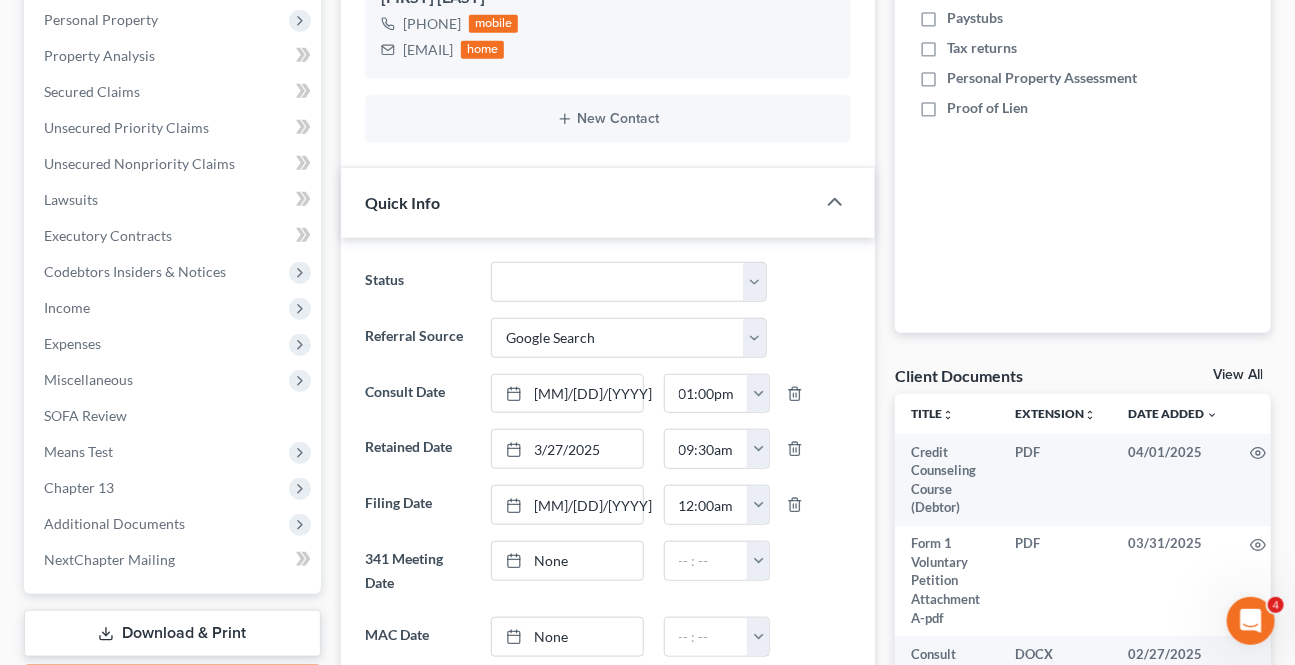 scroll, scrollTop: 454, scrollLeft: 0, axis: vertical 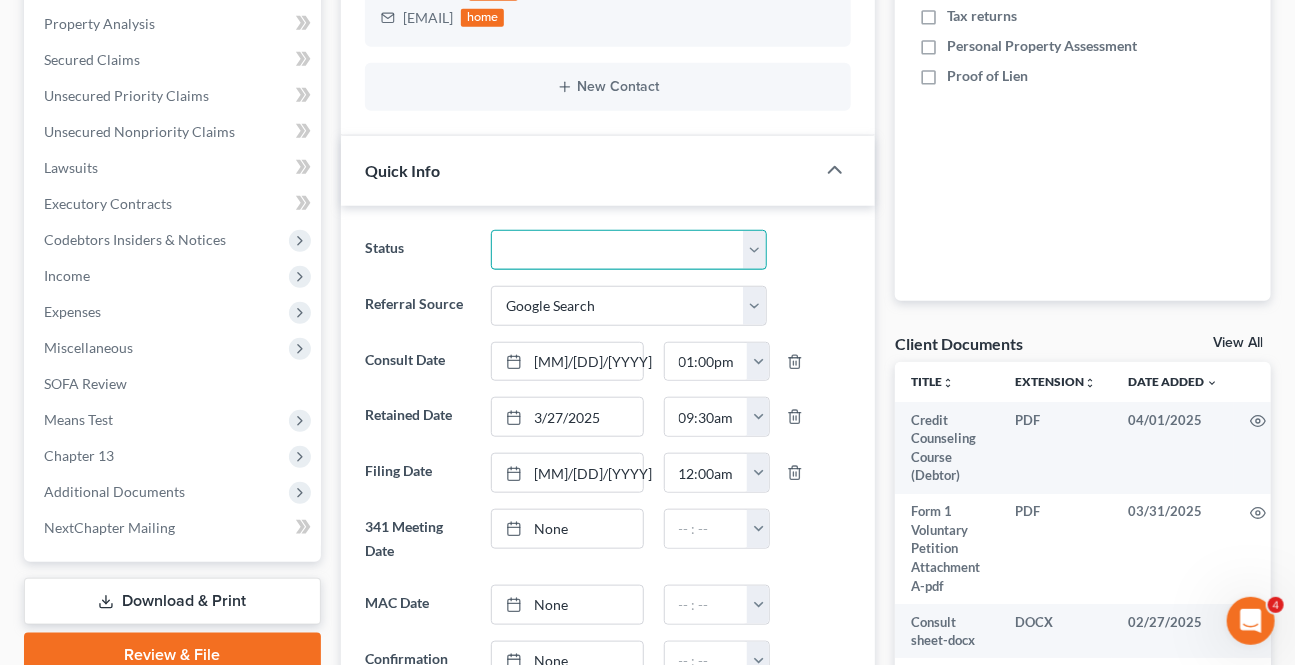 click on "Awaiting 341 Chapter 7 - Attended Meeting Confirmed Discharged Dismissed New Consult Not Retained Rejected Retained Unconfirmed Withdrawn as Counsel" at bounding box center (628, 250) 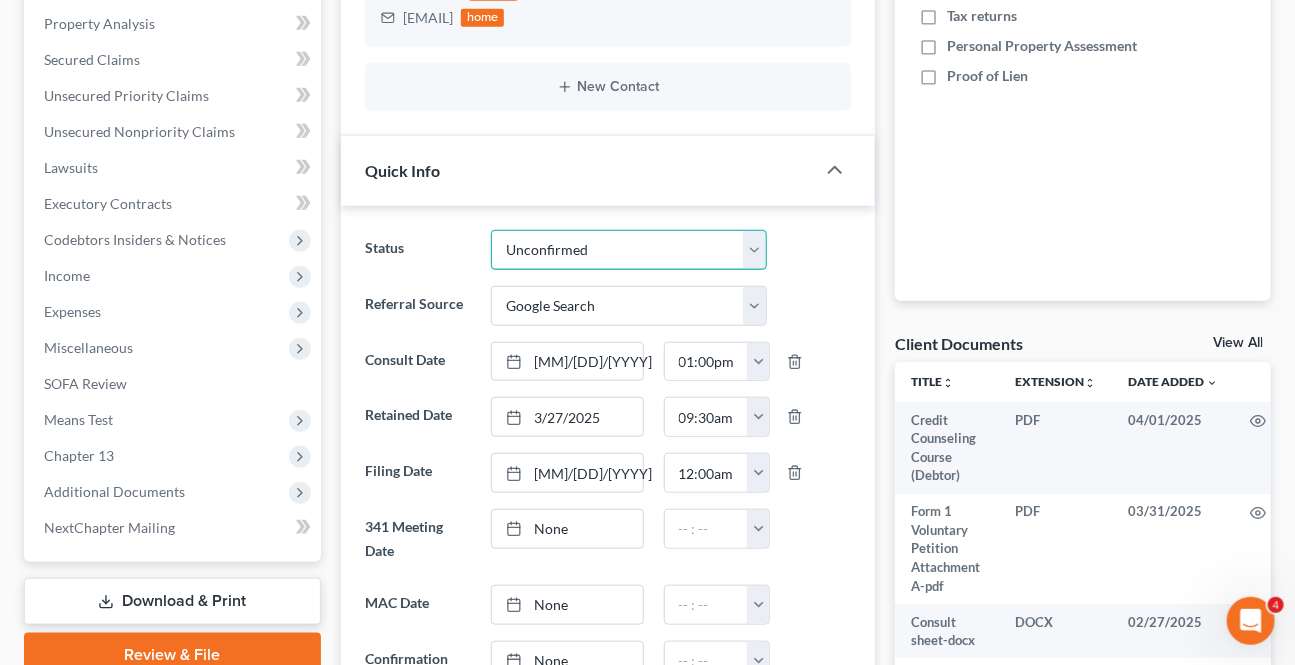click on "Awaiting 341 Chapter 7 - Attended Meeting Confirmed Discharged Dismissed New Consult Not Retained Rejected Retained Unconfirmed Withdrawn as Counsel" at bounding box center (628, 250) 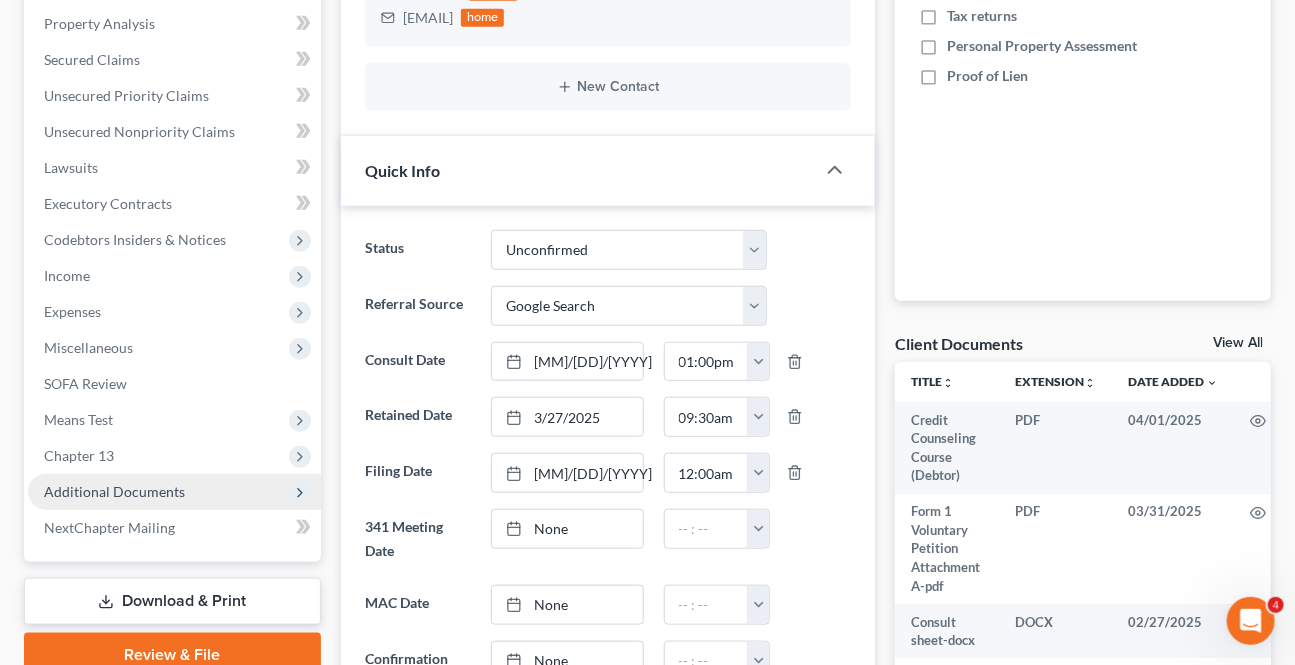 click on "Additional Documents" at bounding box center (174, 492) 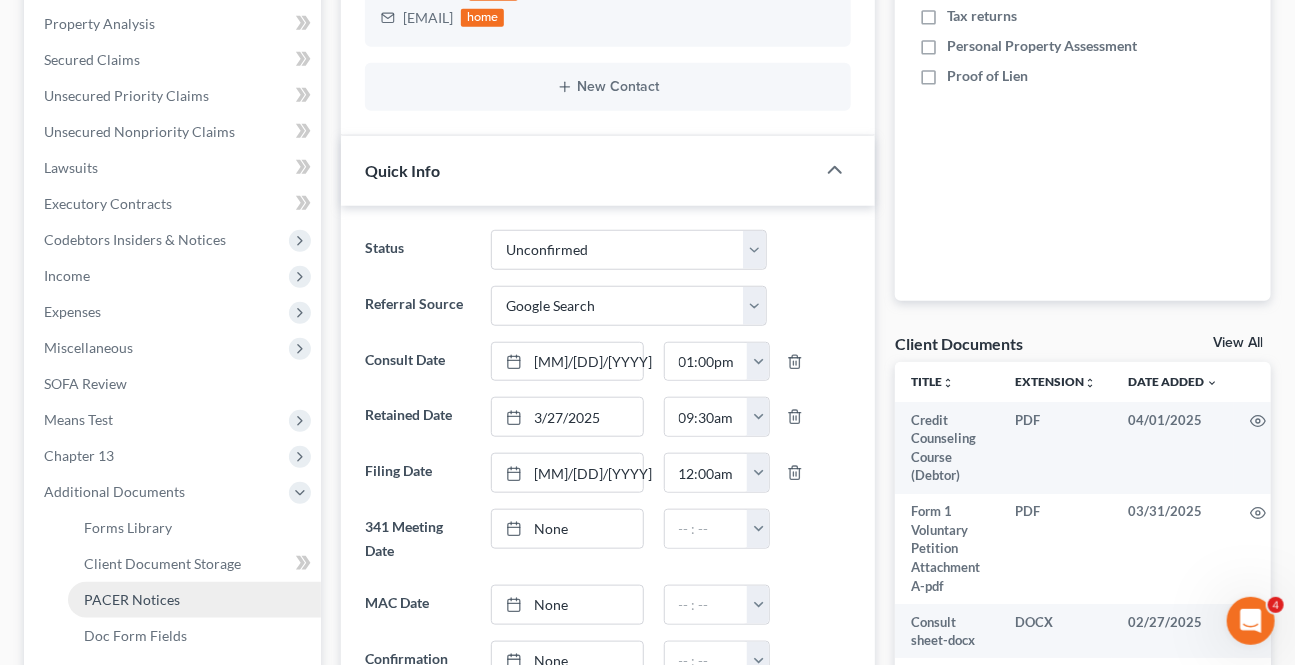 click on "PACER Notices" at bounding box center (194, 600) 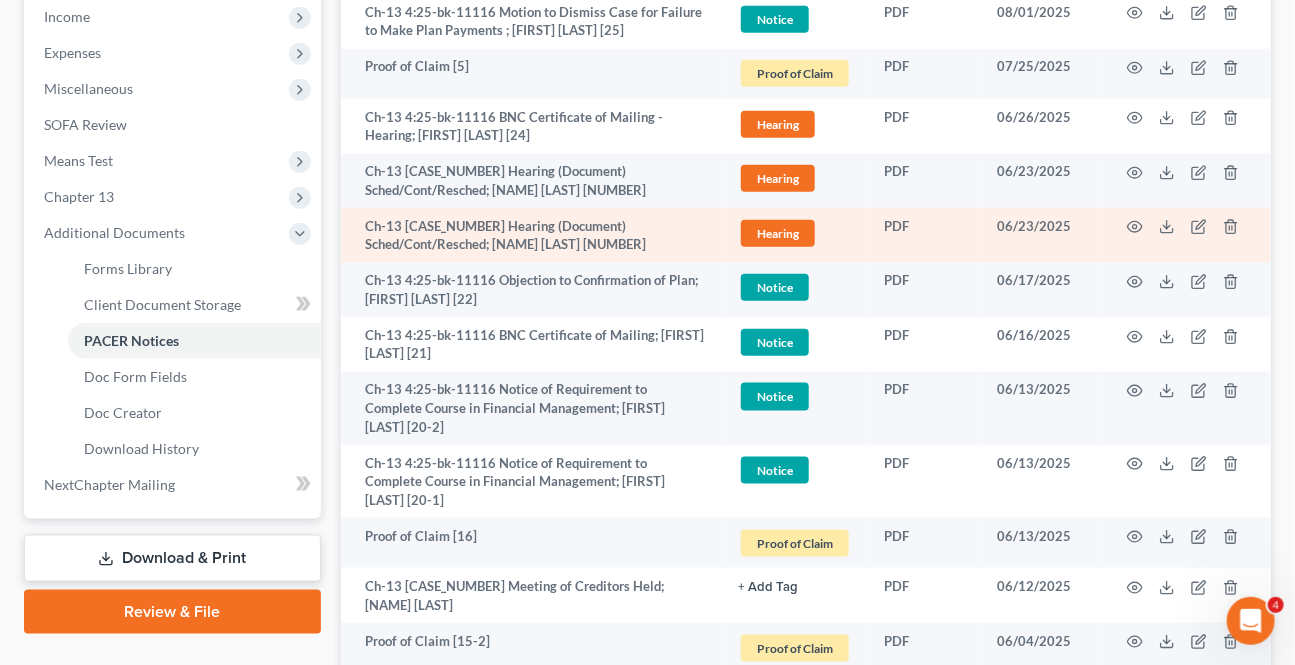 scroll, scrollTop: 727, scrollLeft: 0, axis: vertical 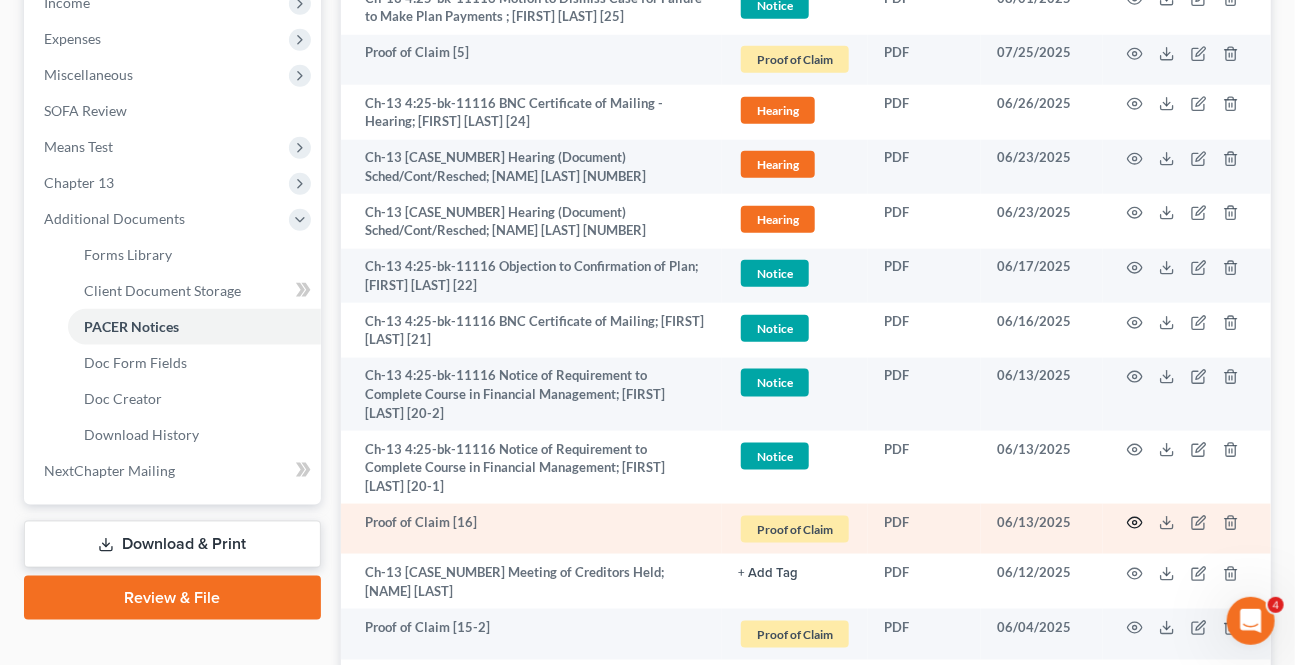 click 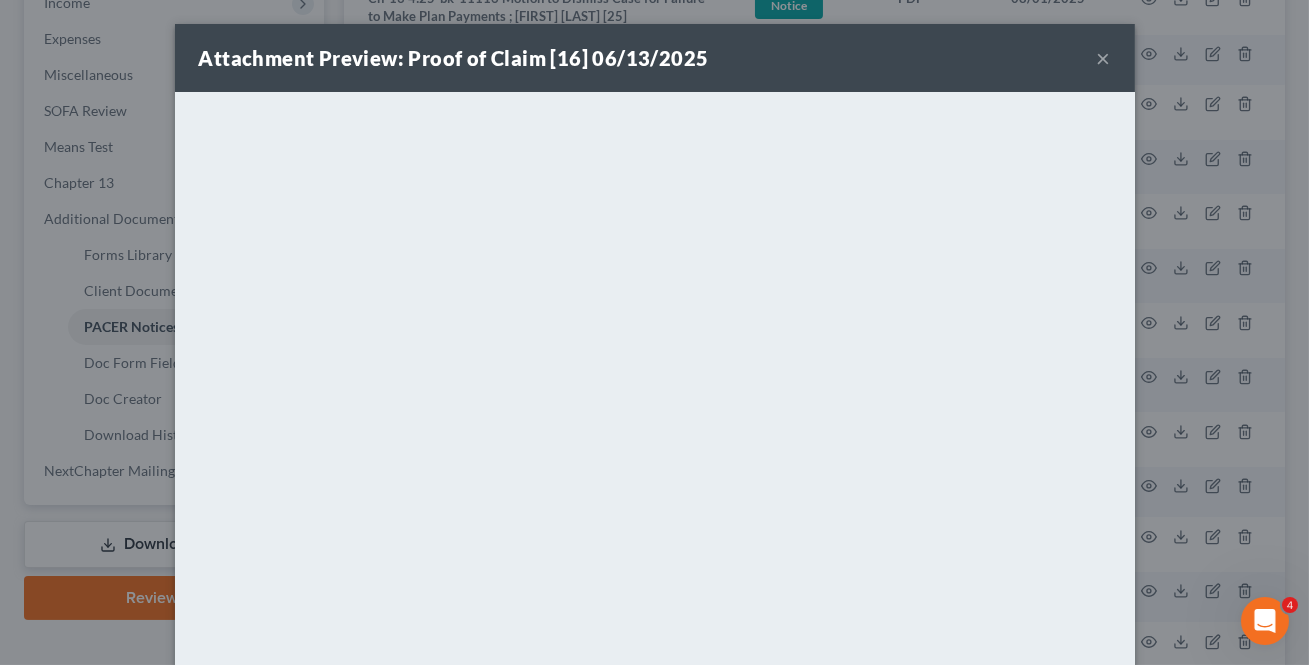 click on "×" at bounding box center [1104, 58] 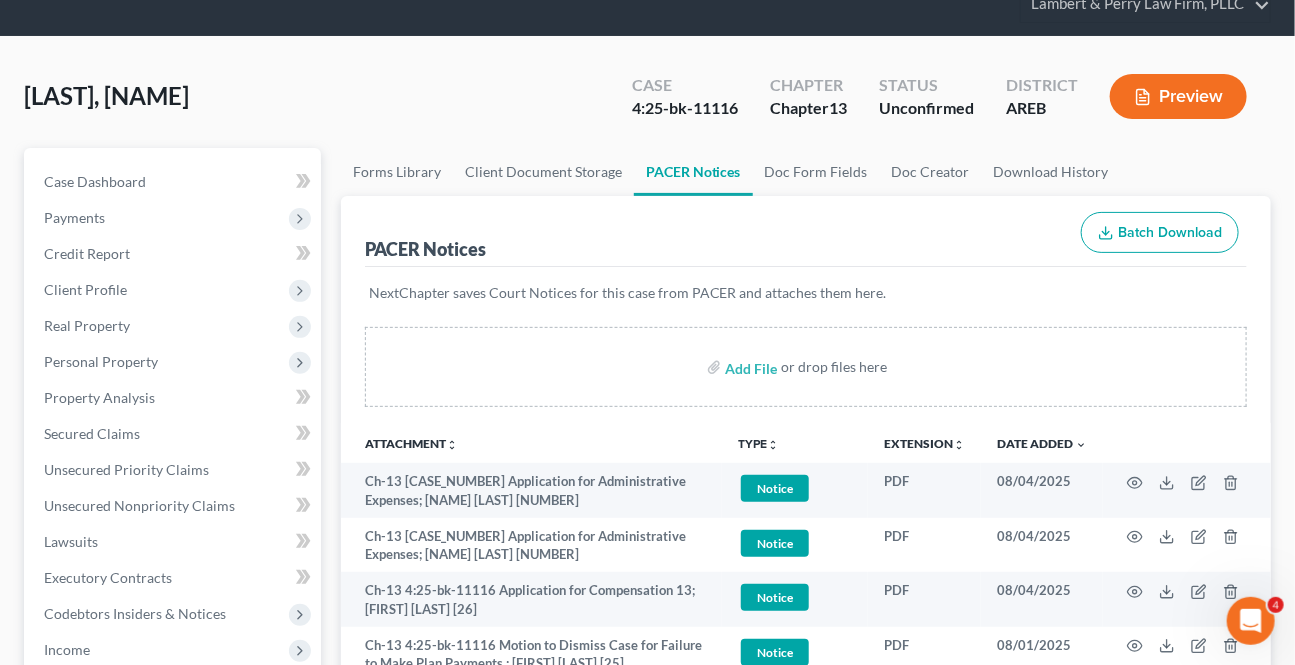 scroll, scrollTop: 0, scrollLeft: 0, axis: both 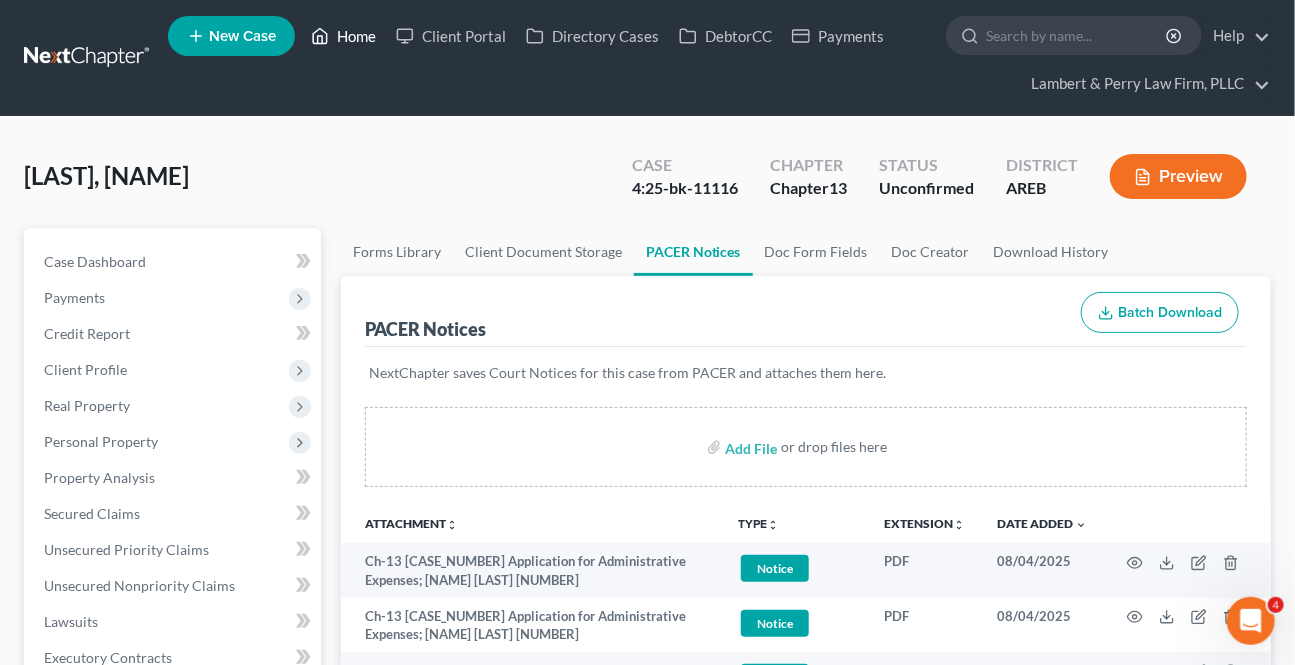 click on "Home" at bounding box center (343, 36) 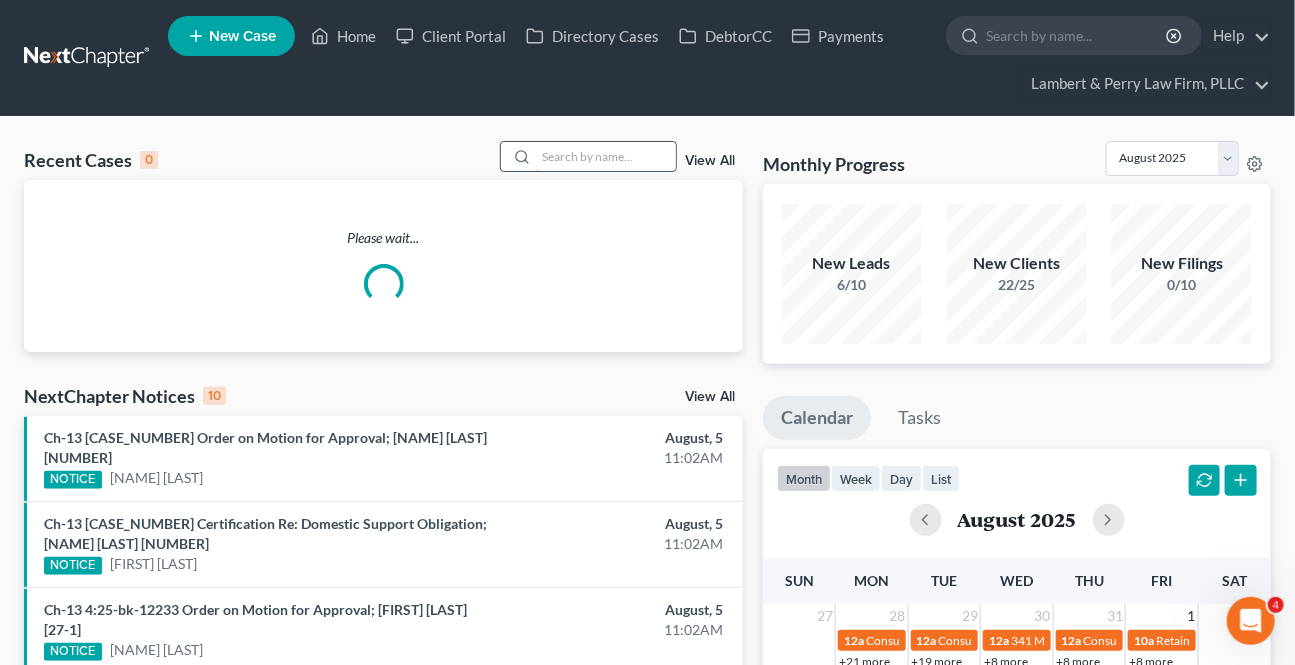 drag, startPoint x: 574, startPoint y: 168, endPoint x: 561, endPoint y: 163, distance: 13.928389 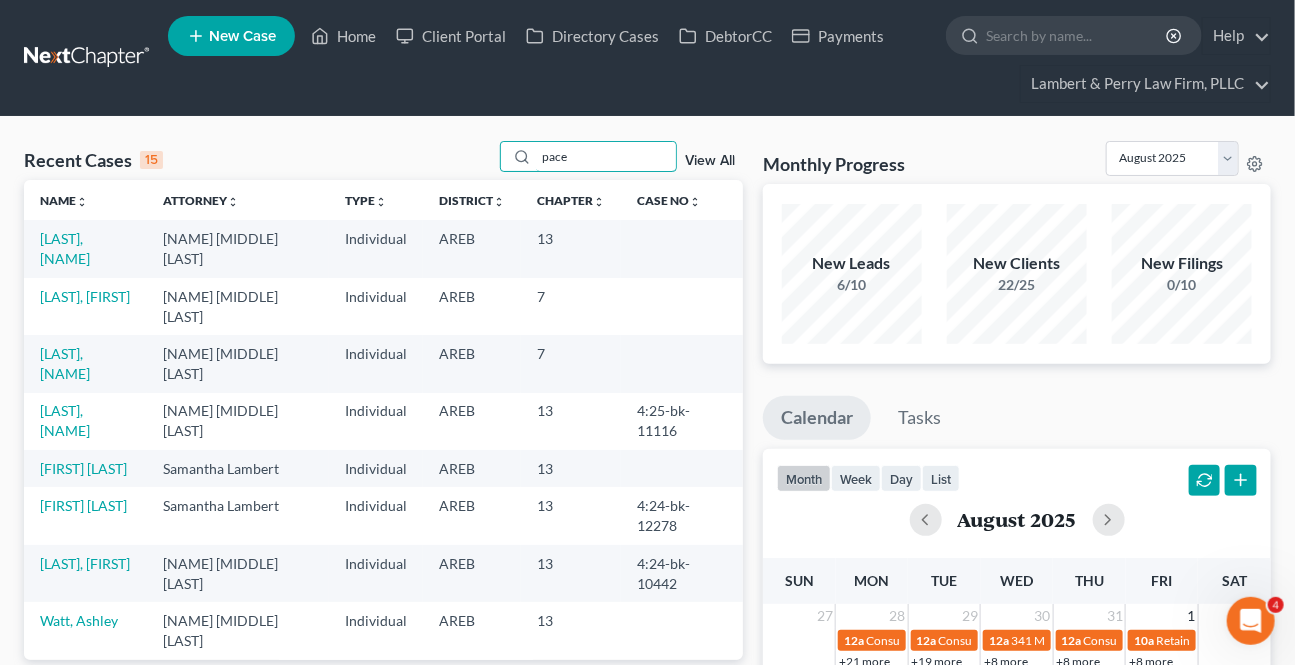 type on "pace" 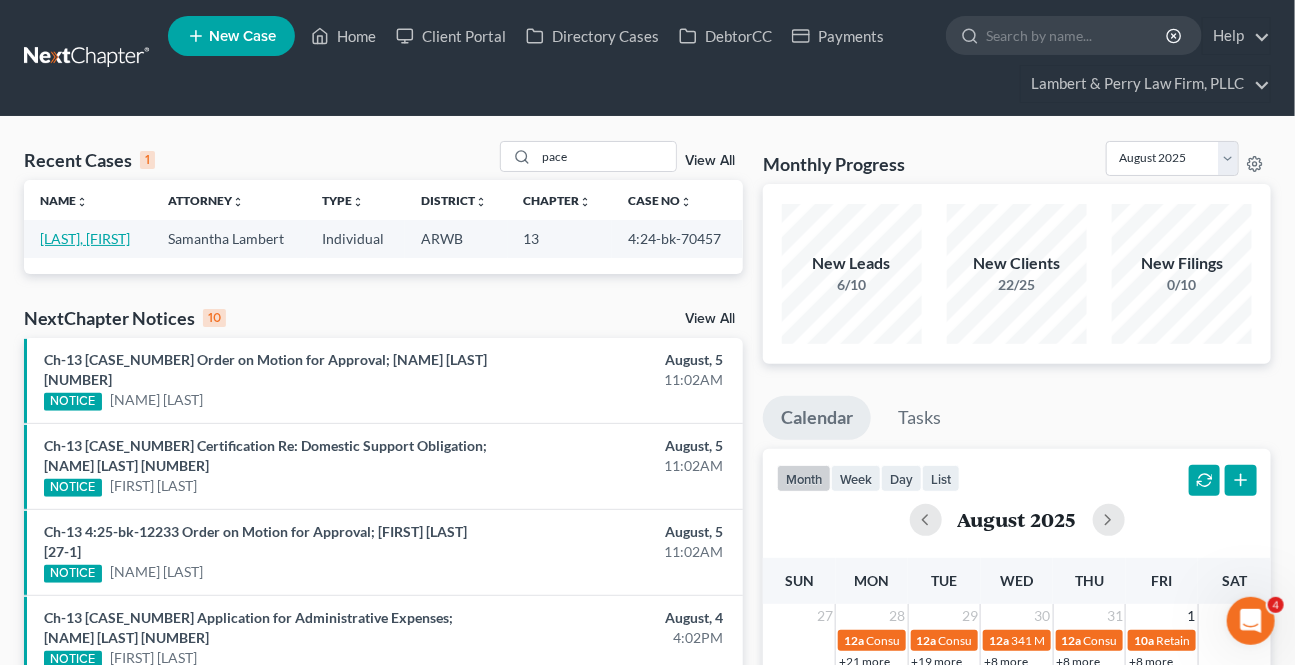 click on "Pace, Brenda" at bounding box center [85, 238] 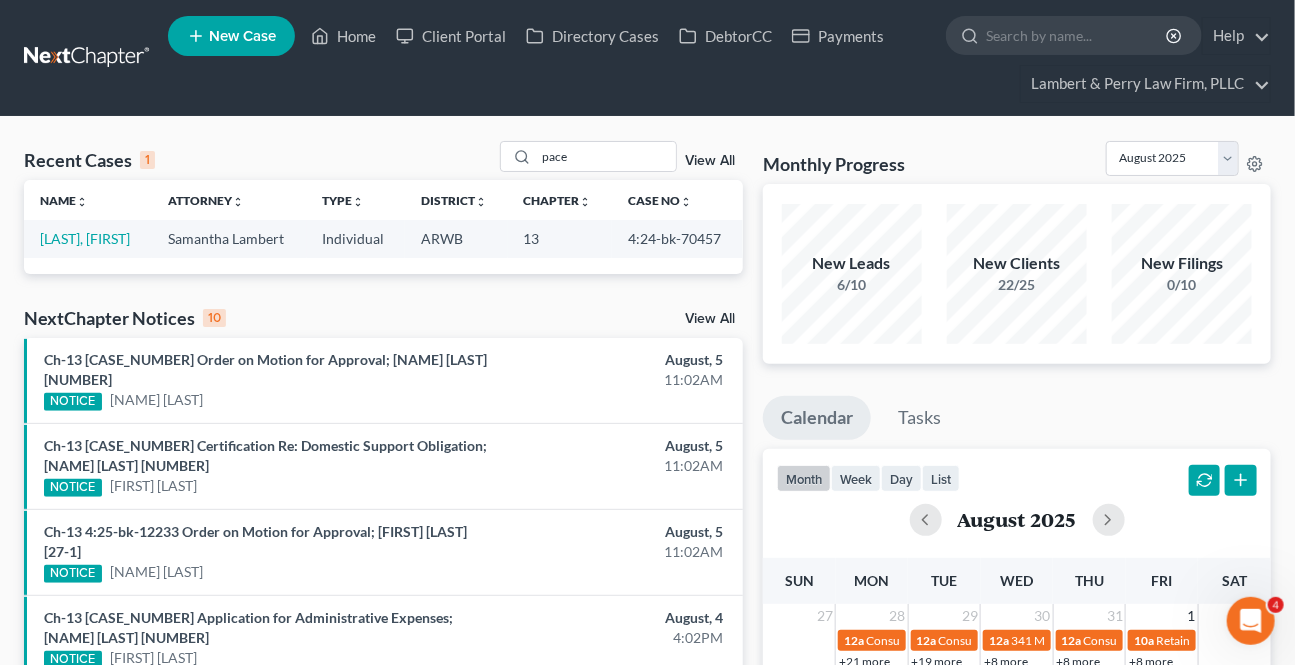 select on "2" 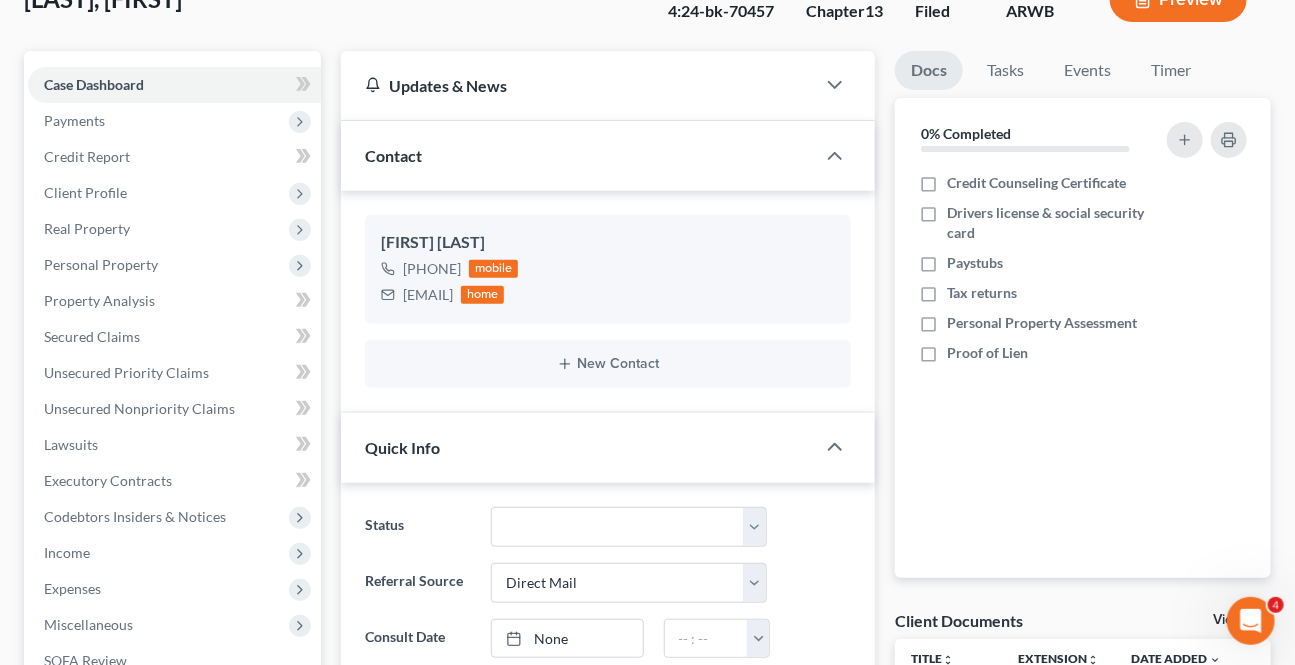 scroll, scrollTop: 181, scrollLeft: 0, axis: vertical 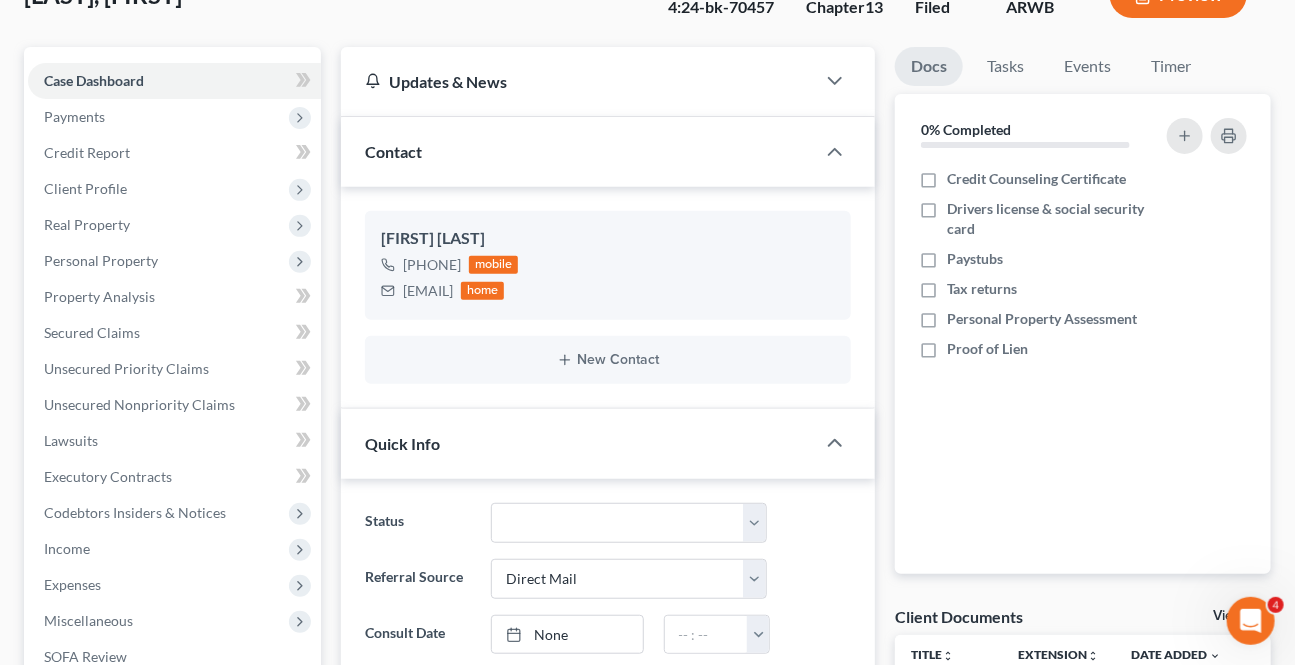click on "Status Awaiting 341 Chapter 7 - Attended Meeting Confirmed Discharged Dismissed New Consult Not Retained Rejected Retained Unconfirmed Withdrawn as Counsel Referral Source
Select Word Of Mouth Previous Clients Direct Mail Website Google Search Modern Attorney Other (specify)
Consult Date
None
close
Date
Time
chevron_left
August 2025
chevron_right
Su M Tu W Th F Sa
27 28 29 30 31 1 2
3 4 5 6 7 8 9
10 11 12 13 14 15 16
17 18 19 20 21 22 23
24 25 26 27 28 29 30
31 1 2 3 4 5 6
Clear
12:00am
12:30am
1:00am
1:30am
2:00am
2:30am" at bounding box center [608, 850] 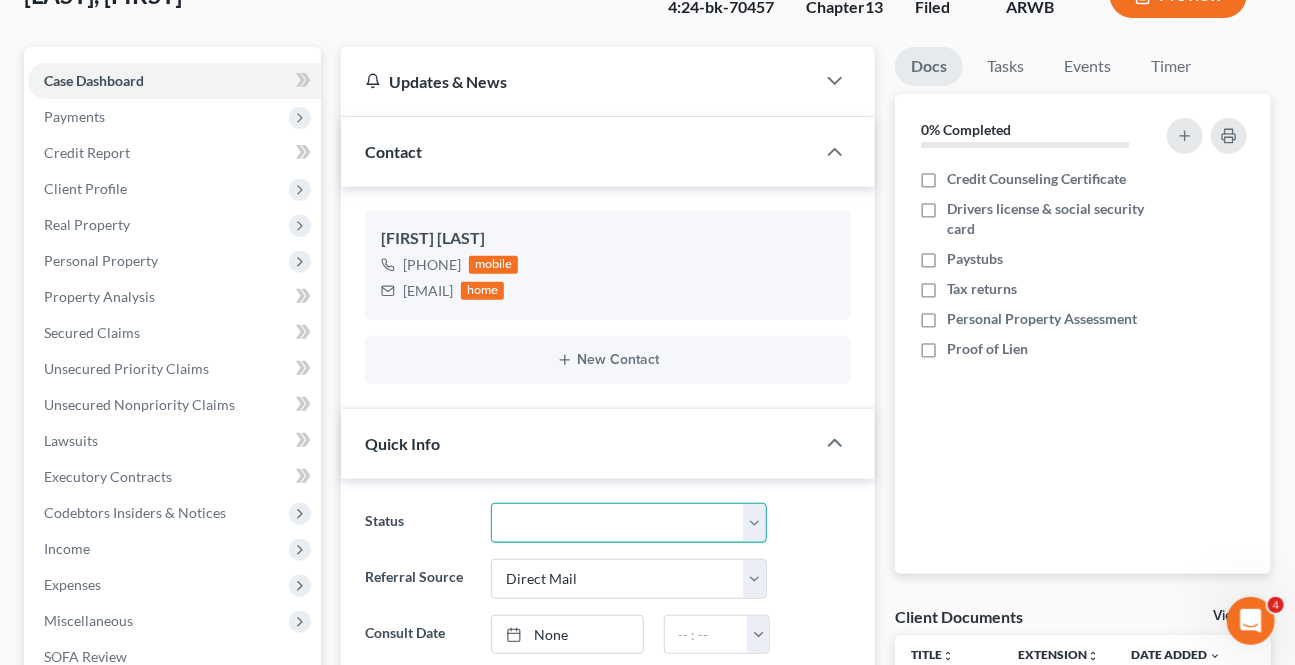 click on "Awaiting 341 Chapter 7 - Attended Meeting Confirmed Discharged Dismissed New Consult Not Retained Rejected Retained Unconfirmed Withdrawn as Counsel" at bounding box center [628, 523] 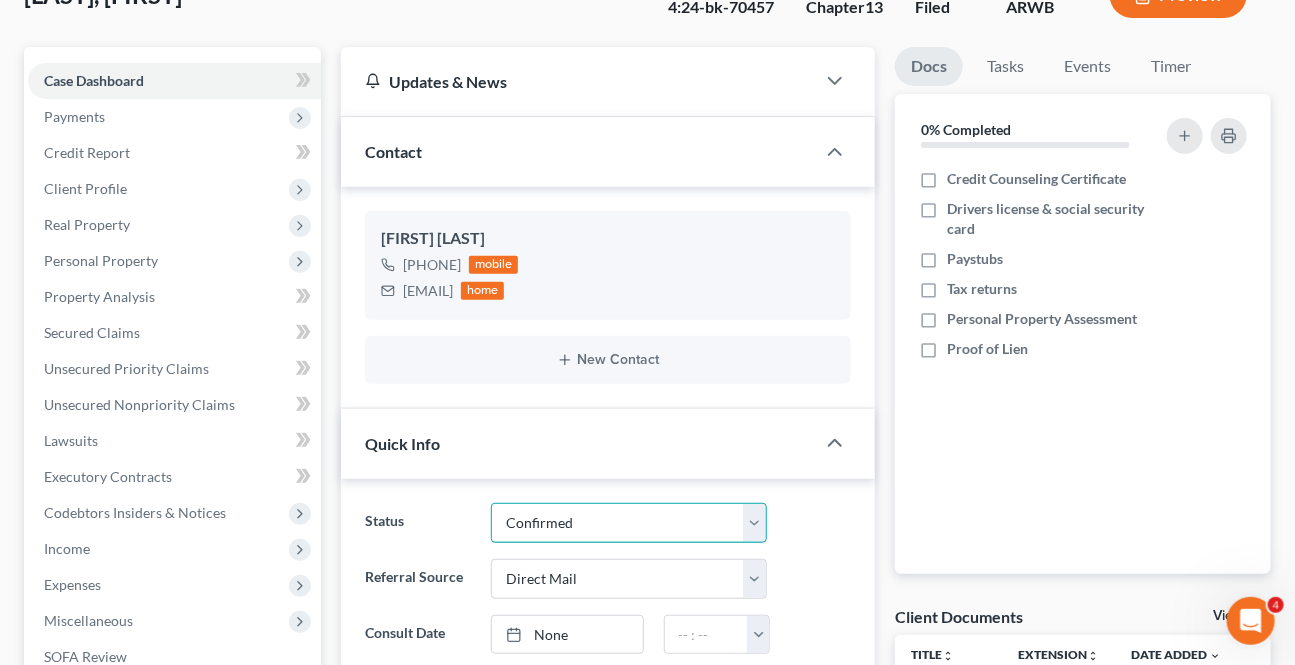 click on "Awaiting 341 Chapter 7 - Attended Meeting Confirmed Discharged Dismissed New Consult Not Retained Rejected Retained Unconfirmed Withdrawn as Counsel" at bounding box center (628, 523) 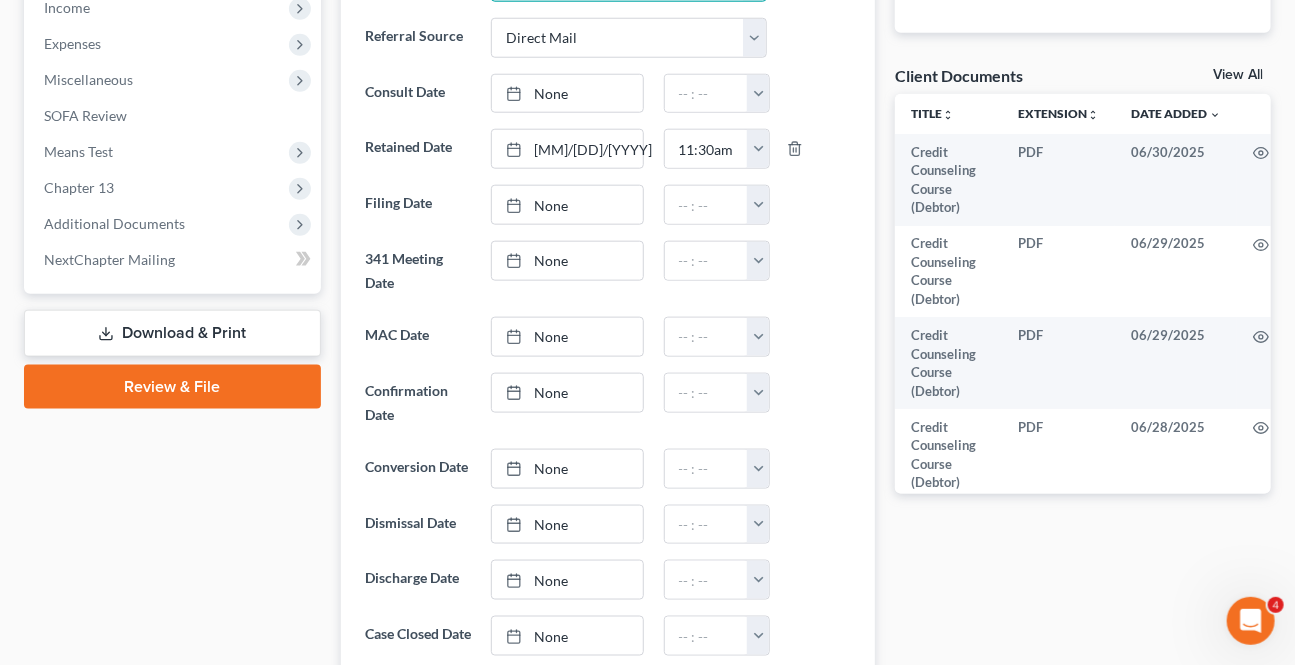 scroll, scrollTop: 727, scrollLeft: 0, axis: vertical 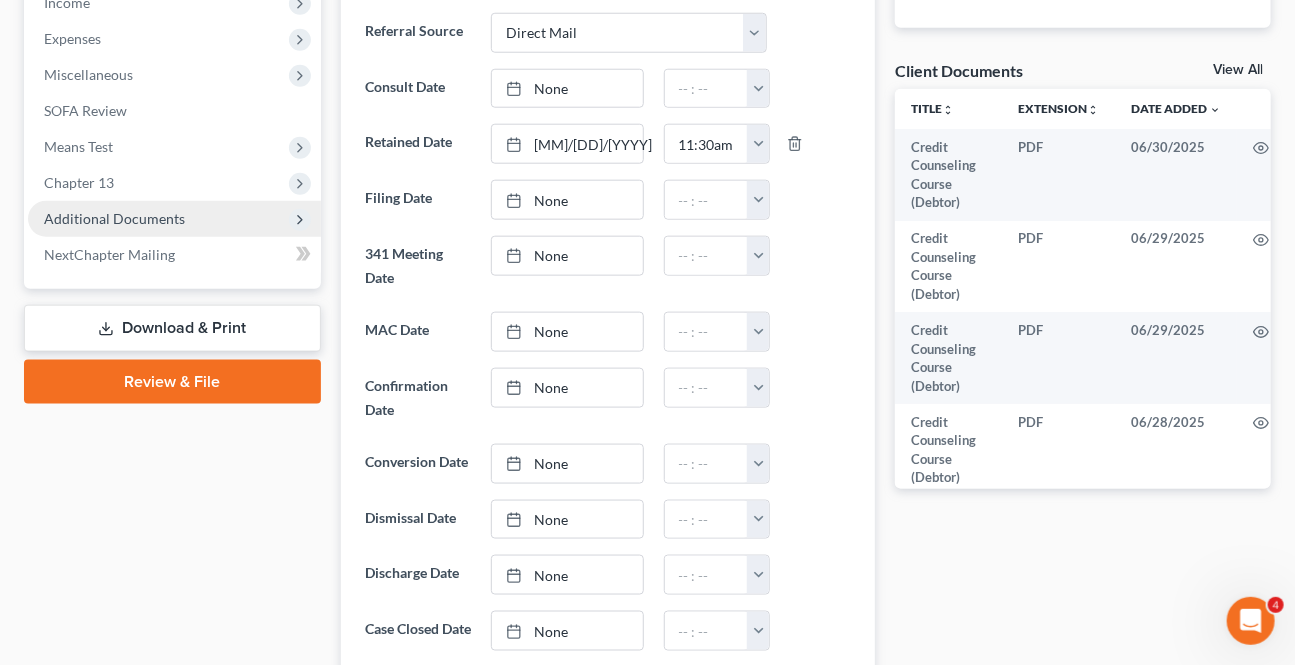 click on "Additional Documents" at bounding box center [174, 219] 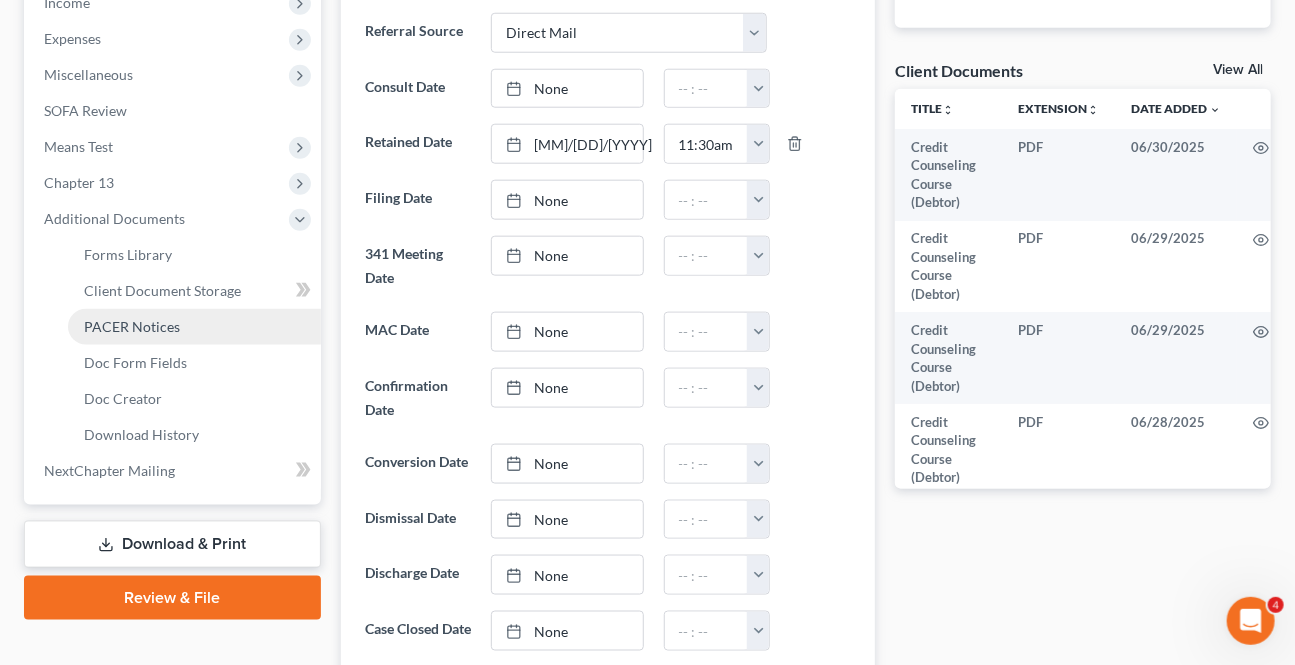 click on "PACER Notices" at bounding box center [132, 326] 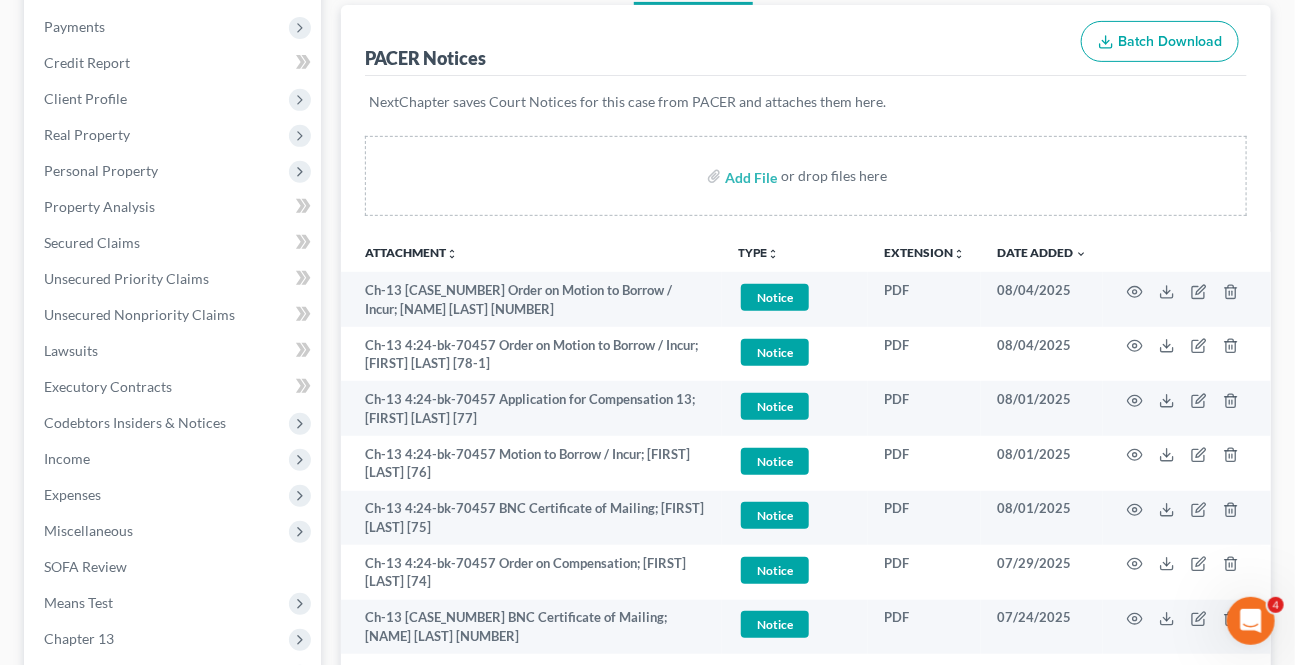 scroll, scrollTop: 272, scrollLeft: 0, axis: vertical 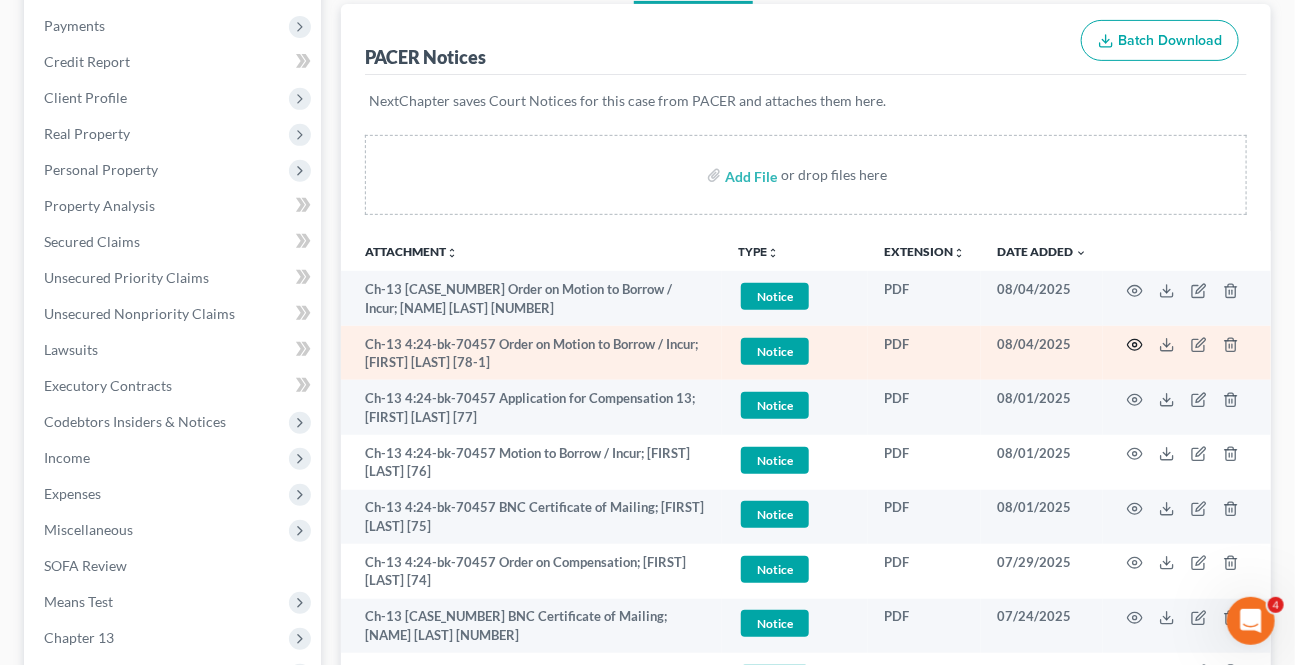 click 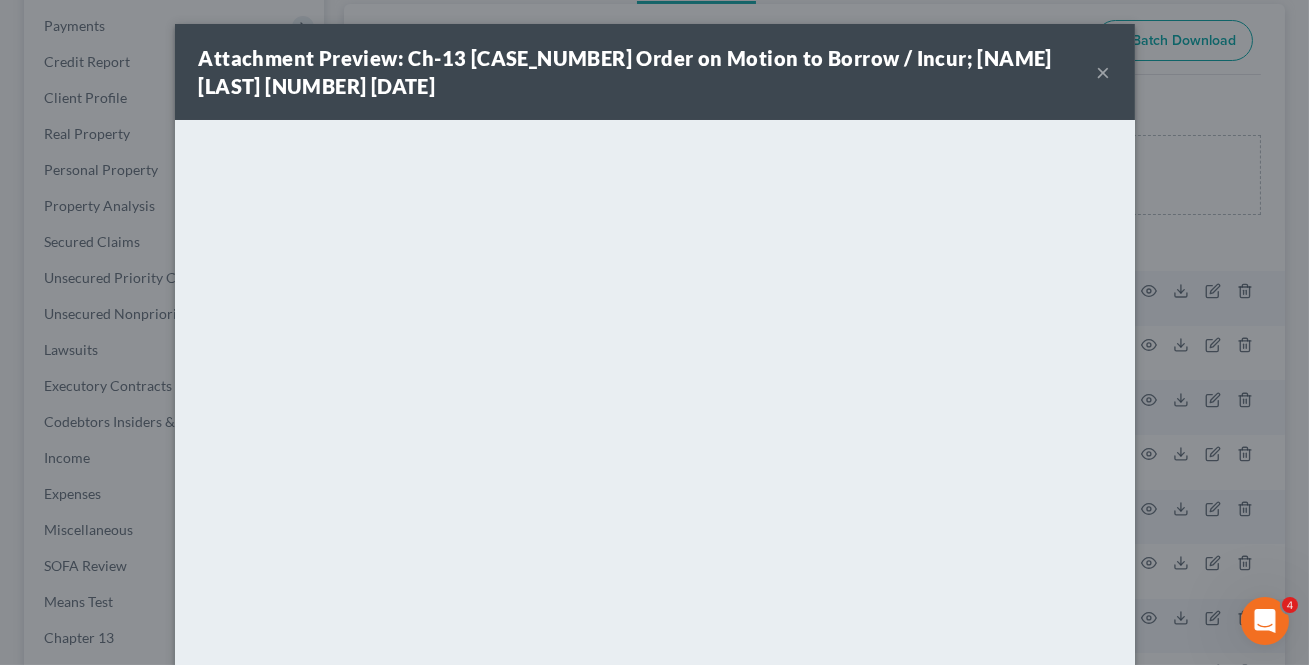click on "×" at bounding box center (1104, 72) 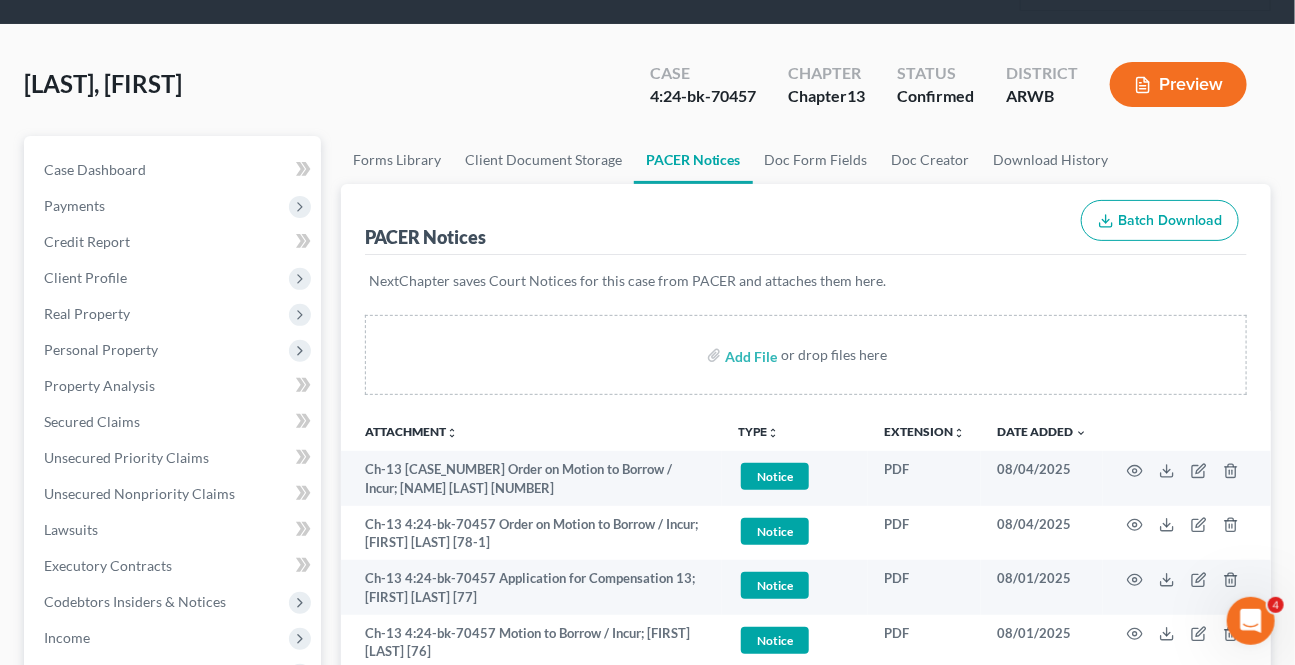scroll, scrollTop: 90, scrollLeft: 0, axis: vertical 